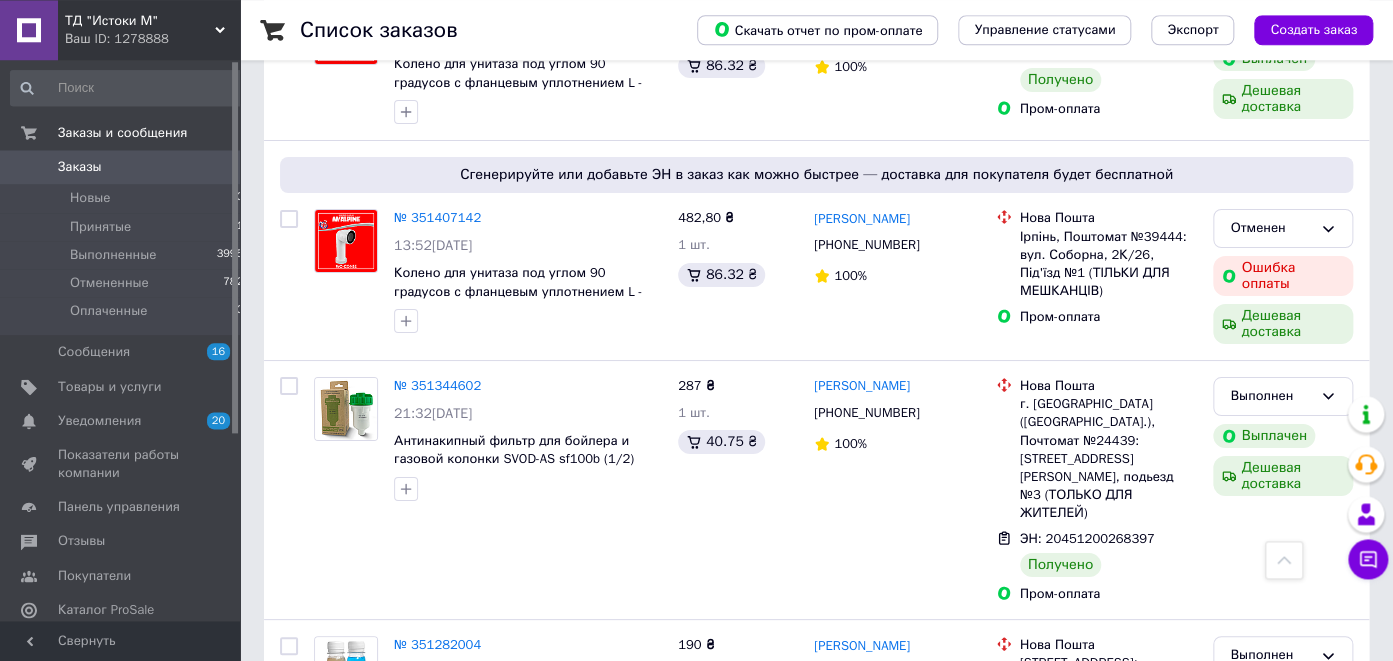 scroll, scrollTop: 3407, scrollLeft: 0, axis: vertical 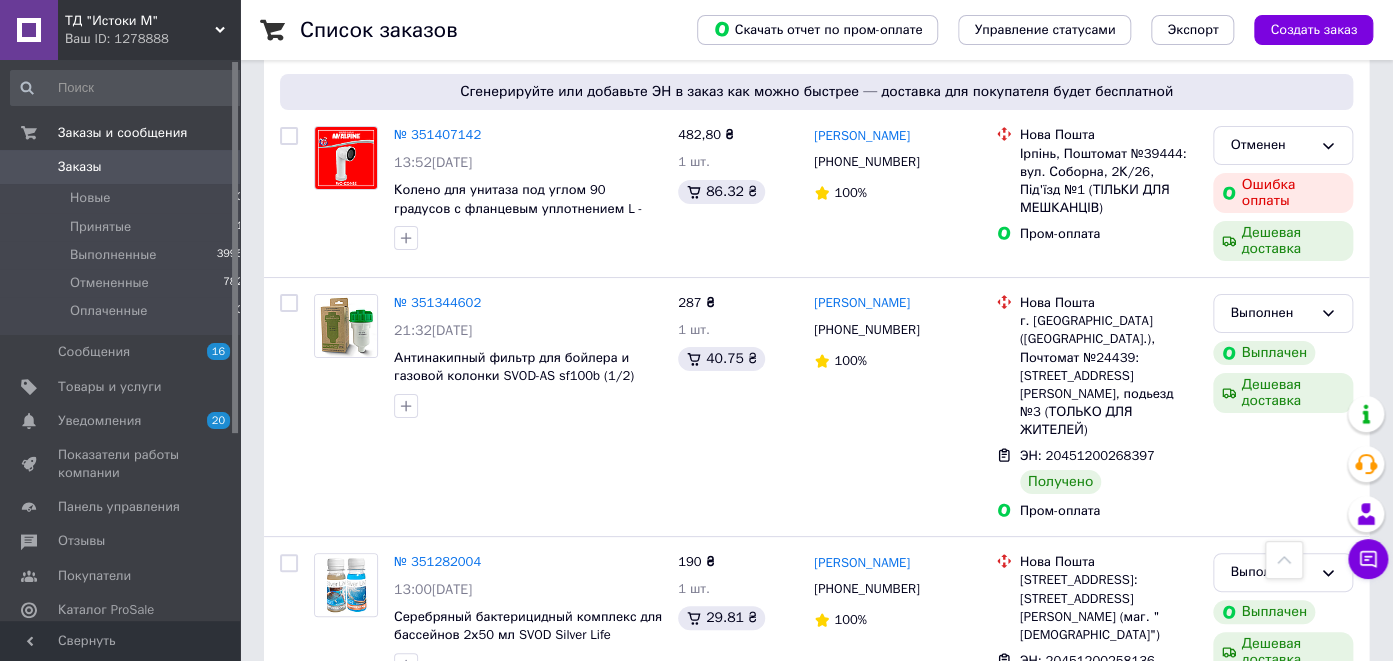 click on "2" at bounding box center (327, 786) 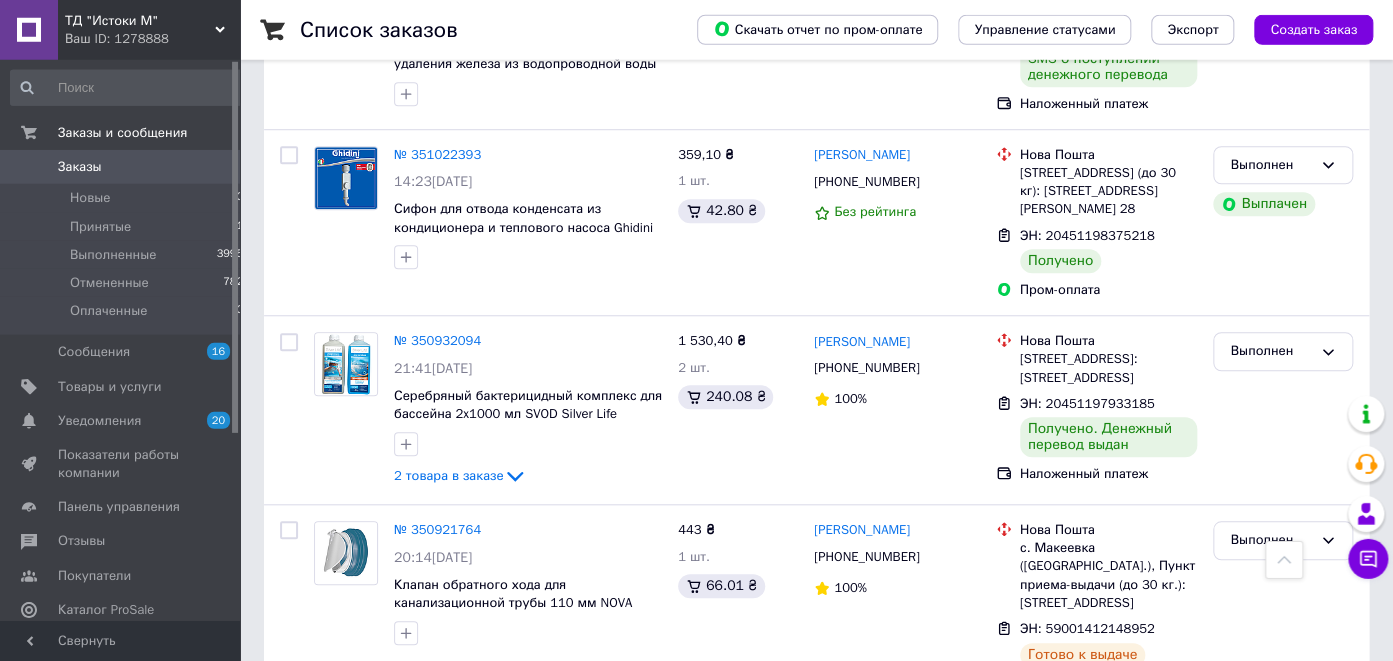 scroll, scrollTop: 739, scrollLeft: 0, axis: vertical 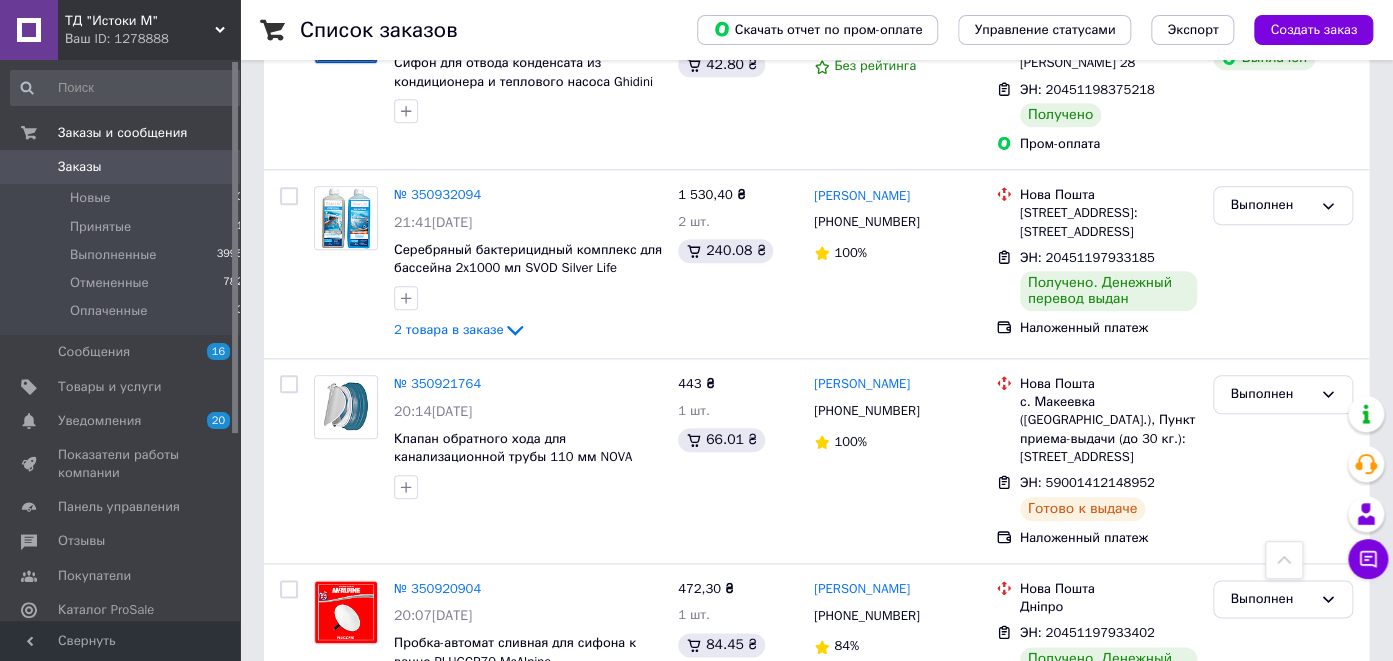 click on "Заказы" at bounding box center [121, 167] 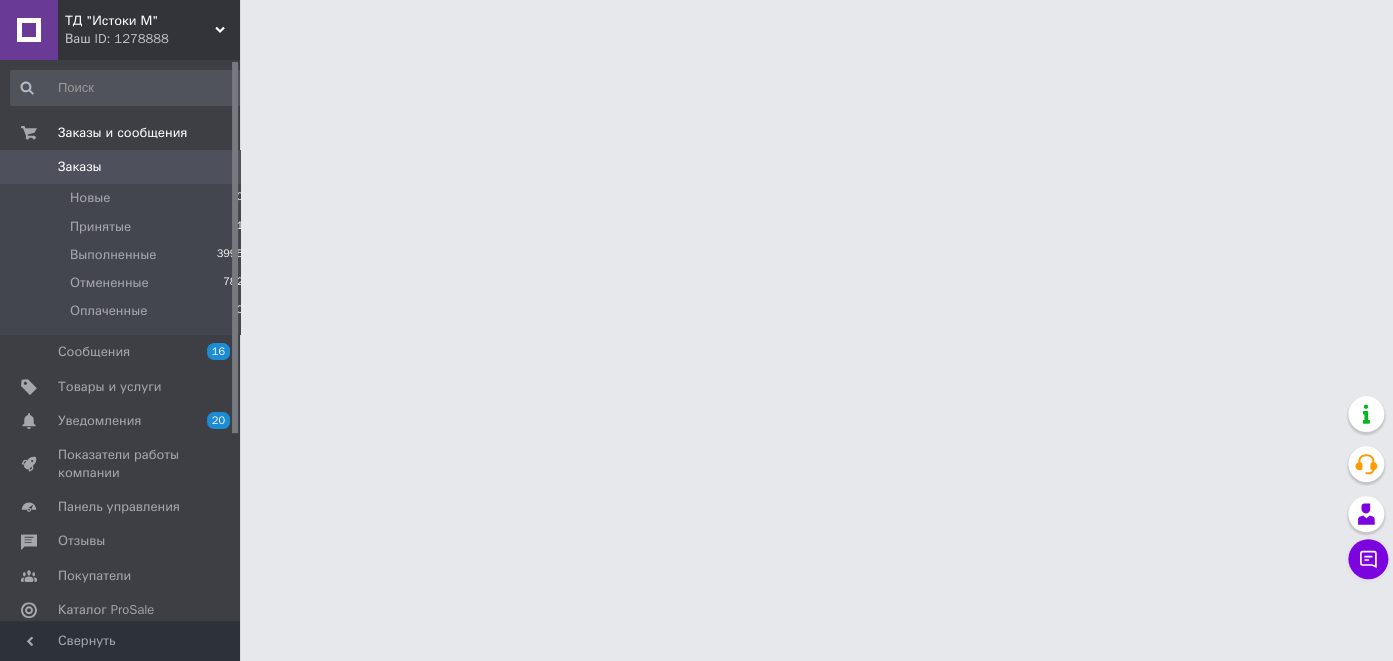 scroll, scrollTop: 0, scrollLeft: 0, axis: both 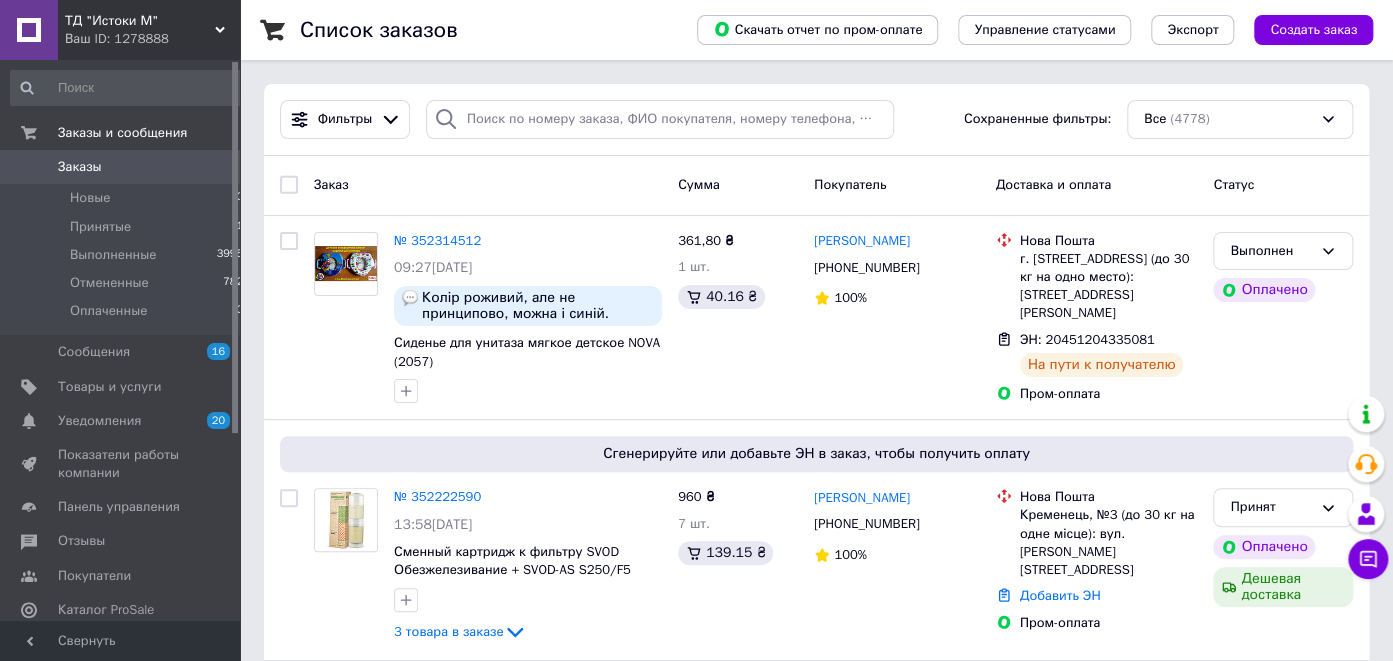 click on "Заказы" at bounding box center [121, 167] 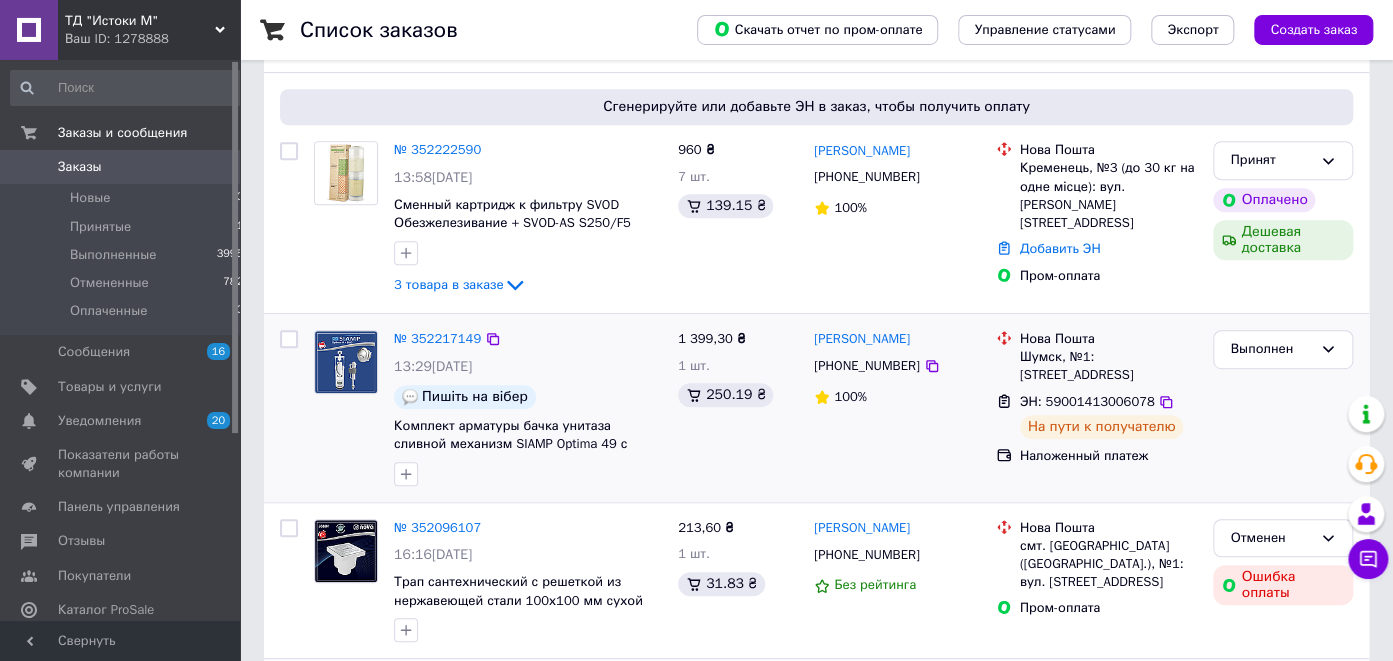 scroll, scrollTop: 492, scrollLeft: 0, axis: vertical 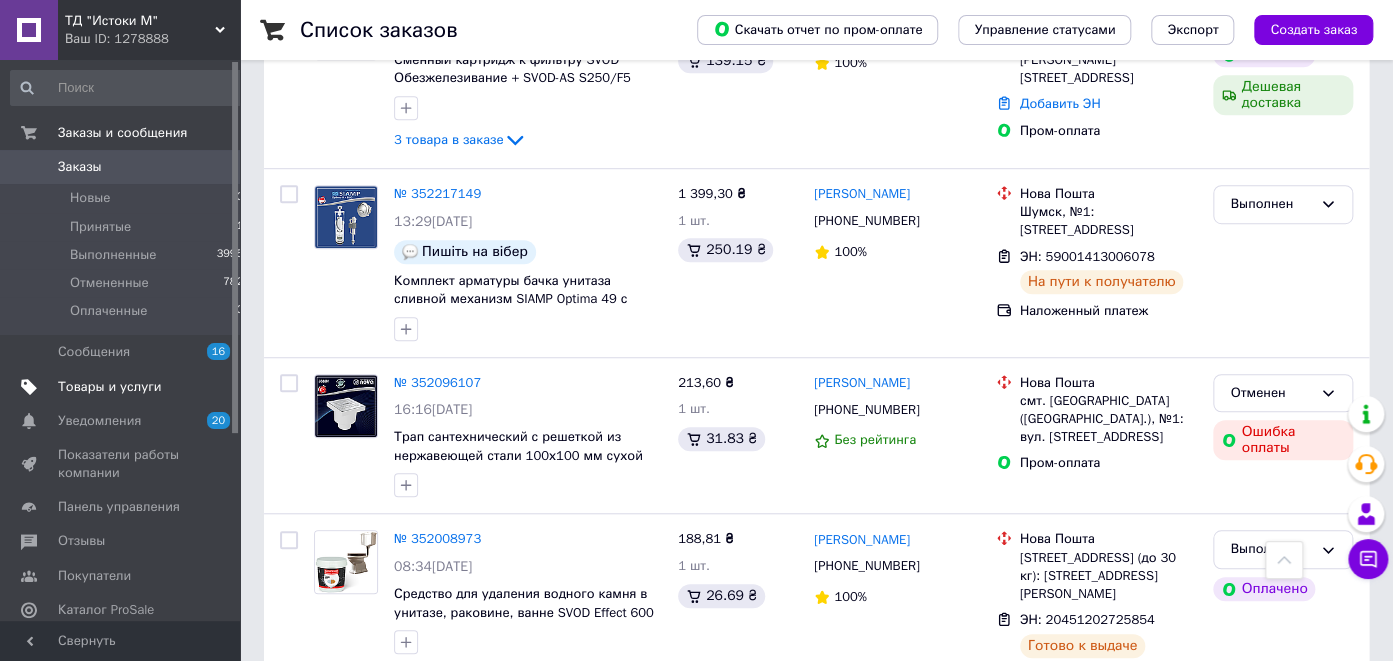 click on "Товары и услуги" at bounding box center [110, 387] 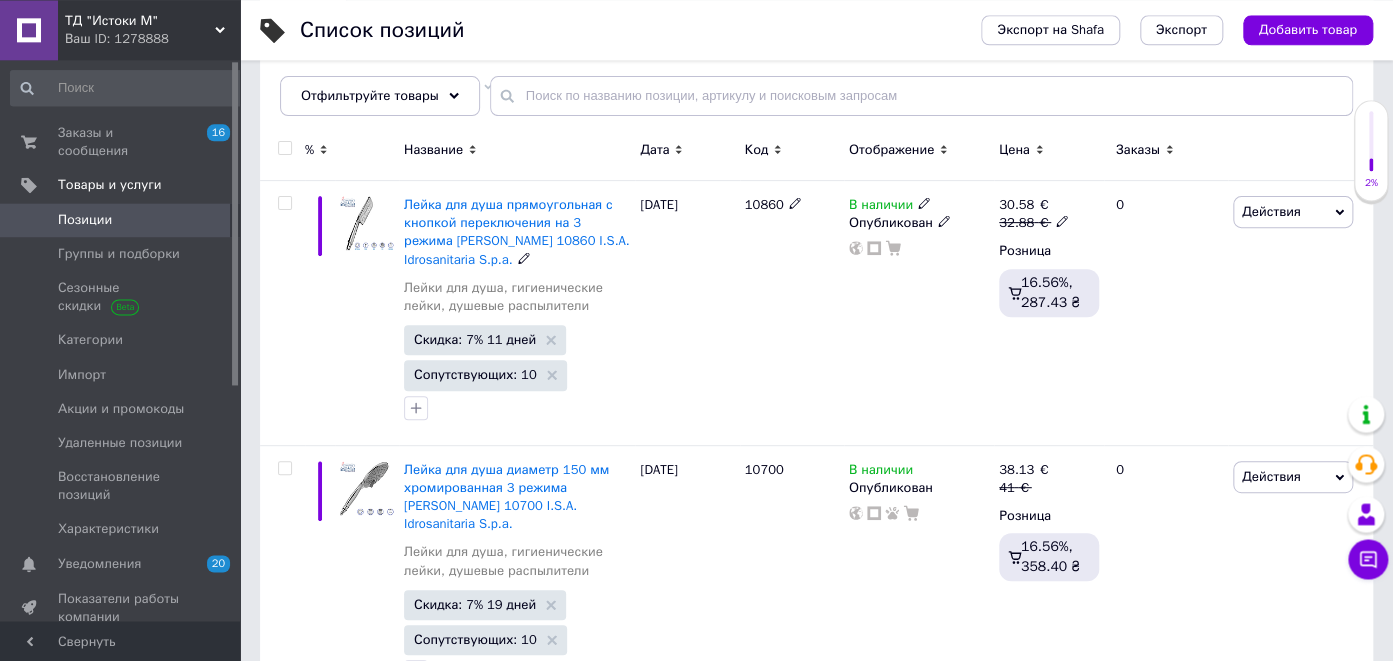 scroll, scrollTop: 246, scrollLeft: 0, axis: vertical 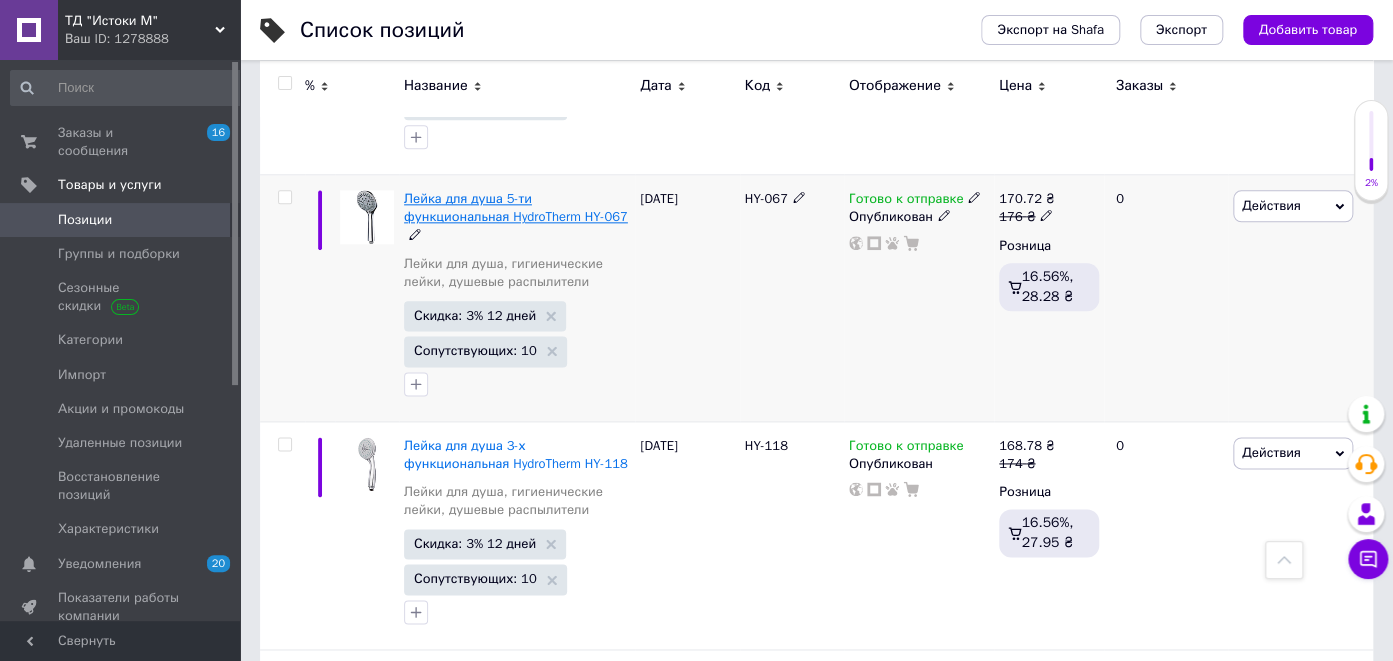 click on "Лейка для душа 5-ти функциональная HydroTherm HY-067" at bounding box center [516, 207] 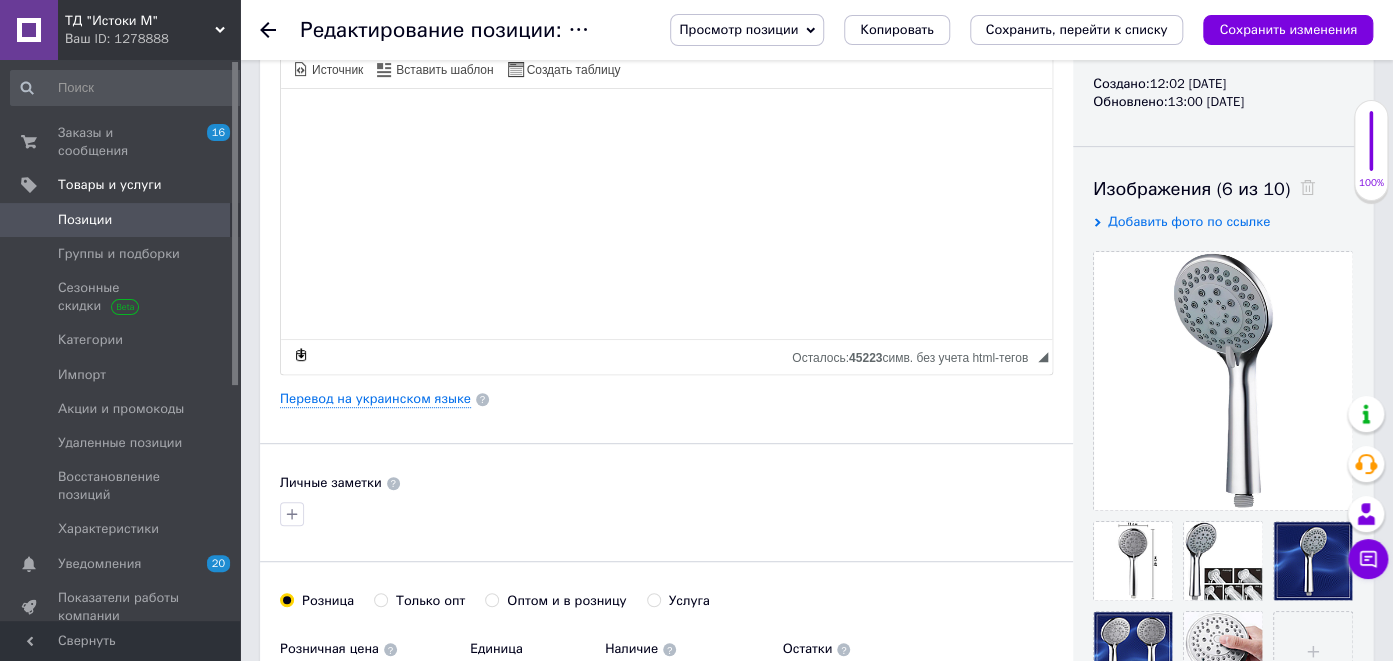 scroll, scrollTop: 492, scrollLeft: 0, axis: vertical 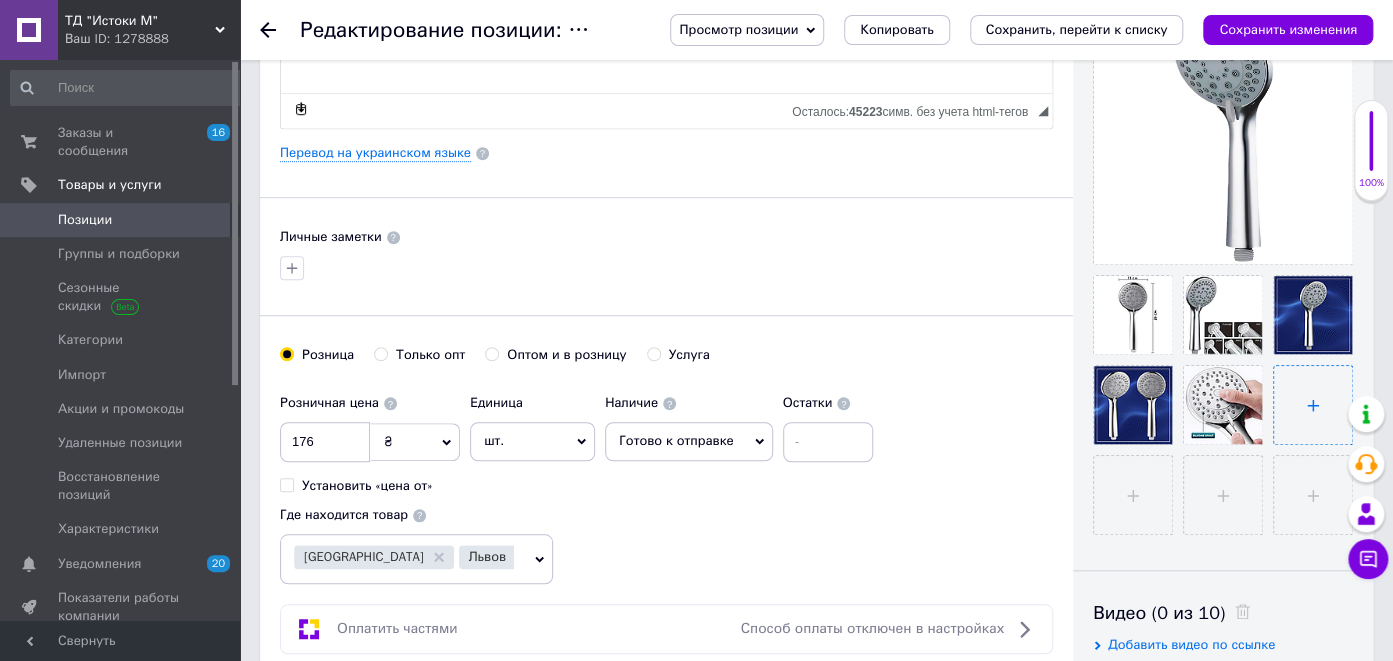 click at bounding box center [1313, 405] 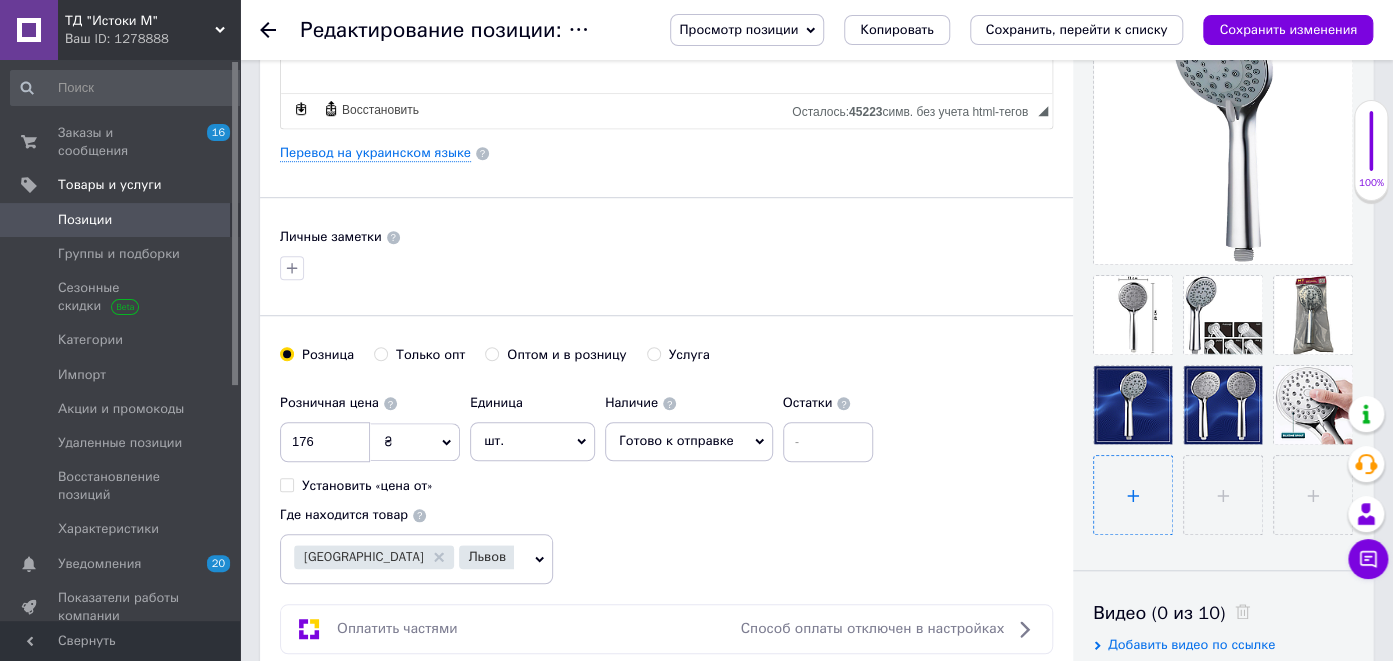 click at bounding box center [1133, 495] 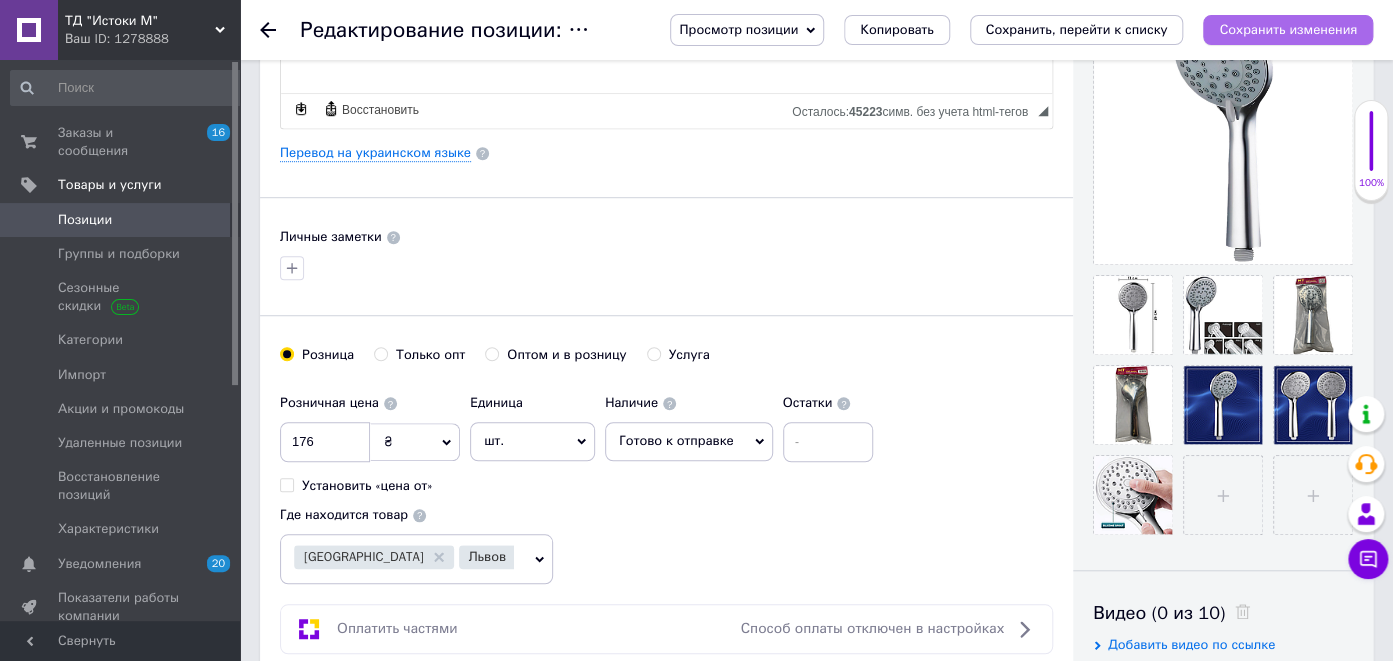 click on "Сохранить изменения" at bounding box center (1288, 29) 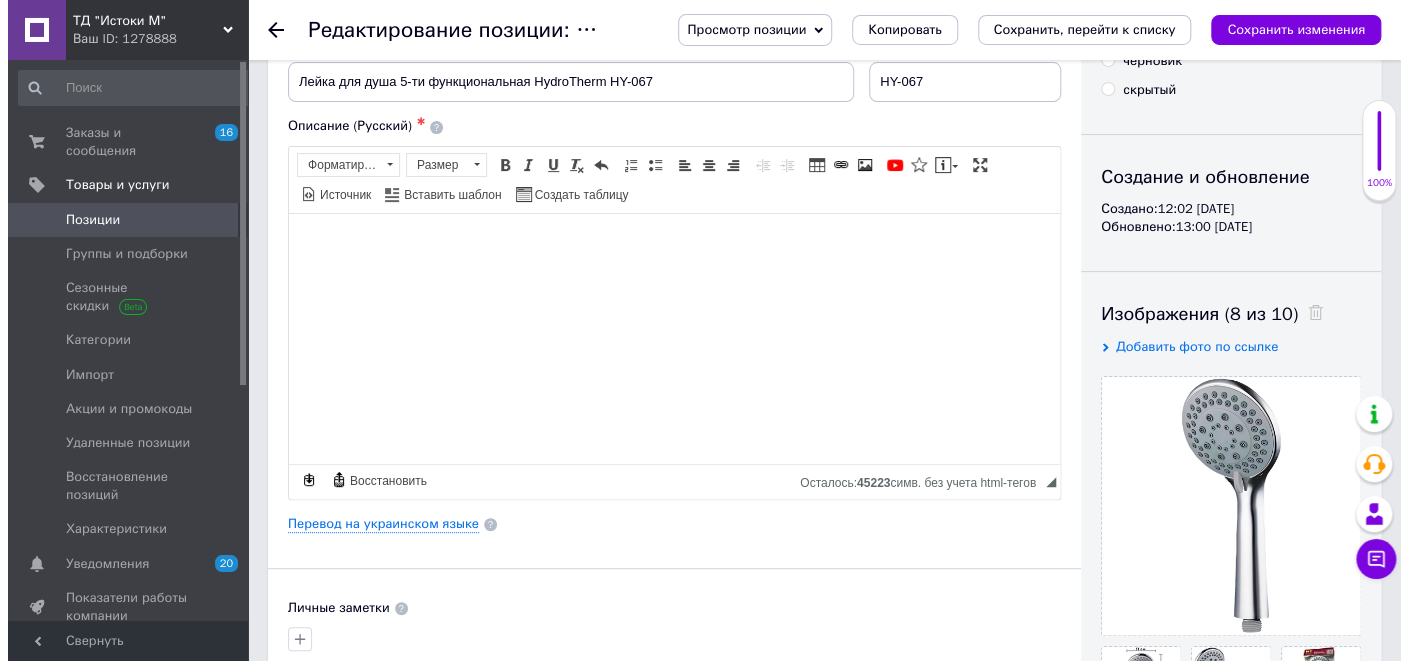 scroll, scrollTop: 0, scrollLeft: 0, axis: both 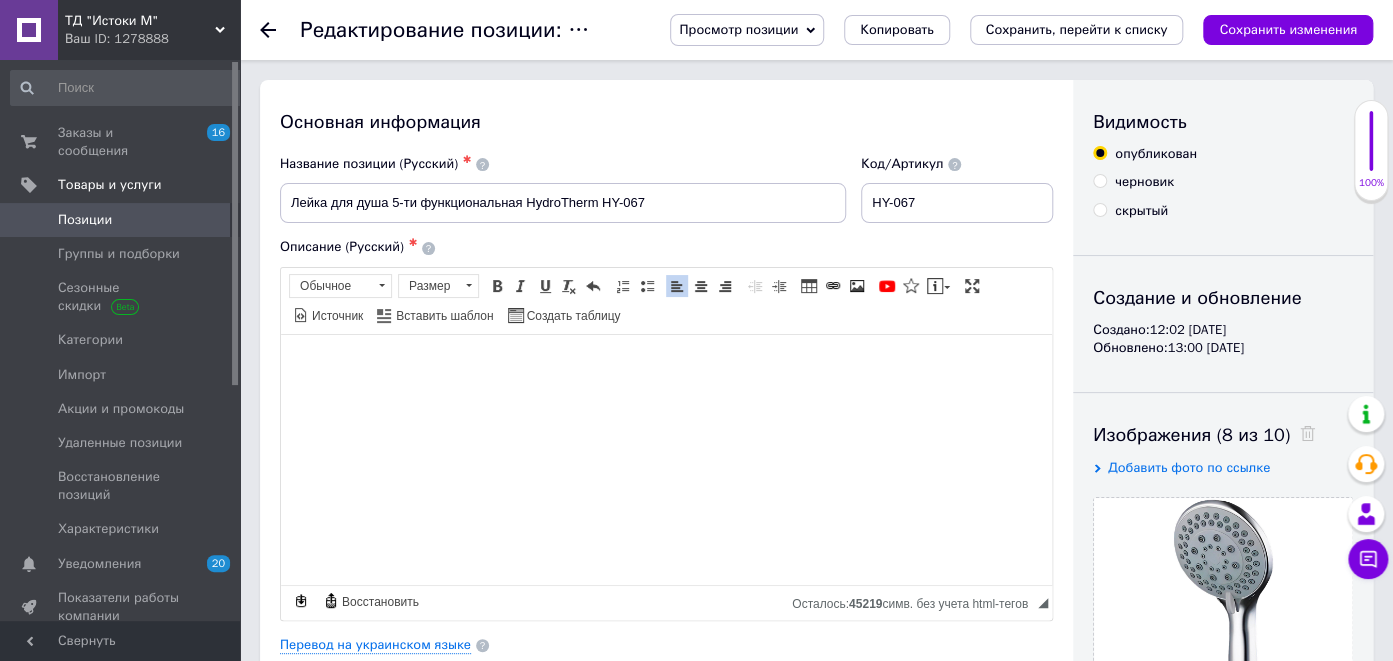 drag, startPoint x: 693, startPoint y: 282, endPoint x: 683, endPoint y: 295, distance: 16.40122 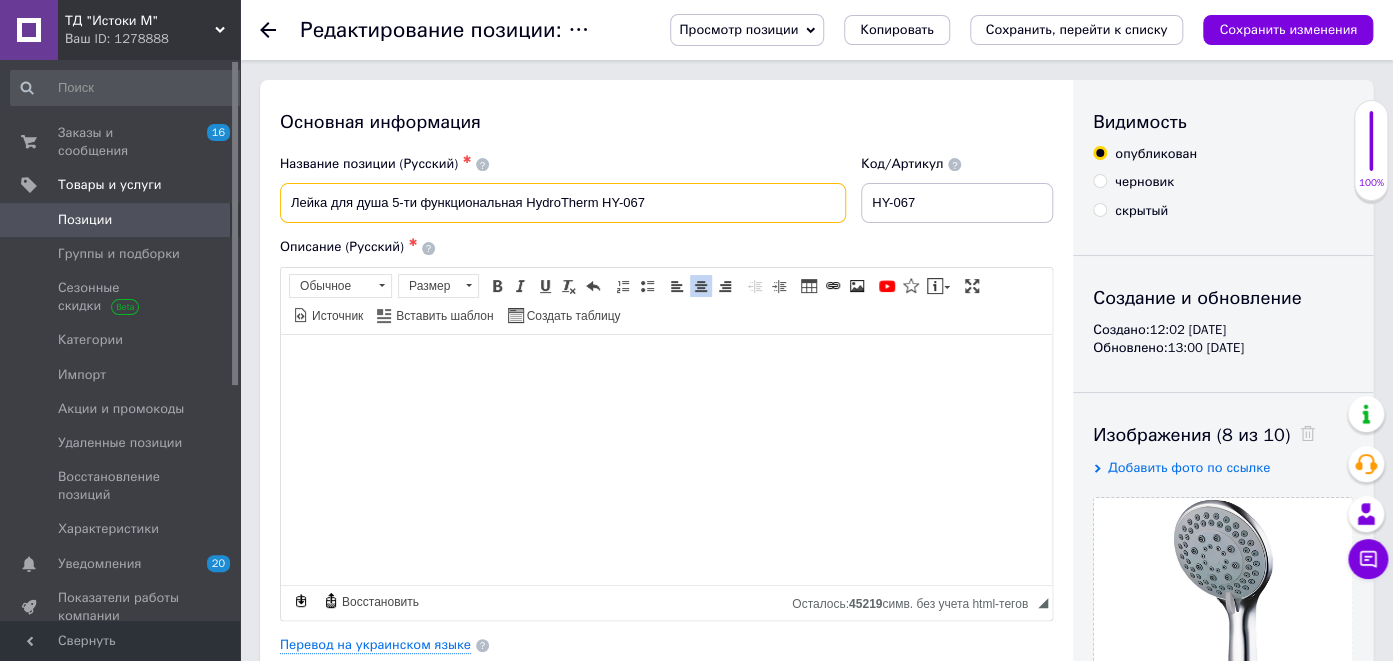 click on "Лейка для душа 5-ти функциональная HydroTherm HY-067" at bounding box center (563, 203) 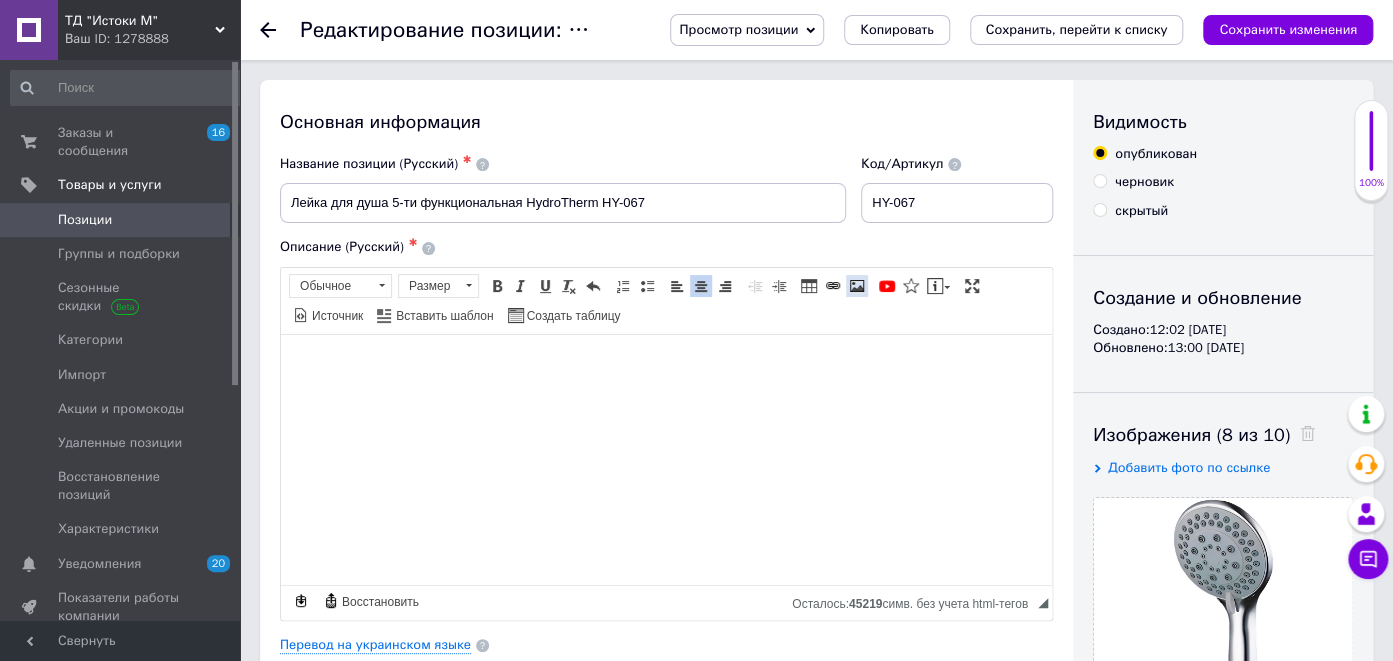 click at bounding box center (857, 286) 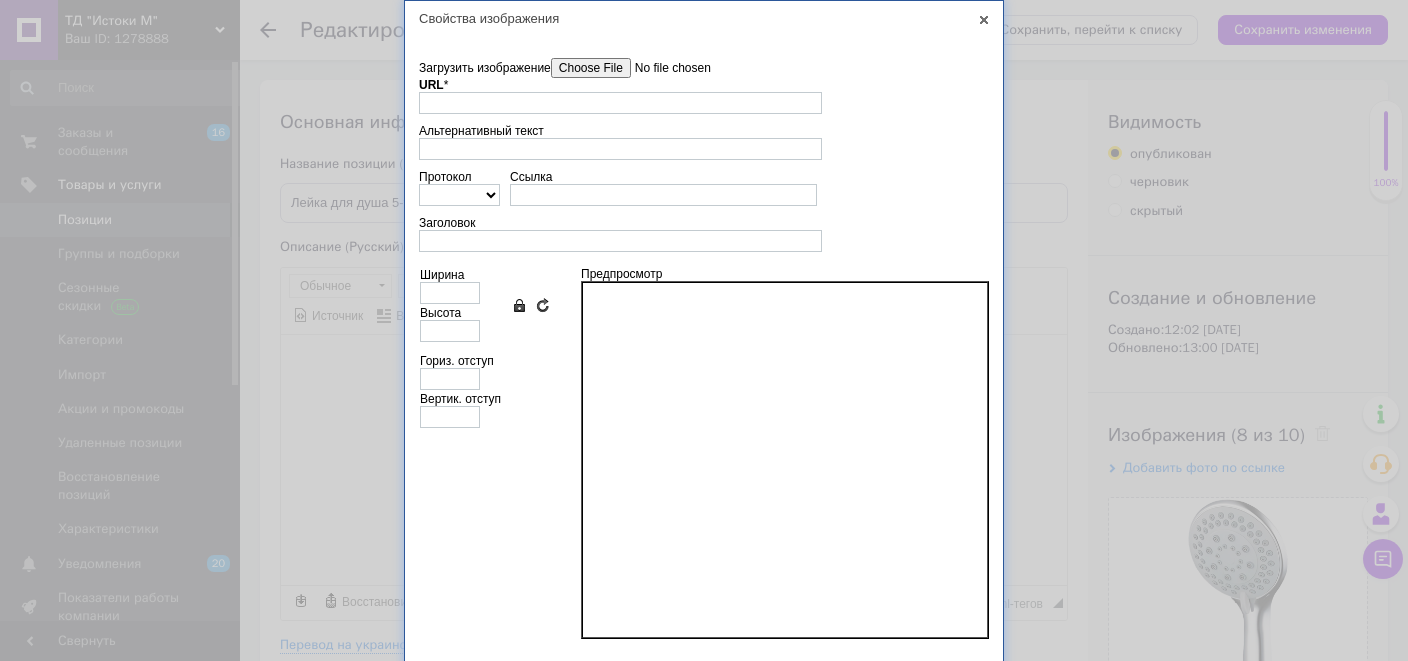 click on "Загрузить изображение" at bounding box center [664, 68] 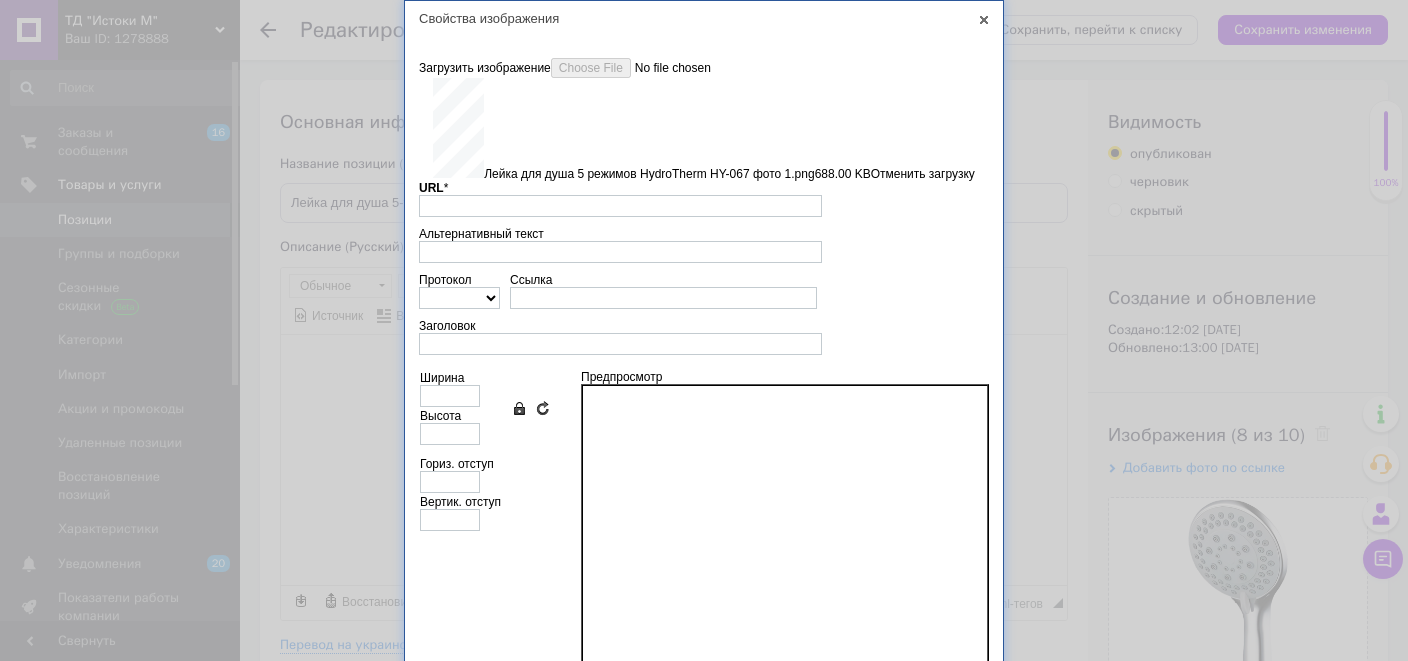 type on "[URL][DOMAIN_NAME]" 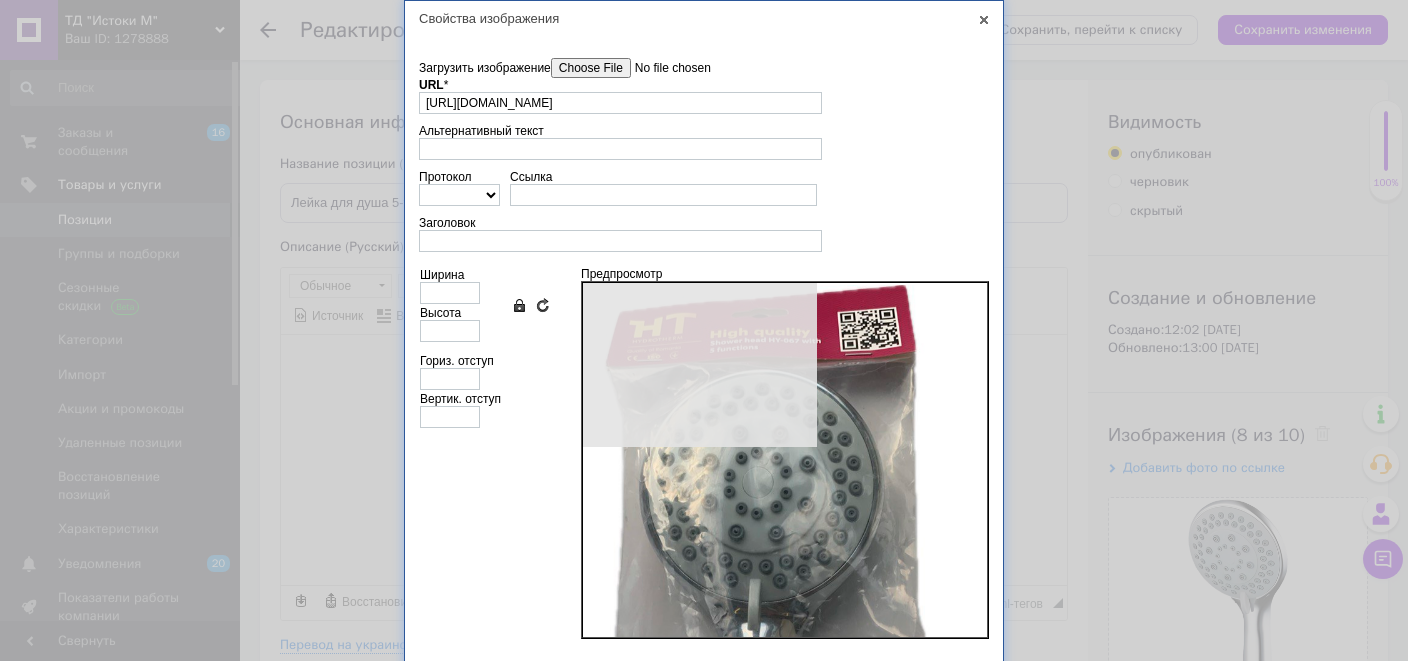 type on "640" 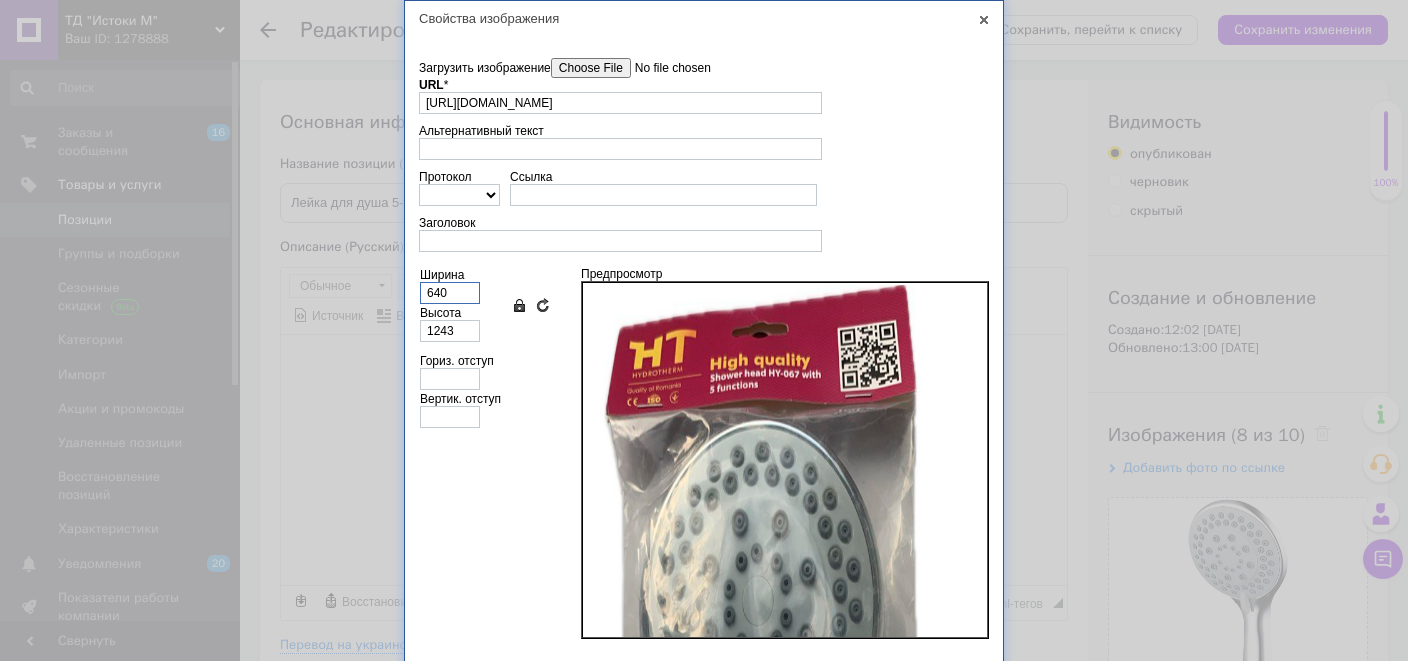 drag, startPoint x: 441, startPoint y: 292, endPoint x: 386, endPoint y: 296, distance: 55.145264 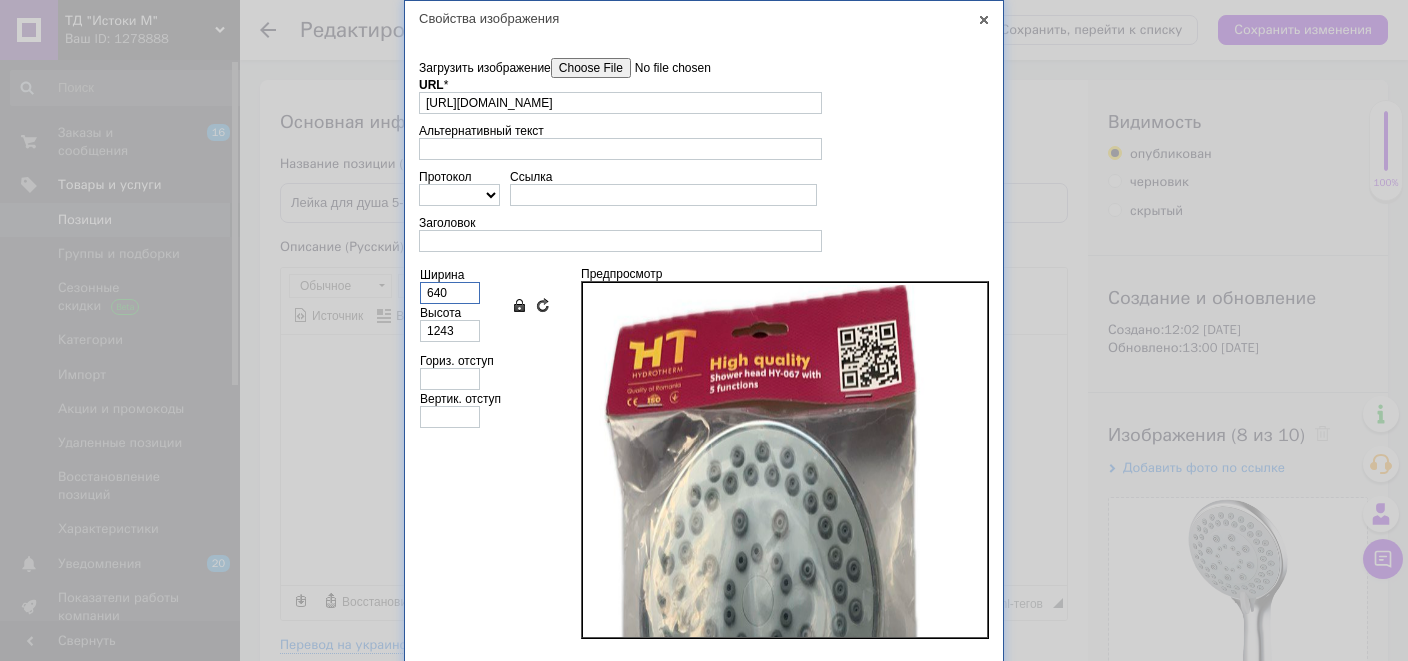 type on "3" 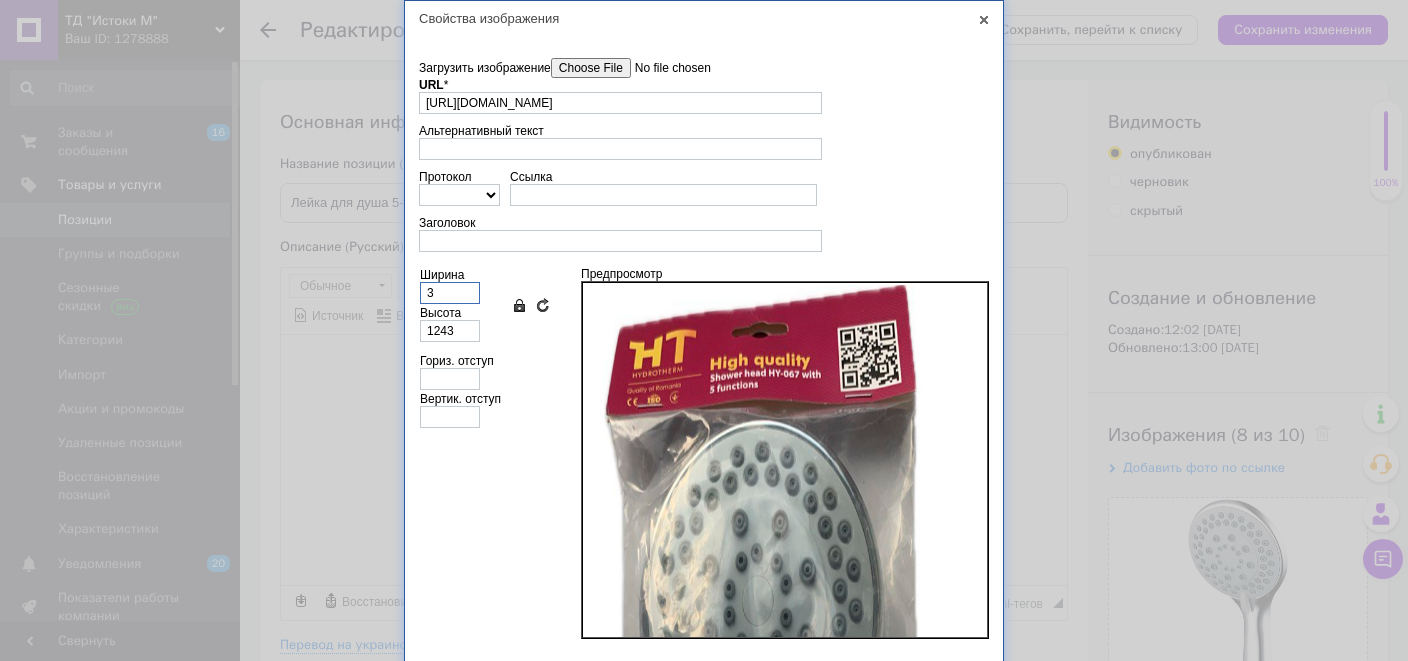 type on "6" 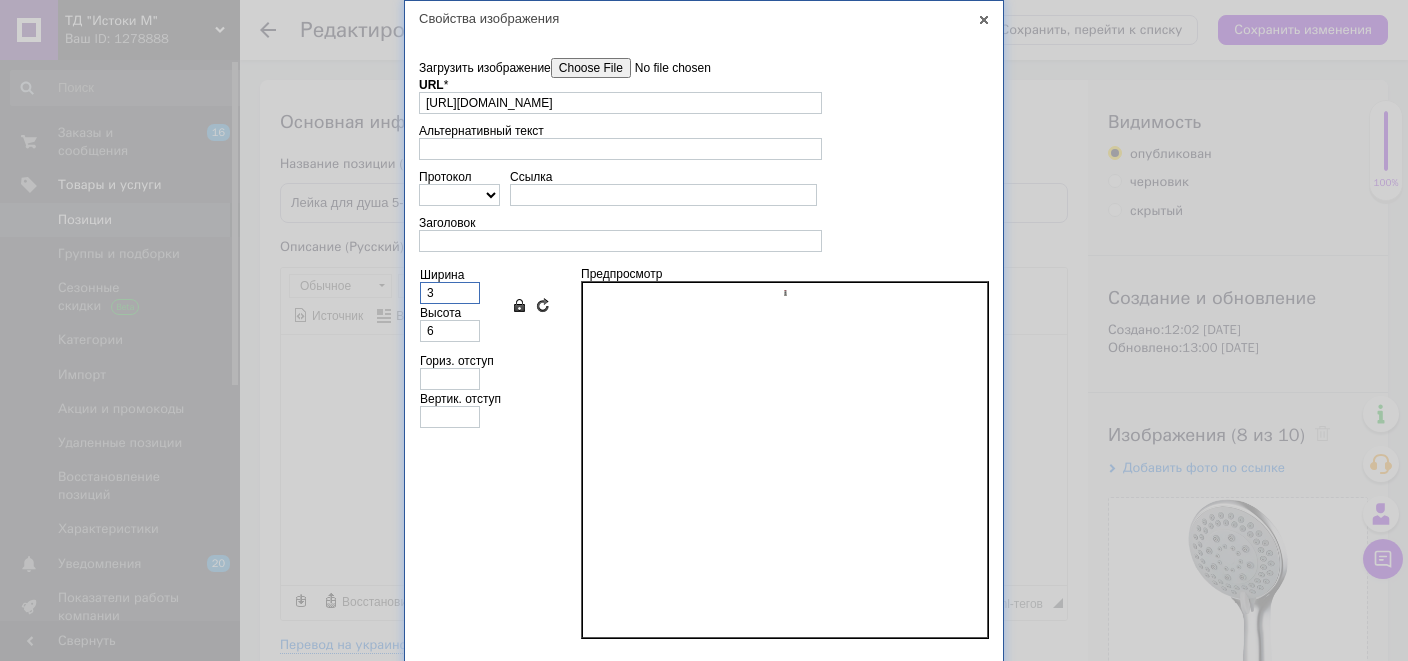 type on "30" 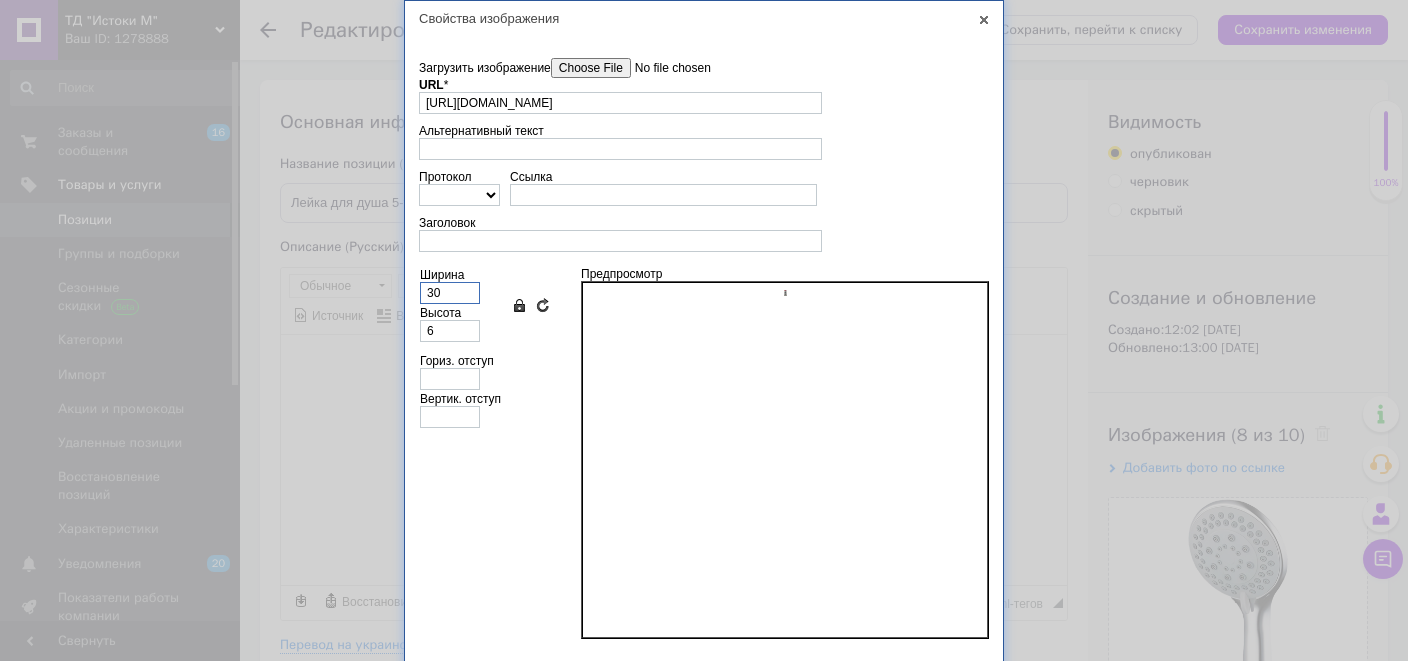 type on "58" 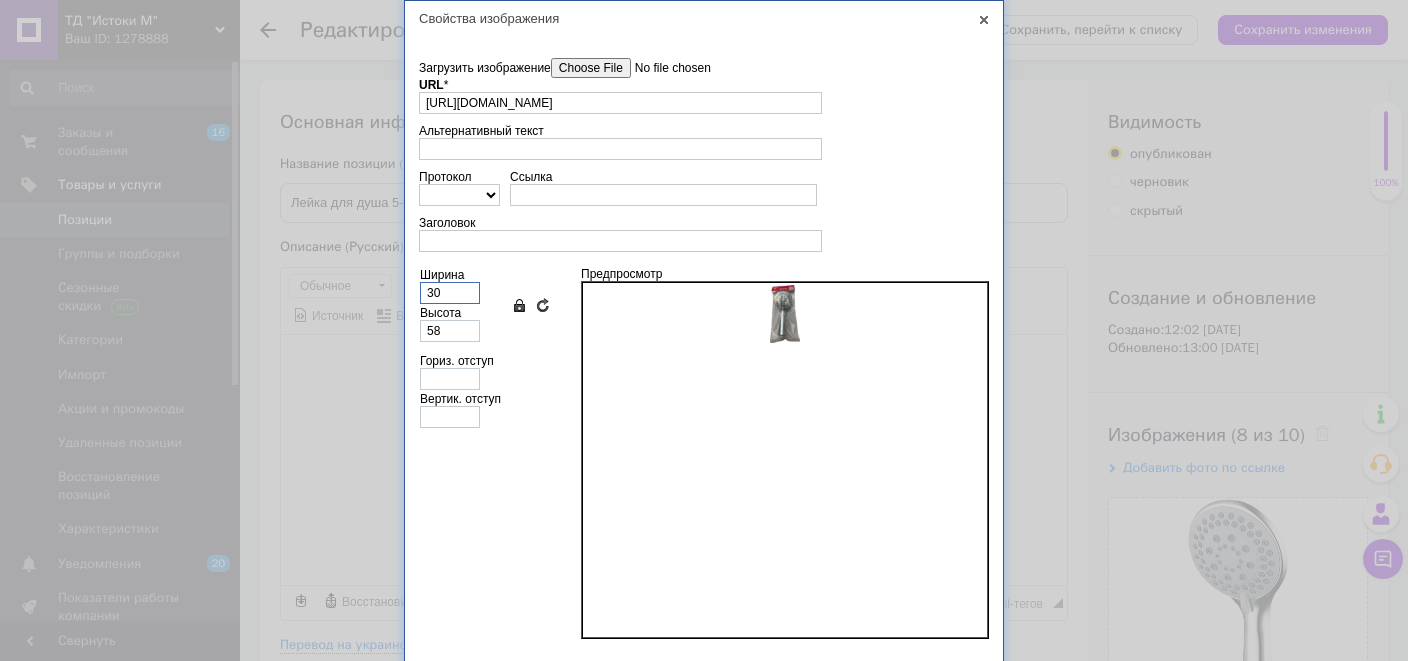 type on "300" 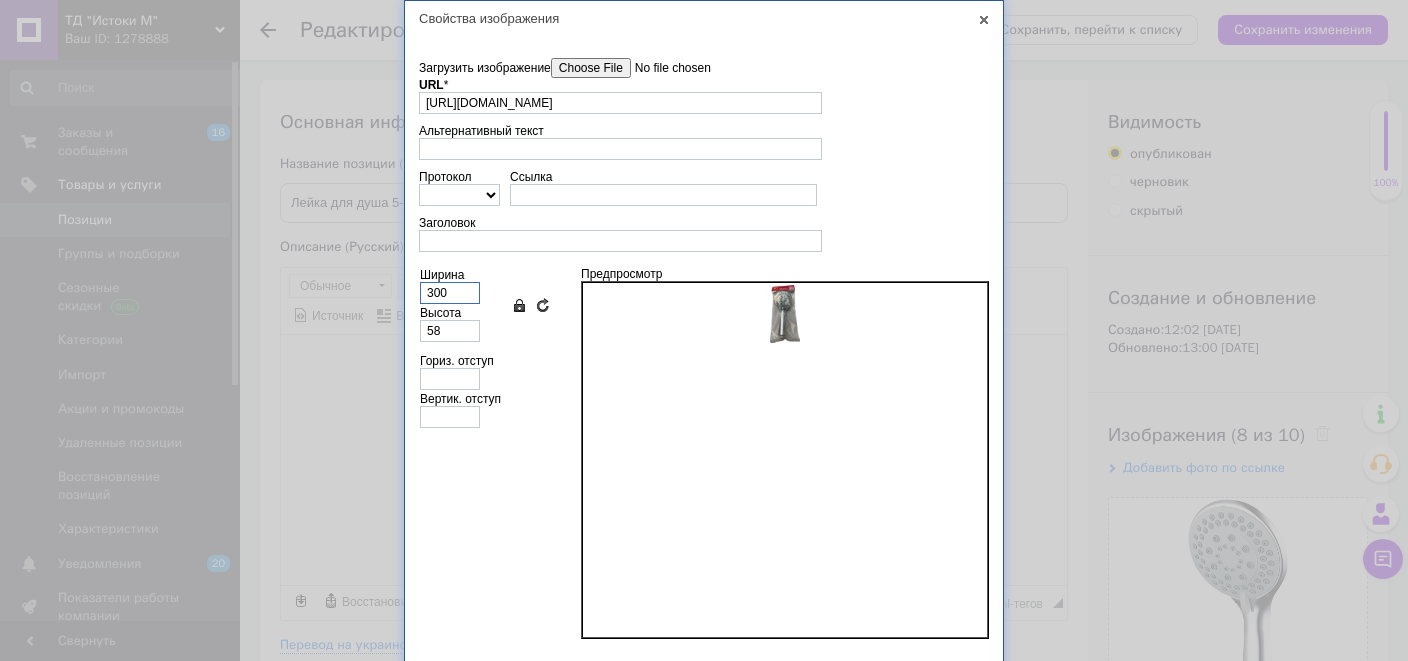 type on "583" 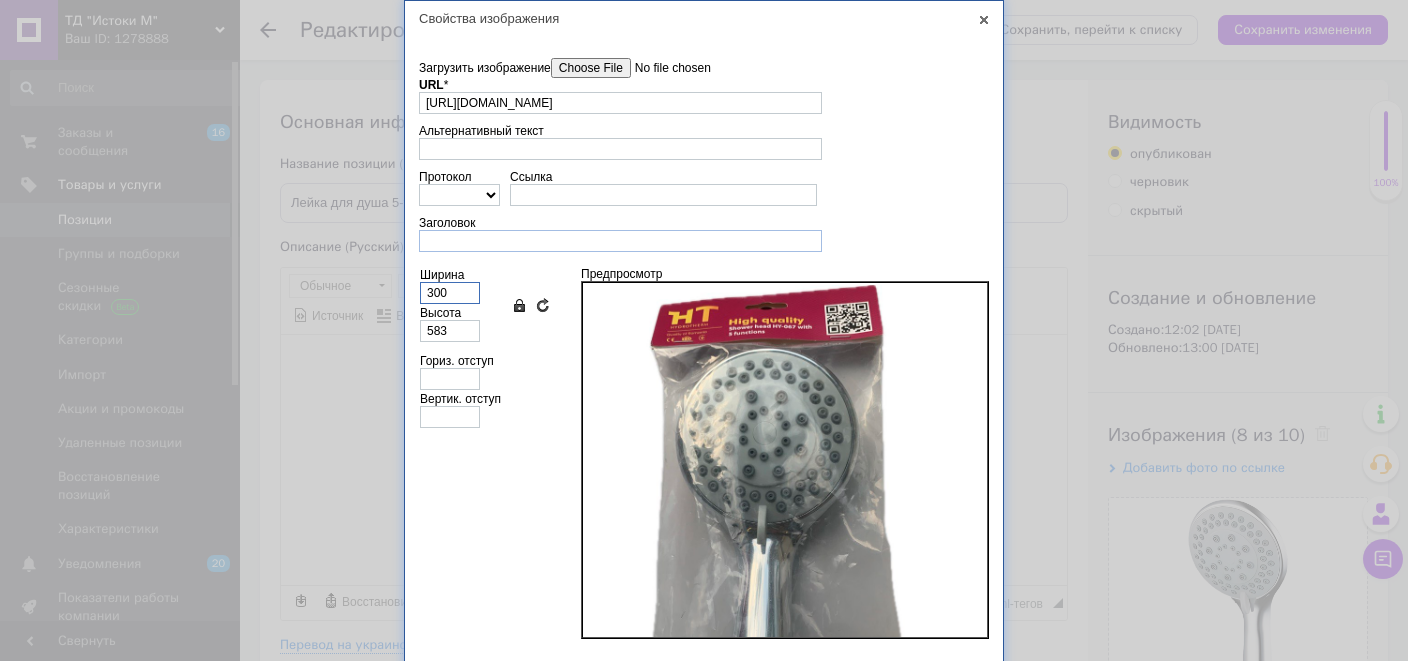 type on "300" 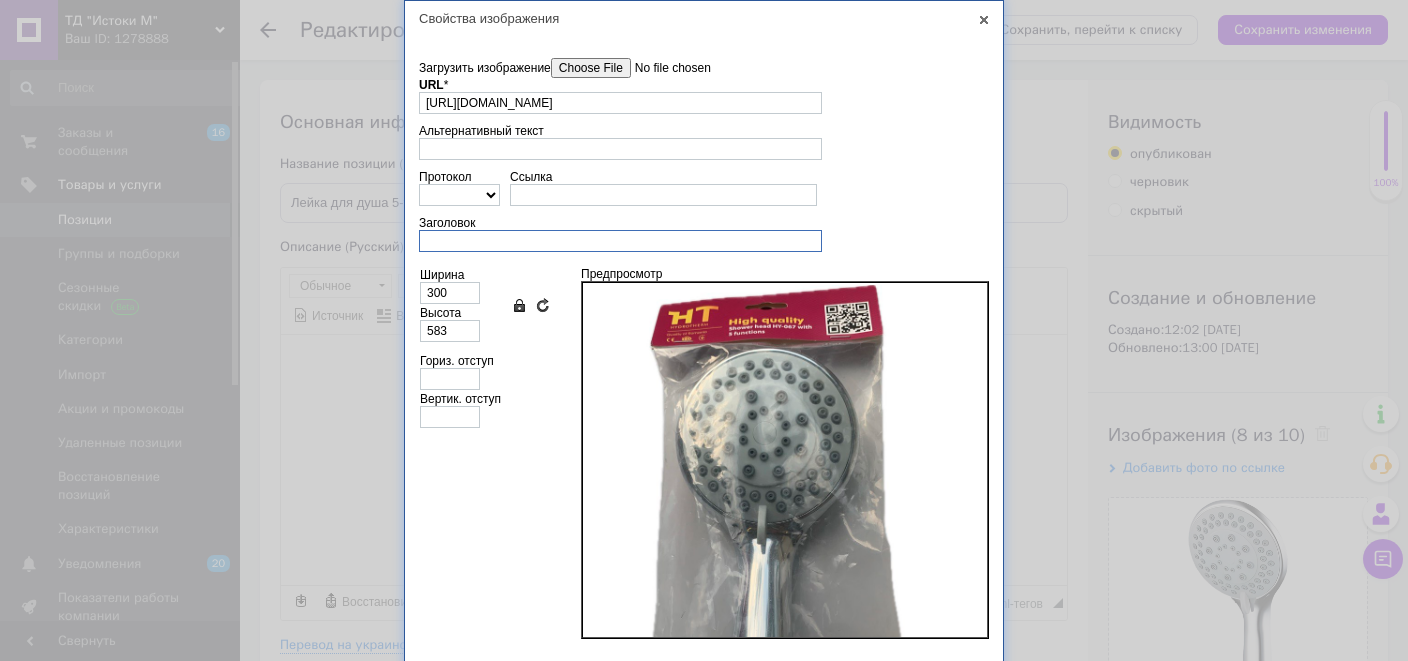 click on "Заголовок" at bounding box center (620, 241) 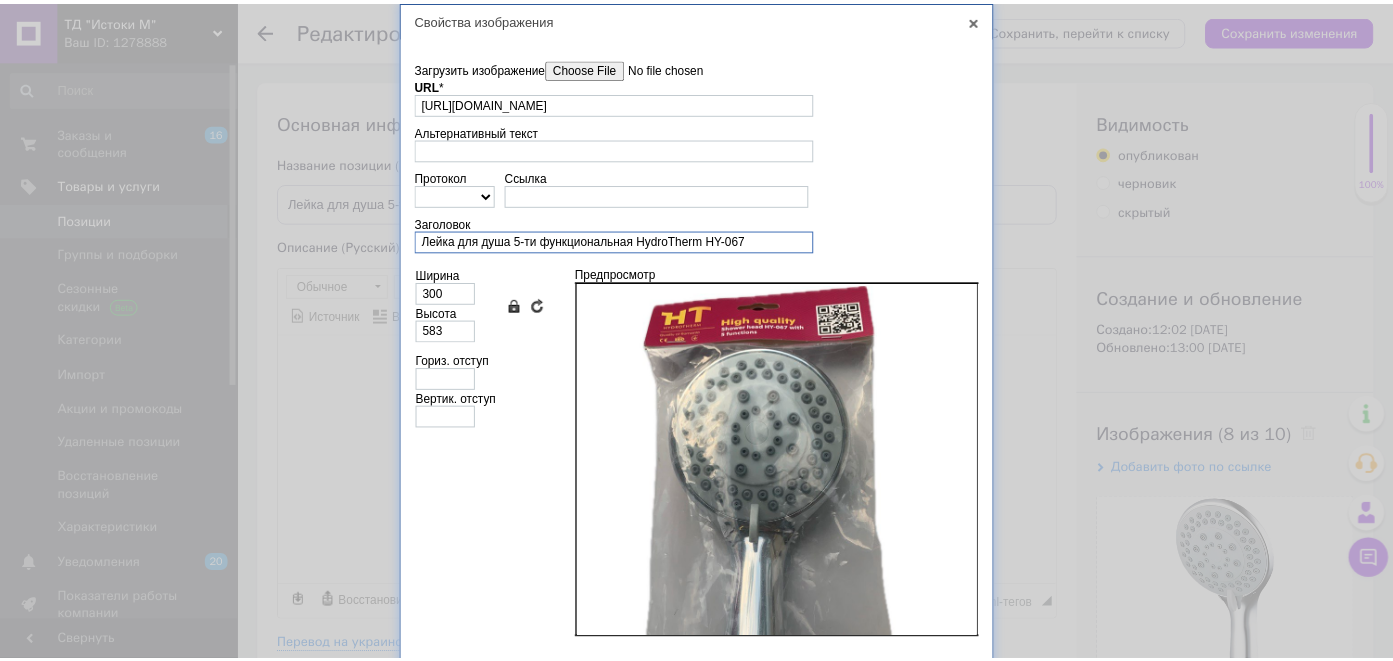 scroll, scrollTop: 38, scrollLeft: 0, axis: vertical 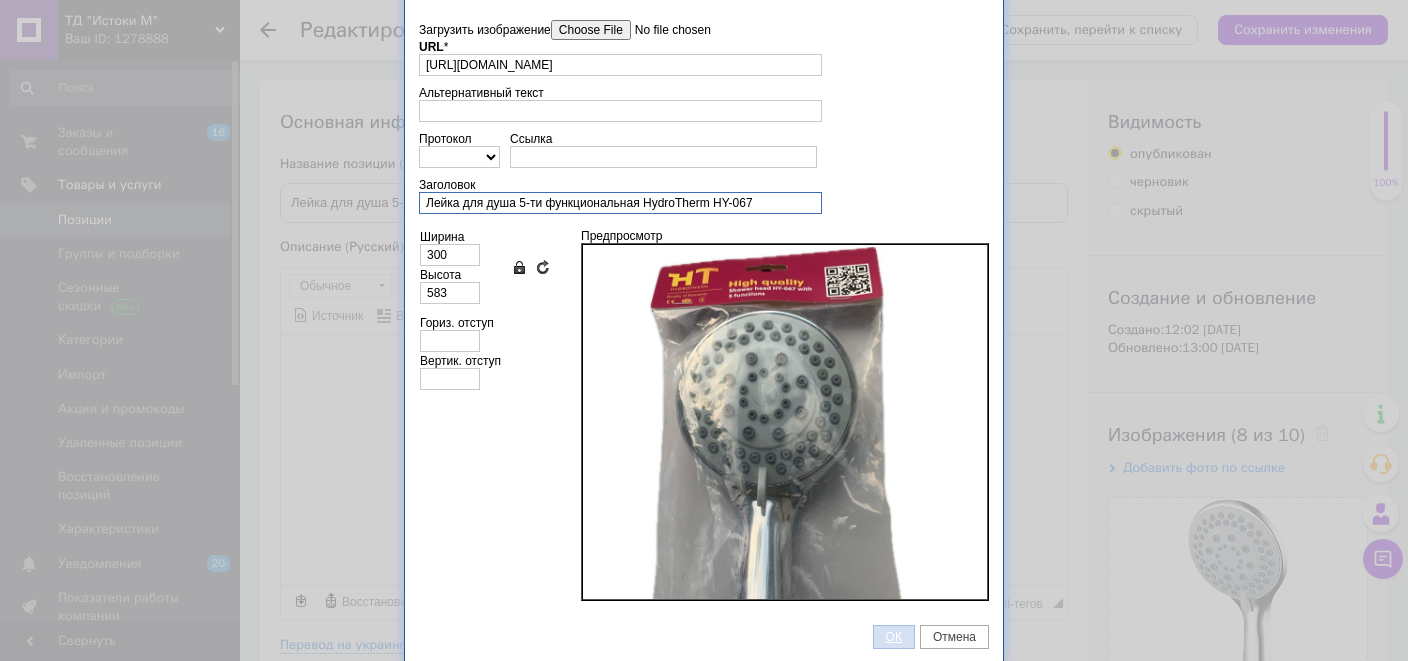 type on "Лейка для душа 5-ти функциональная HydroTherm HY-067" 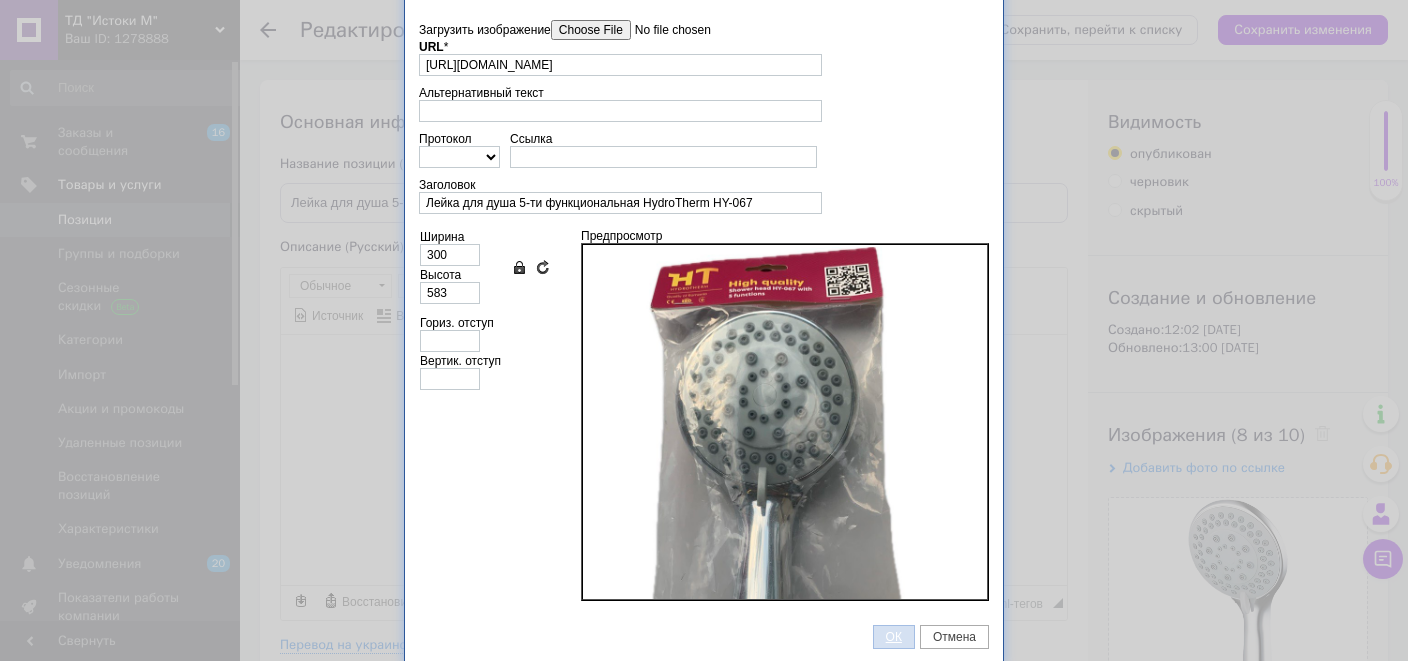 click on "ОК" at bounding box center [894, 637] 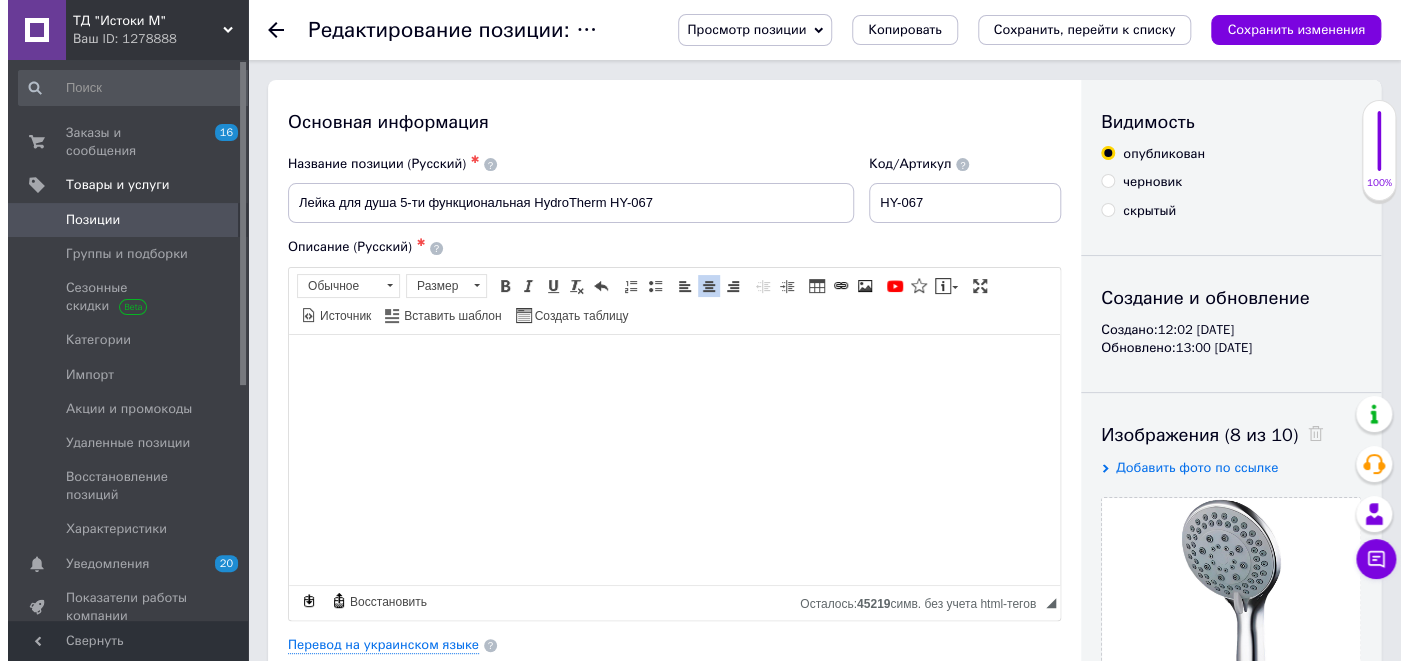 scroll, scrollTop: 1, scrollLeft: 0, axis: vertical 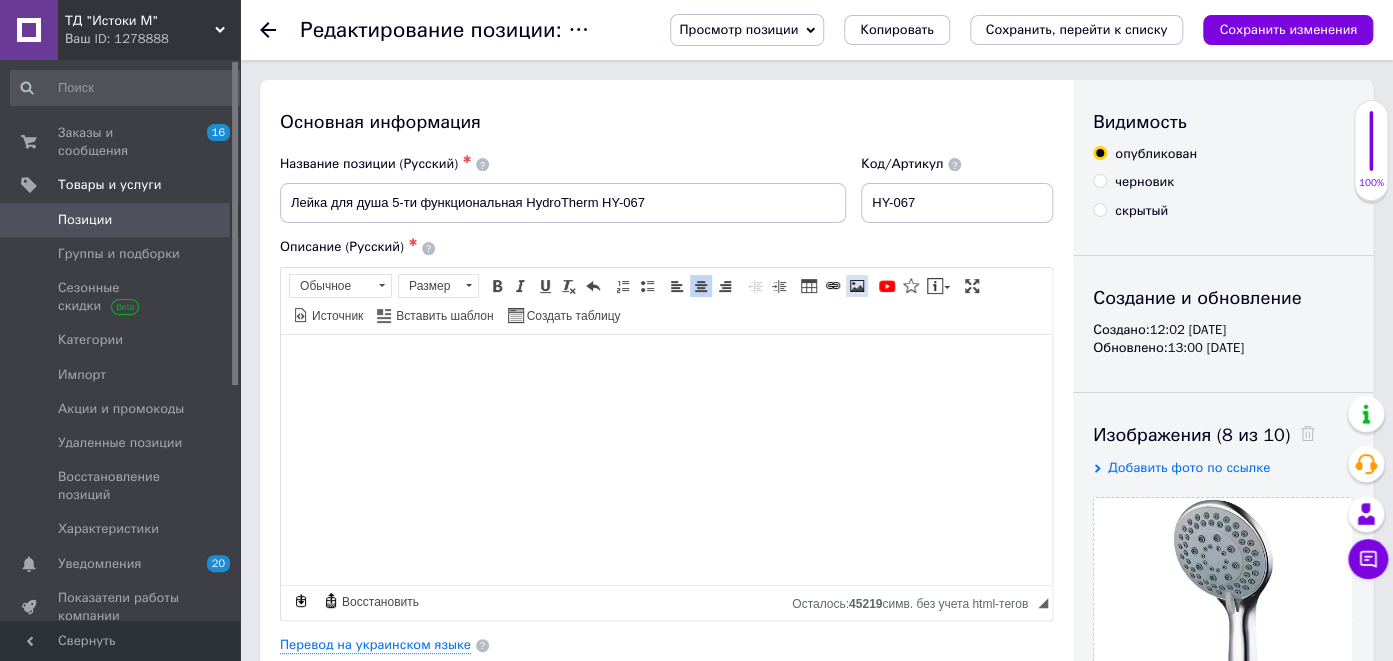 click at bounding box center (857, 286) 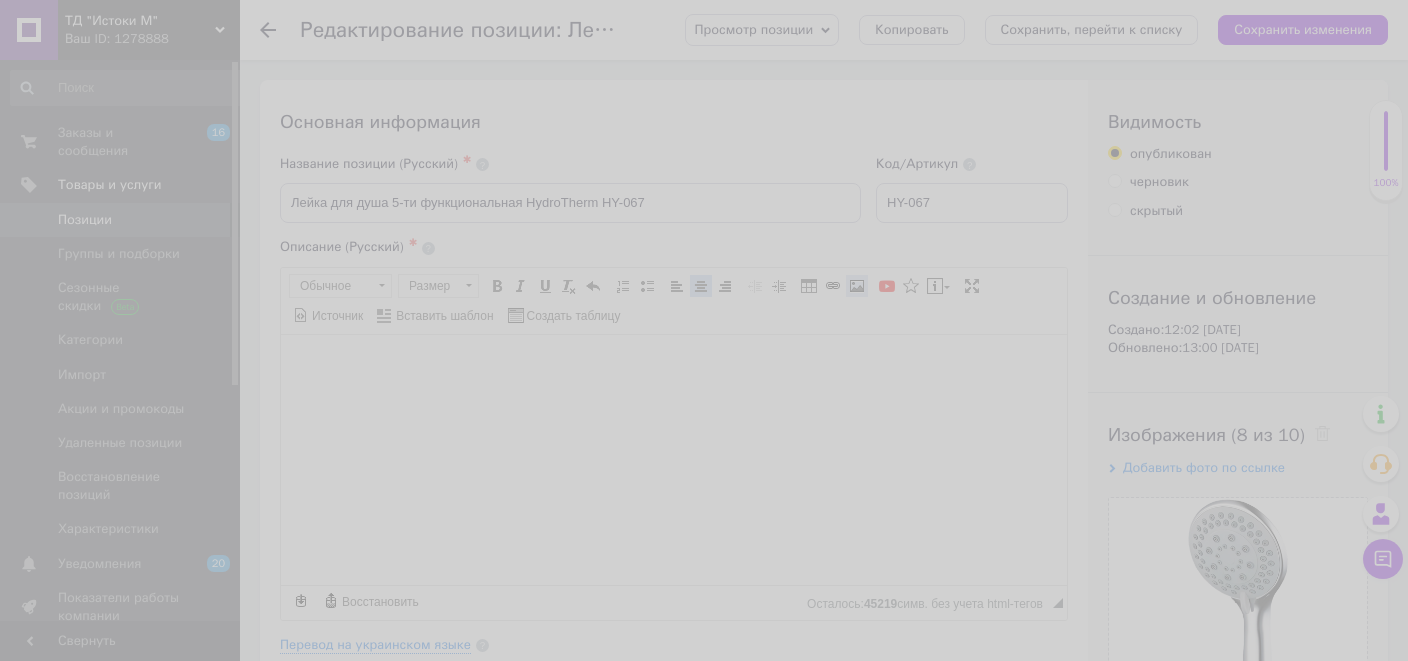 scroll, scrollTop: 38, scrollLeft: 0, axis: vertical 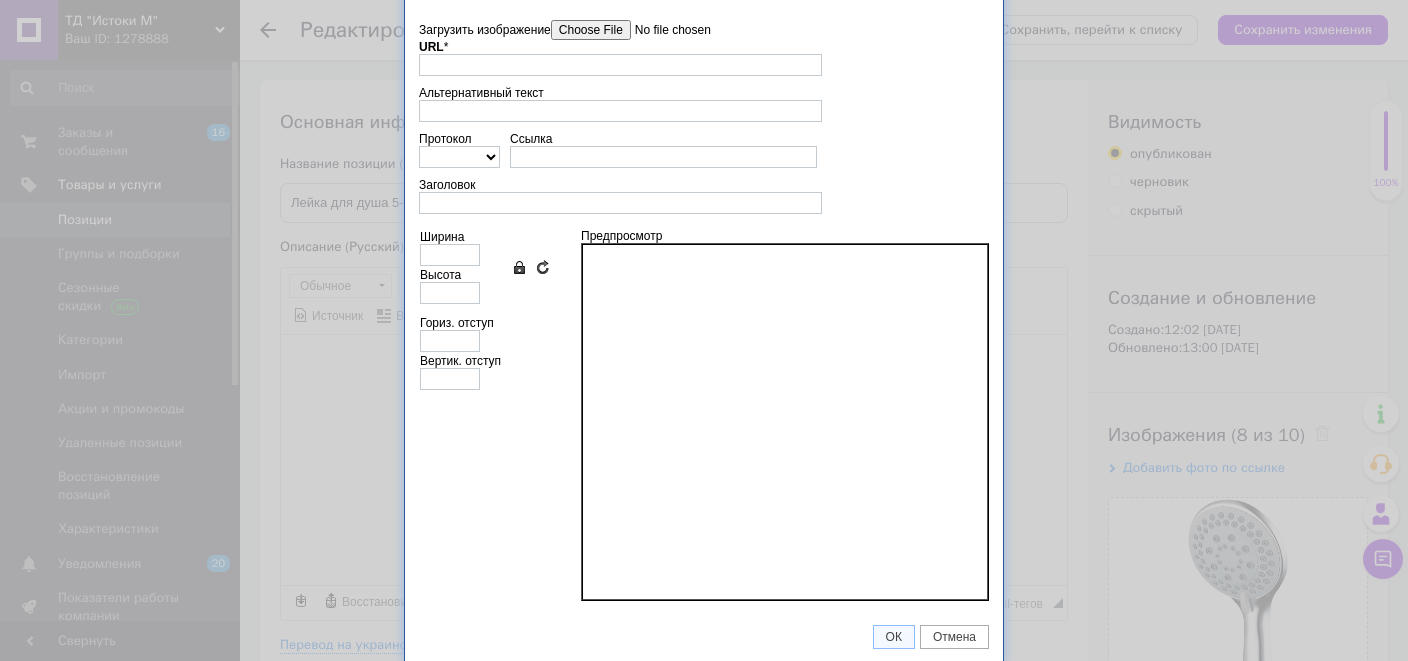 click on "Загрузить изображение" at bounding box center (664, 30) 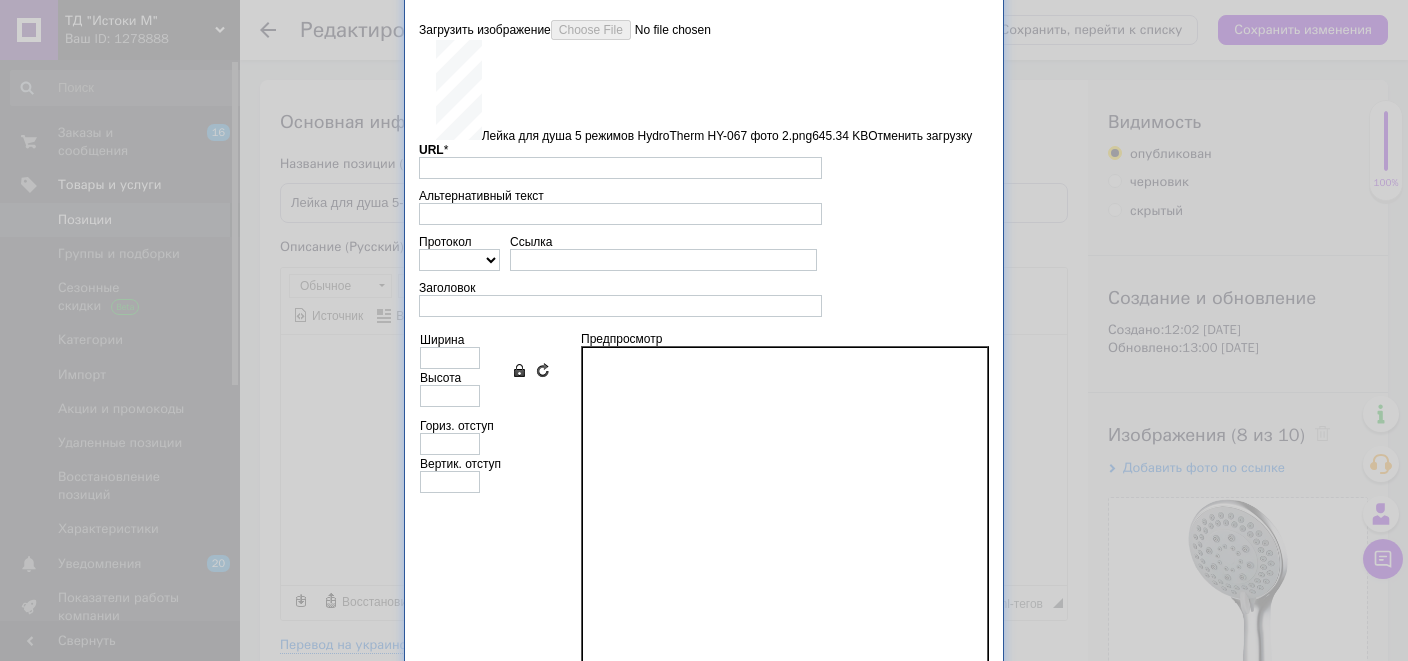 type on "[URL][DOMAIN_NAME]" 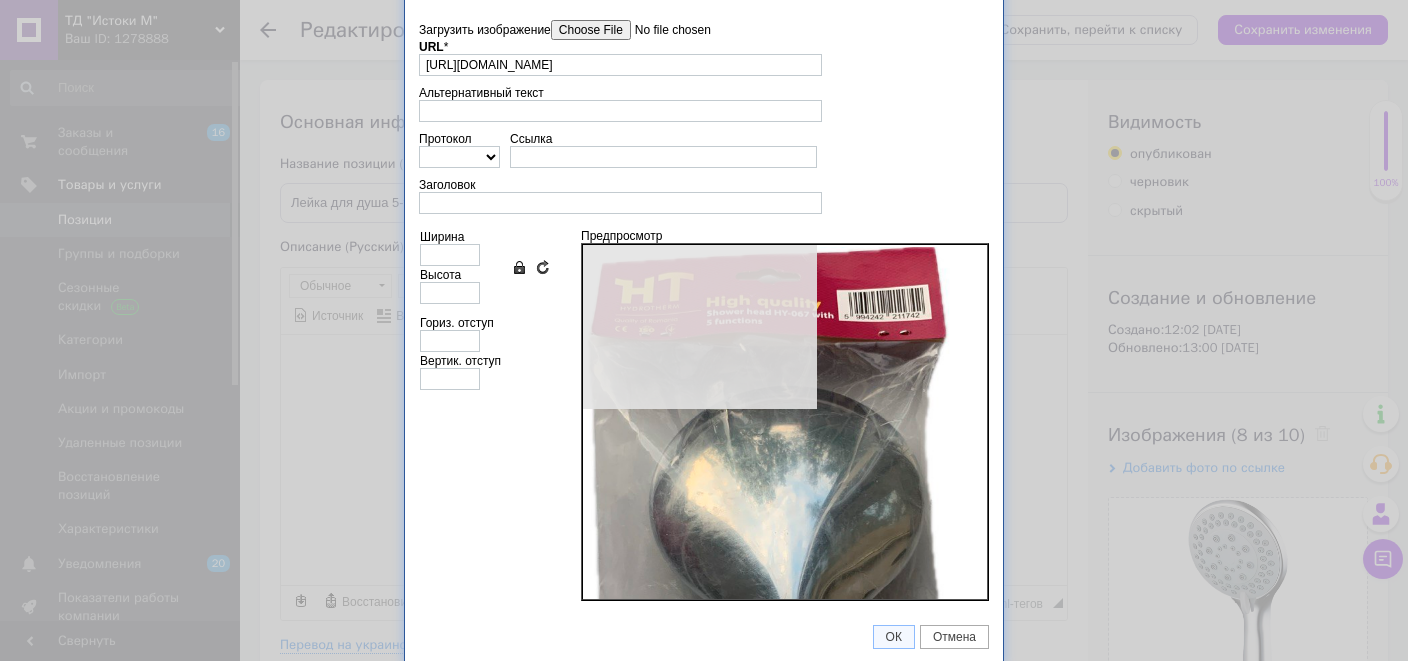 type on "598" 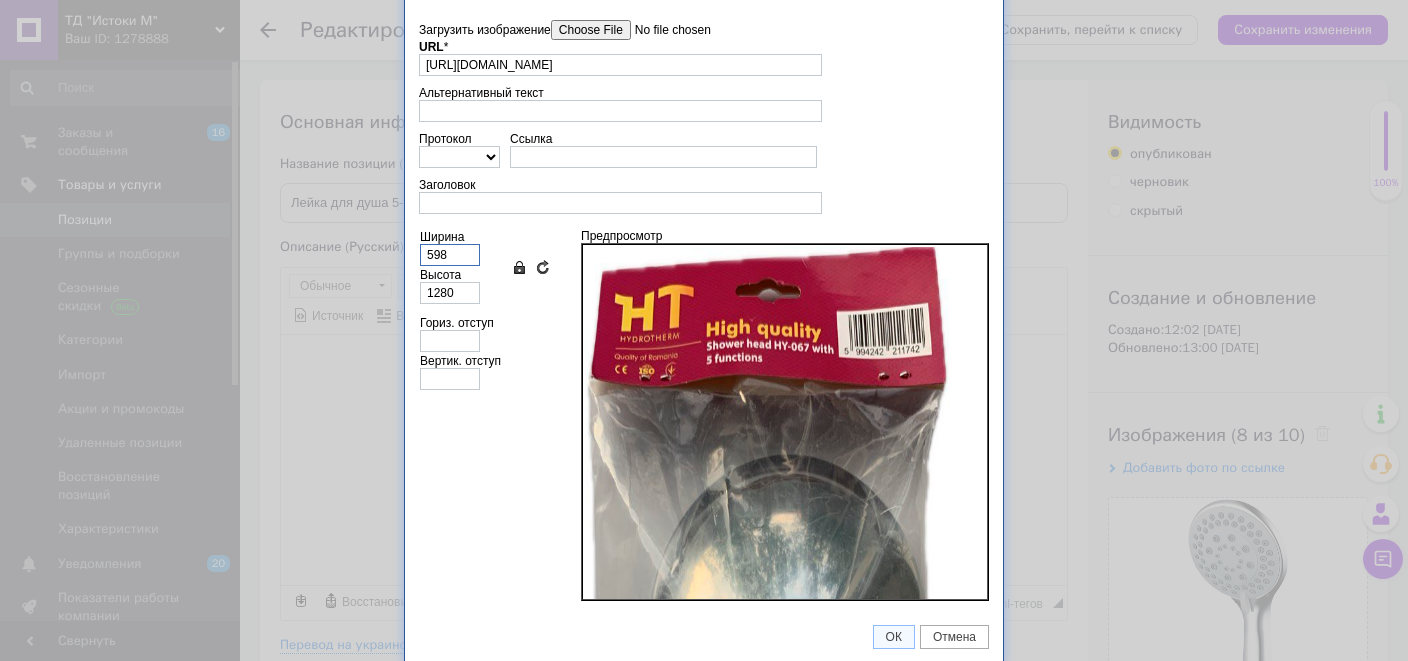 drag, startPoint x: 457, startPoint y: 252, endPoint x: 377, endPoint y: 260, distance: 80.399 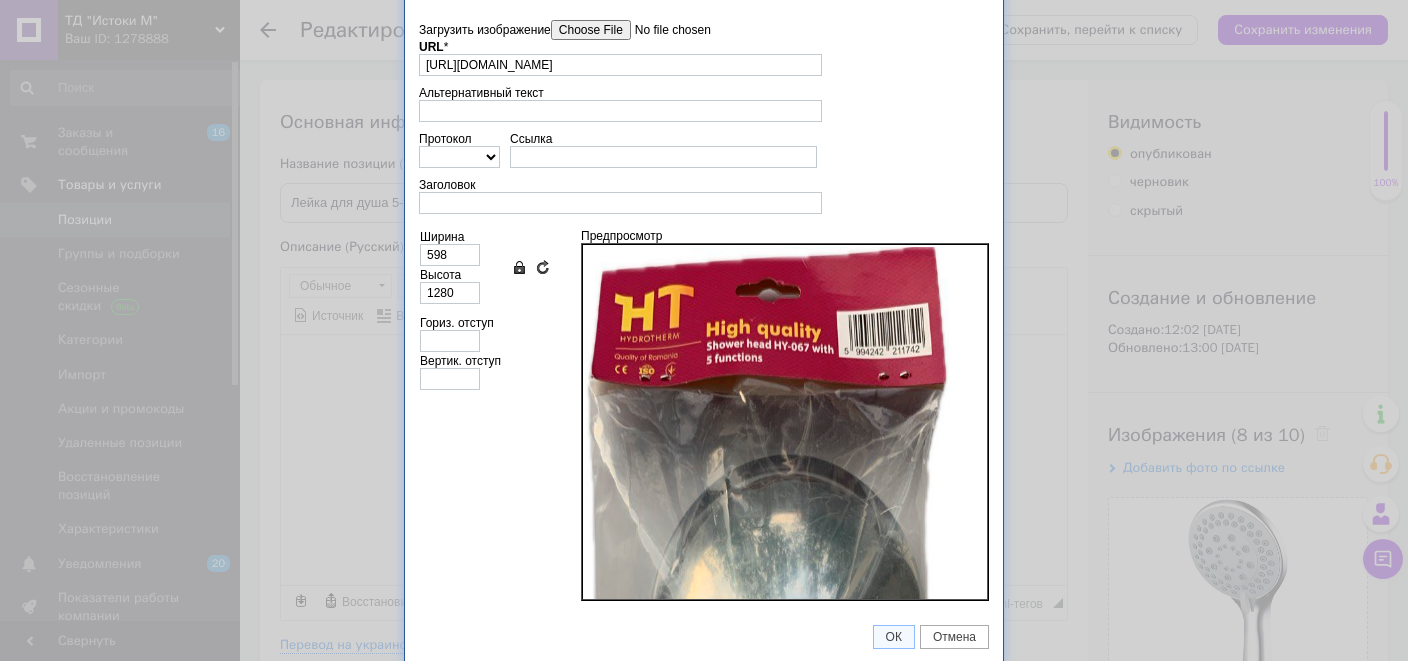 click on "Высота 1280" at bounding box center (450, 286) 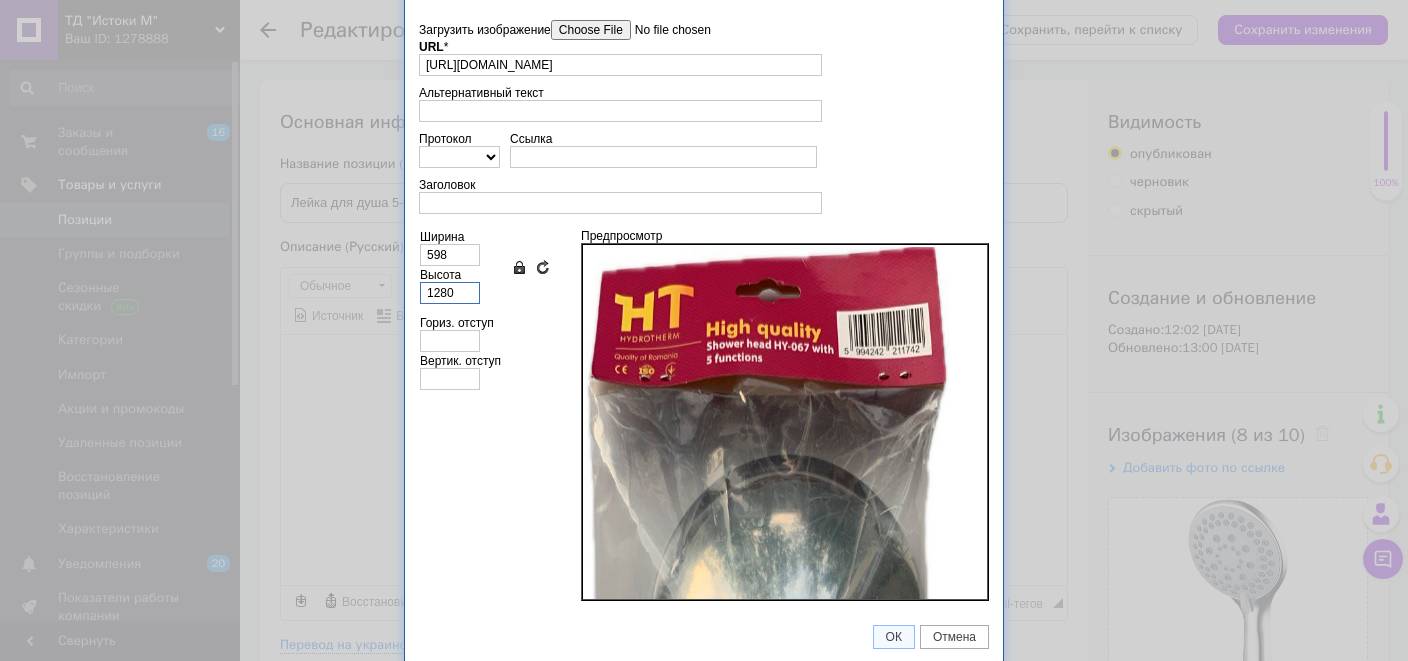 click on "1280" at bounding box center [450, 293] 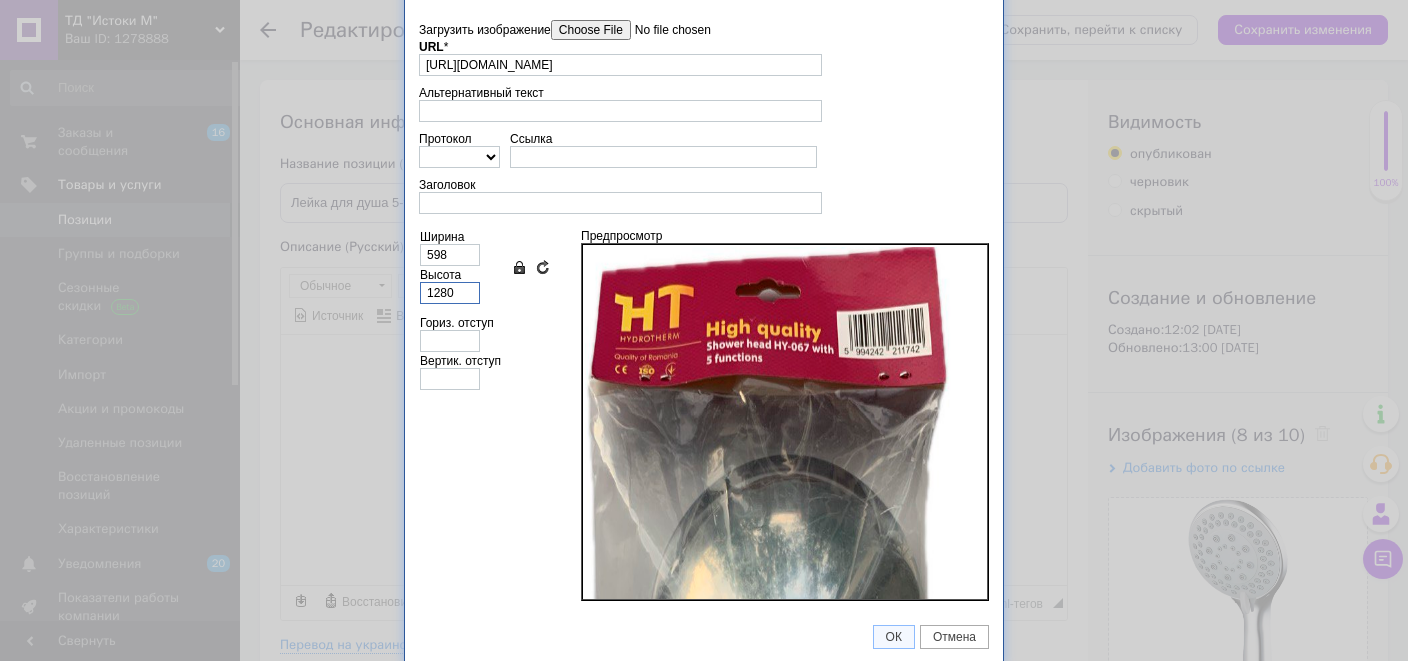 type on "128" 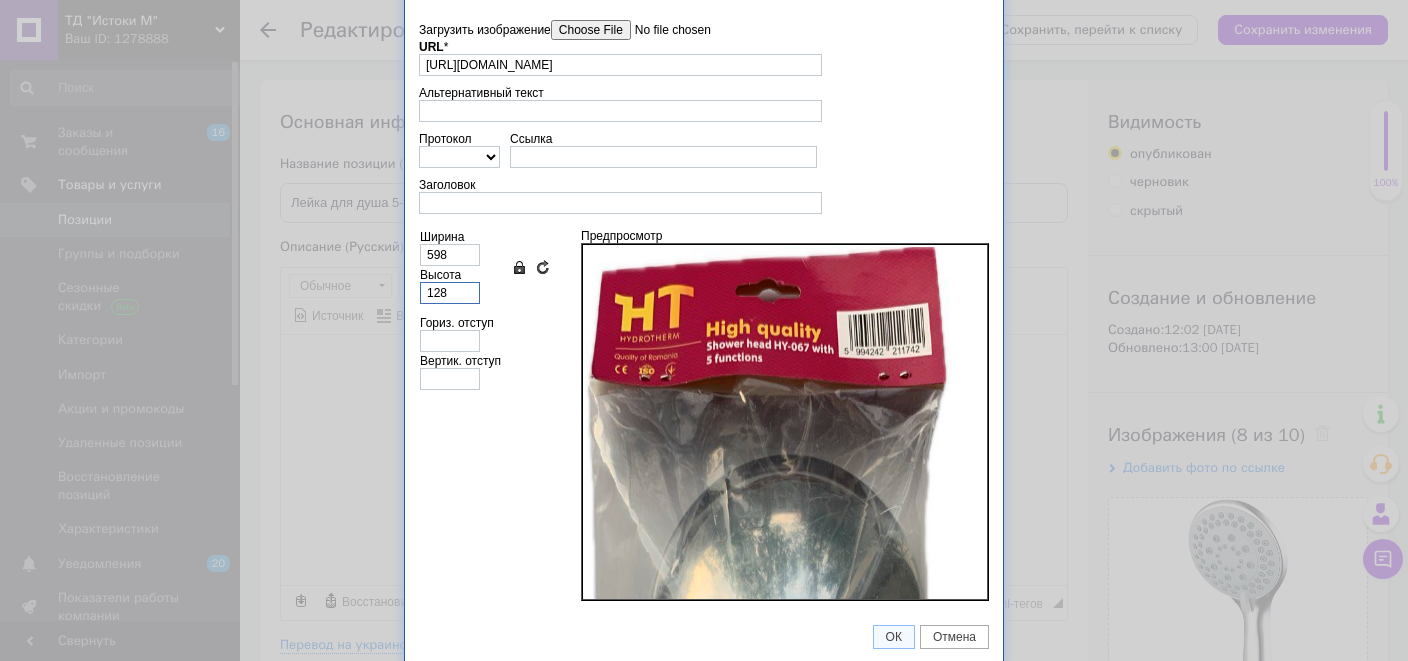 type on "60" 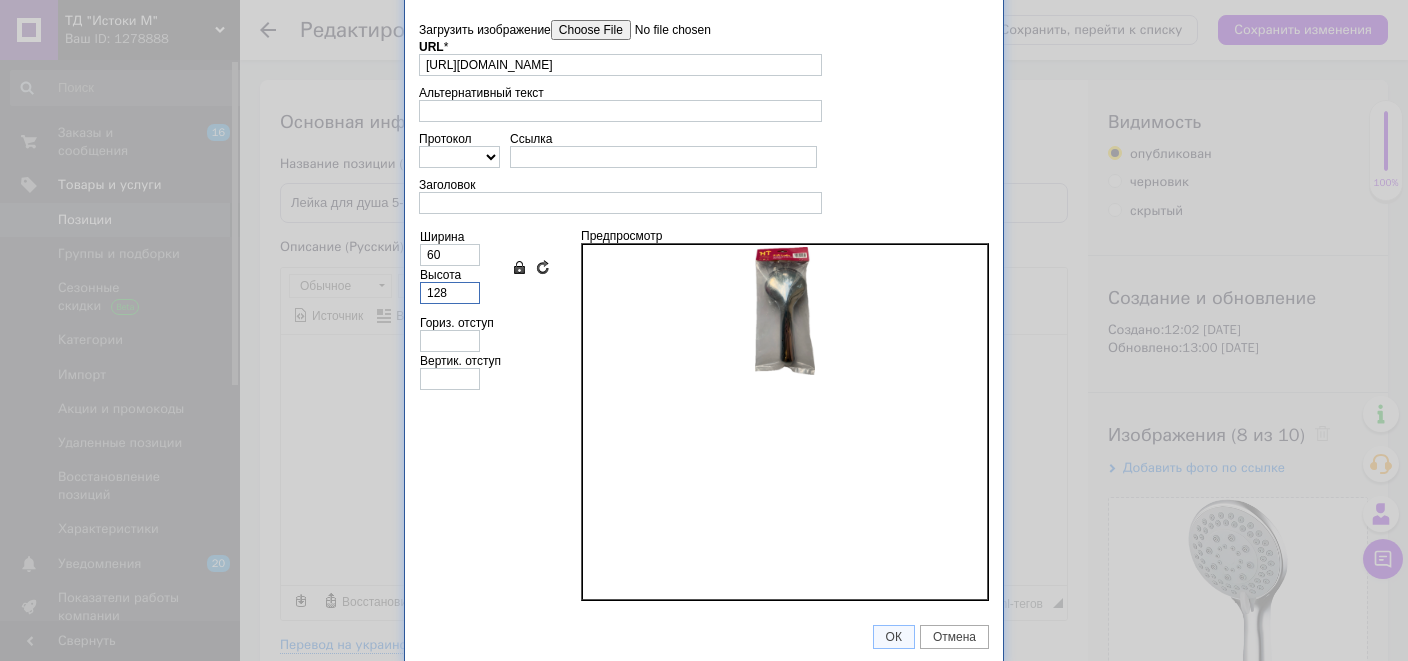 type on "12" 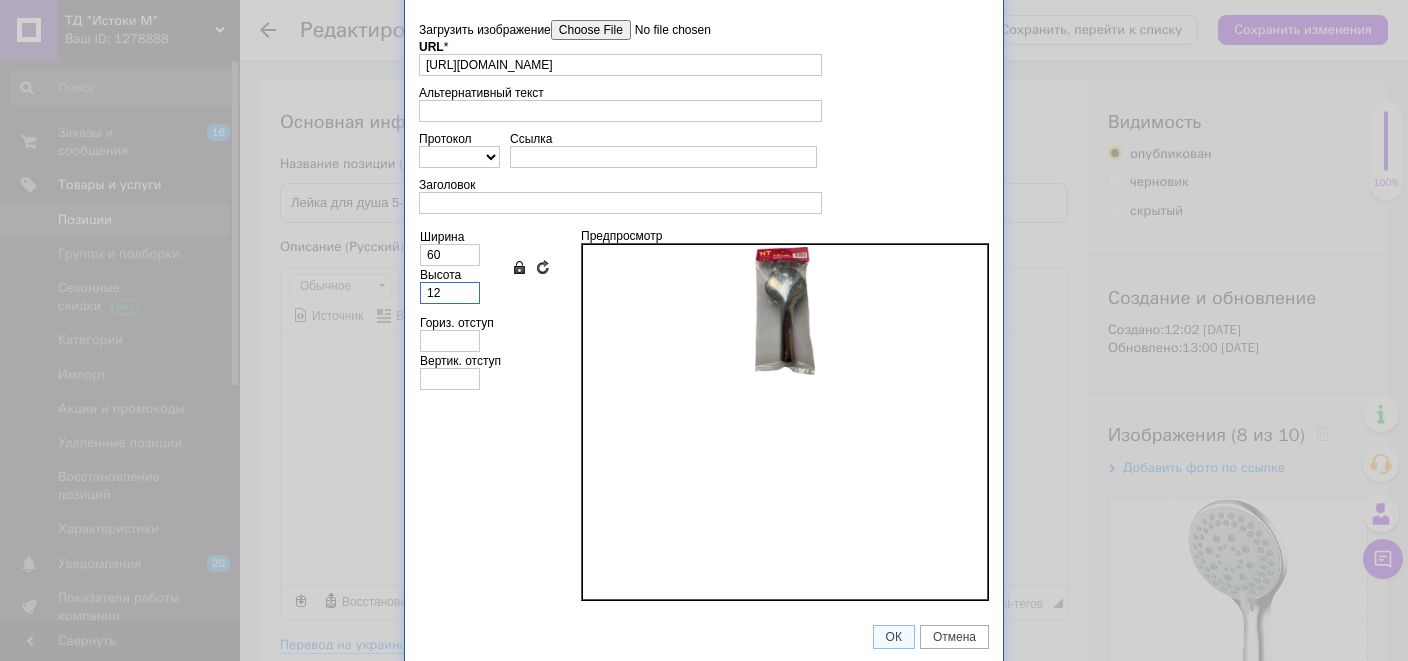 type on "6" 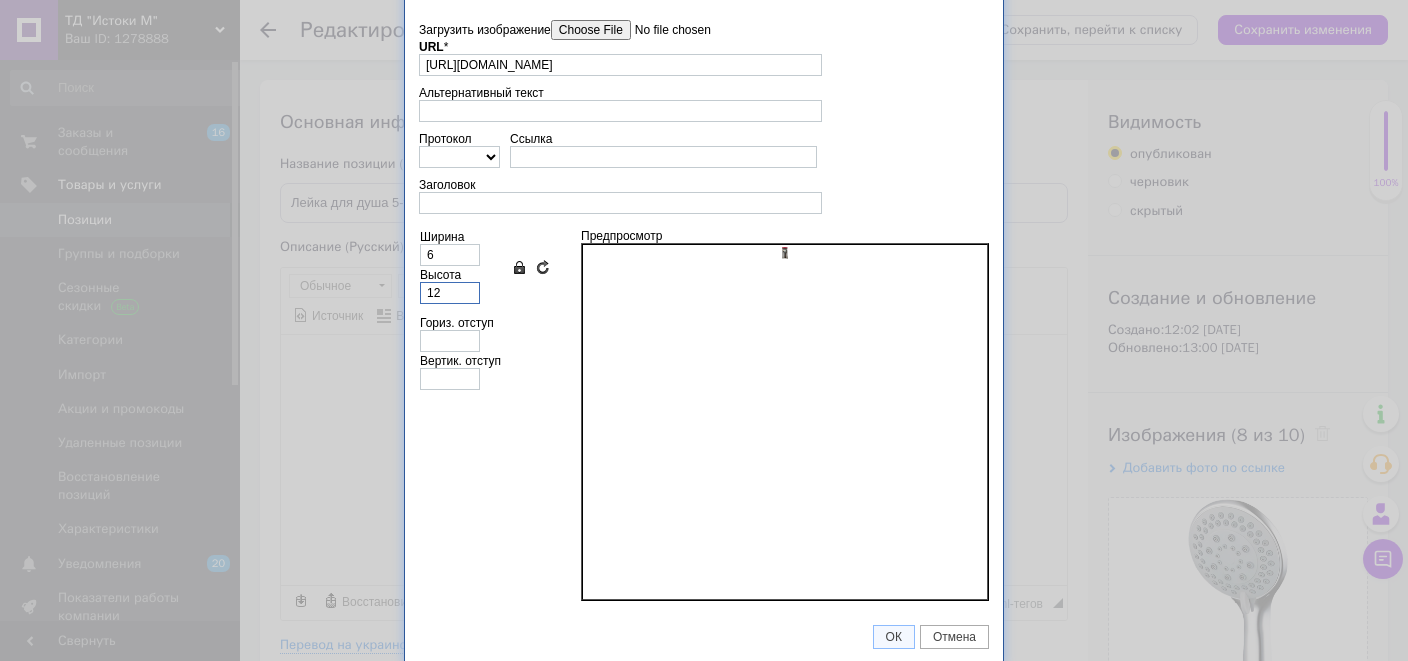 type on "1" 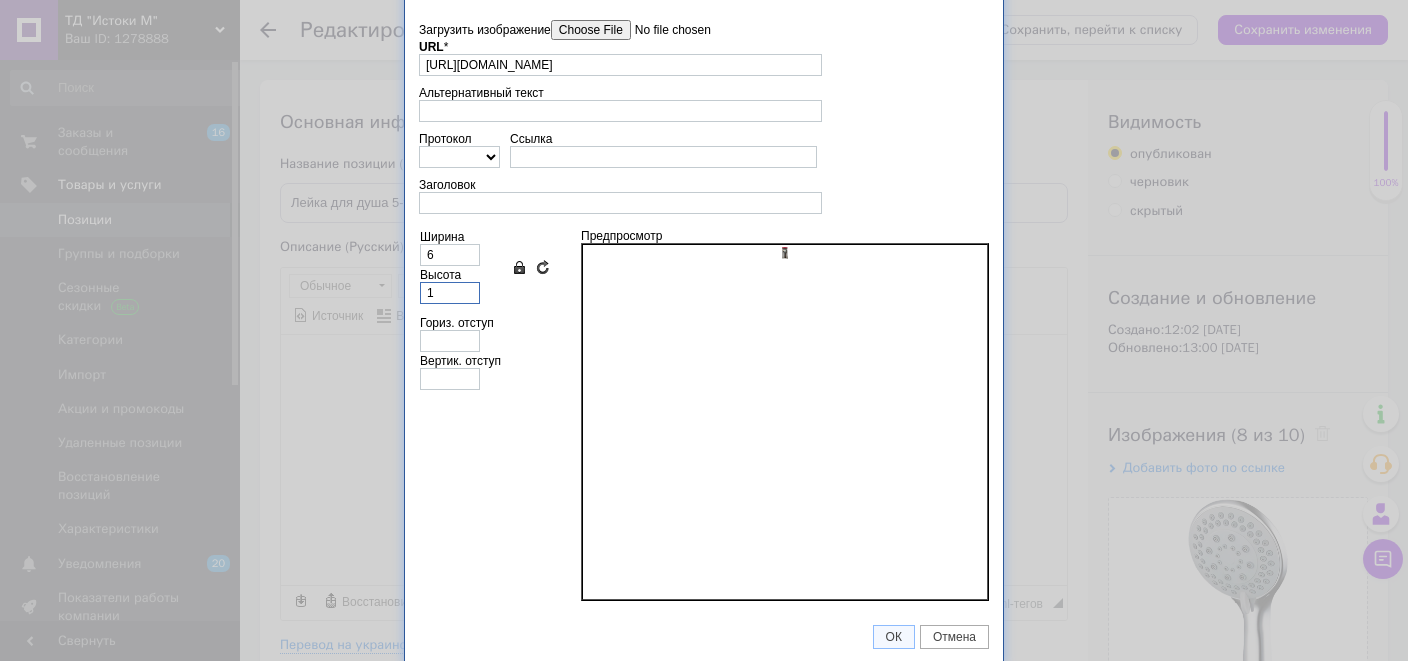 type 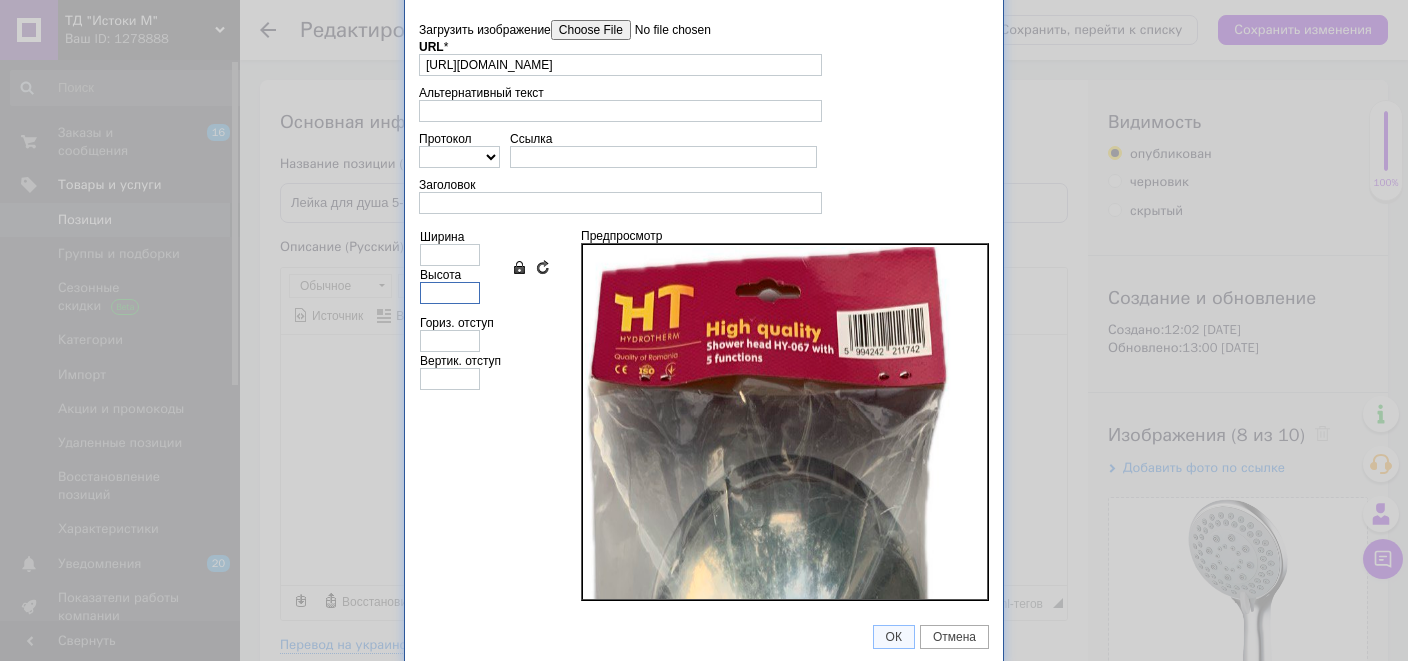 type on "5" 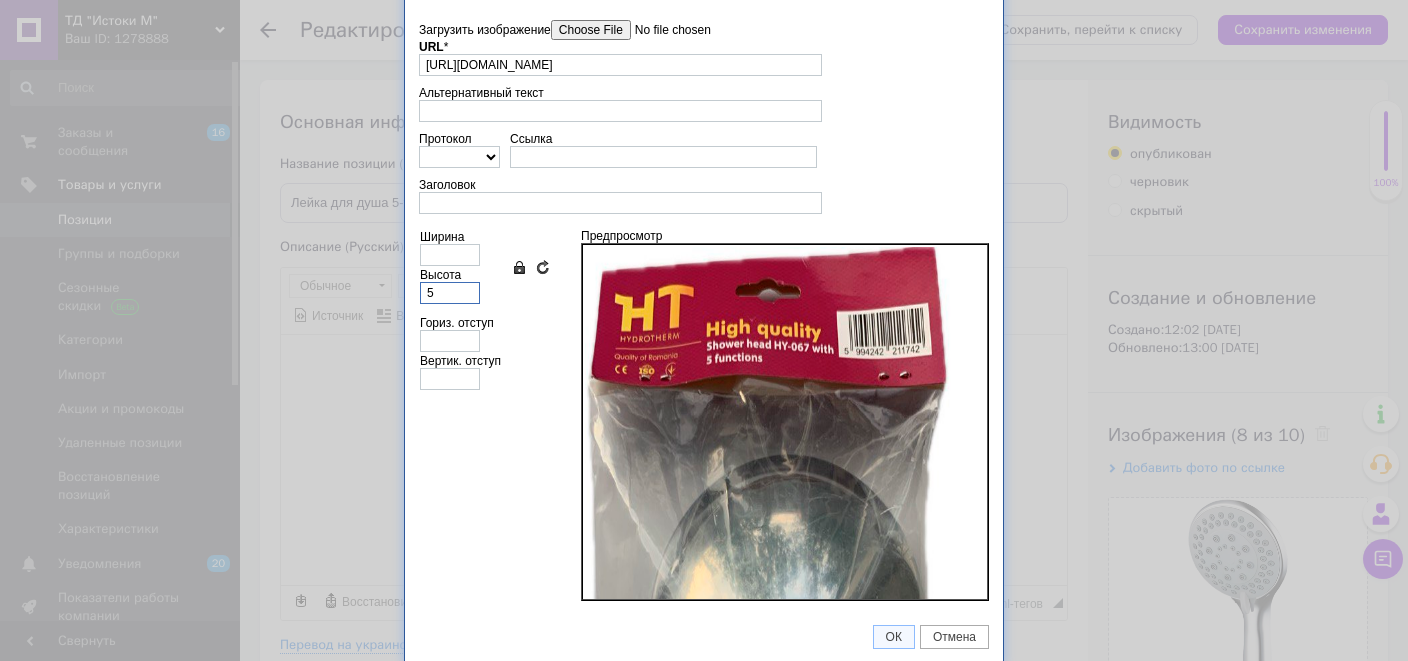 type on "2" 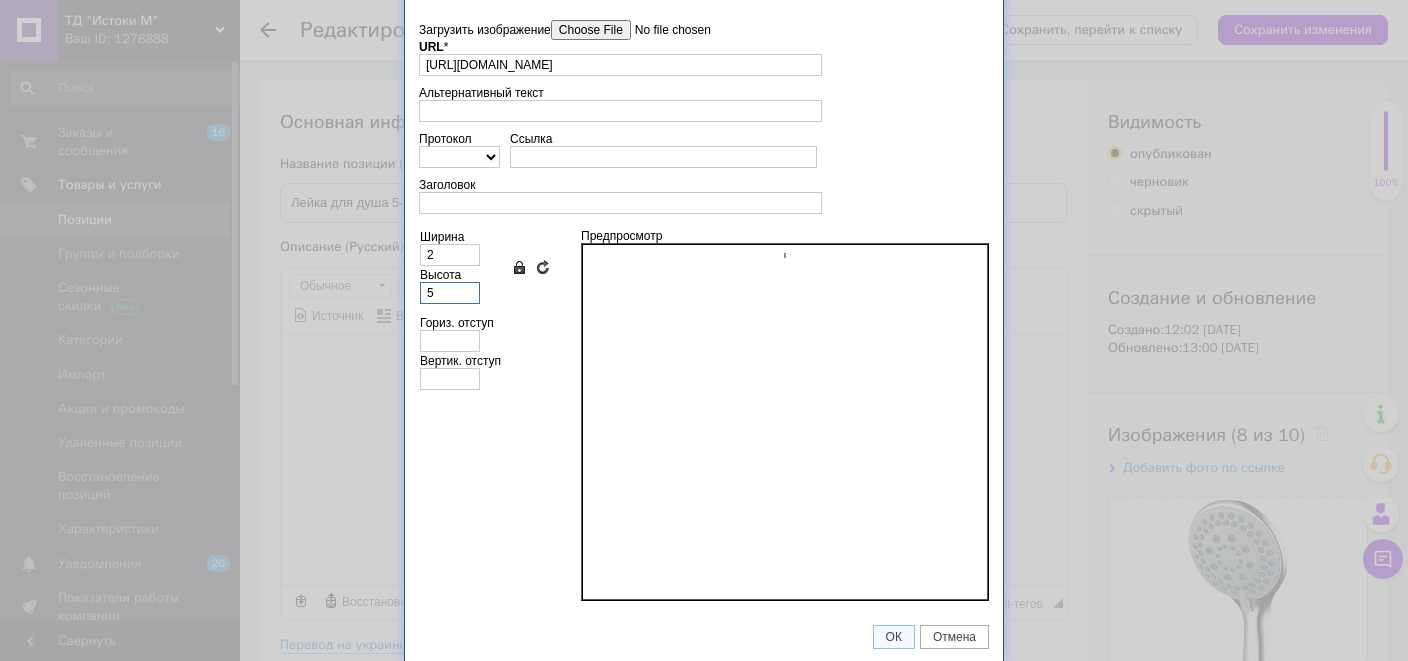 type on "58" 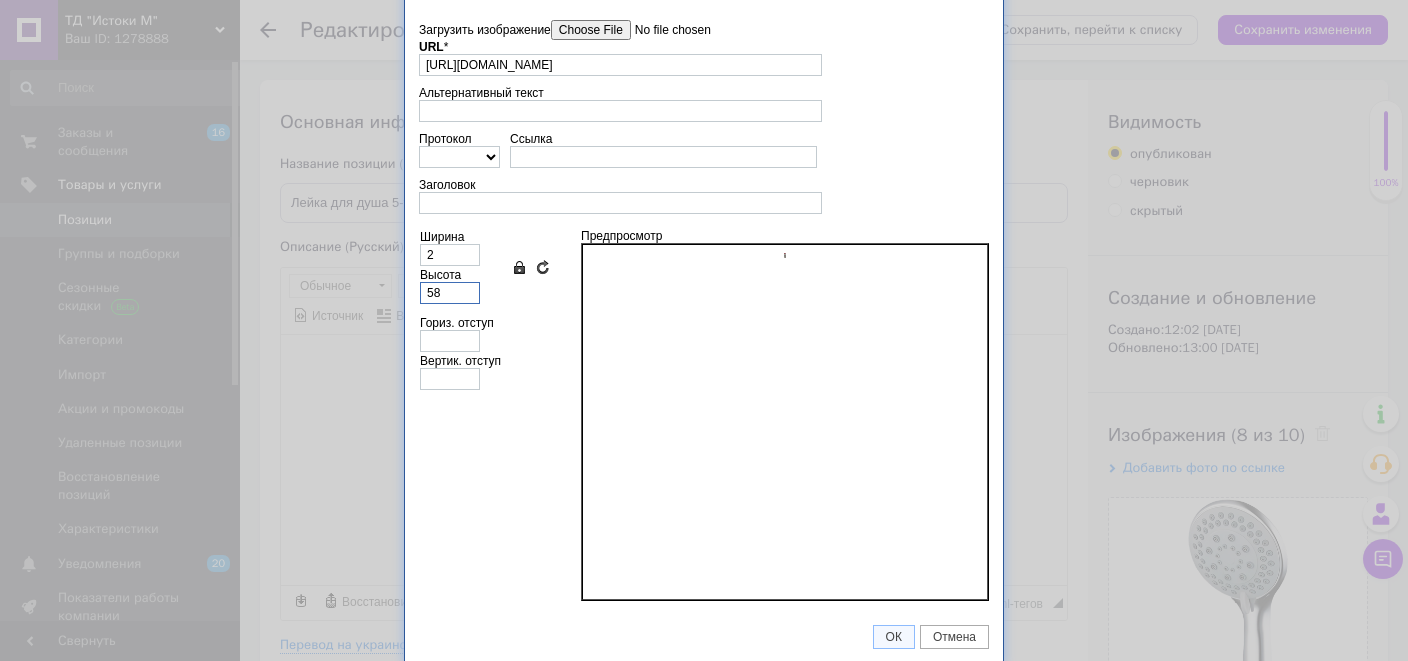 type on "27" 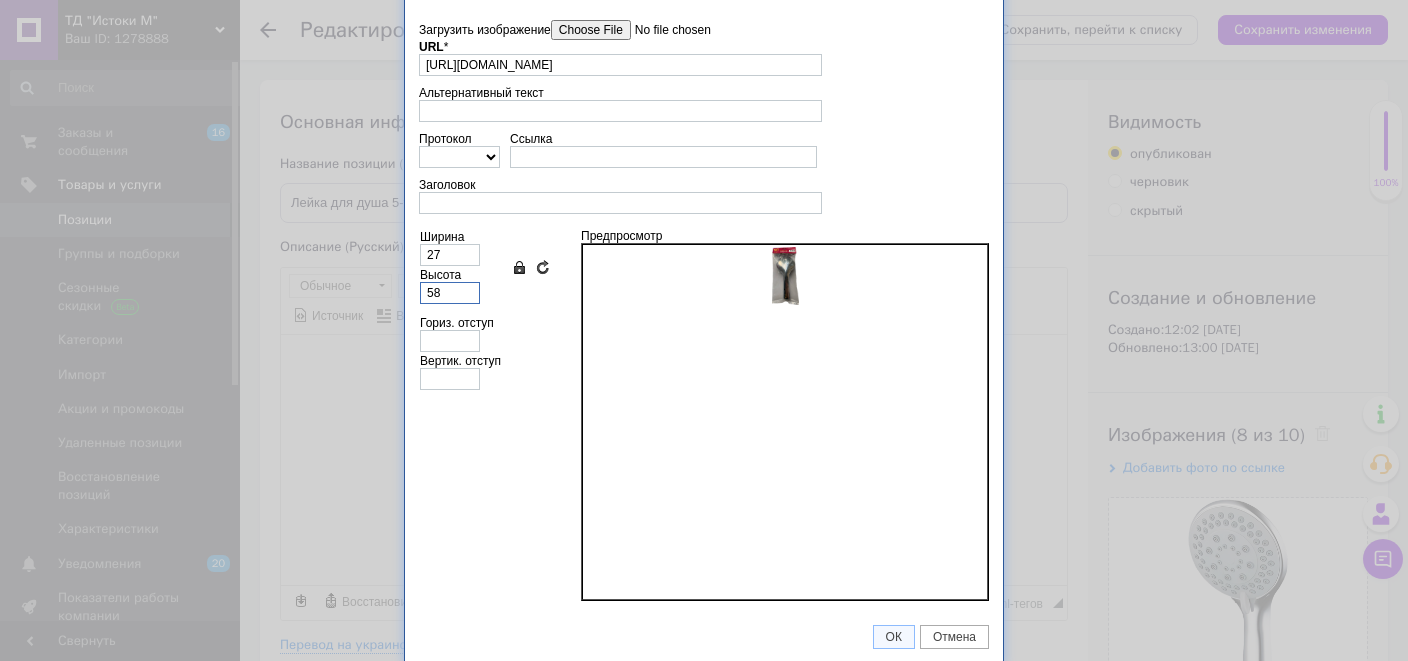 type on "583" 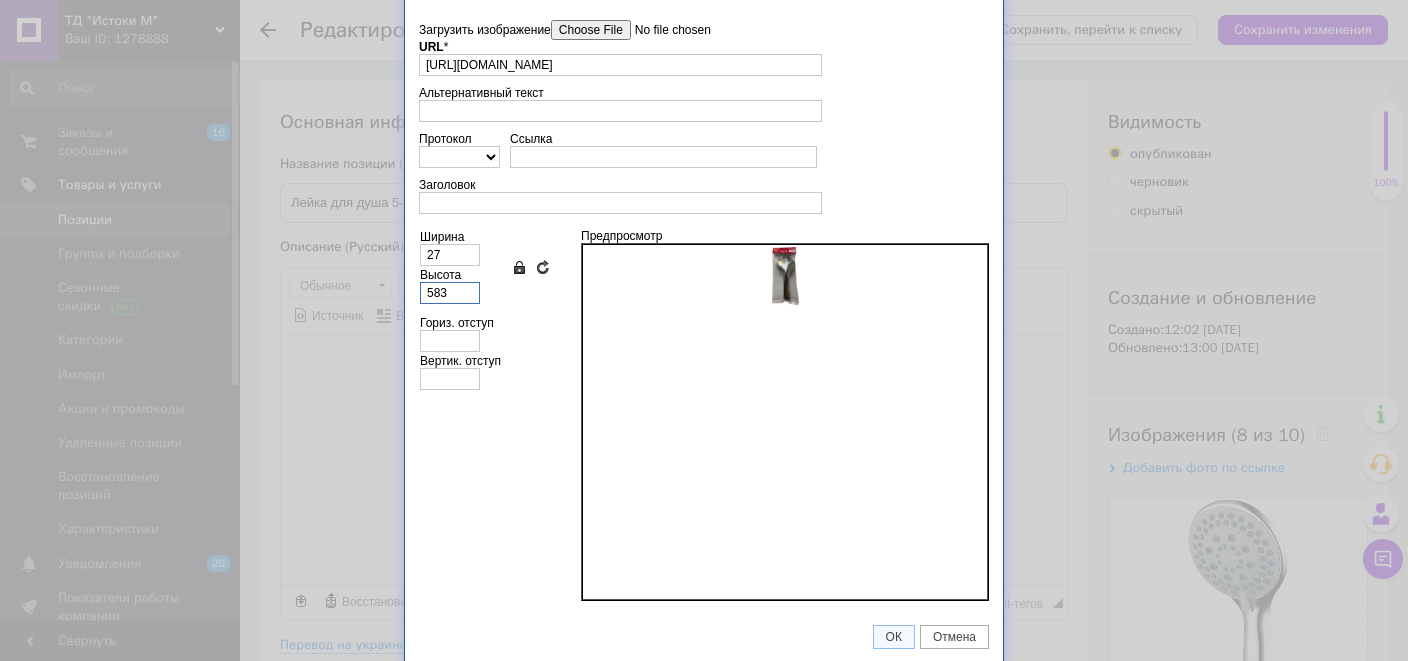 type on "272" 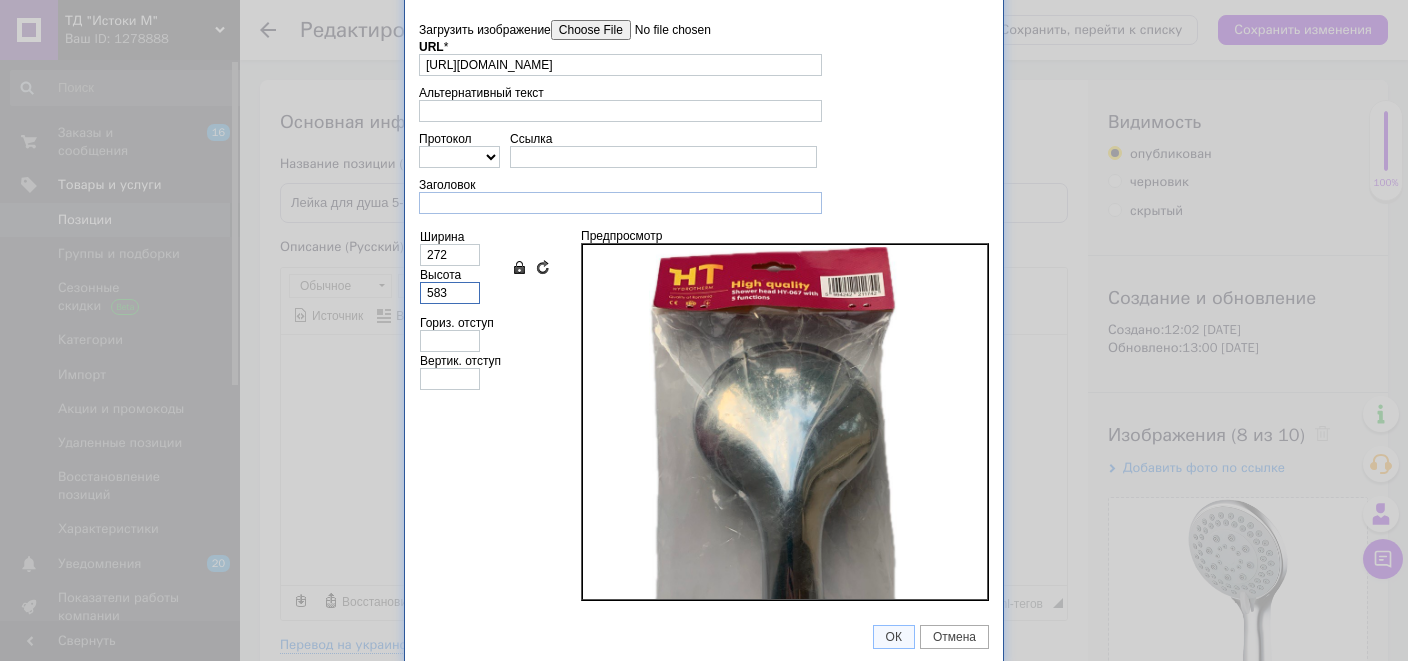 type on "583" 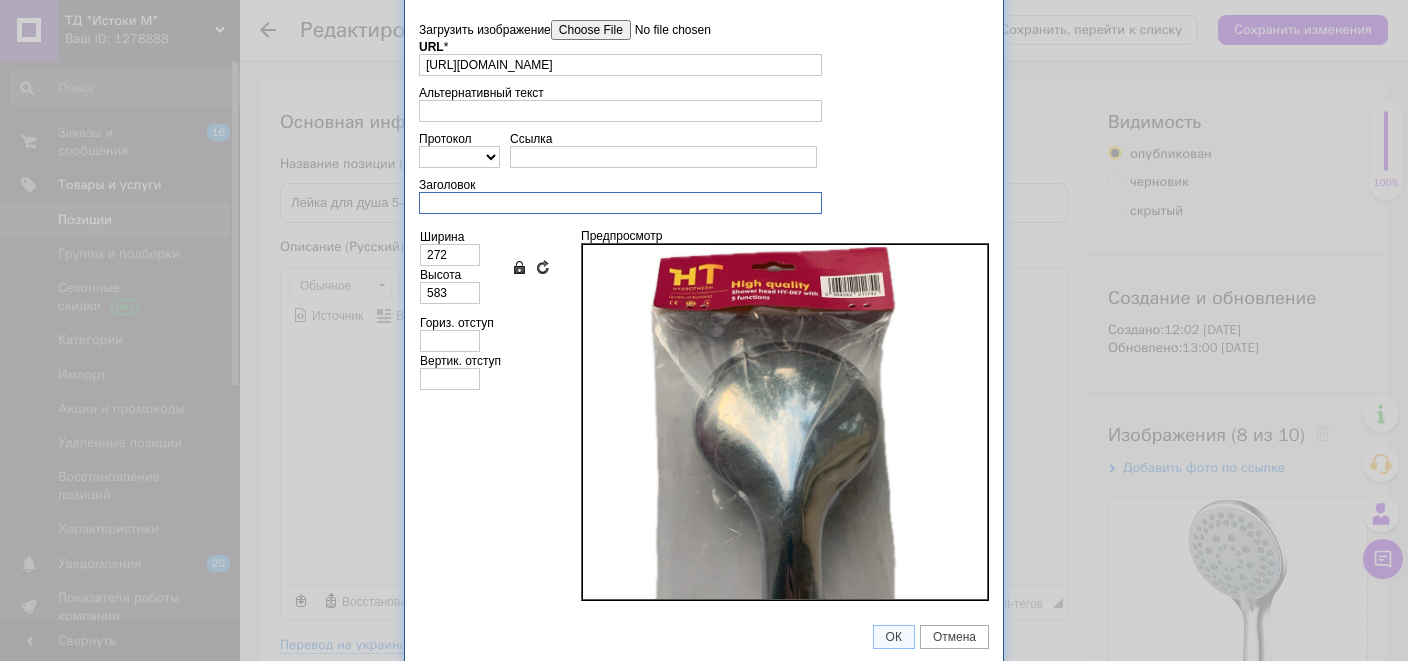 click on "Заголовок" at bounding box center [620, 203] 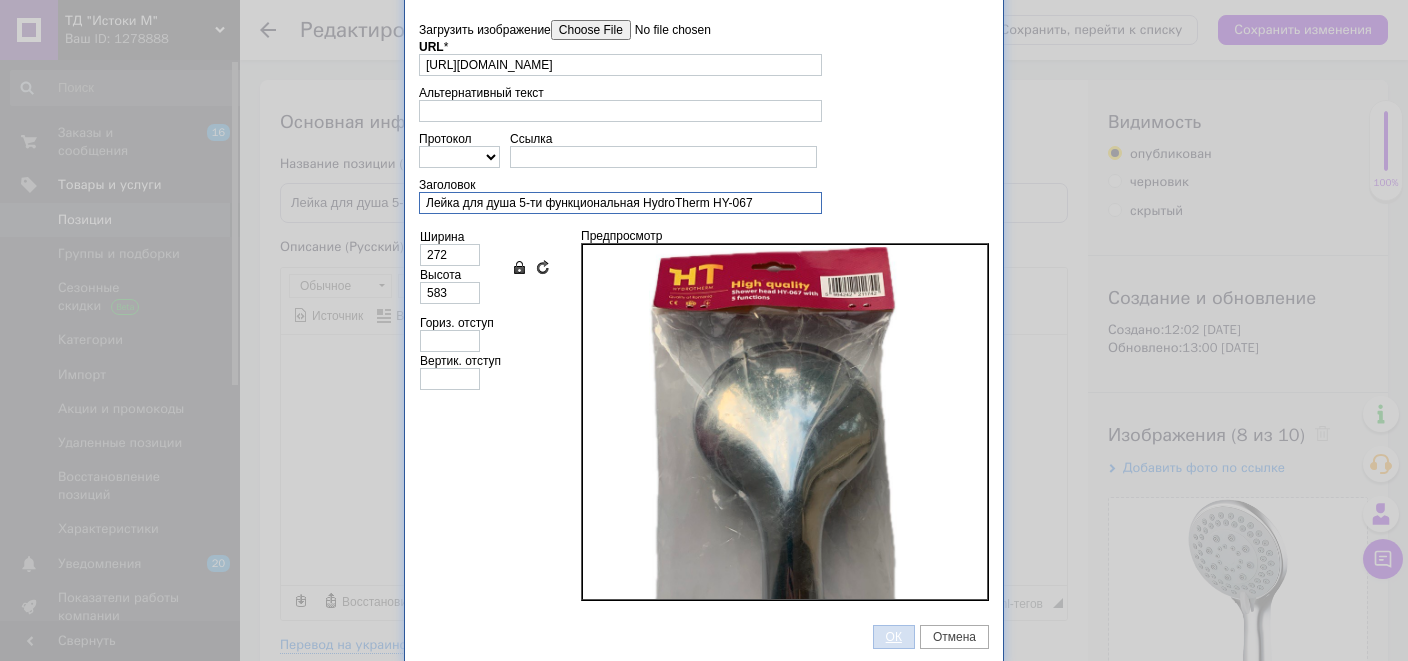 type on "Лейка для душа 5-ти функциональная HydroTherm HY-067" 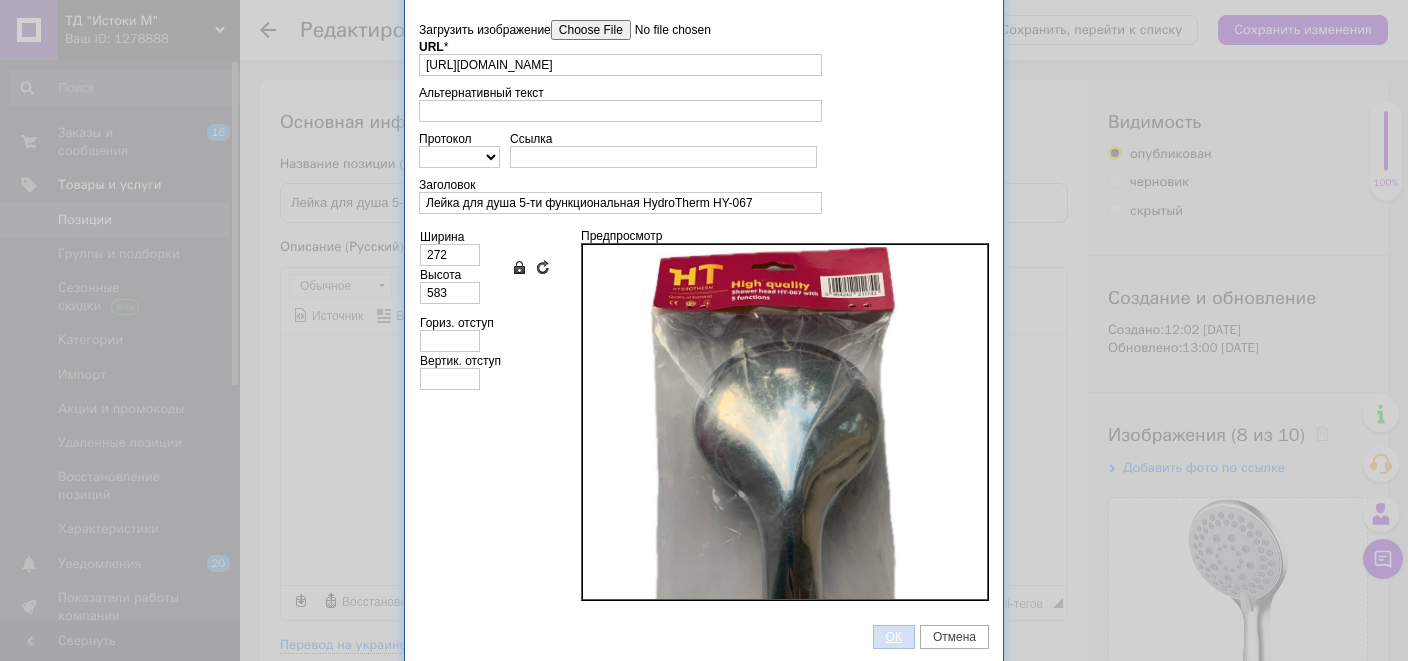 click on "ОК" at bounding box center (894, 637) 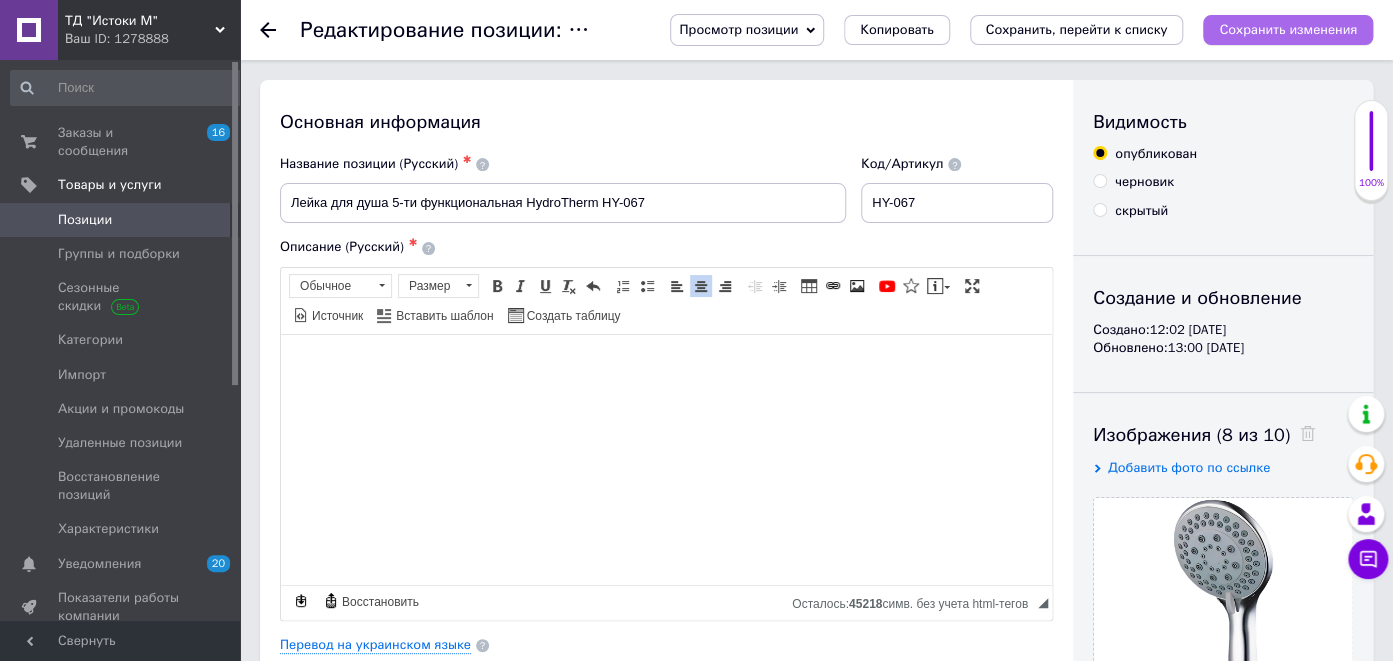 click on "Сохранить изменения" at bounding box center [1288, 29] 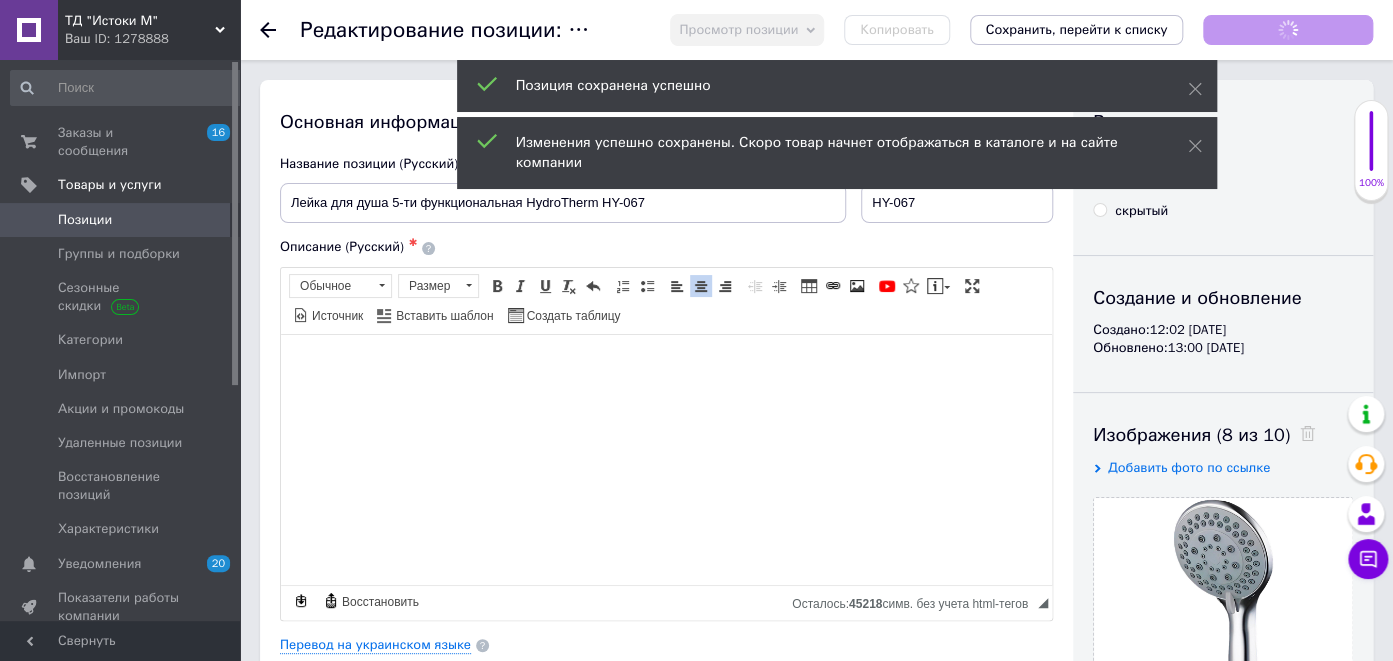 checkbox on "true" 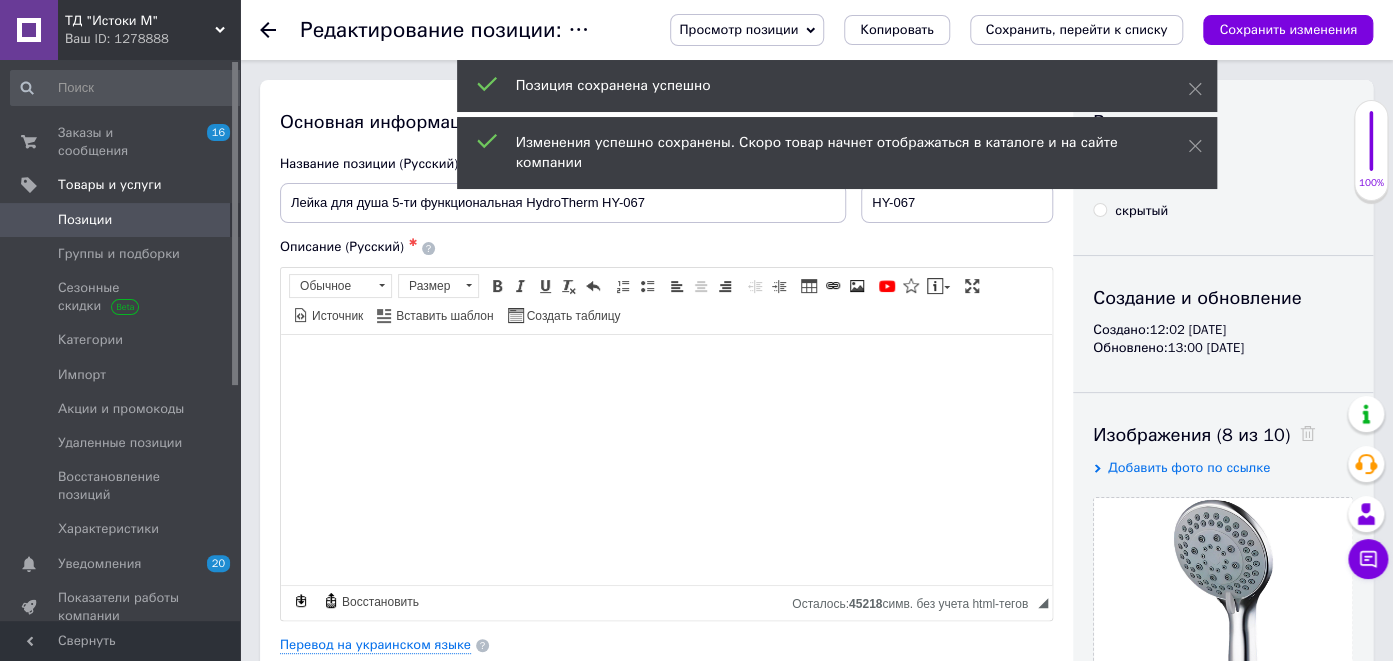 type 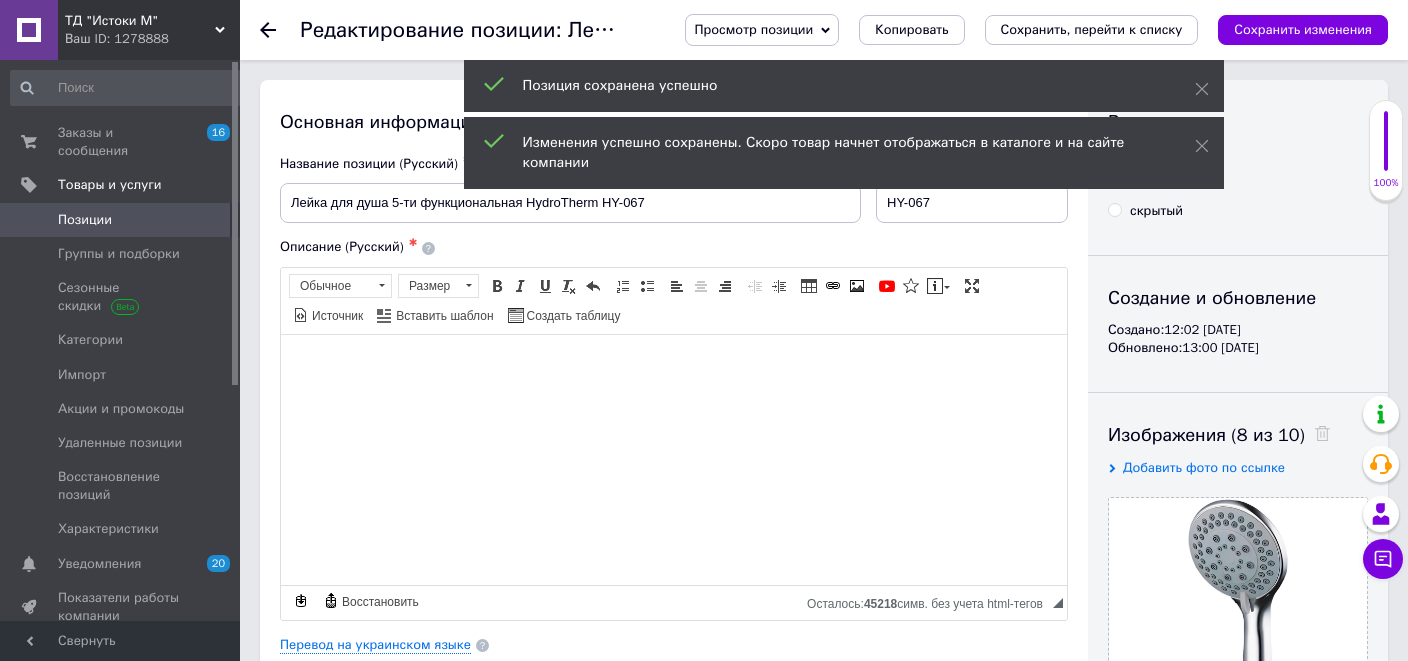 scroll, scrollTop: 38, scrollLeft: 0, axis: vertical 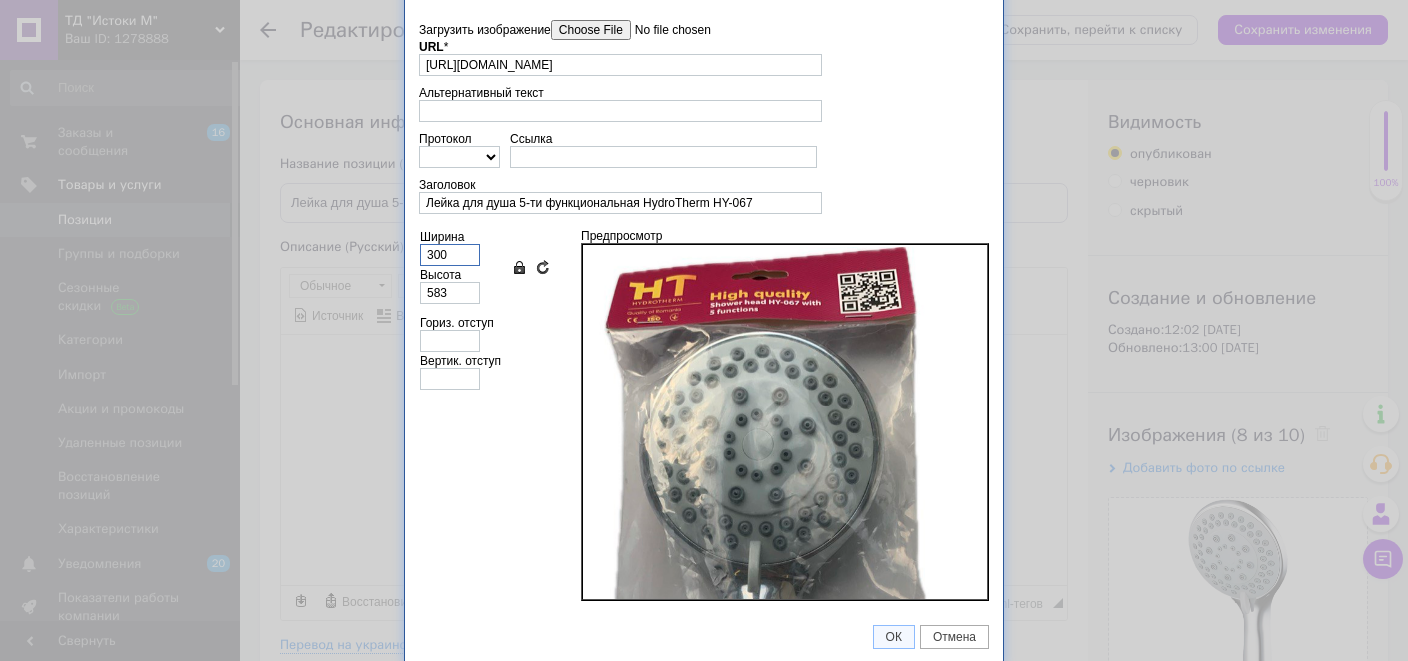 drag, startPoint x: 446, startPoint y: 252, endPoint x: 392, endPoint y: 263, distance: 55.108982 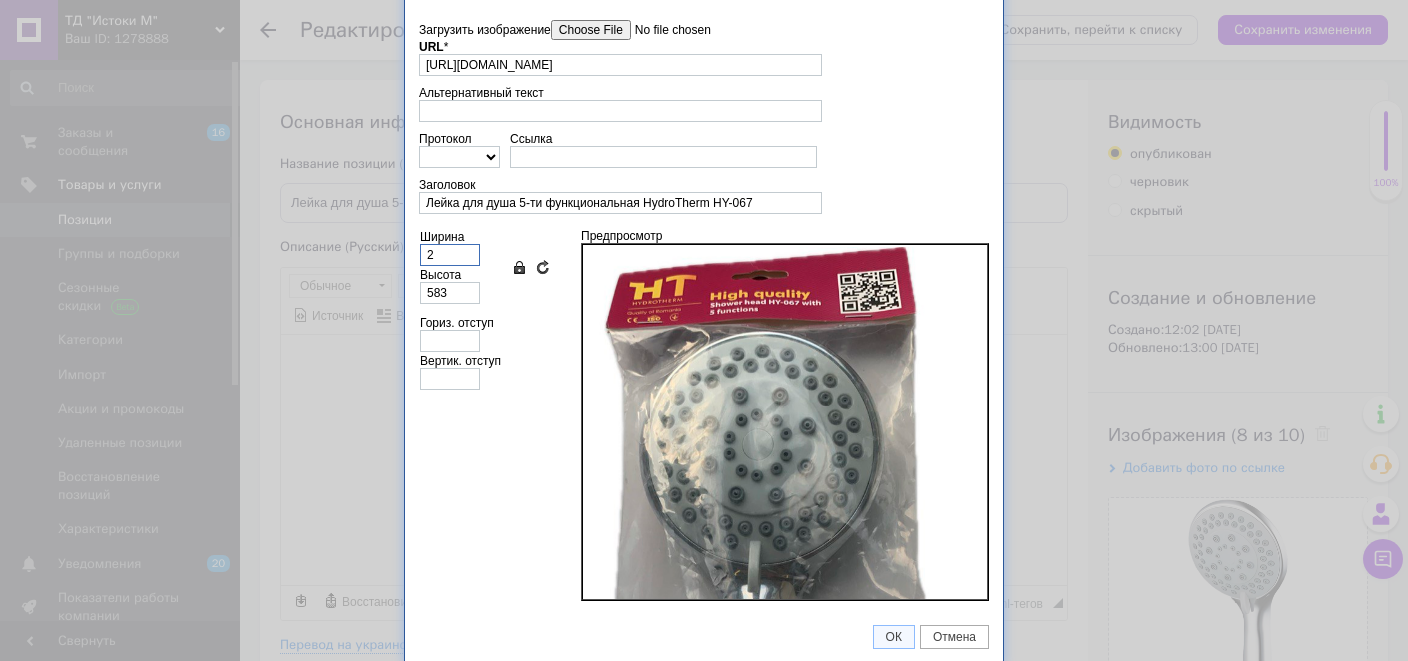 type on "4" 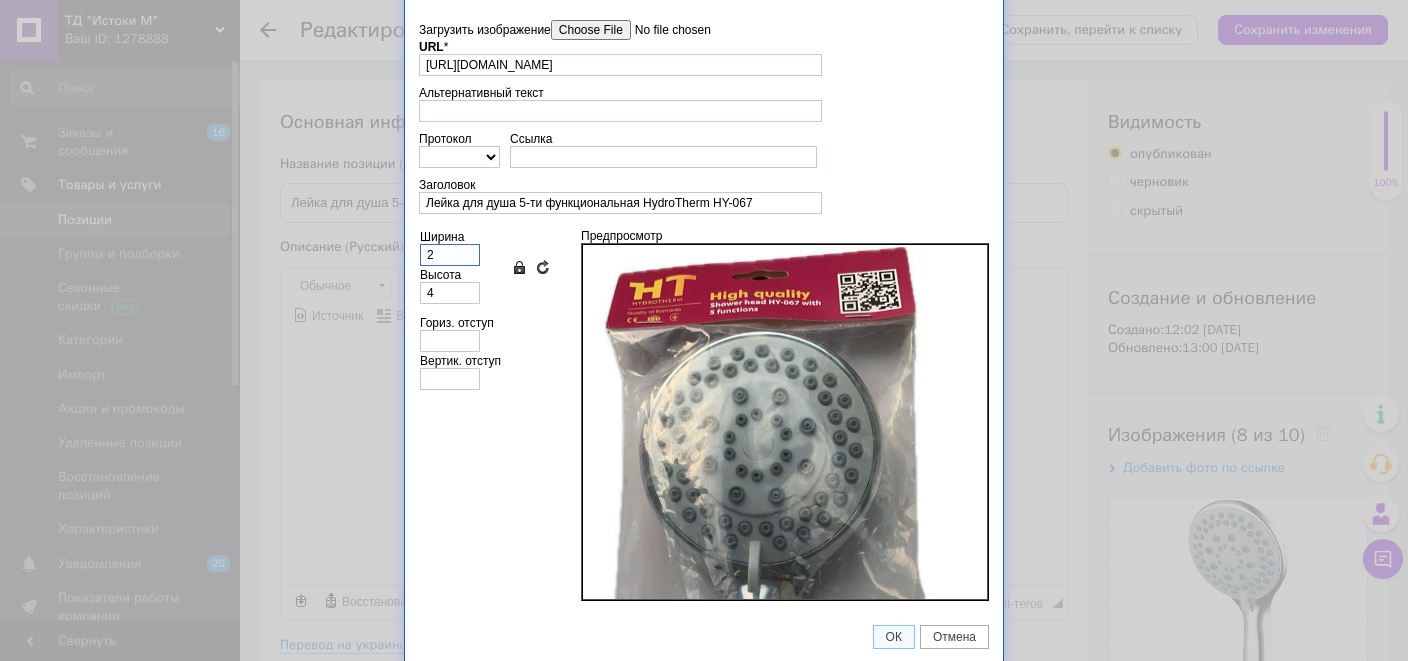 type on "25" 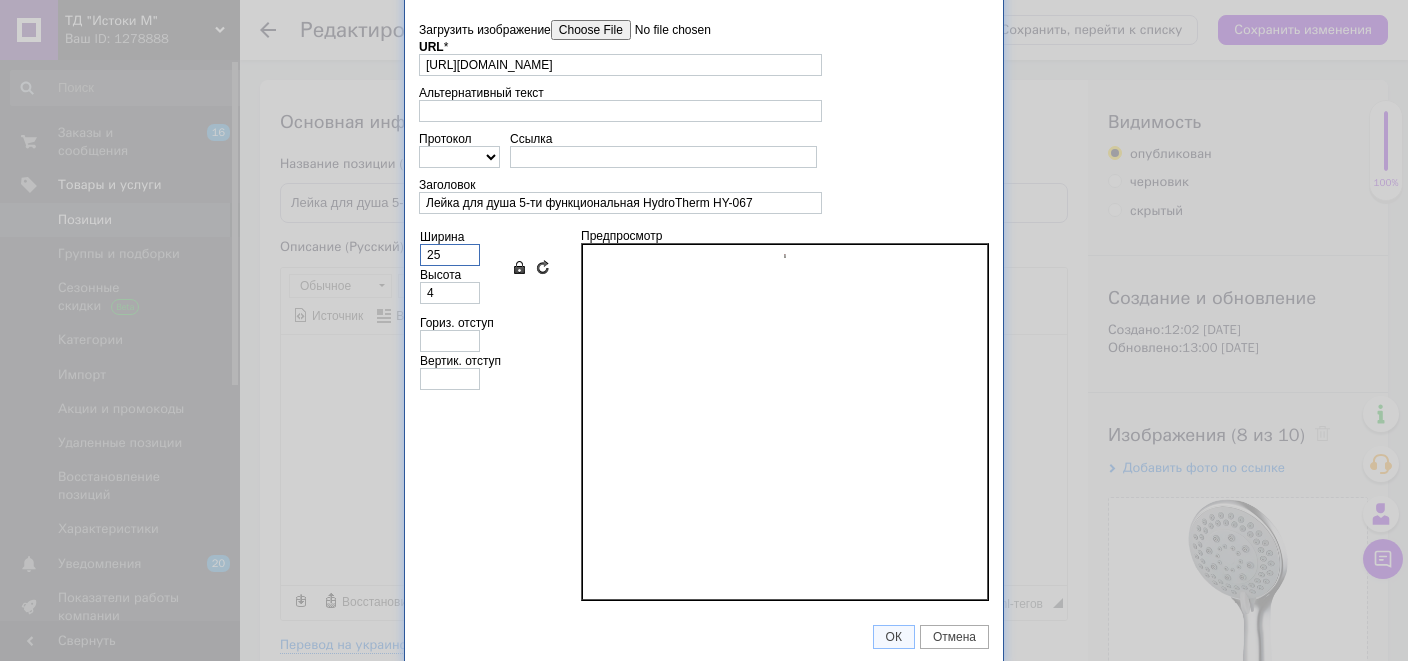 type on "49" 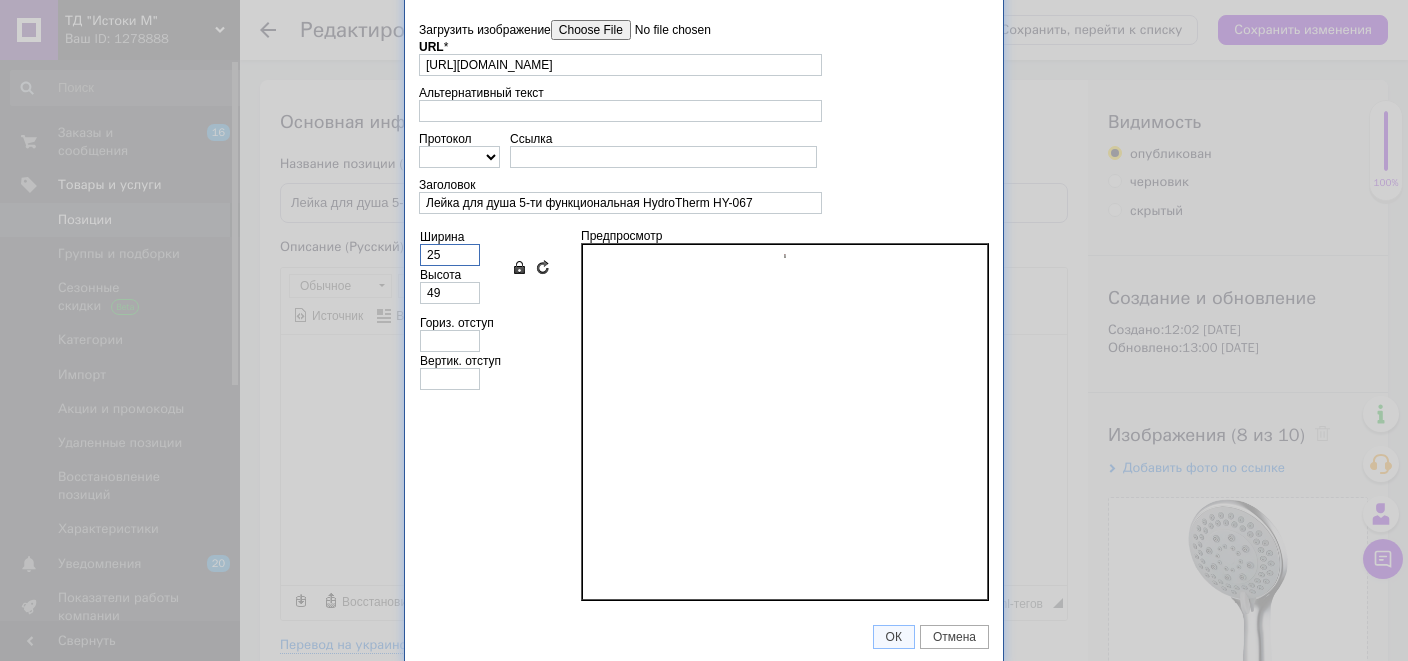 type on "250" 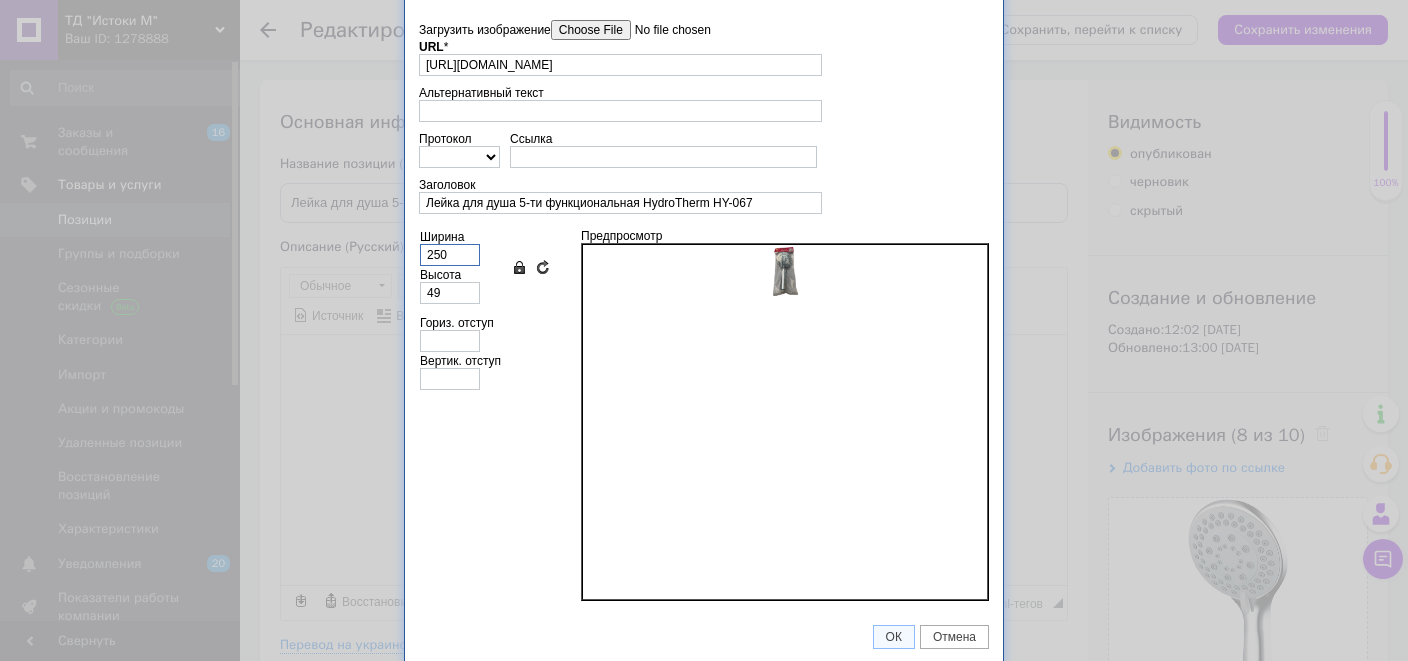 type on "486" 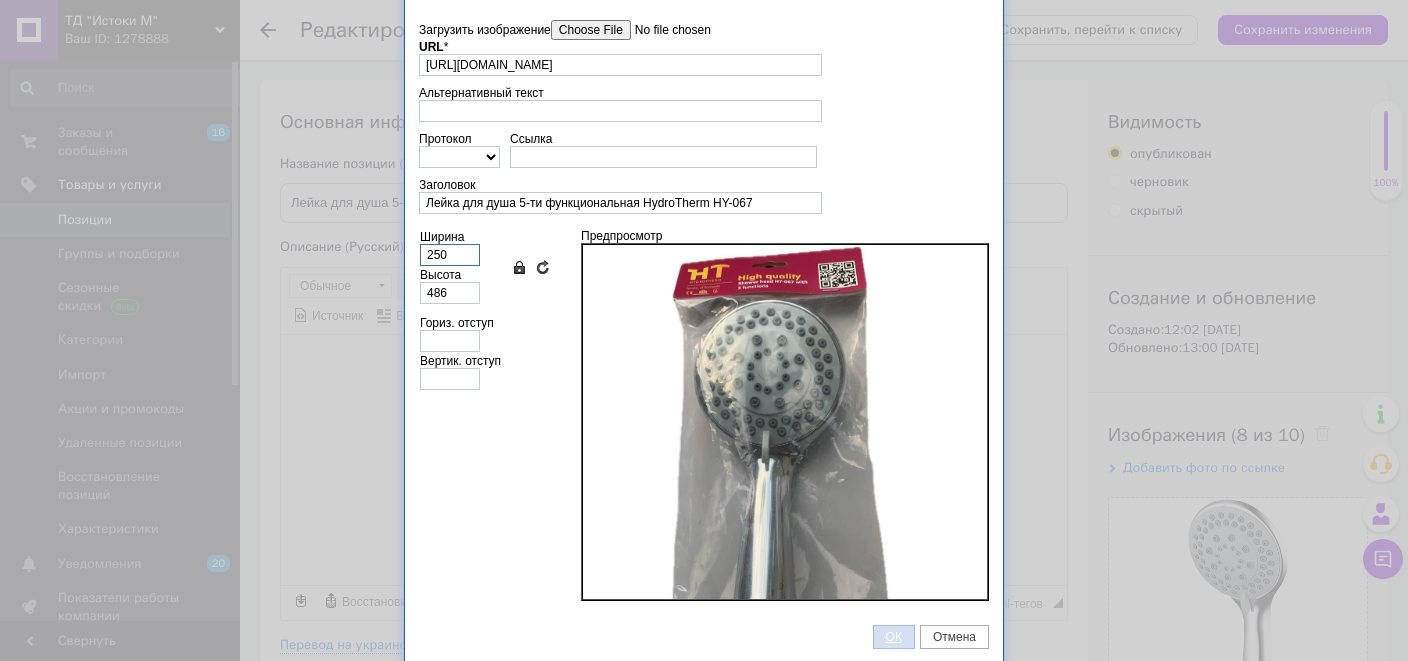 type on "250" 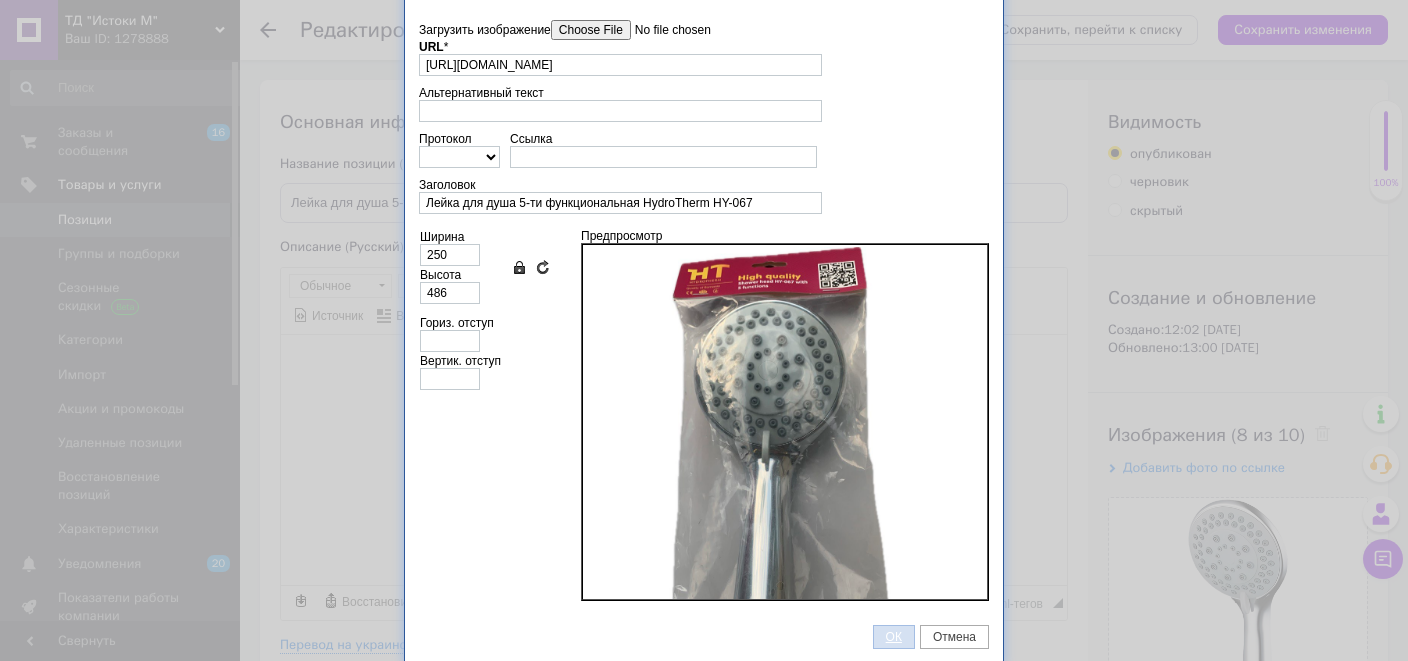 click on "ОК" at bounding box center (894, 637) 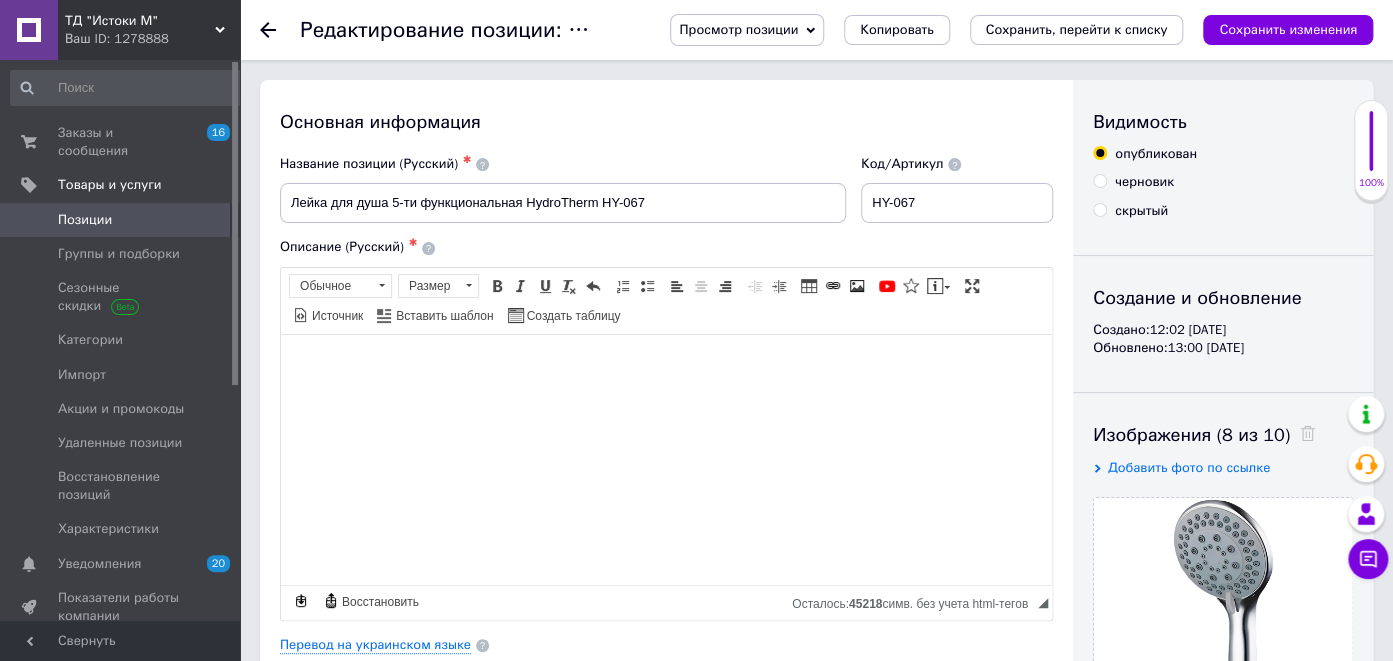 type 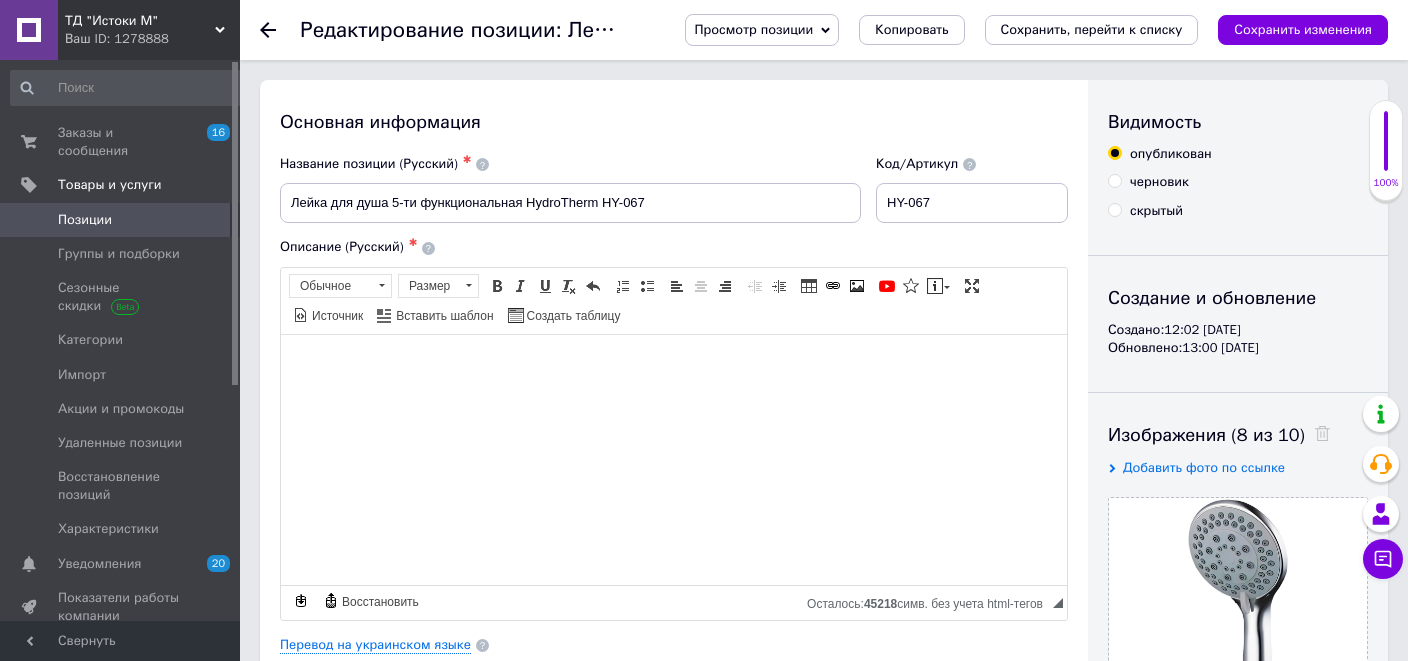type on "[URL][DOMAIN_NAME]" 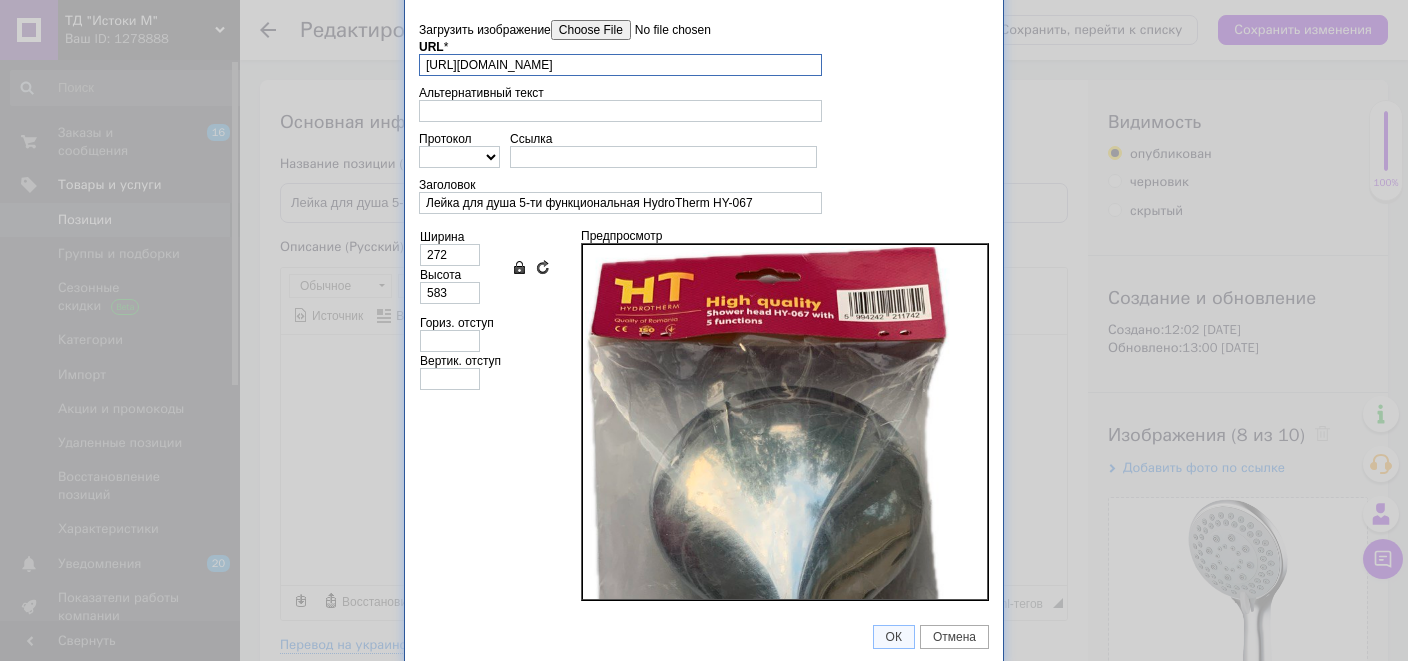 scroll, scrollTop: 0, scrollLeft: 392, axis: horizontal 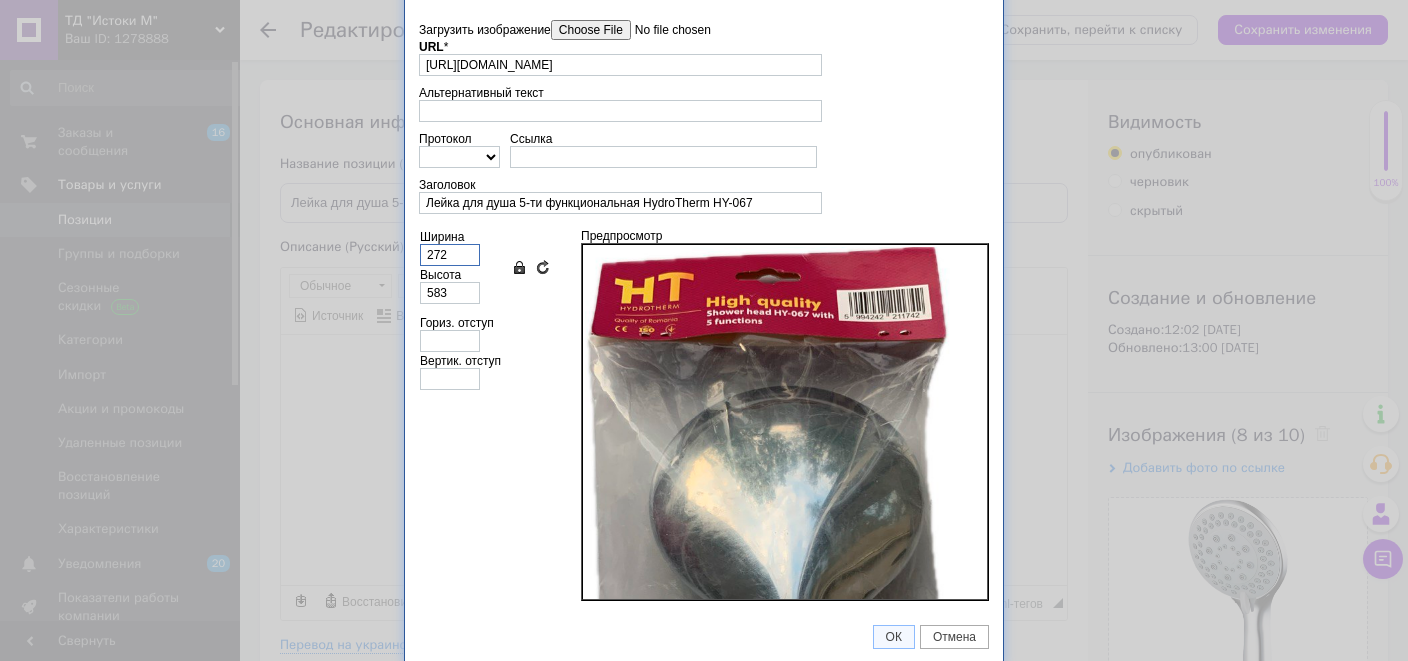 drag, startPoint x: 443, startPoint y: 252, endPoint x: 406, endPoint y: 260, distance: 37.85499 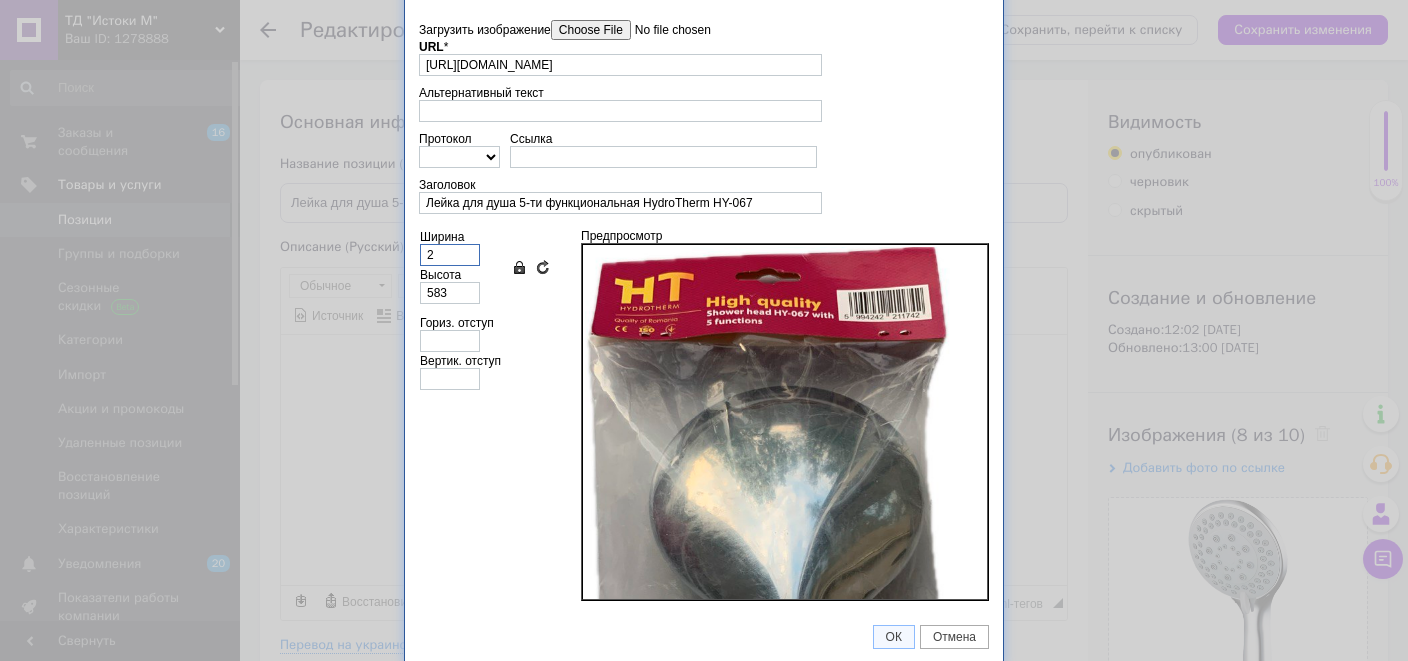 type on "4" 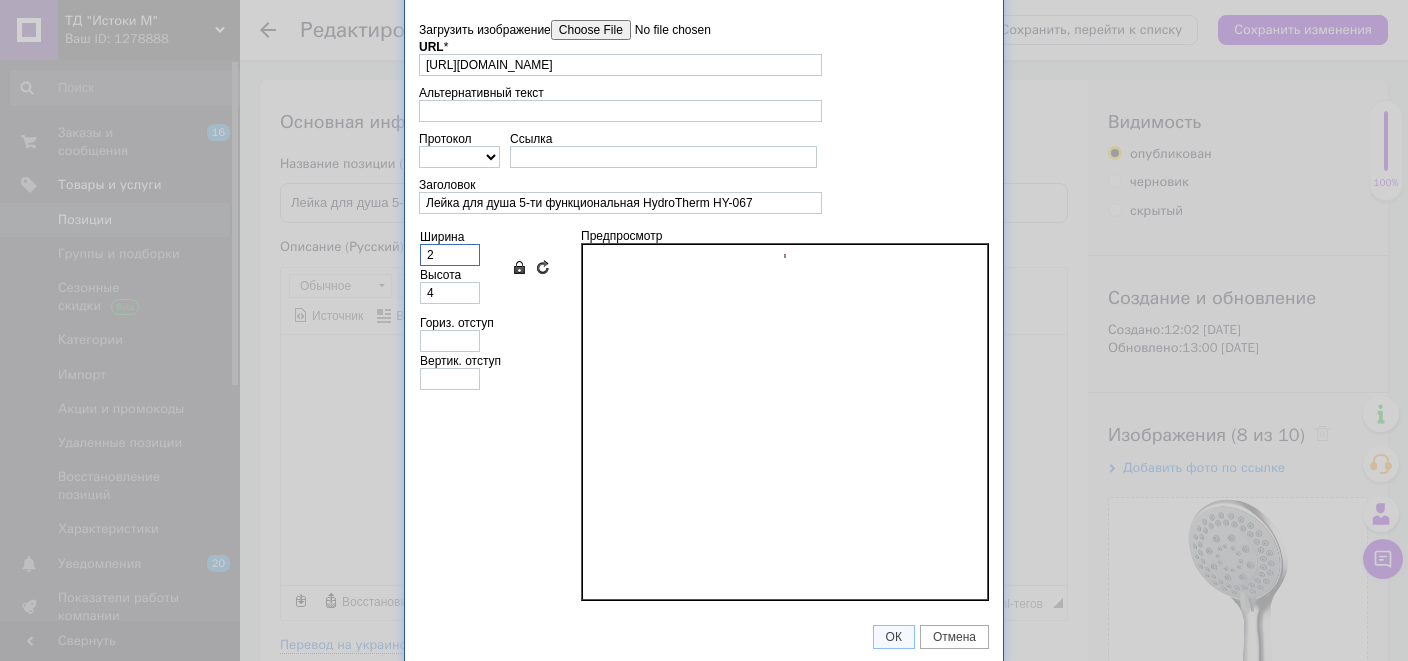 type on "25" 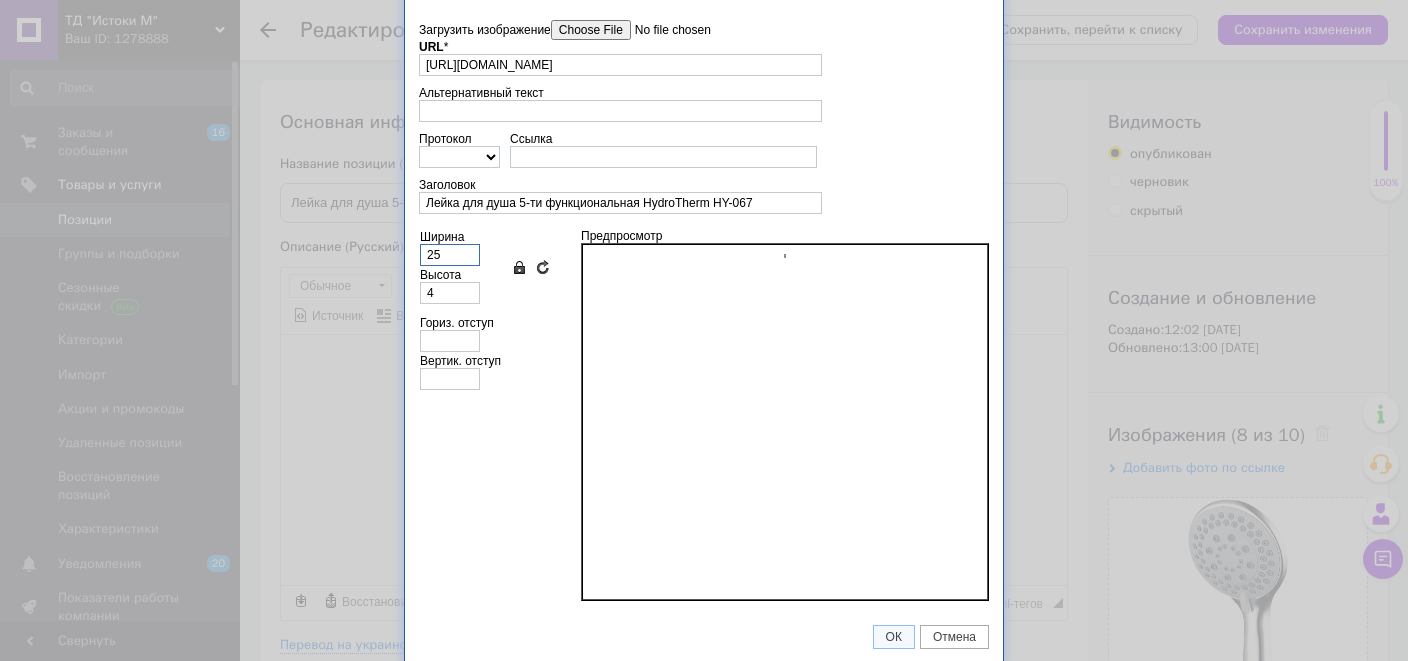 type on "54" 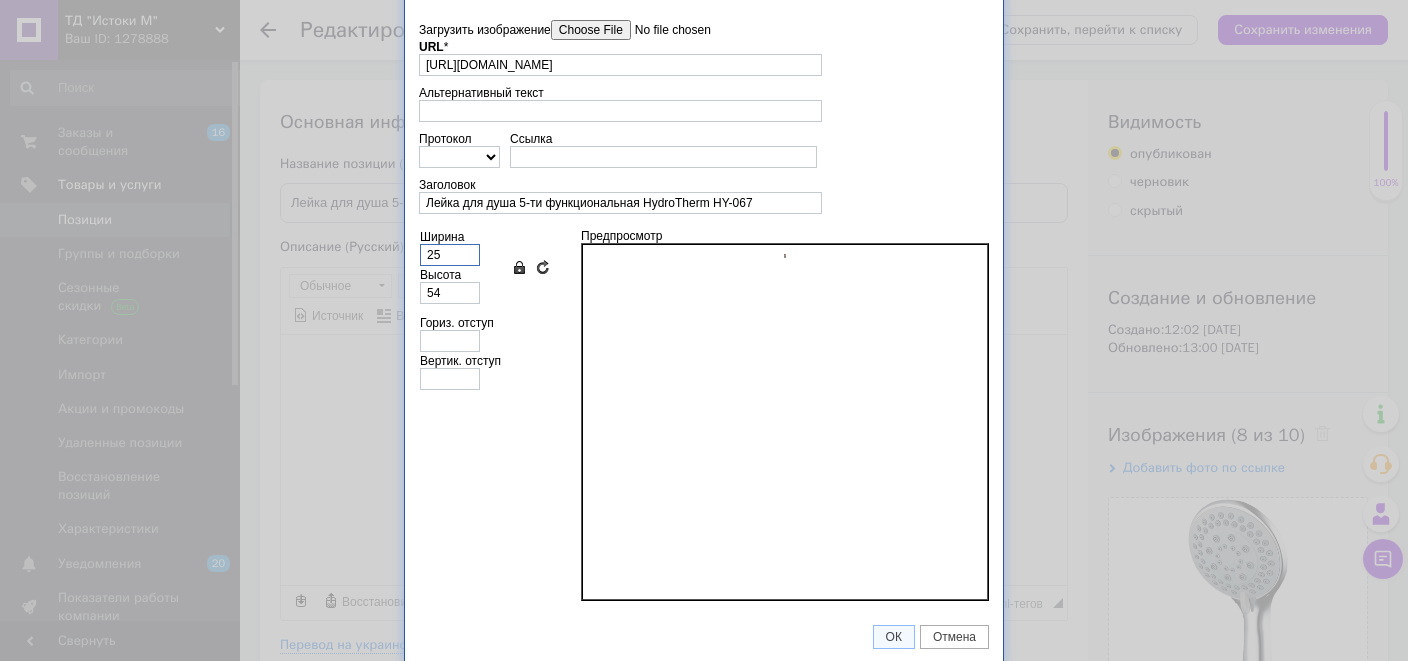 type on "250" 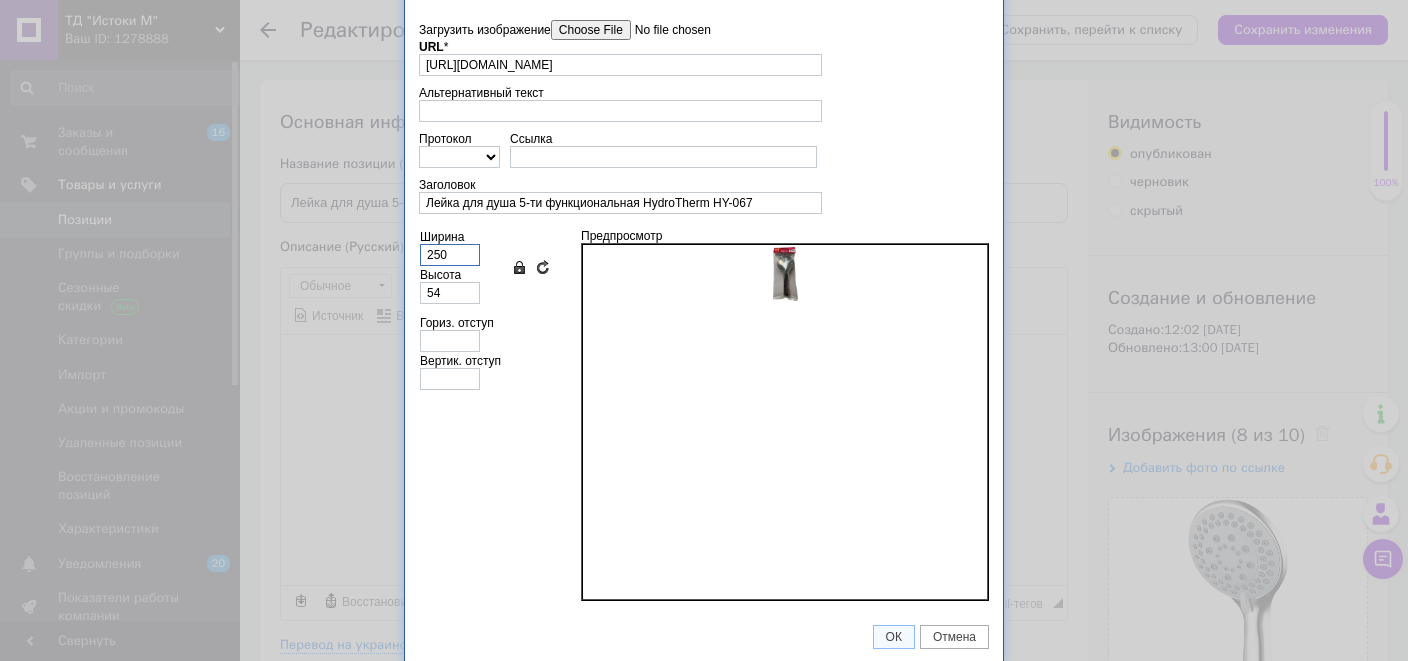 type on "535" 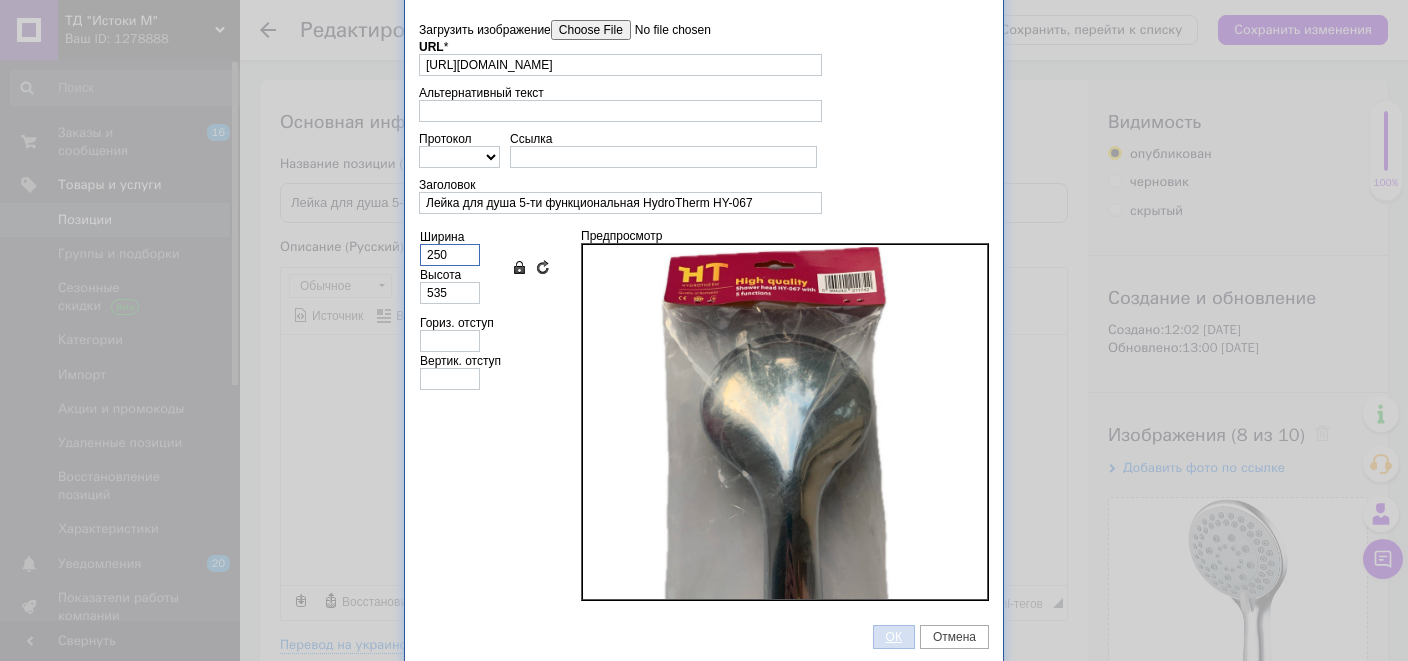 type on "250" 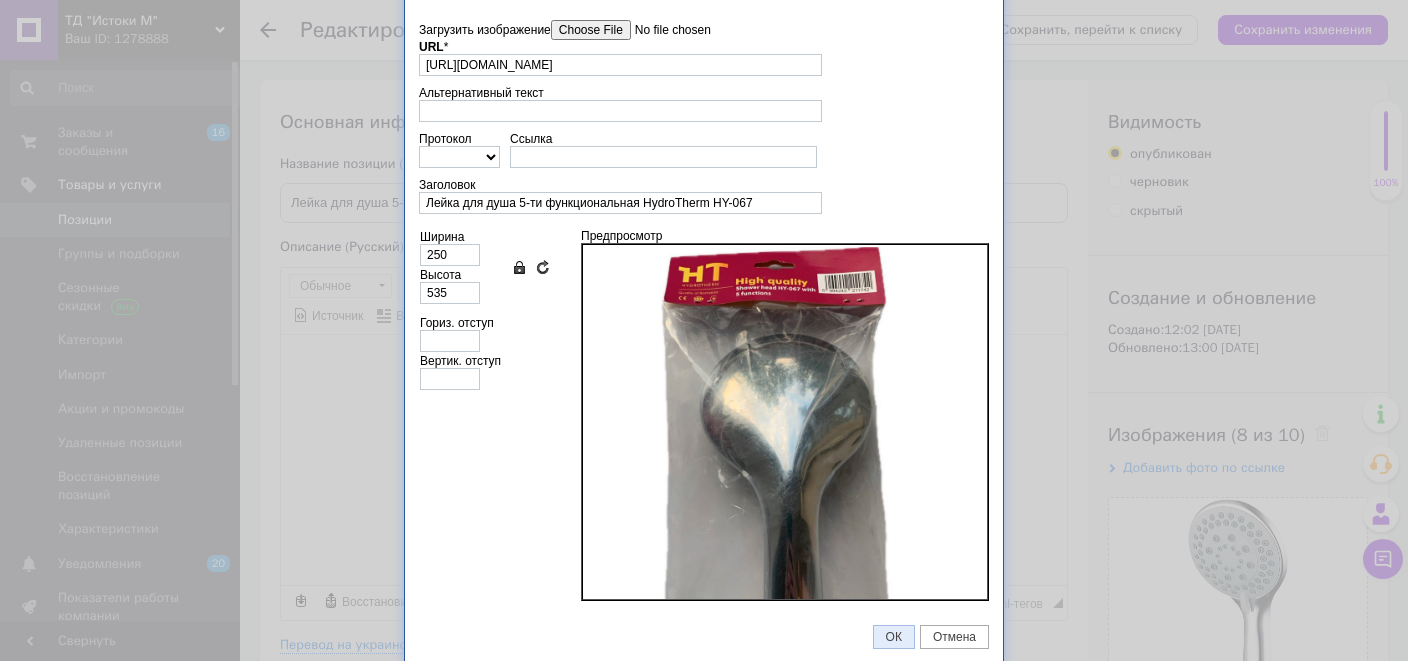 click on "ОК" at bounding box center (894, 637) 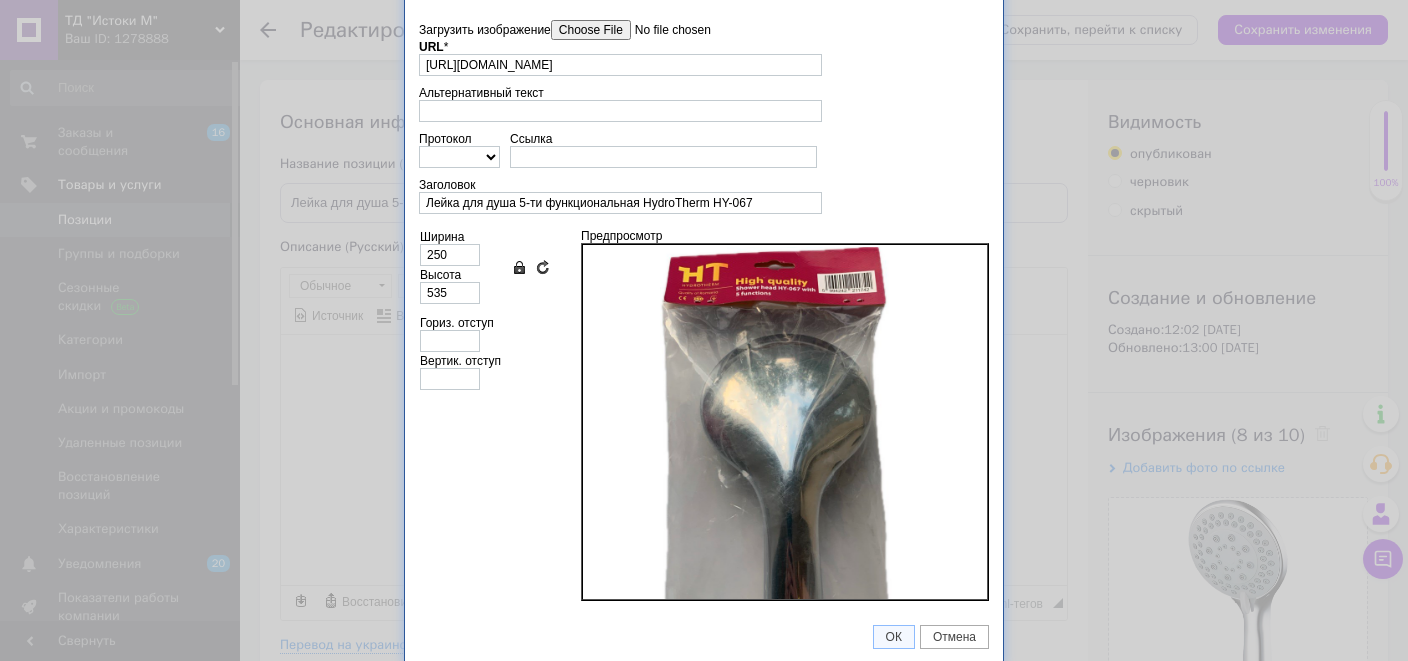 checkbox on "true" 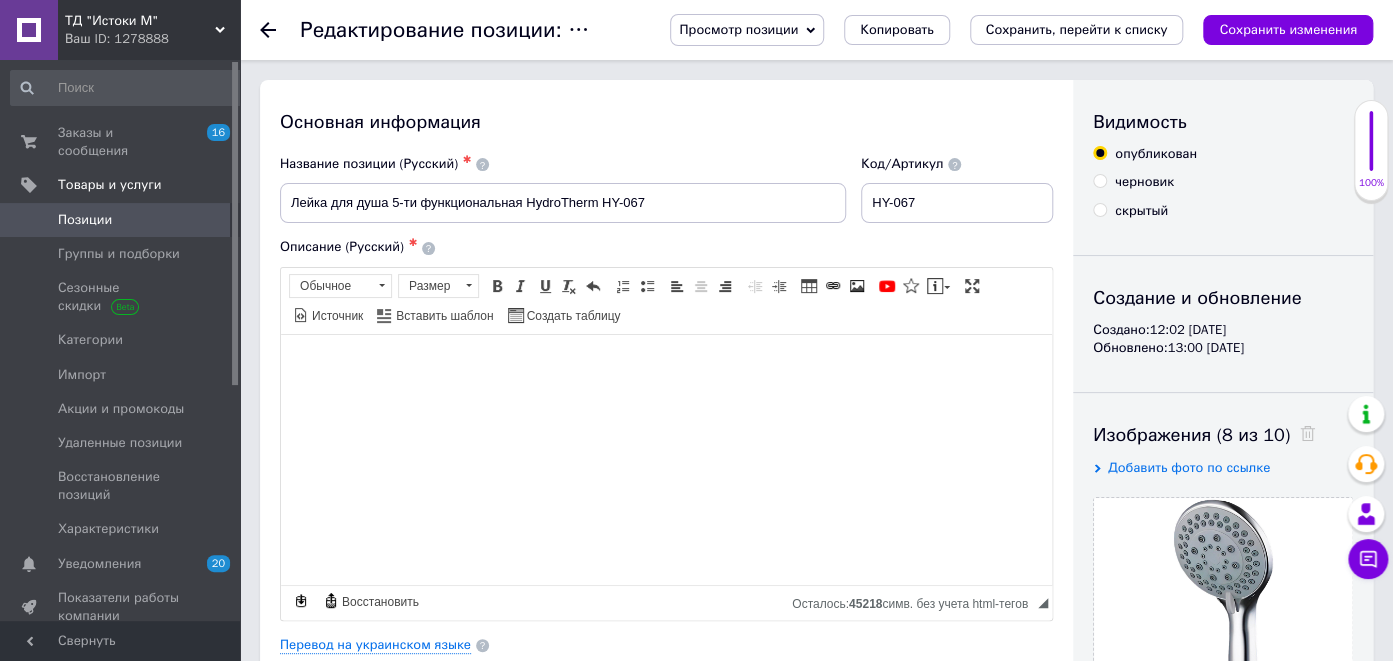type 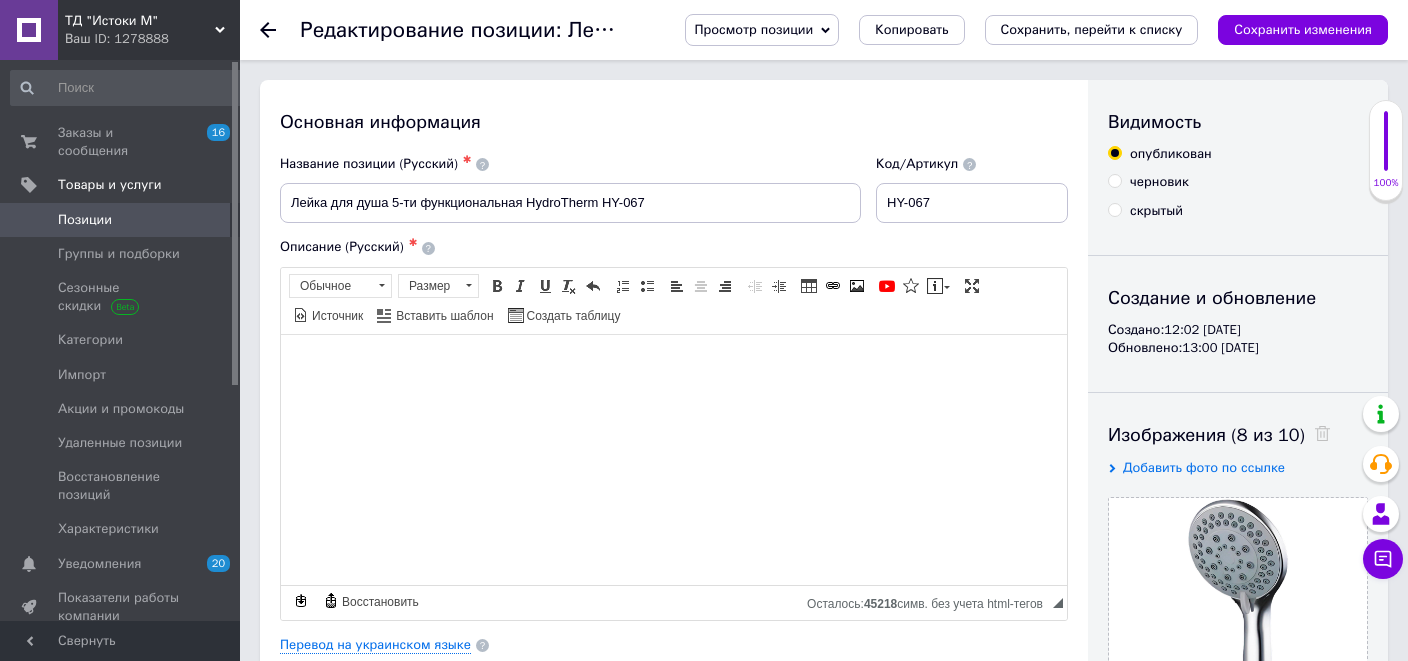 scroll, scrollTop: 38, scrollLeft: 0, axis: vertical 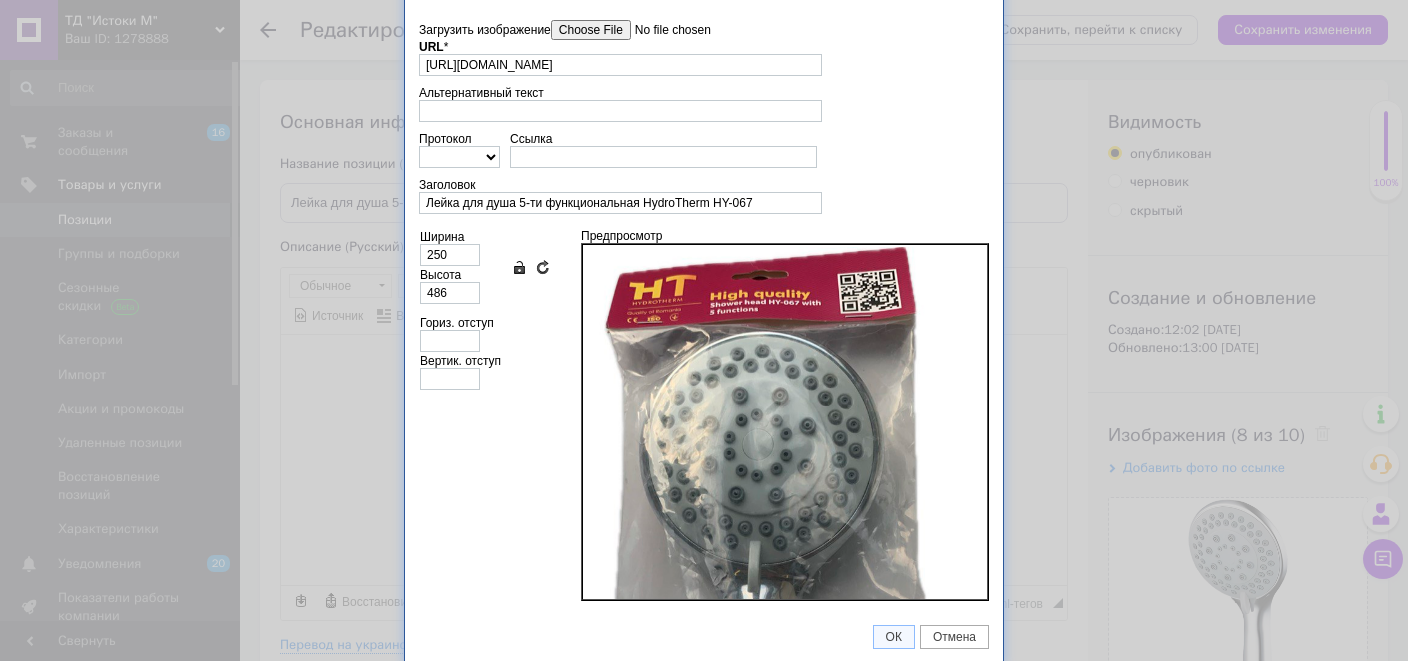 click on "Сохранять пропорции" at bounding box center [519, 267] 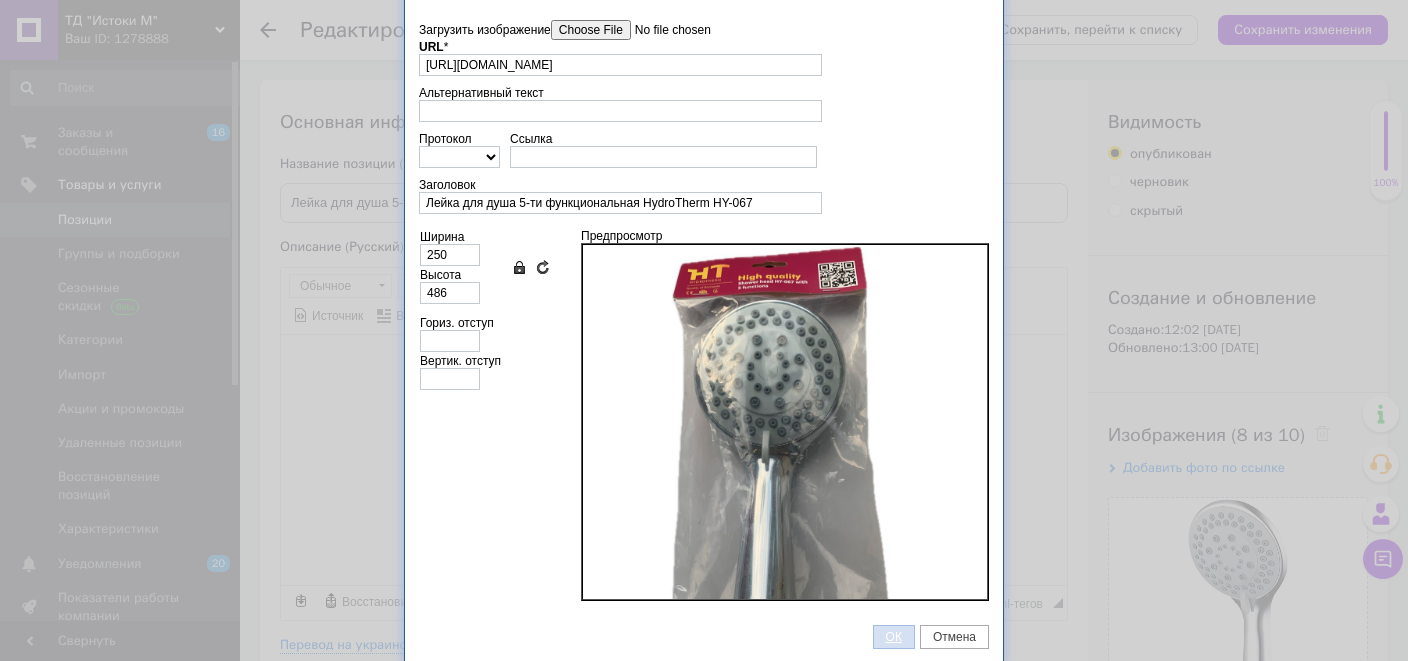 click on "ОК" at bounding box center (894, 637) 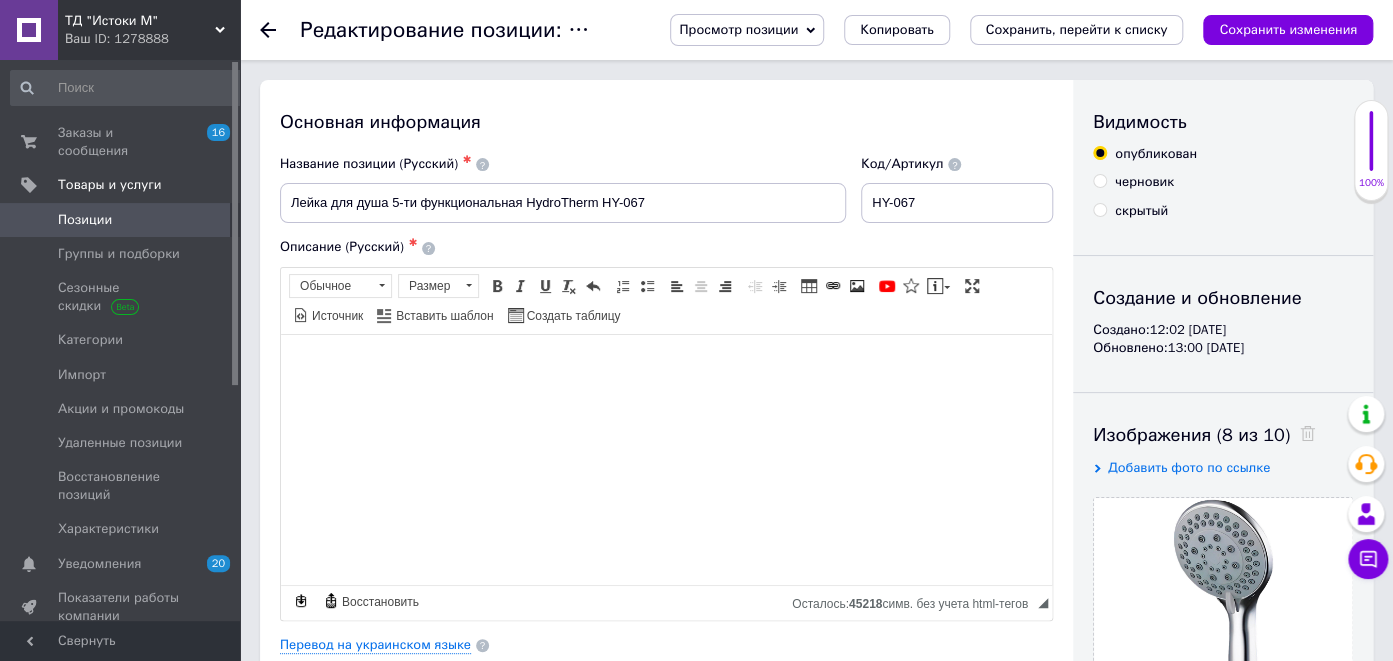 type 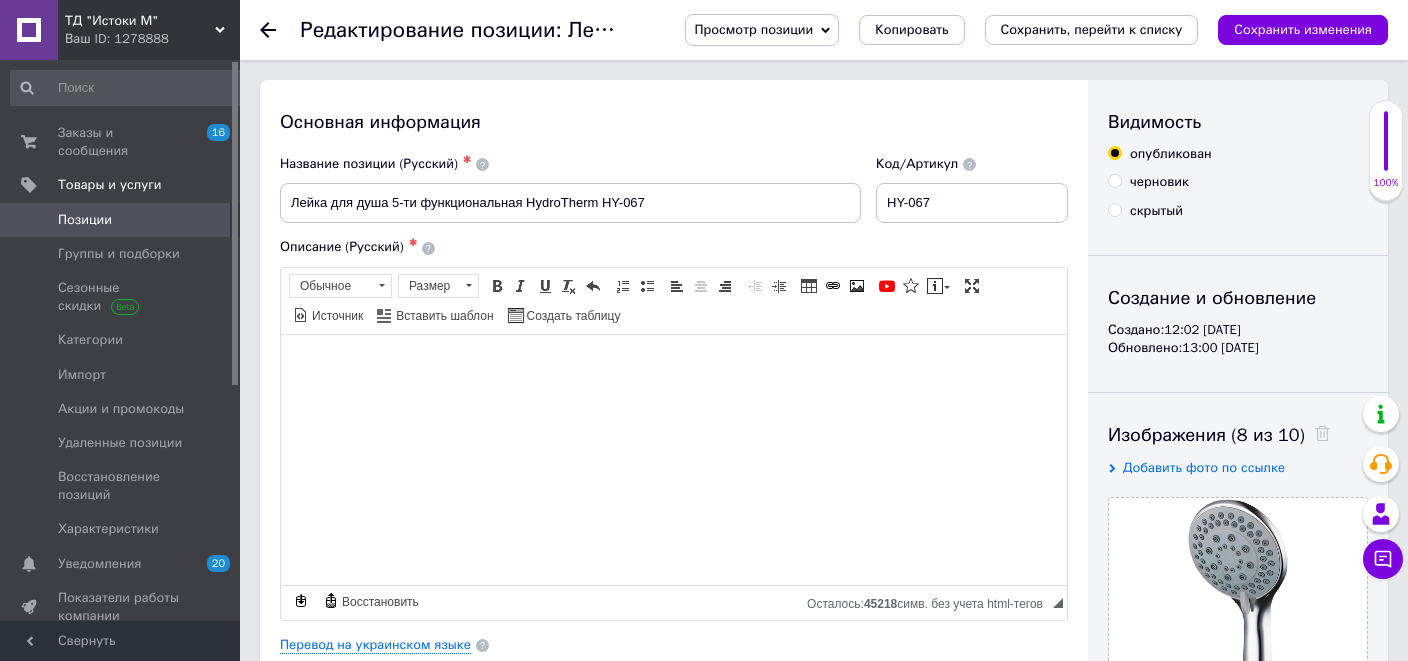 type on "[URL][DOMAIN_NAME]" 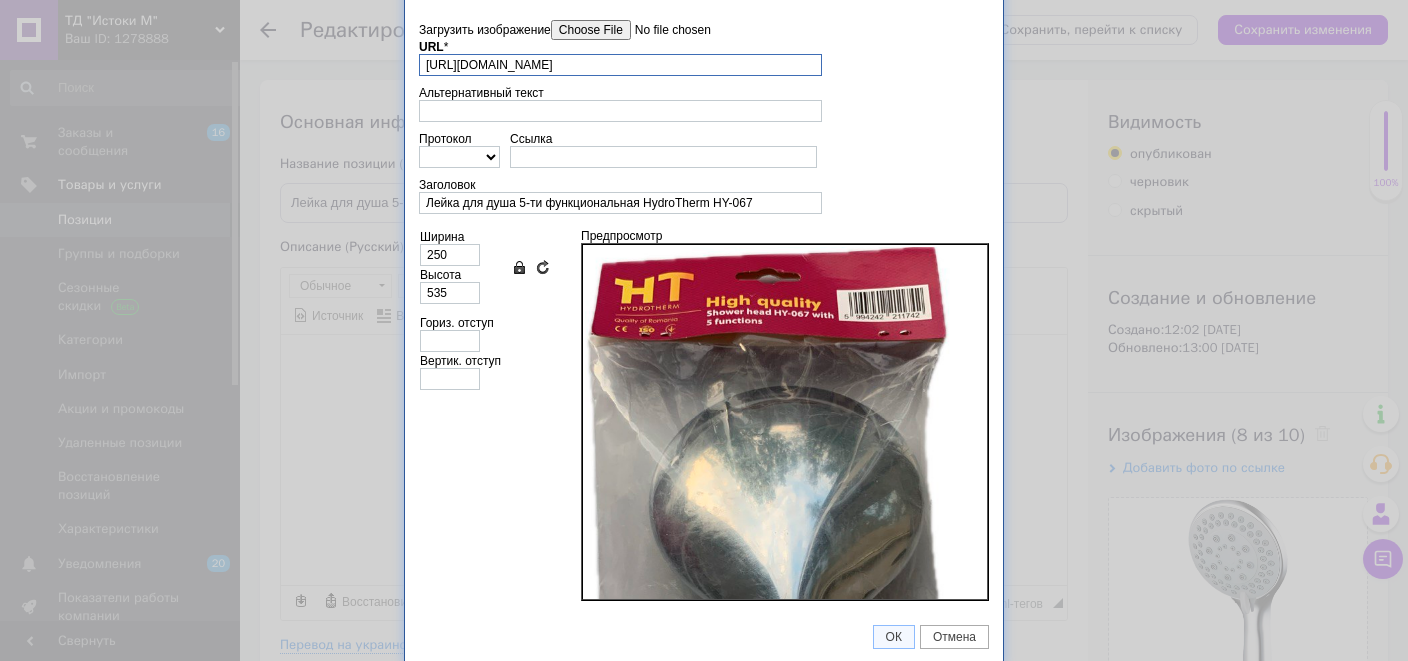 scroll, scrollTop: 0, scrollLeft: 392, axis: horizontal 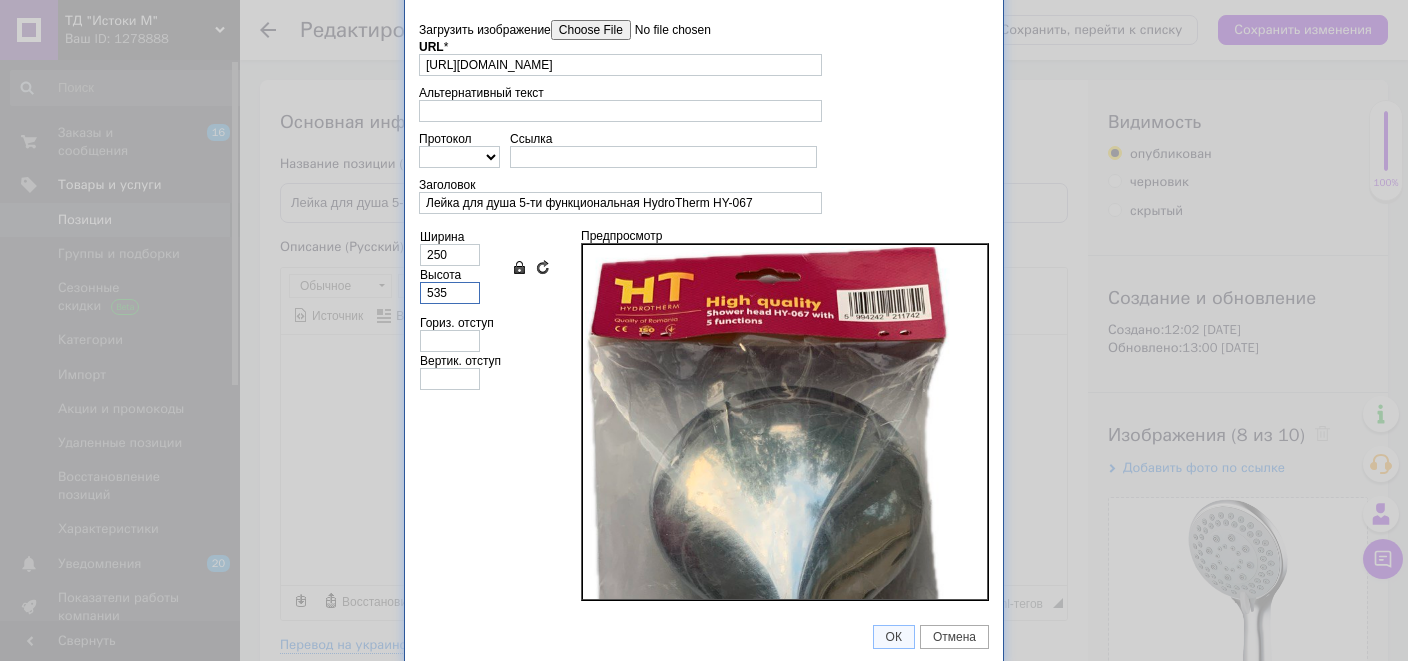 click on "535" at bounding box center (450, 293) 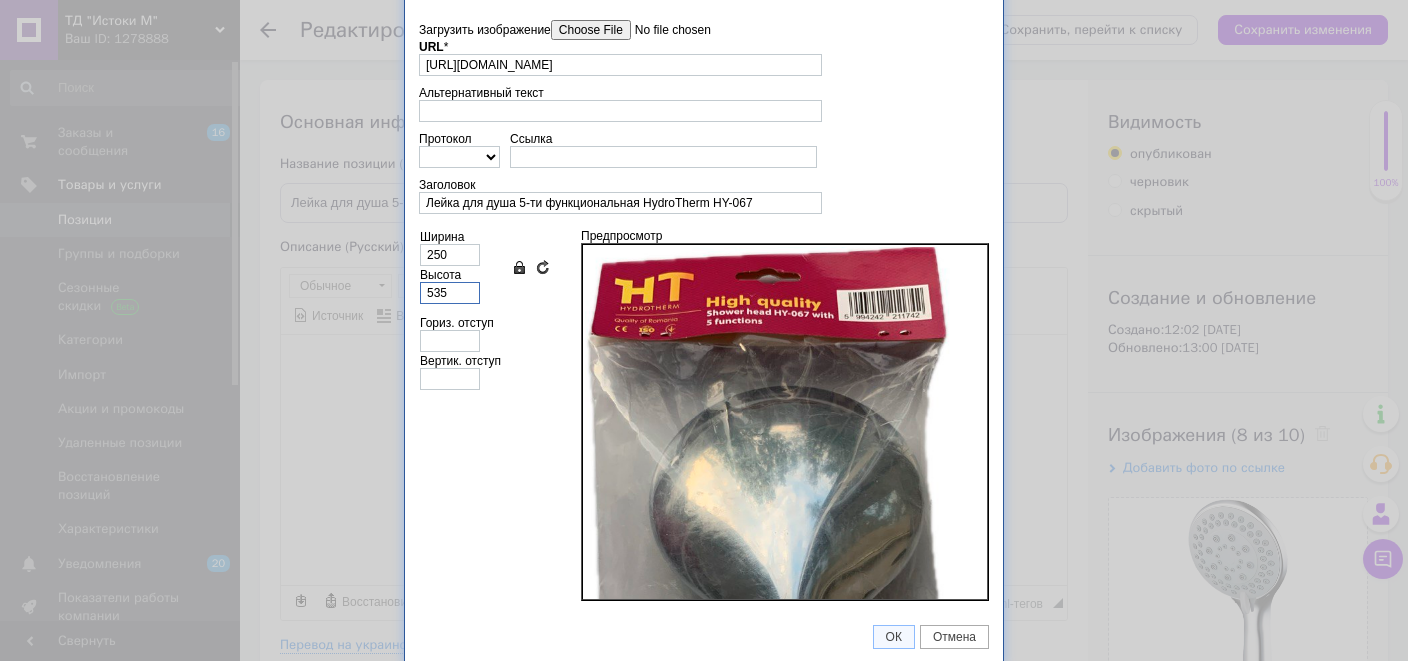 type on "53" 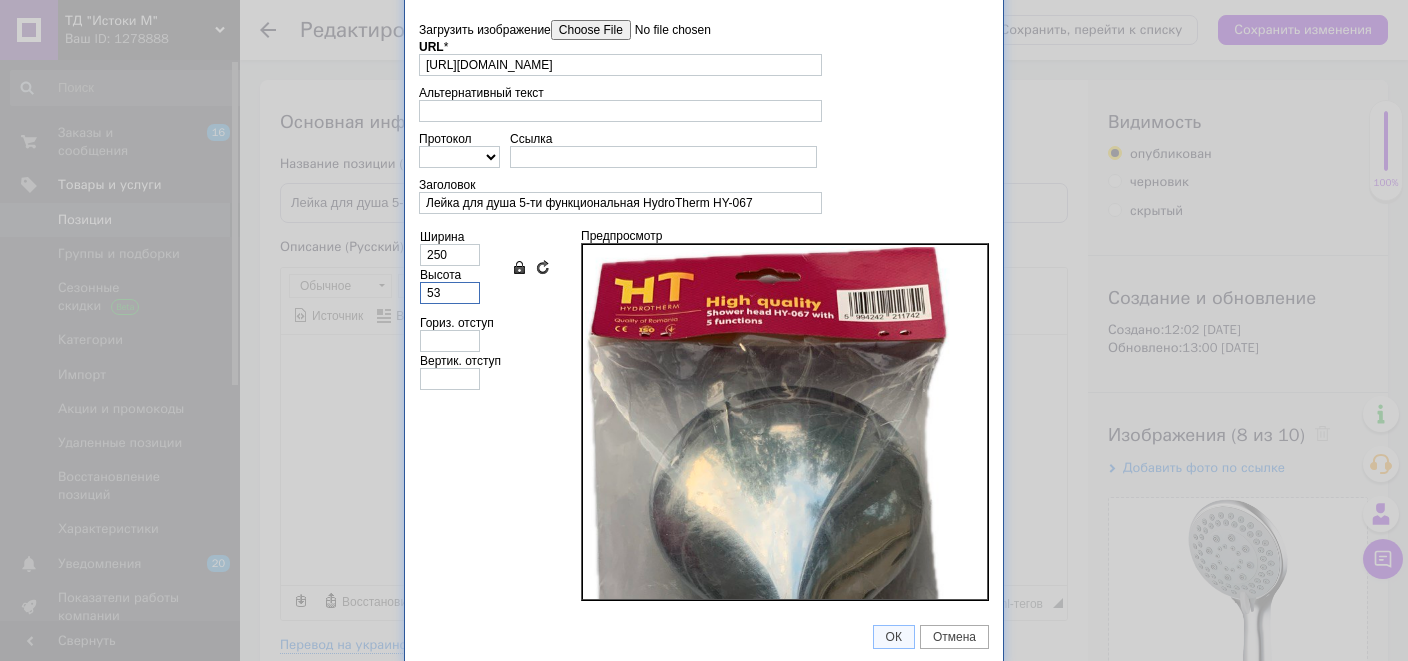 type on "25" 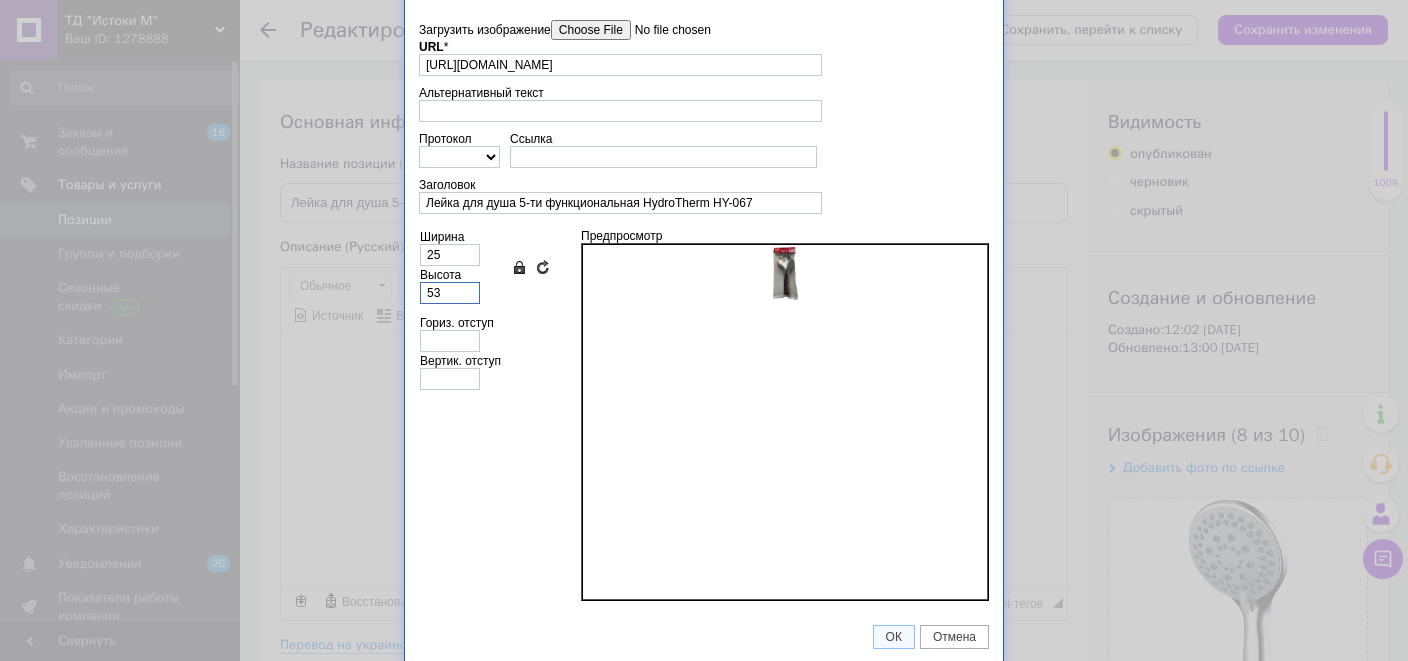 type on "5" 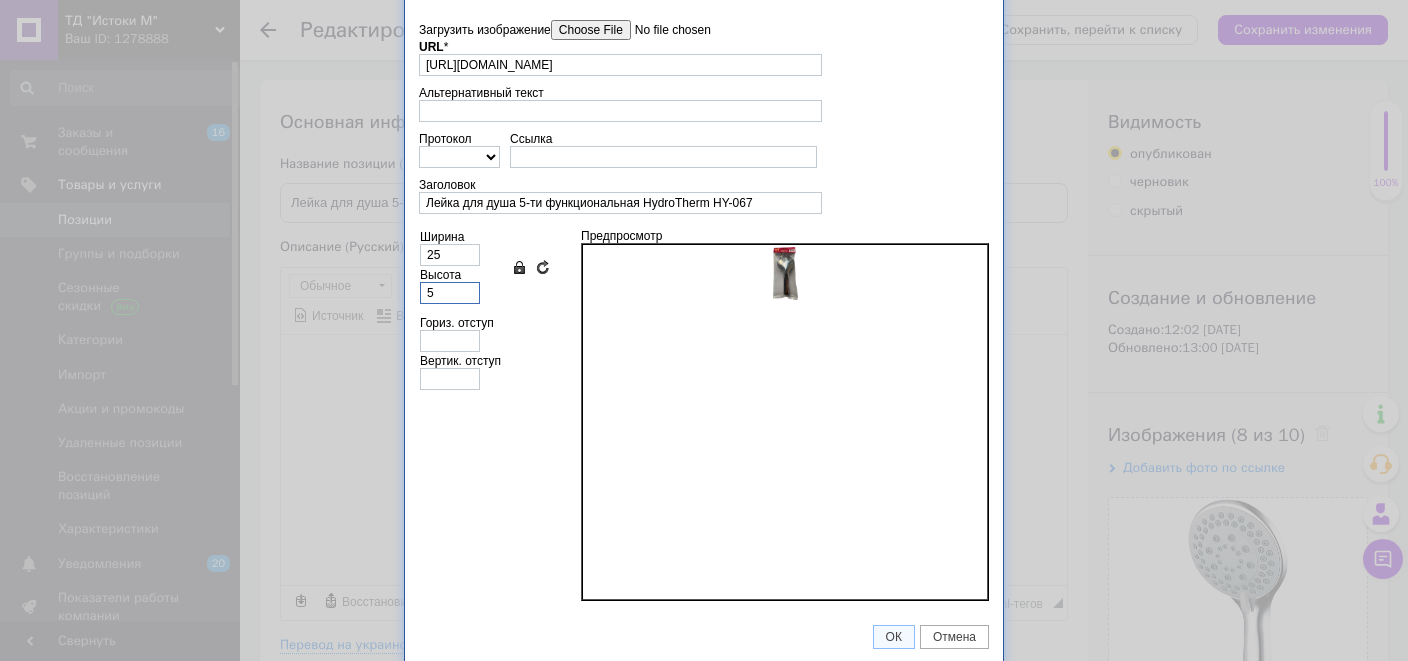 type on "2" 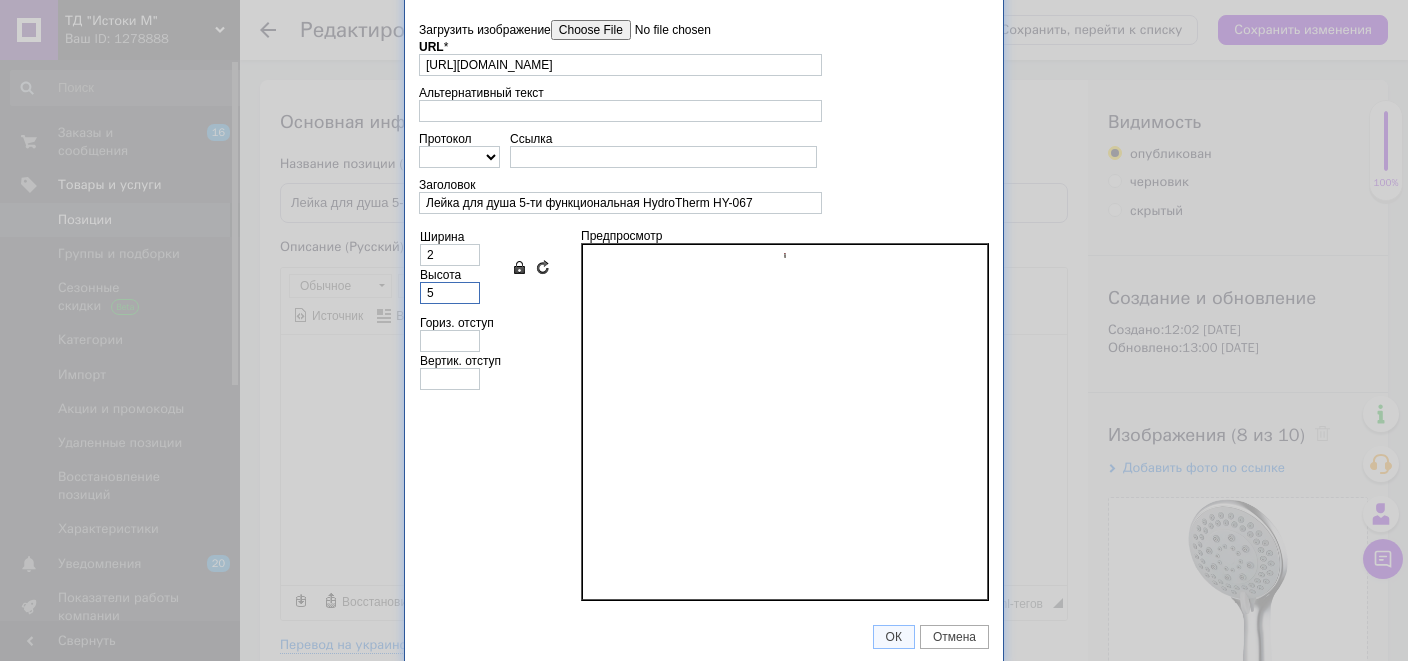 type 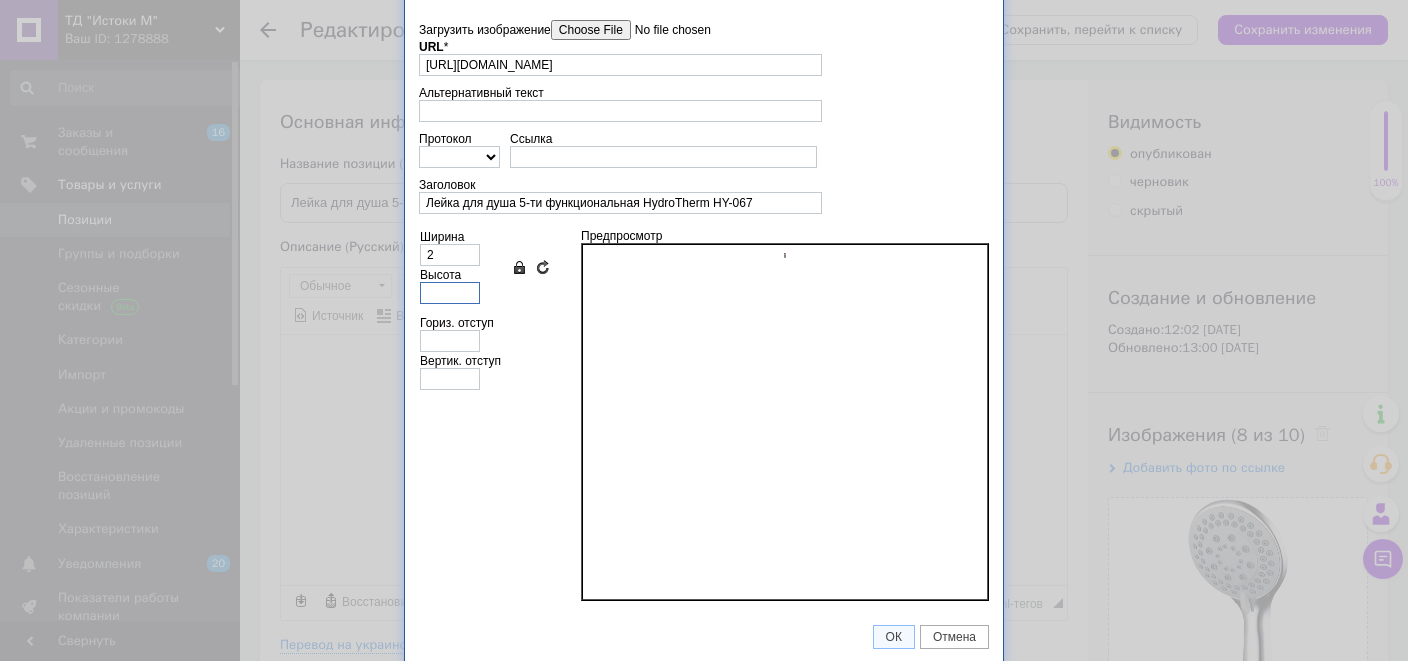 type 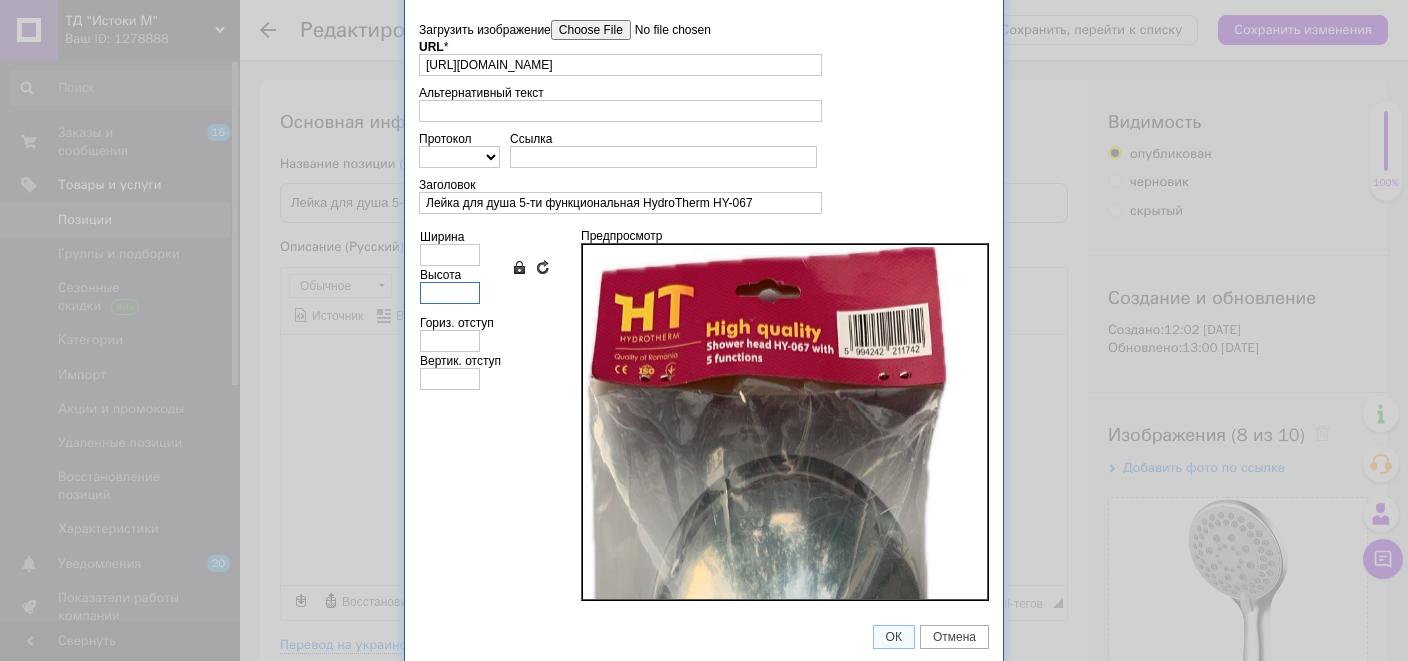 type on "4" 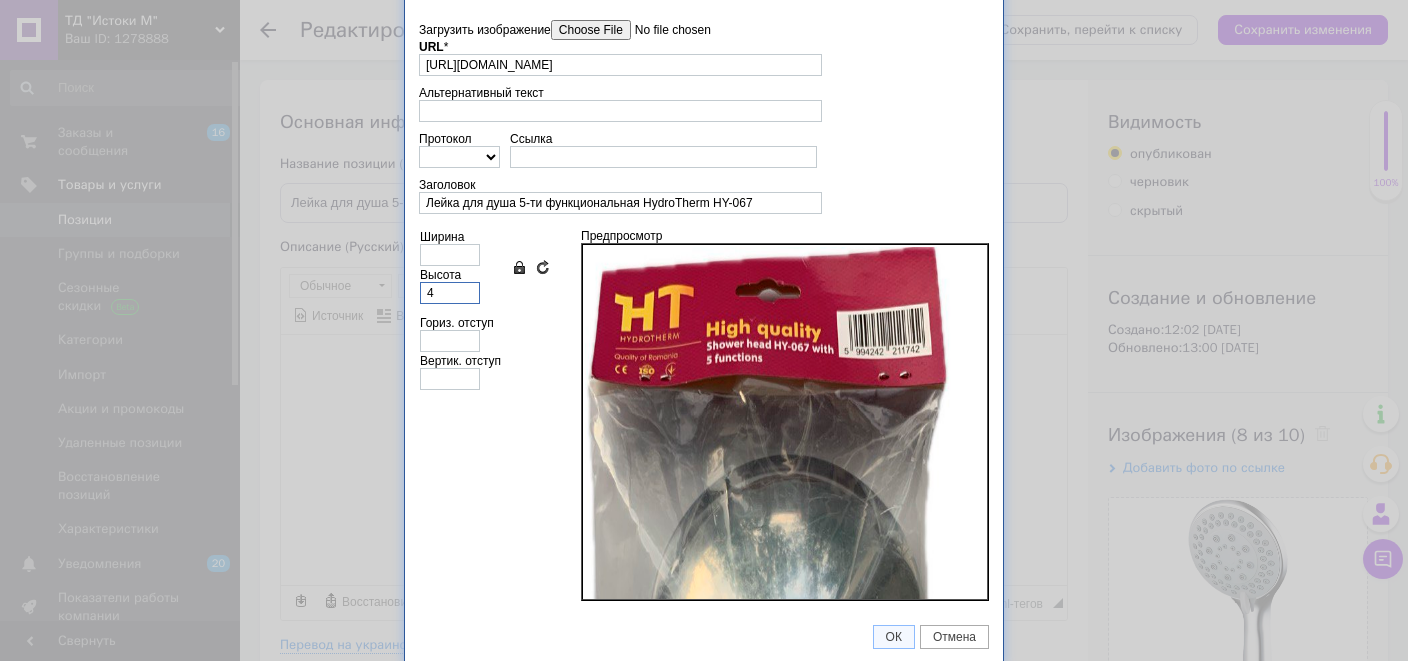 type on "2" 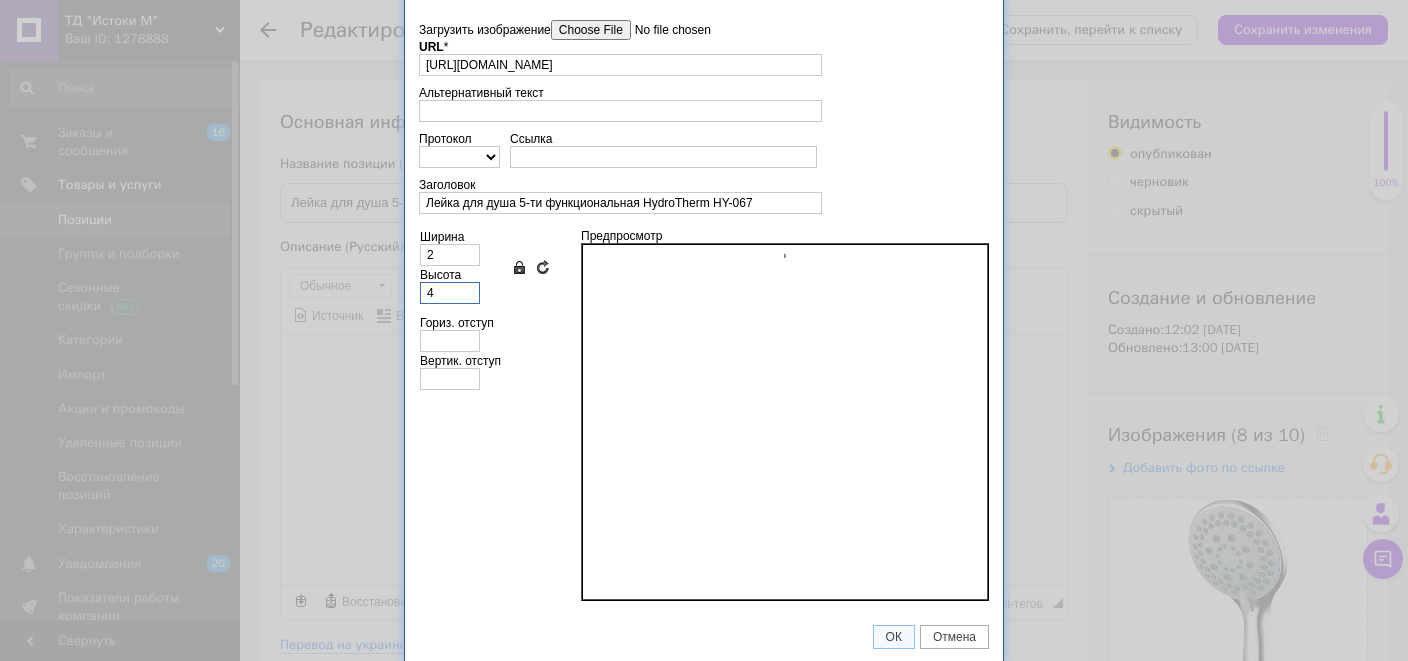 type on "48" 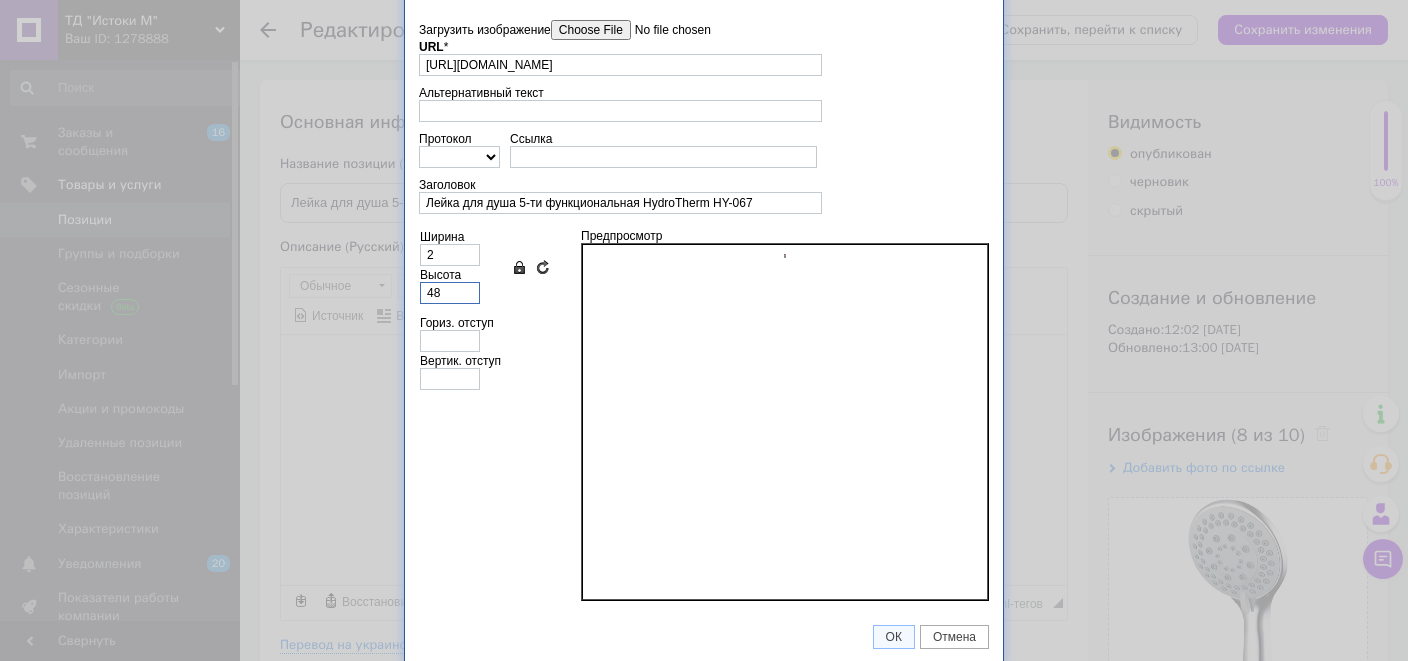 type on "22" 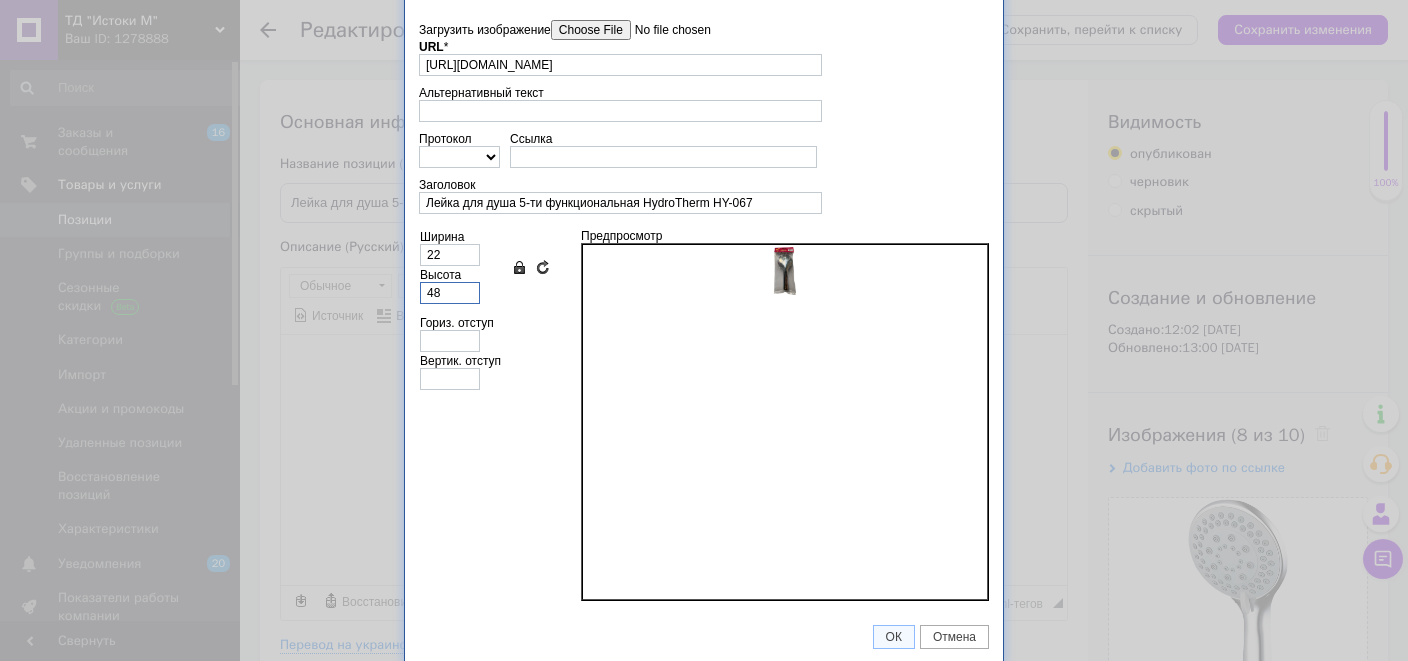 type on "486" 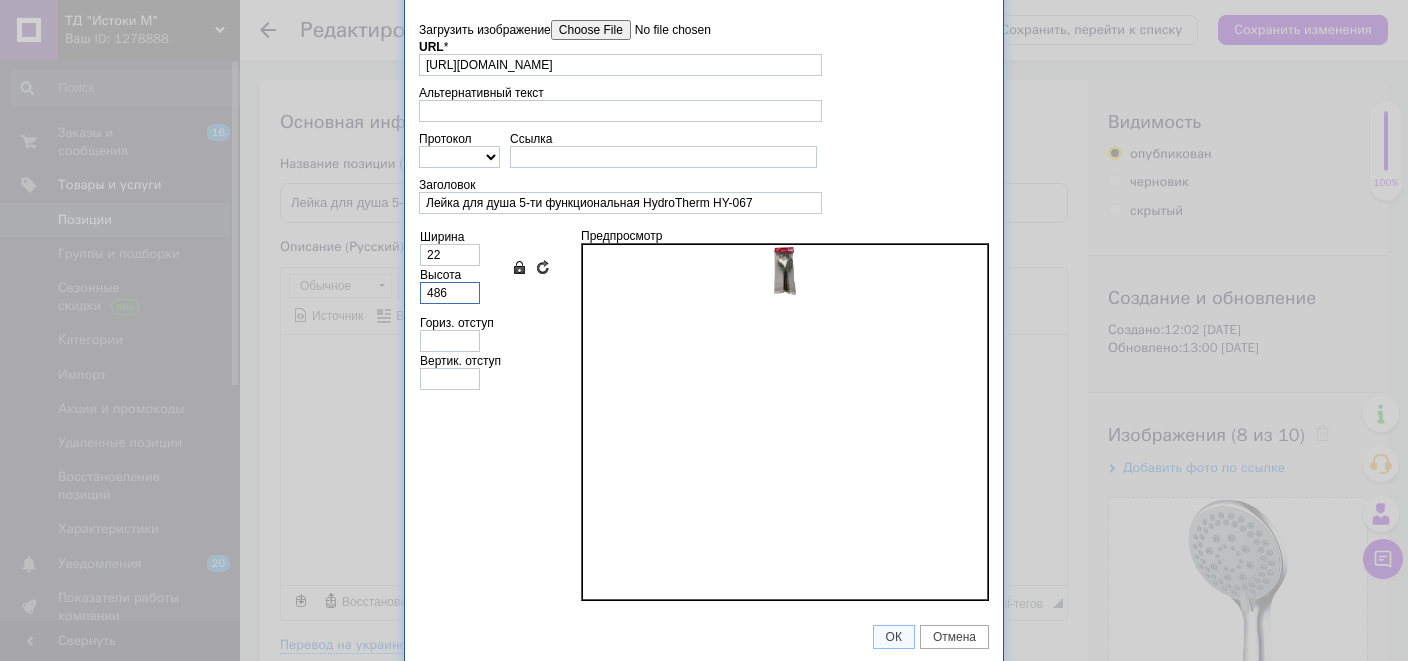 type on "227" 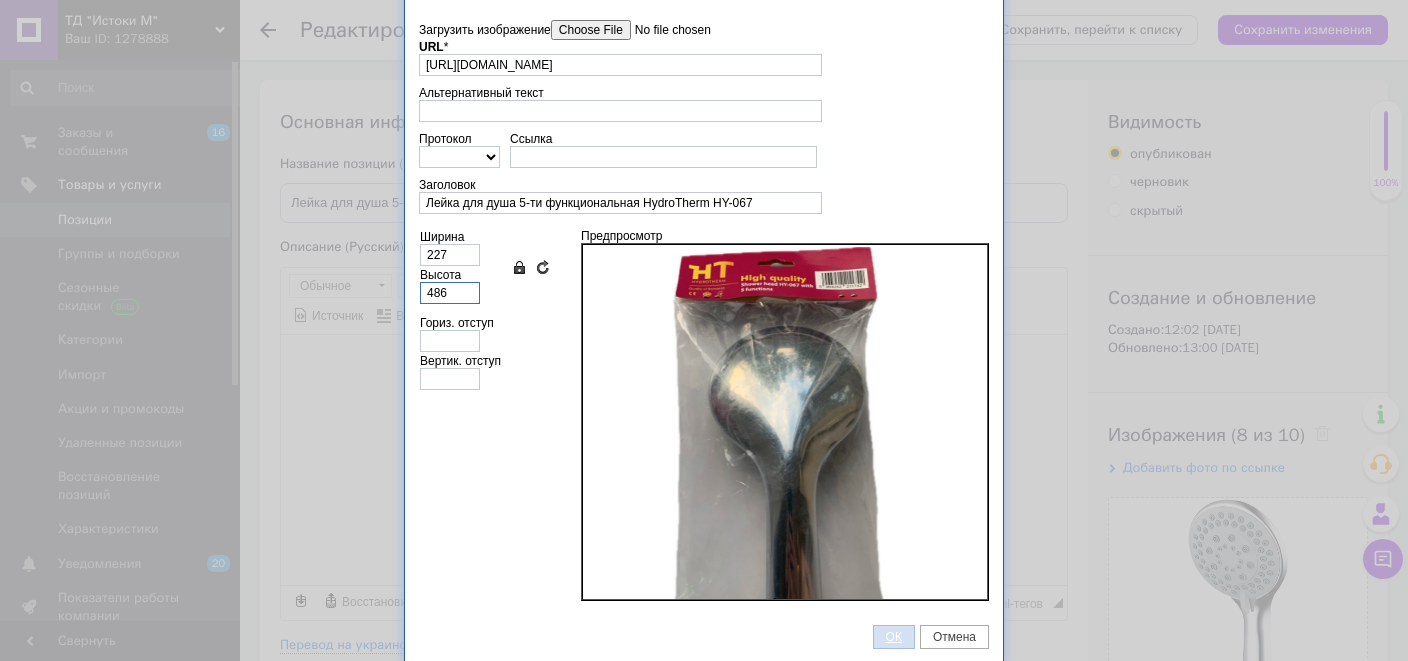 type on "486" 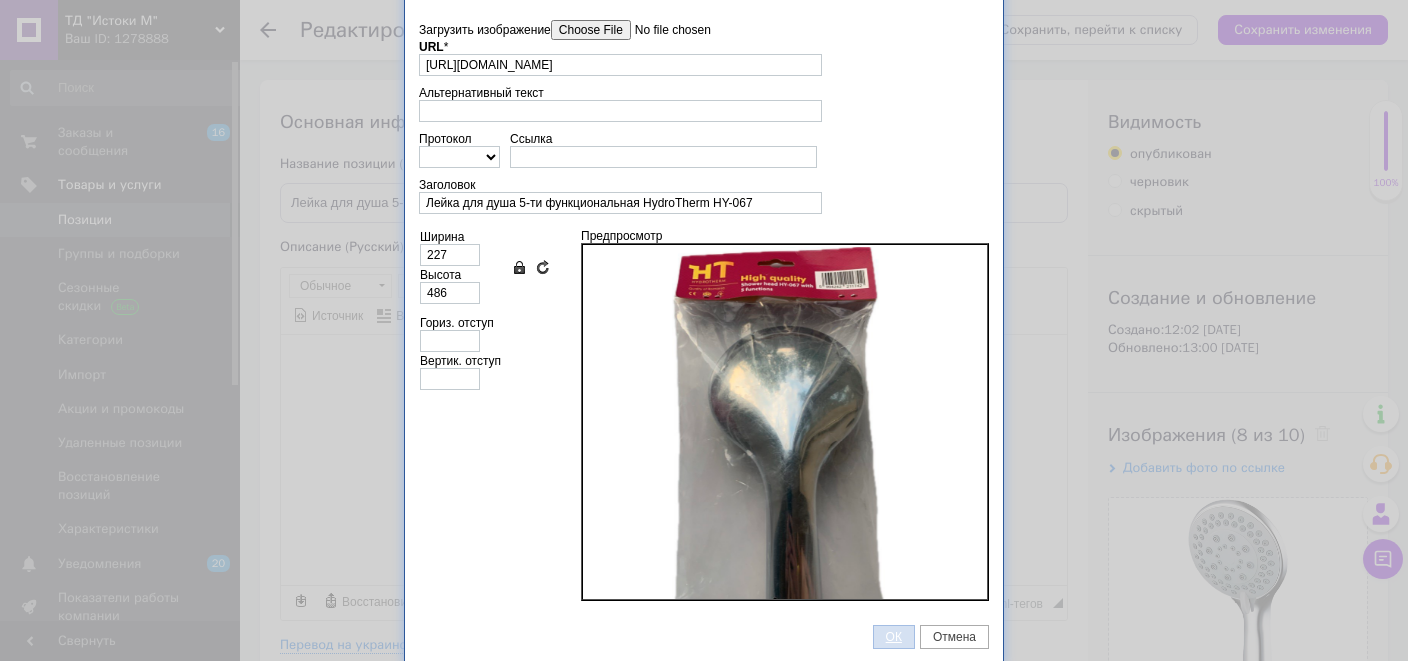 click on "ОК" at bounding box center (894, 637) 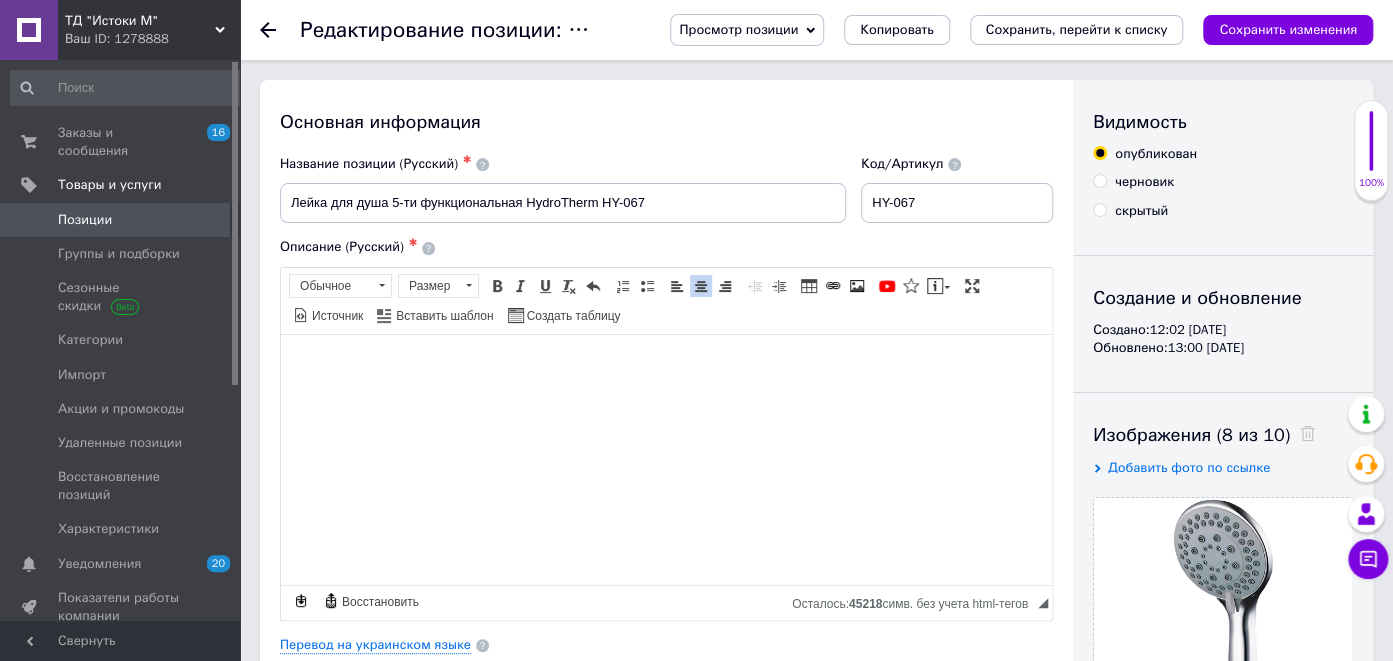 click on "Просмотр позиции" at bounding box center [738, 29] 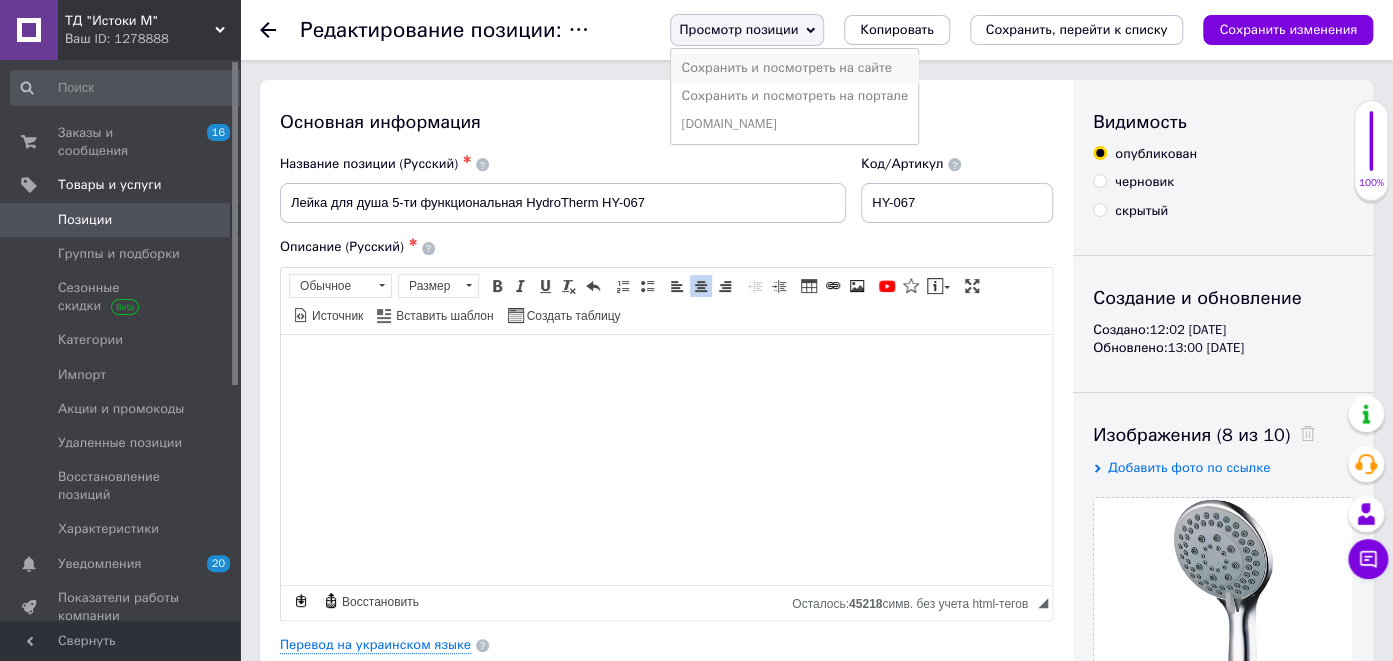 click on "Сохранить и посмотреть на сайте" at bounding box center [794, 68] 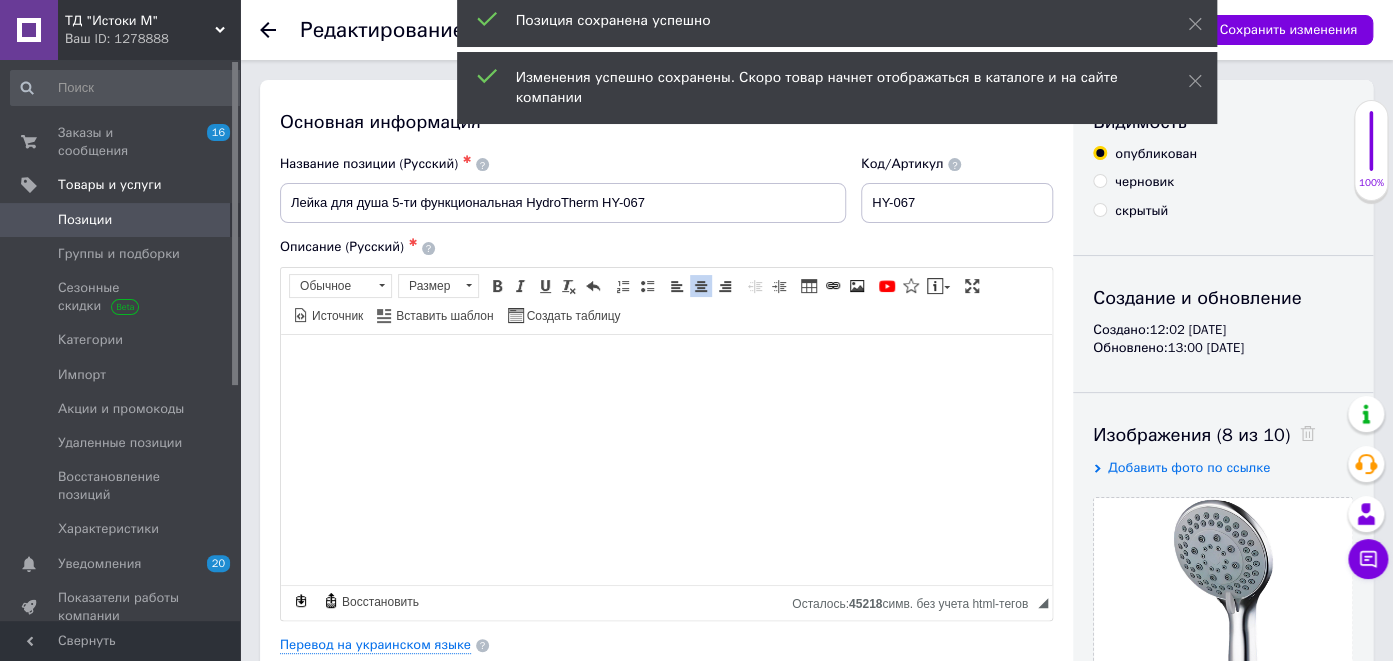 checkbox on "true" 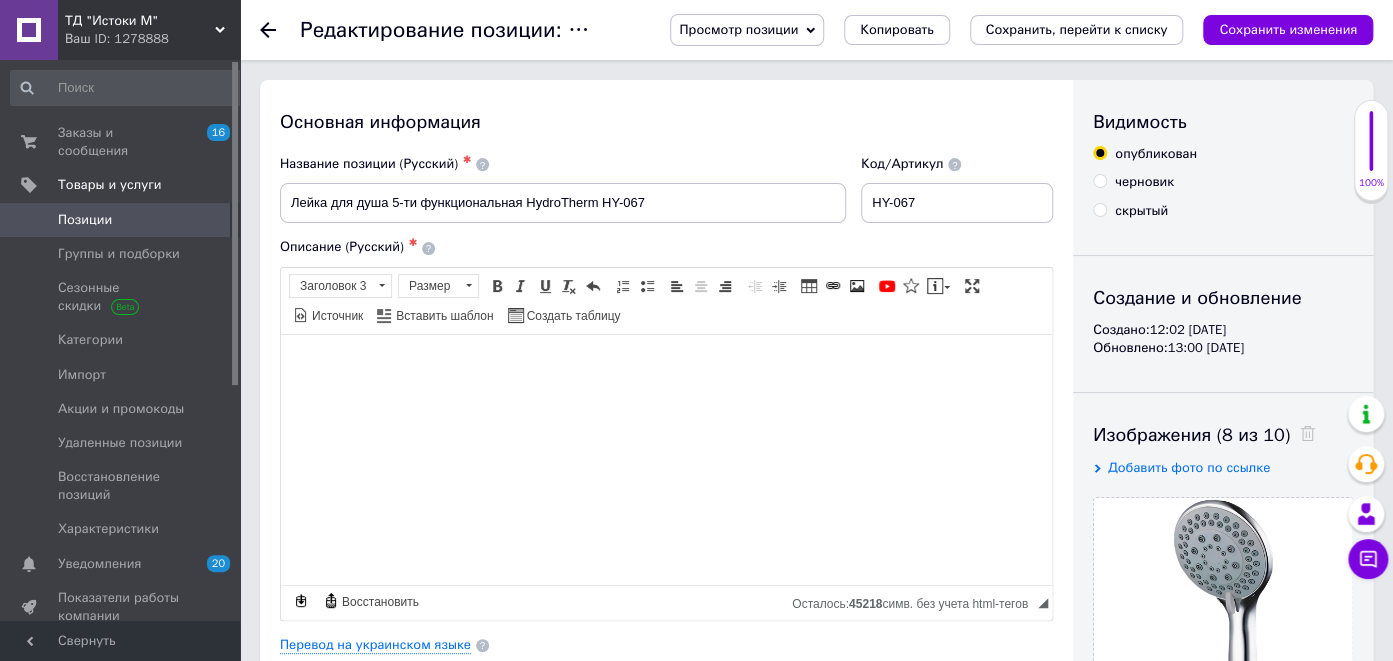 type 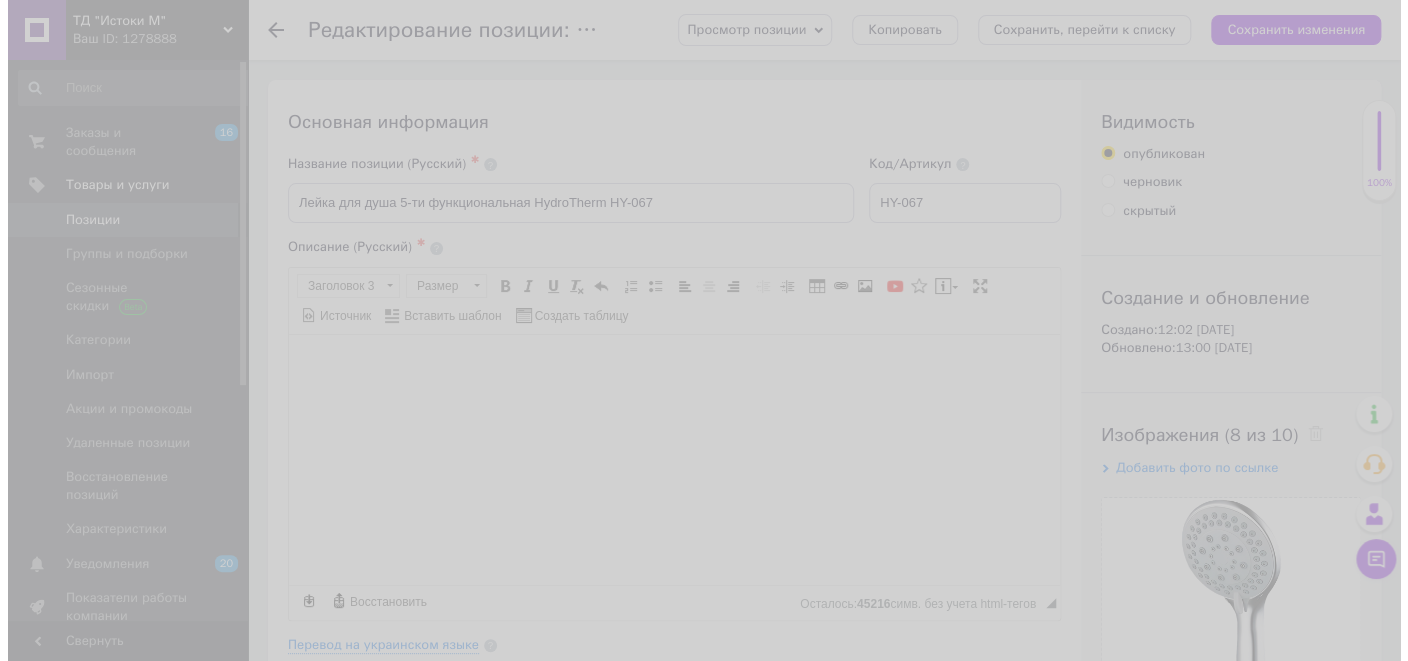 scroll, scrollTop: 38, scrollLeft: 0, axis: vertical 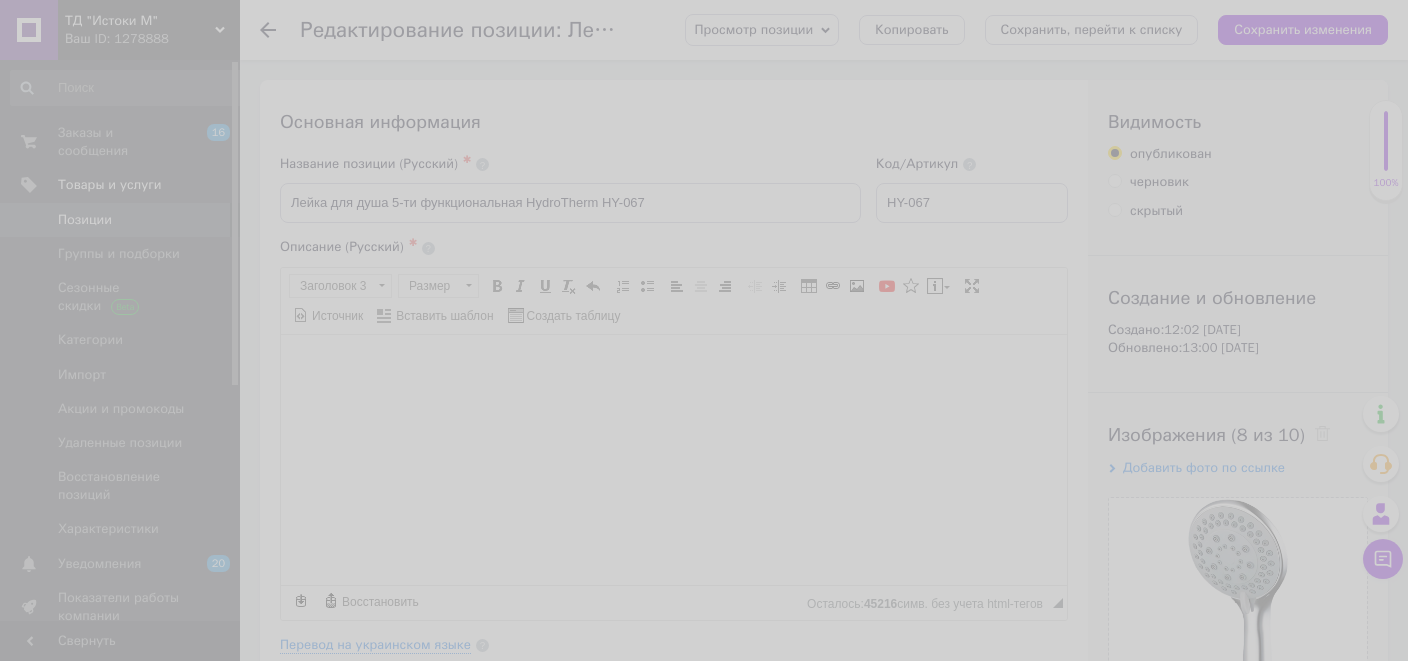 type on "[URL][DOMAIN_NAME]" 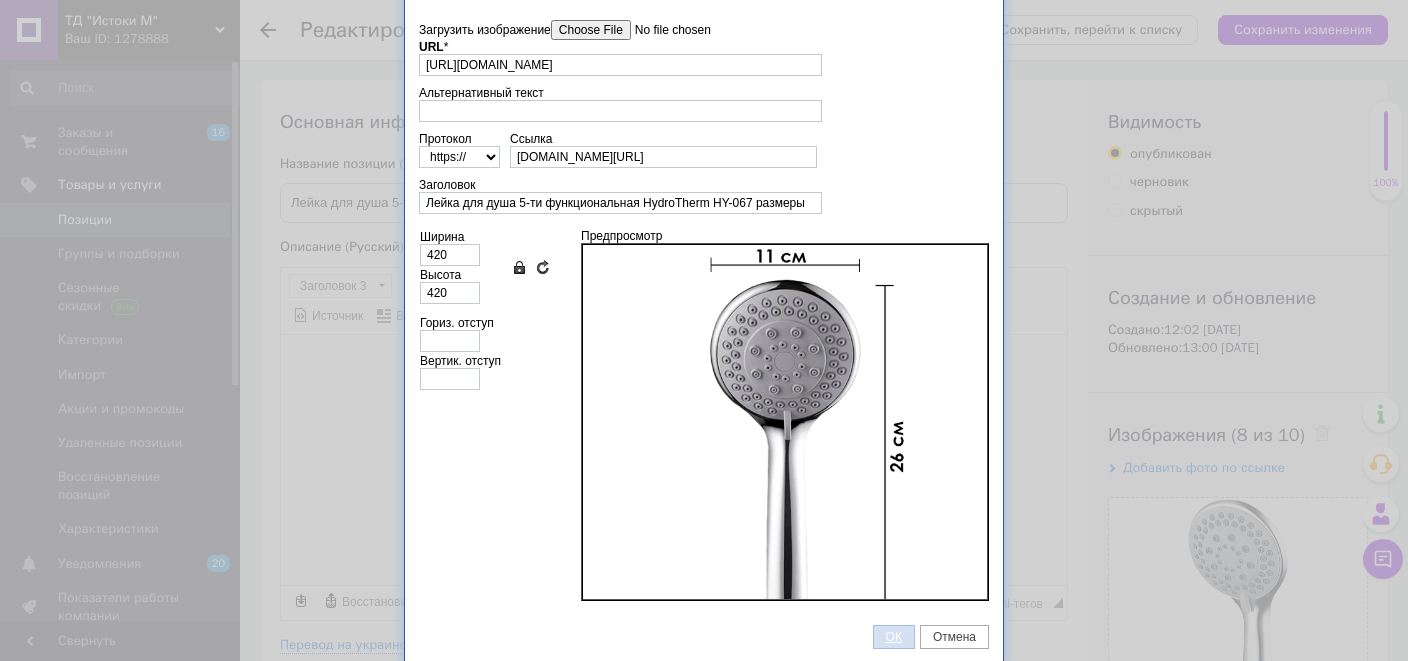 click on "ОК" at bounding box center (894, 637) 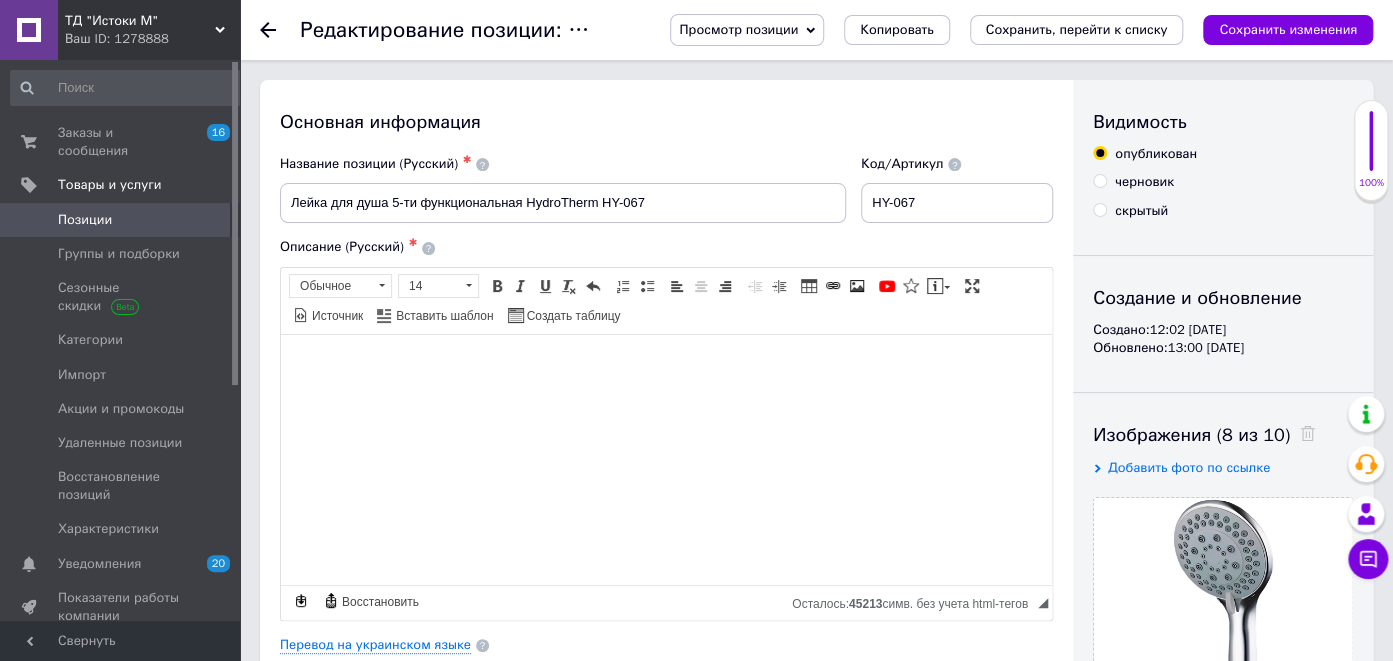 type 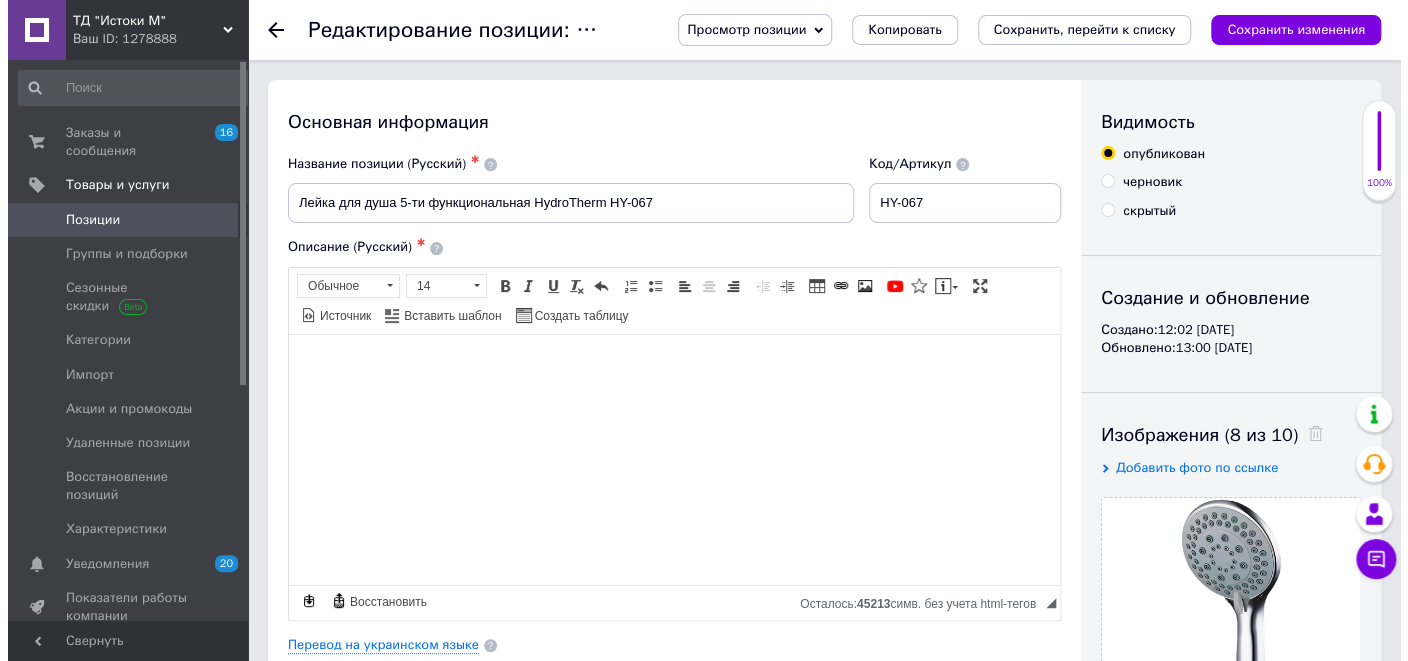 scroll, scrollTop: 38, scrollLeft: 0, axis: vertical 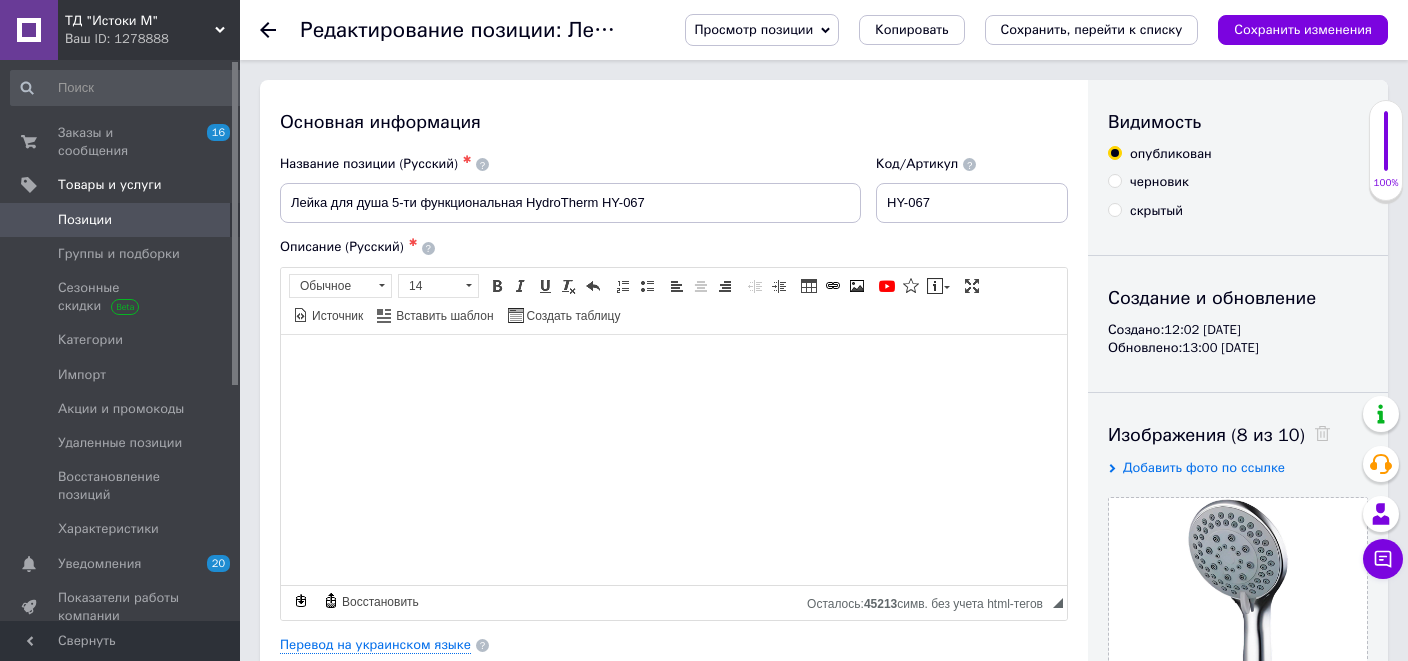 type on "[URL][DOMAIN_NAME]" 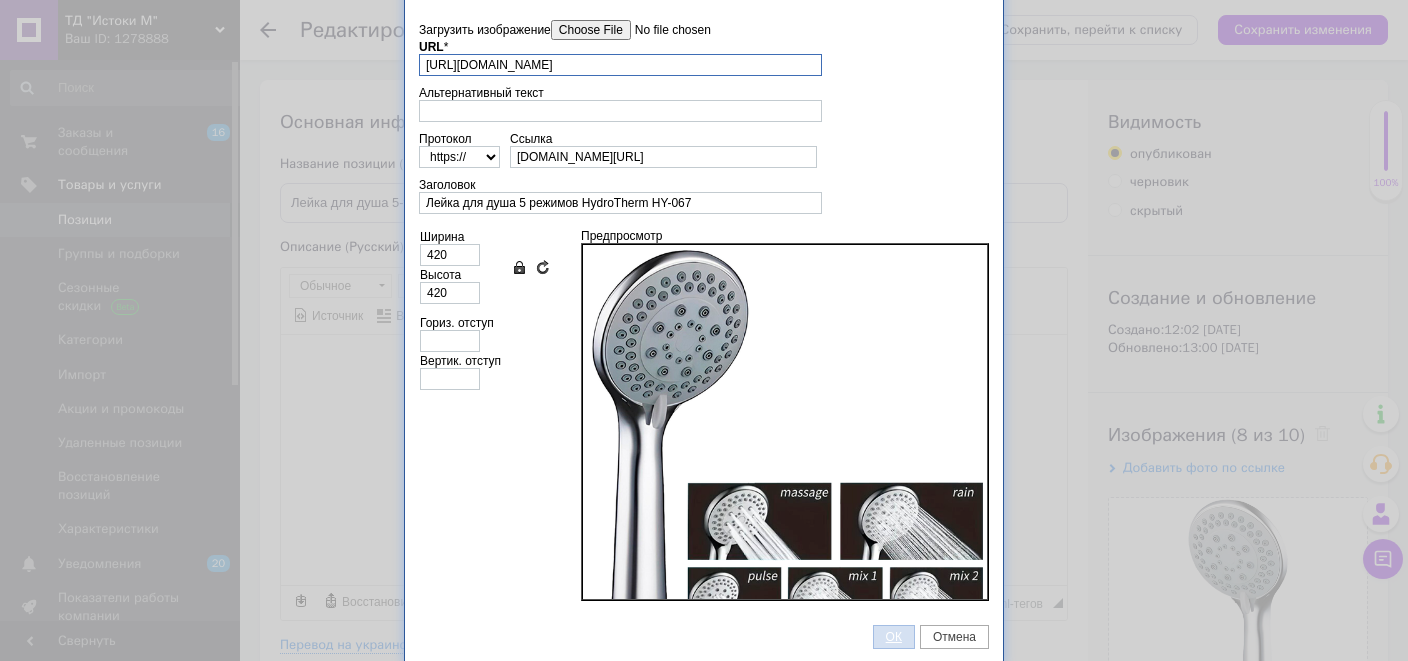 scroll, scrollTop: 0, scrollLeft: 391, axis: horizontal 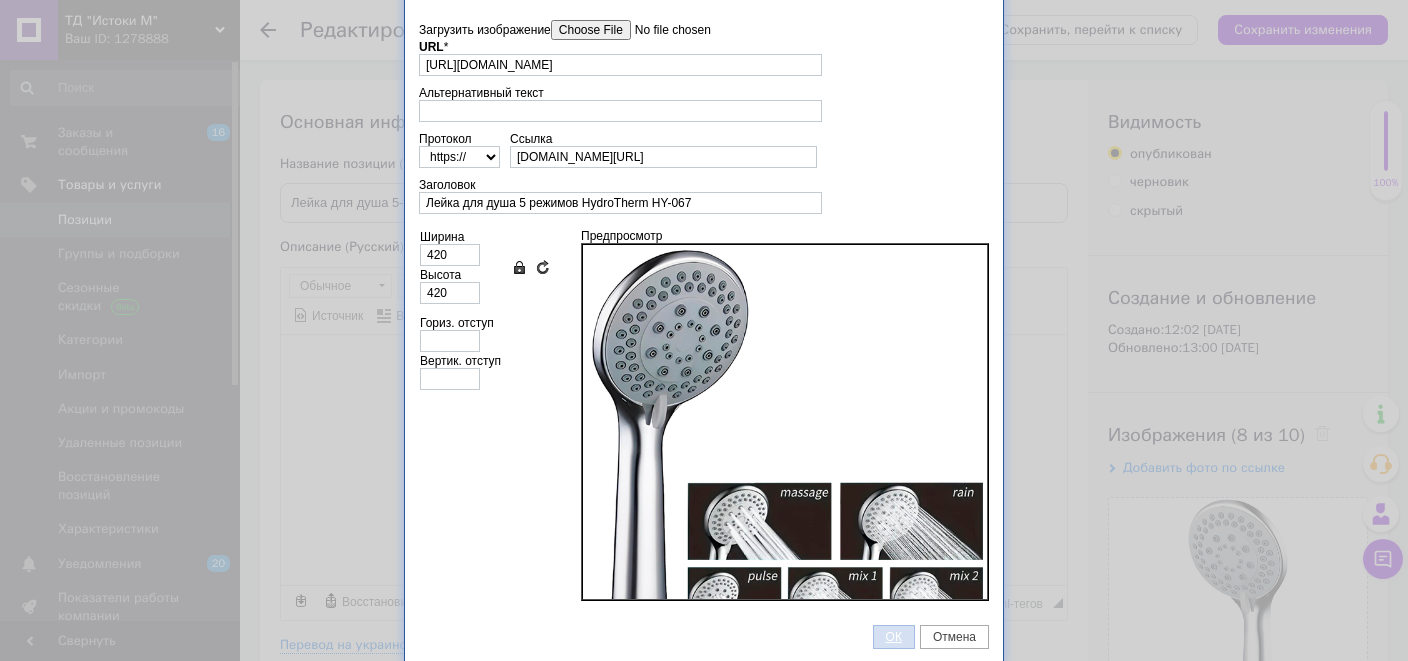 click on "ОК" at bounding box center [894, 637] 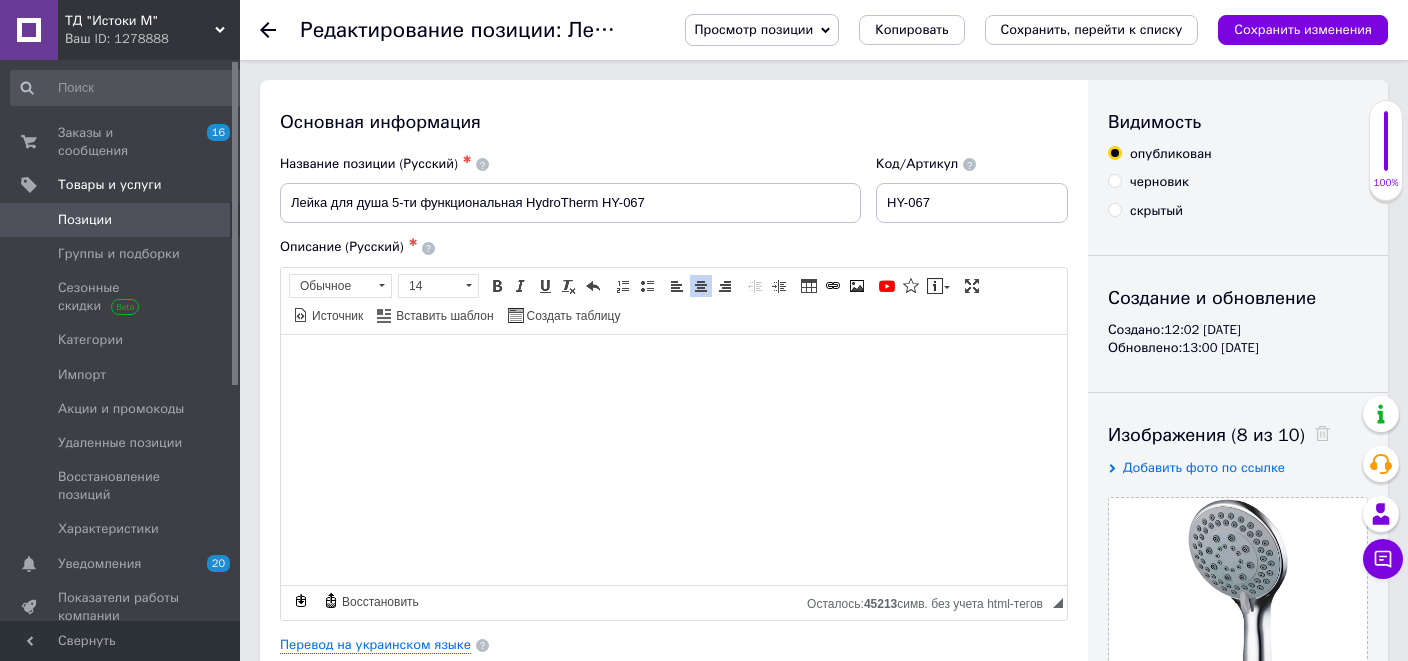 checkbox on "true" 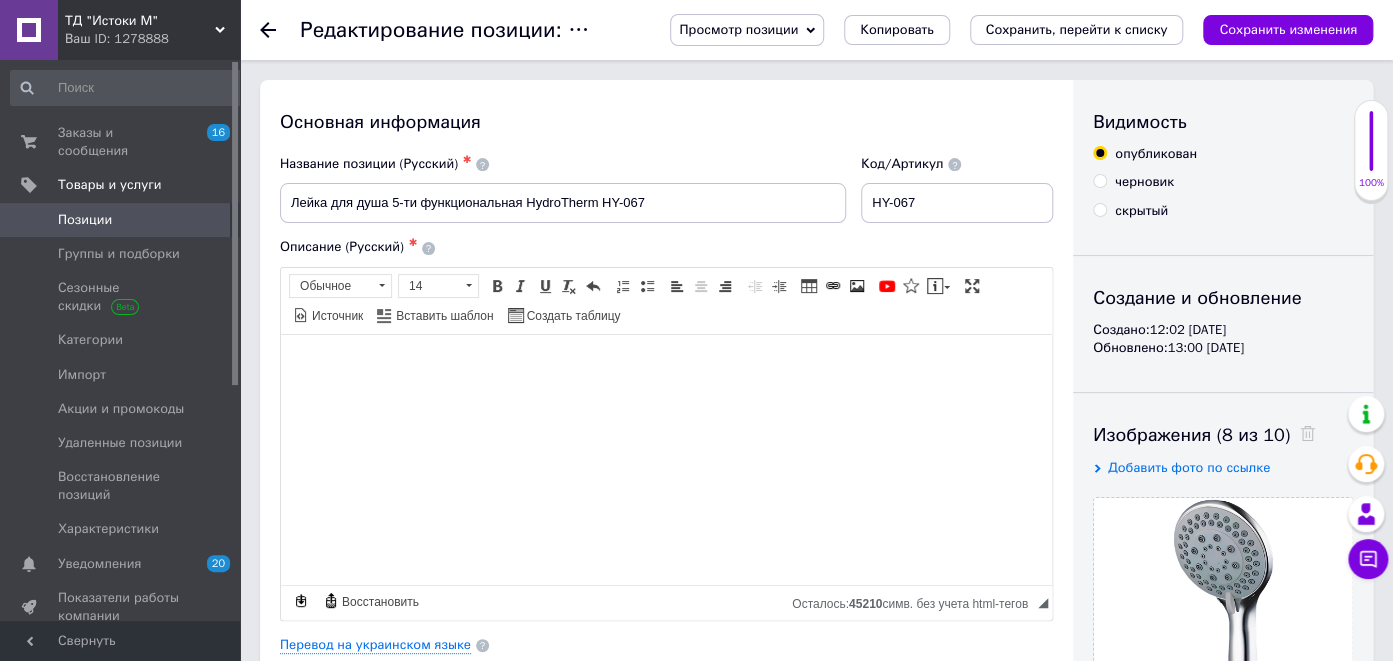 type 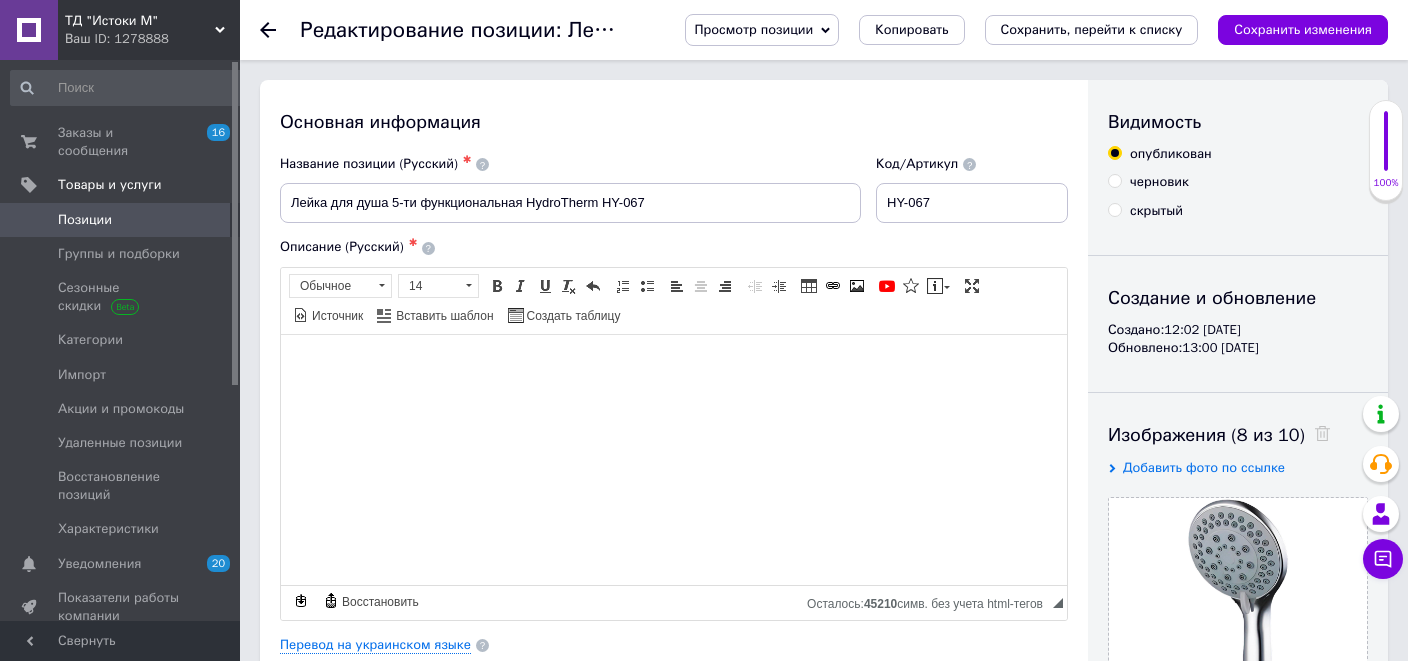 type on "[URL][DOMAIN_NAME]" 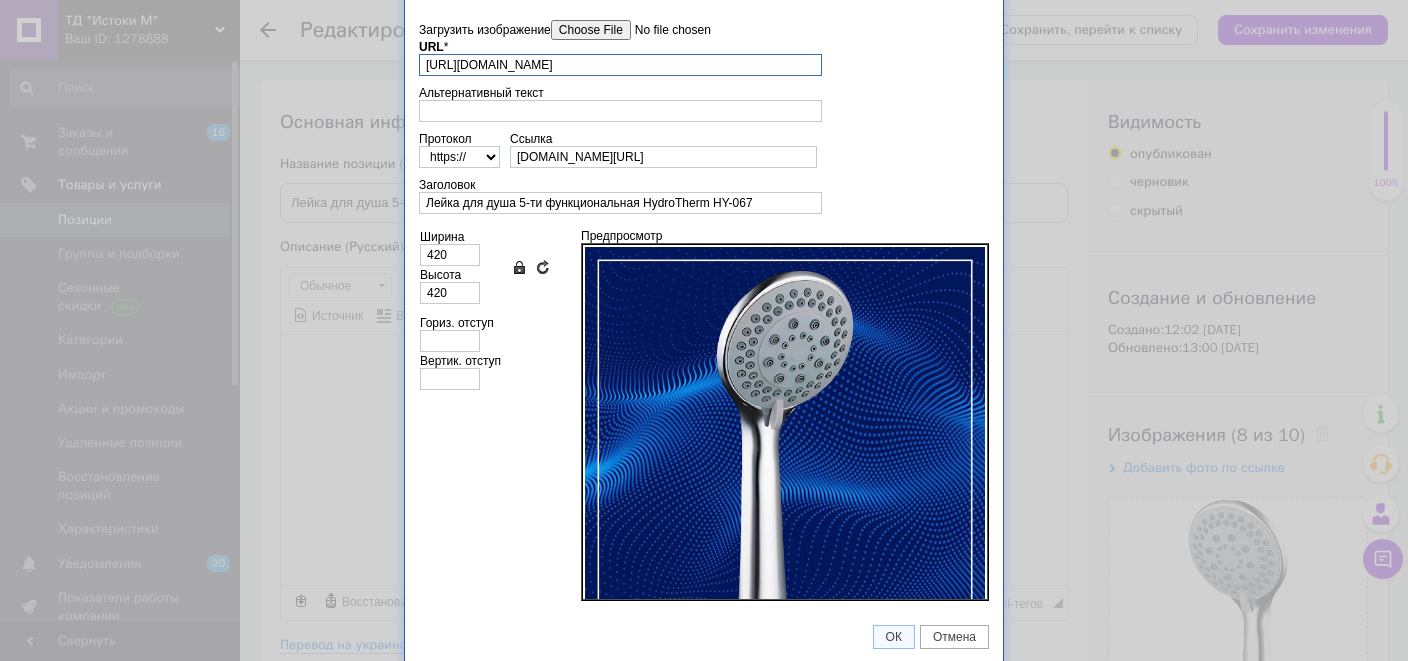 scroll, scrollTop: 0, scrollLeft: 374, axis: horizontal 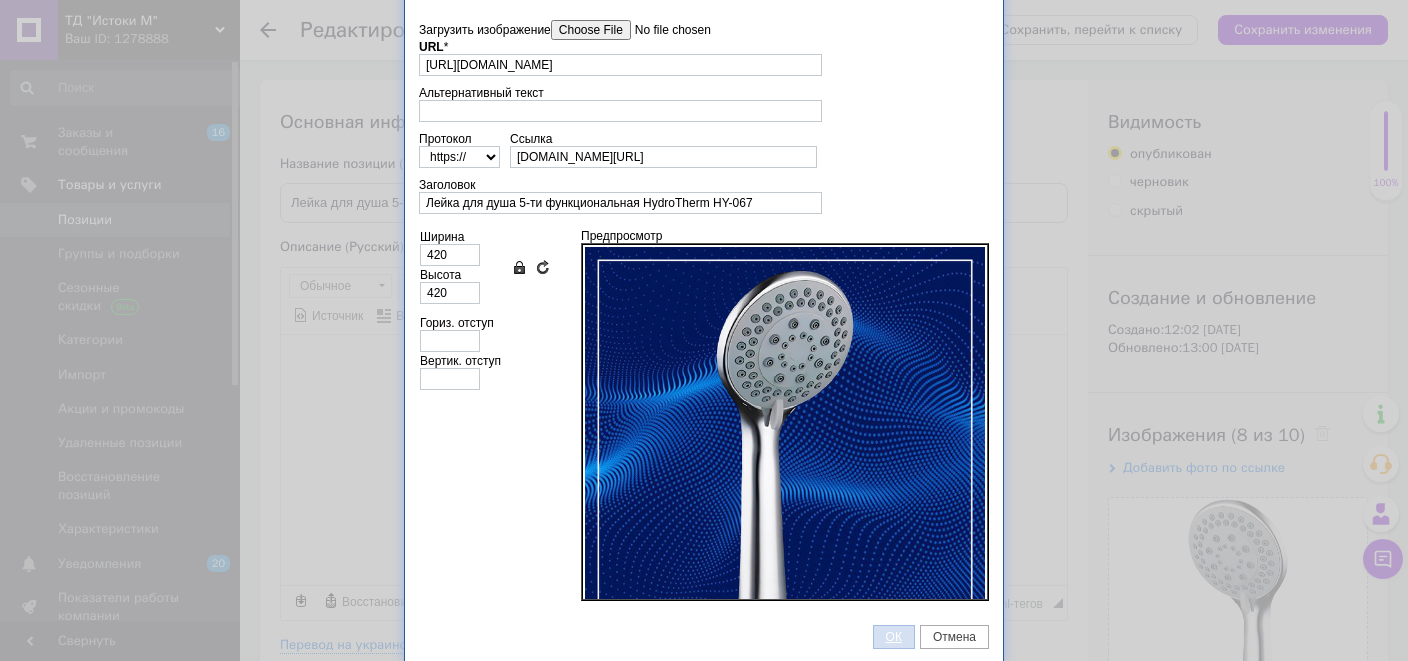 click on "ОК" at bounding box center [894, 637] 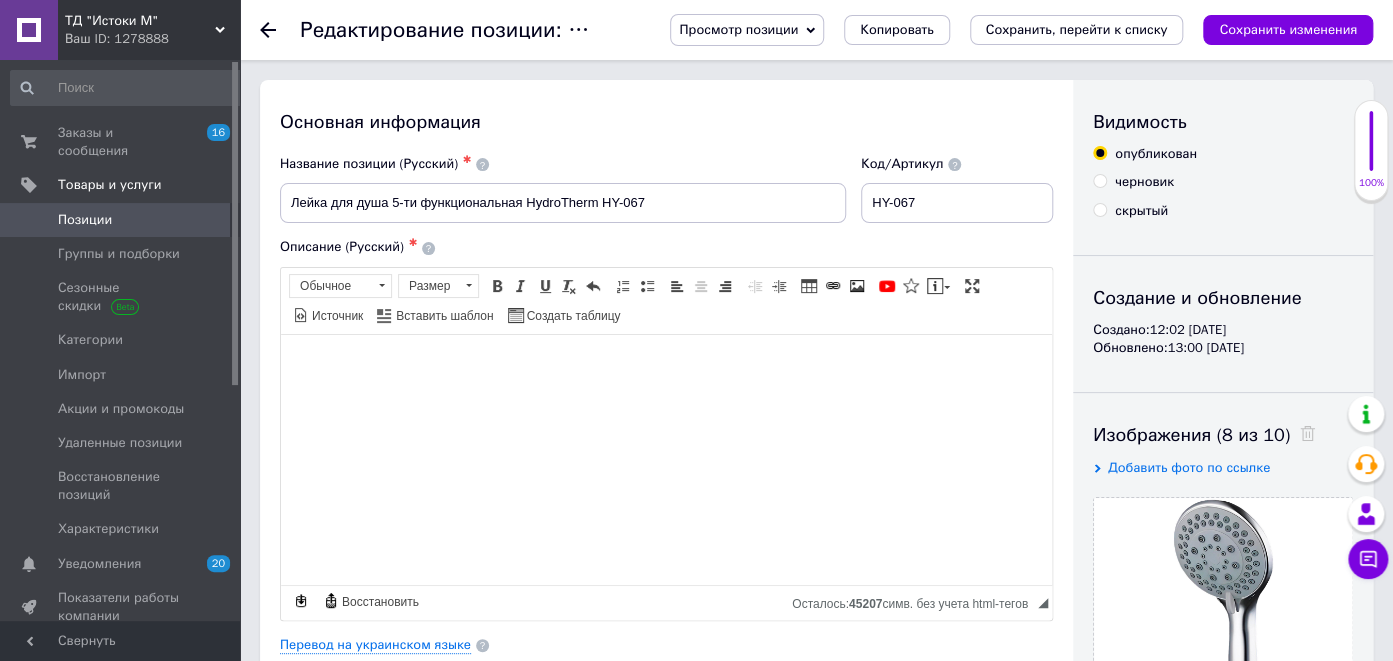 type 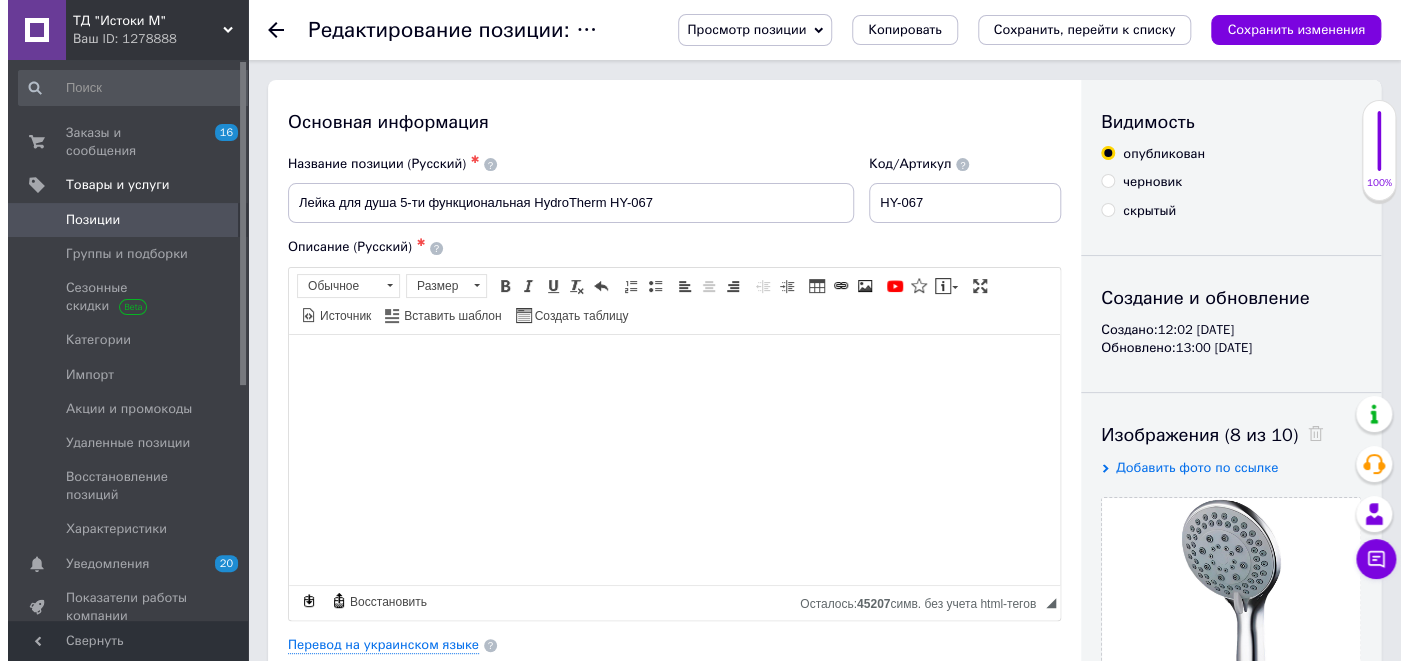 scroll, scrollTop: 38, scrollLeft: 0, axis: vertical 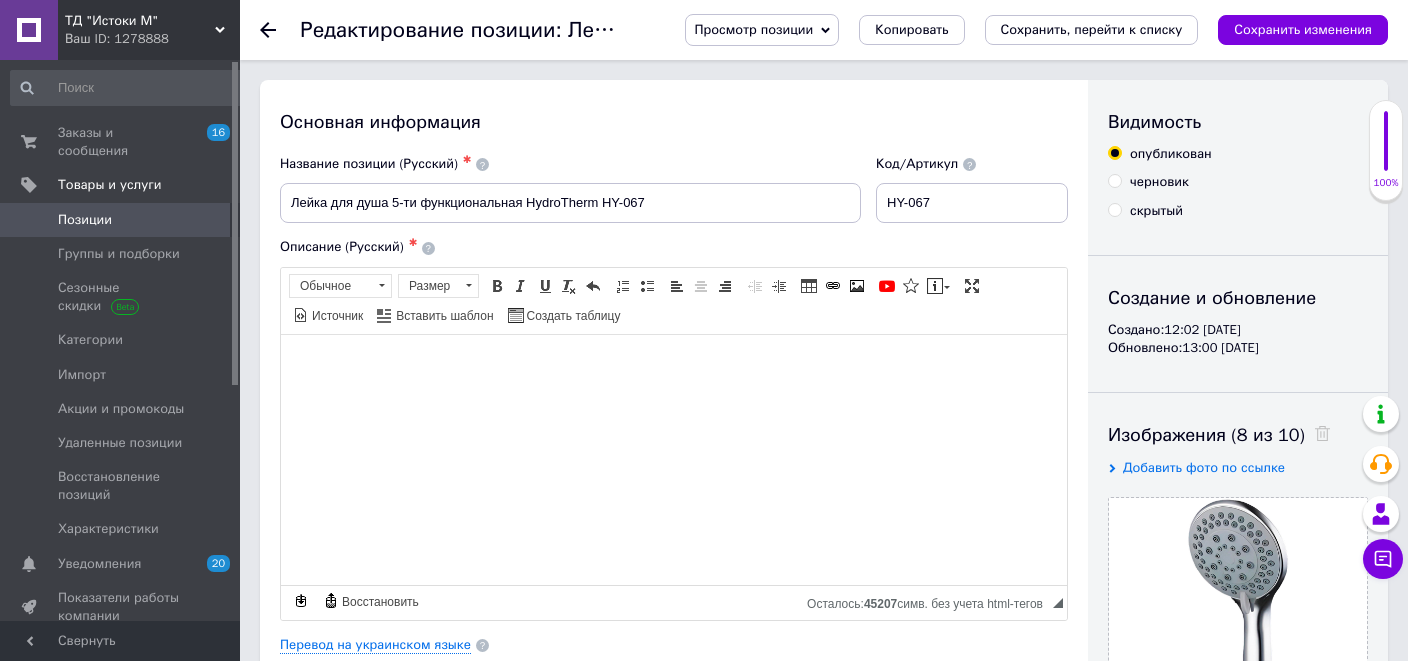 type on "[URL][DOMAIN_NAME]" 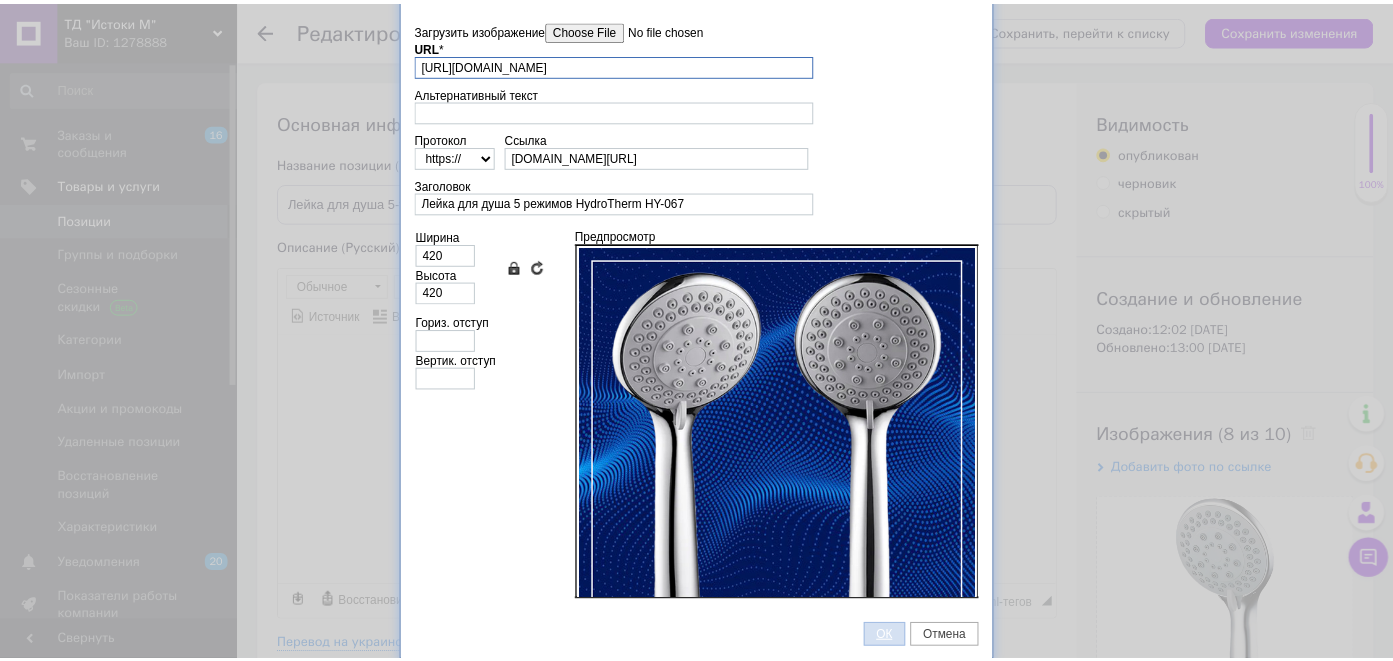 scroll, scrollTop: 0, scrollLeft: 391, axis: horizontal 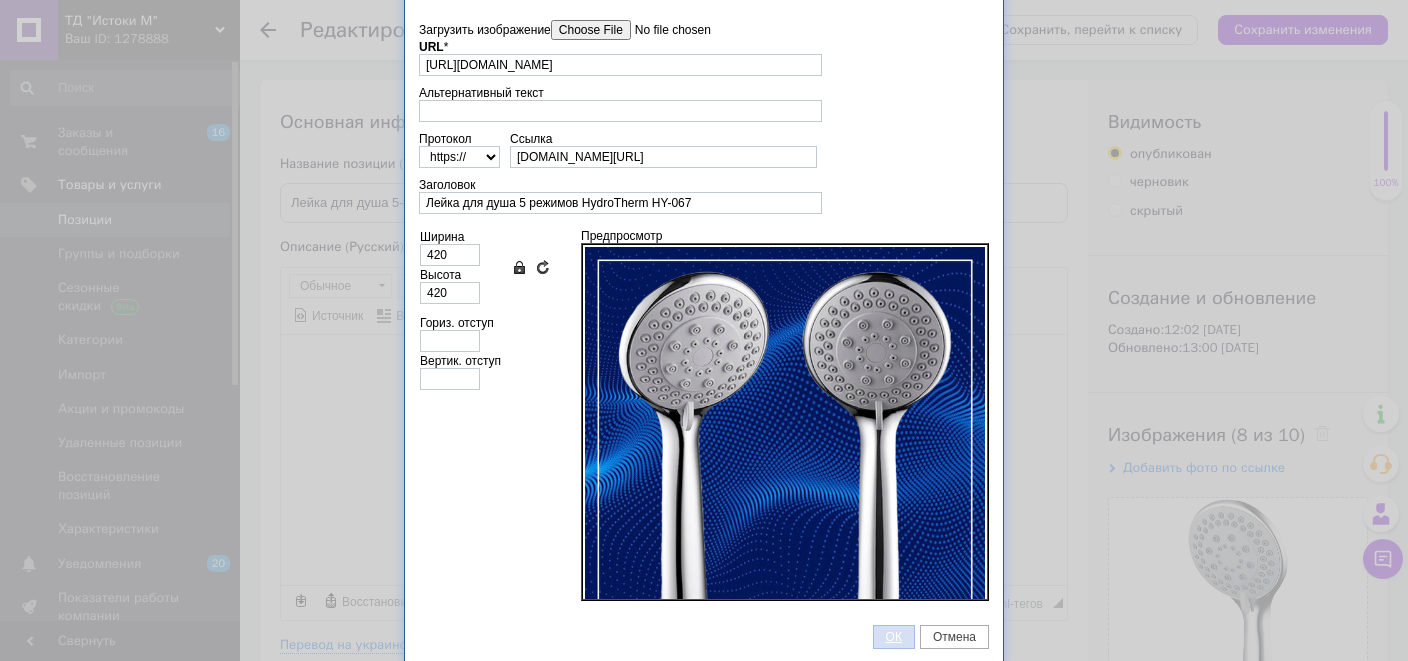 click on "ОК" at bounding box center (894, 637) 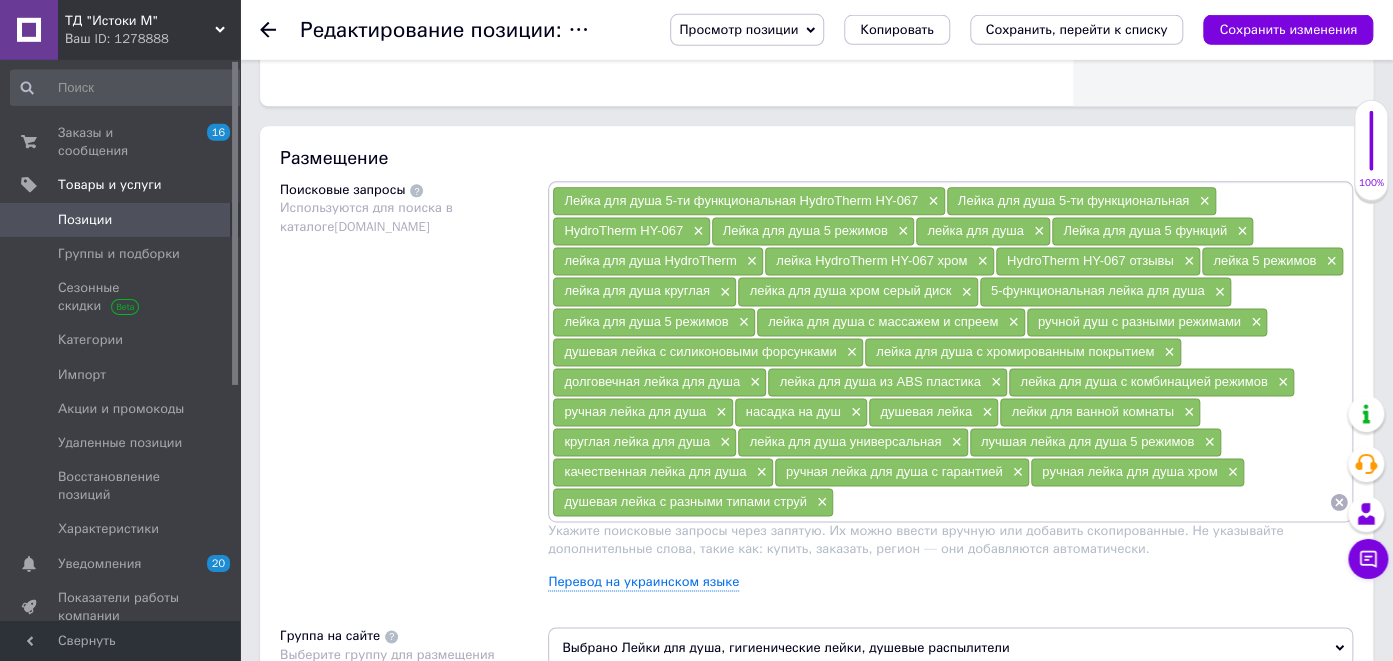 scroll, scrollTop: 985, scrollLeft: 0, axis: vertical 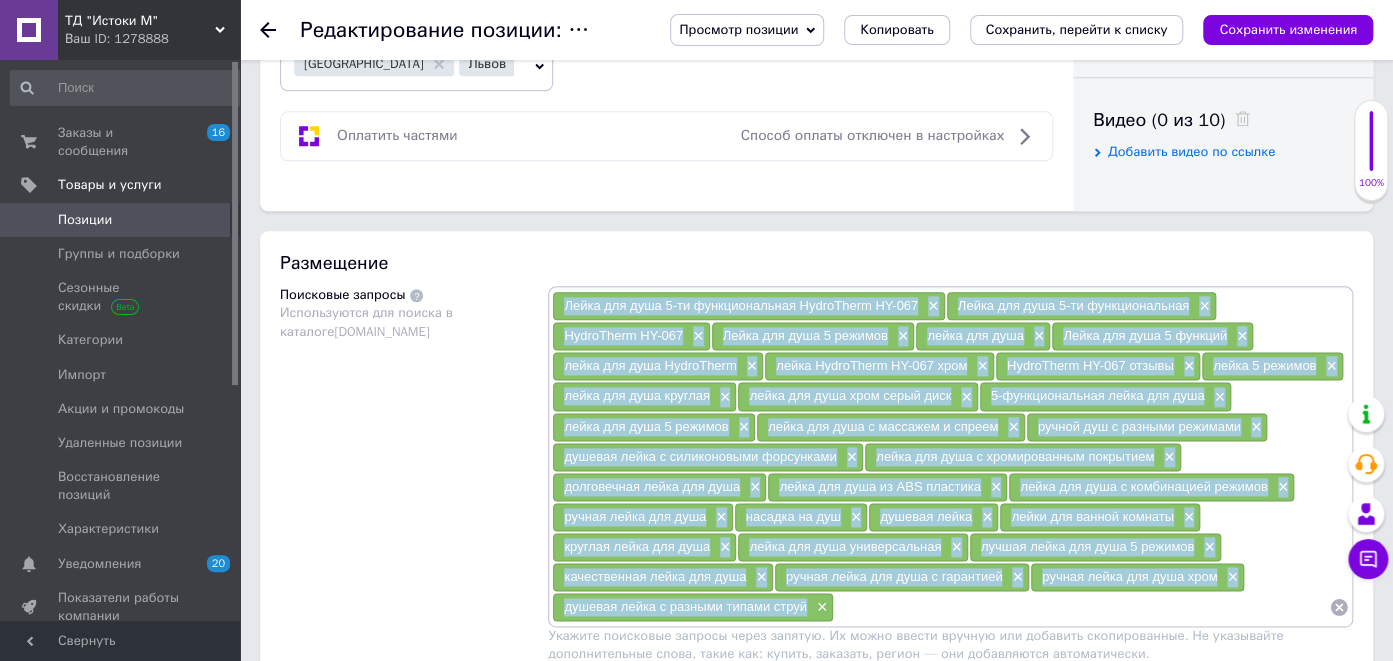 drag, startPoint x: 559, startPoint y: 304, endPoint x: 807, endPoint y: 604, distance: 389.23514 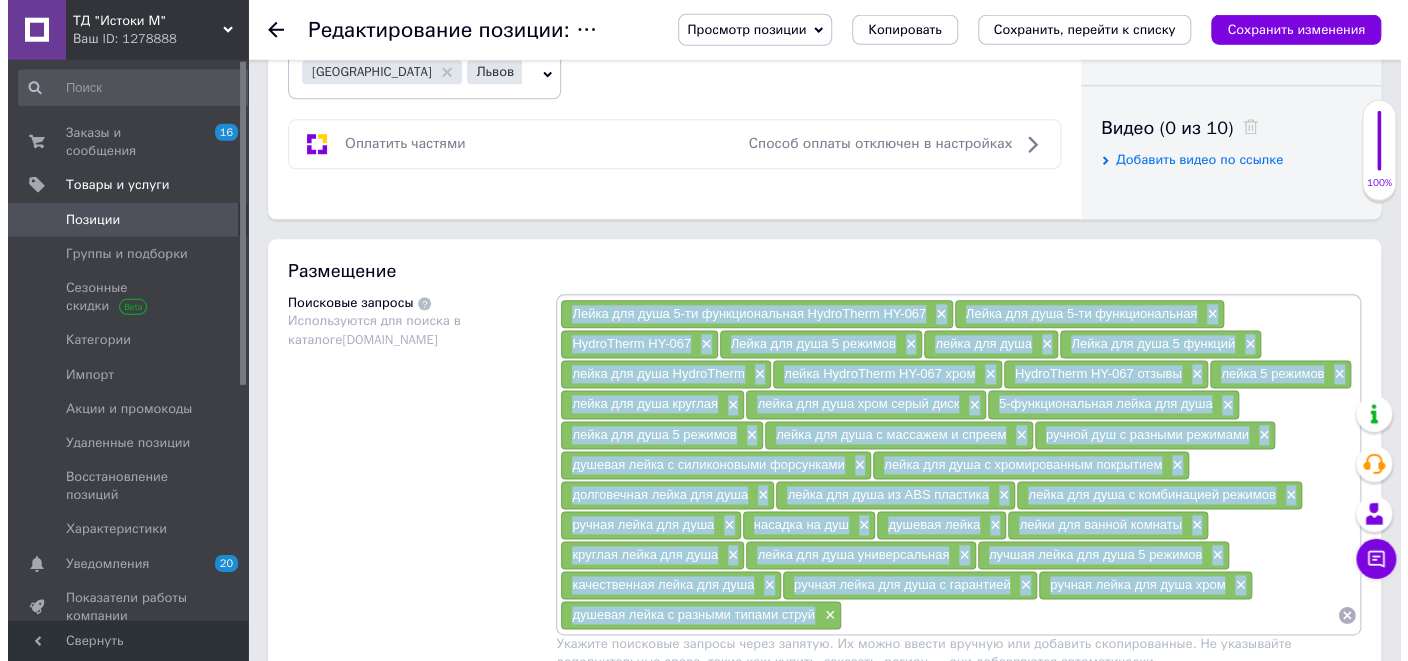 scroll, scrollTop: 0, scrollLeft: 0, axis: both 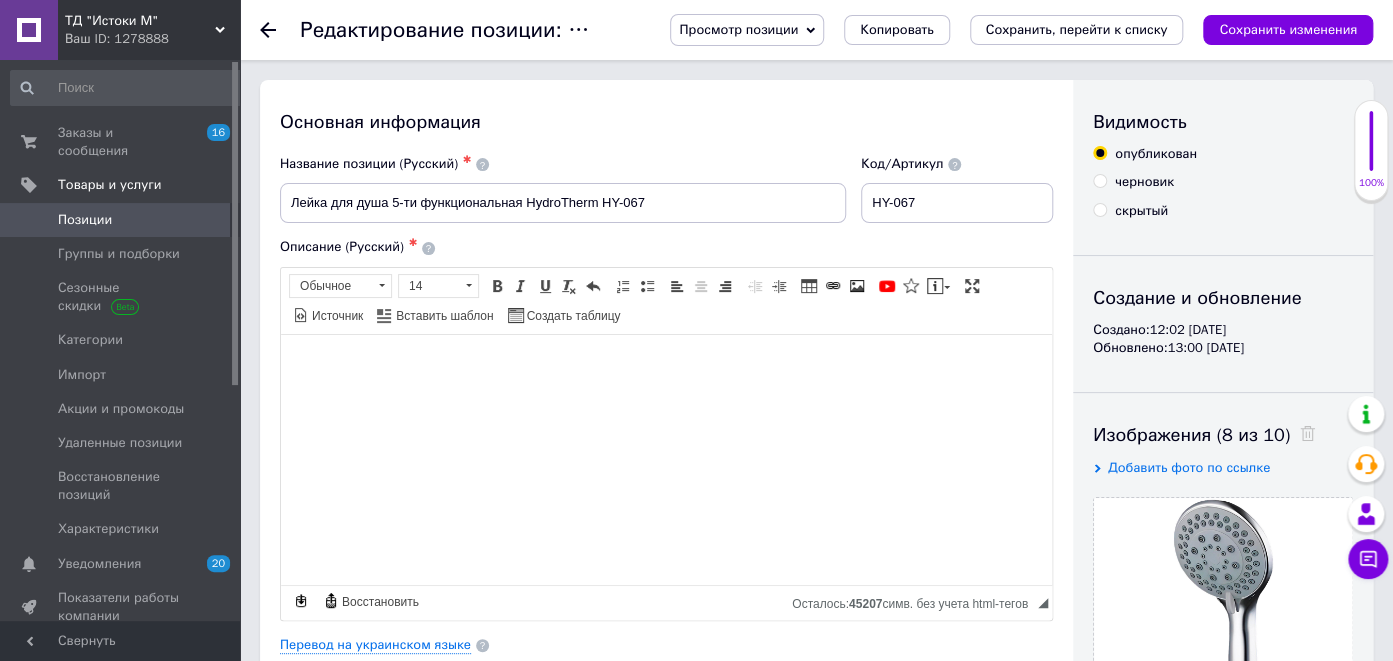 type 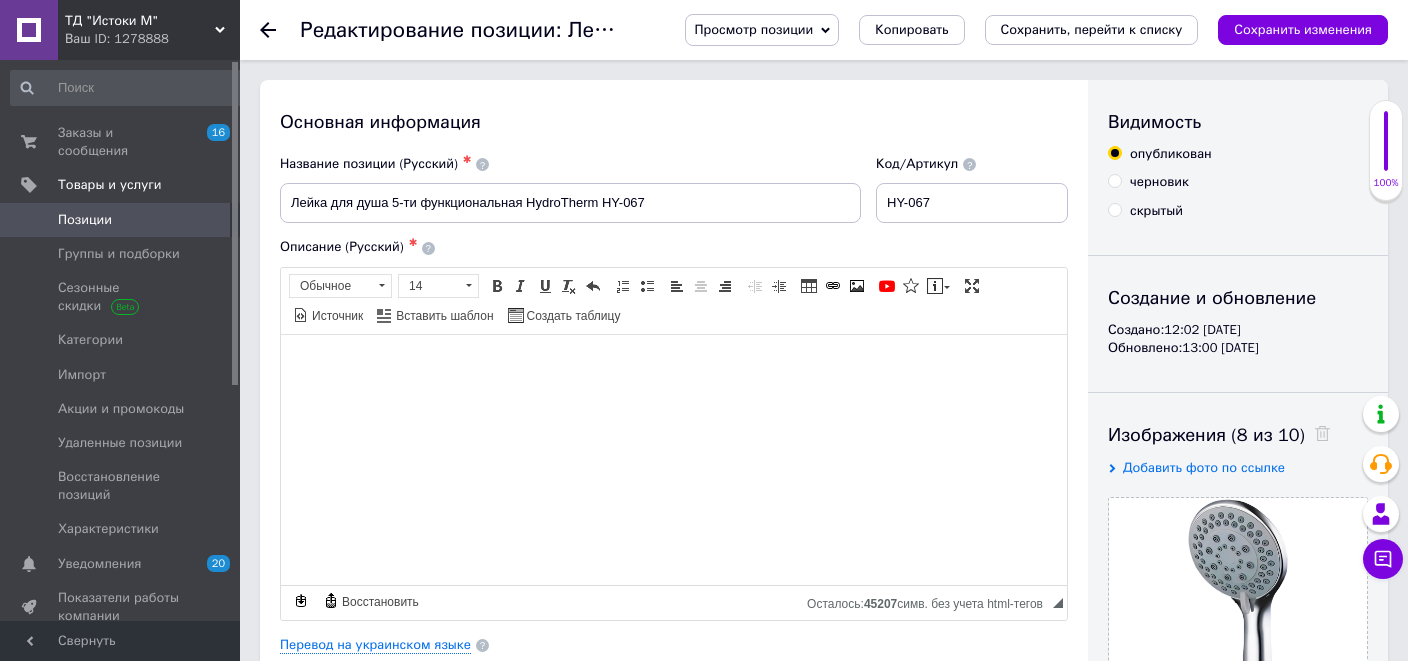 type on "[URL][DOMAIN_NAME]" 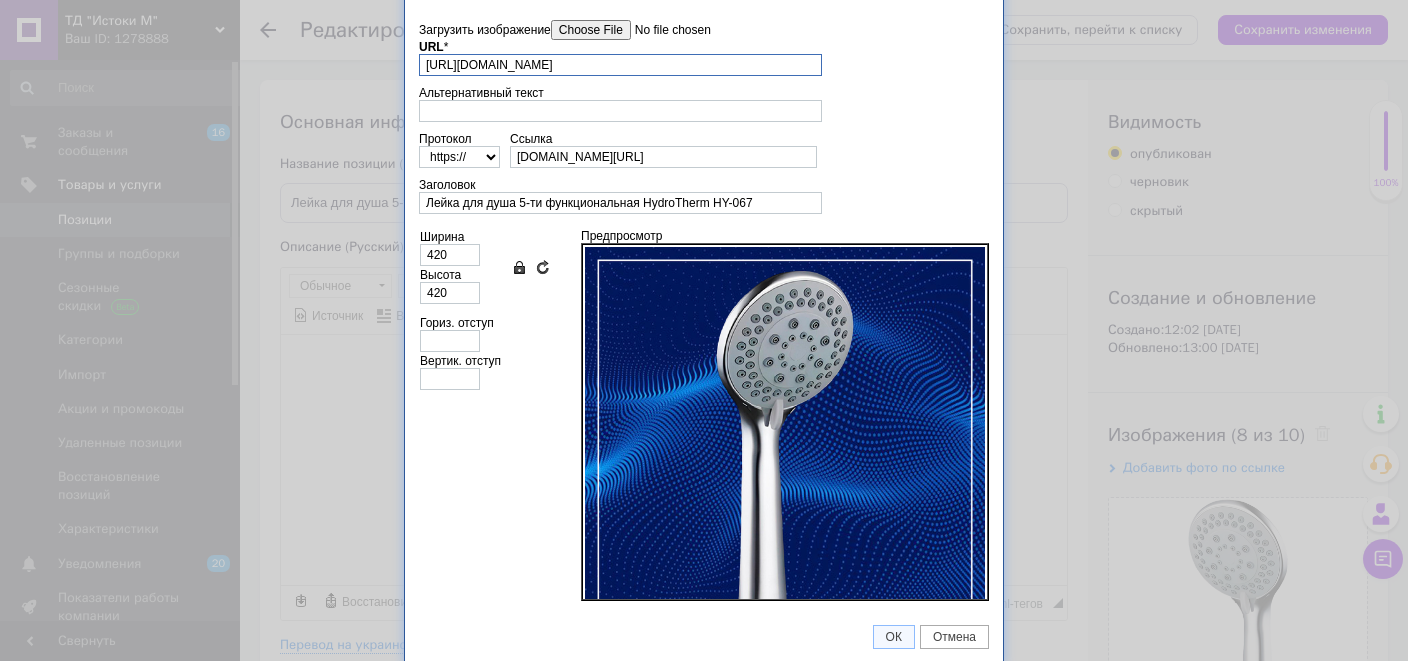 scroll, scrollTop: 0, scrollLeft: 374, axis: horizontal 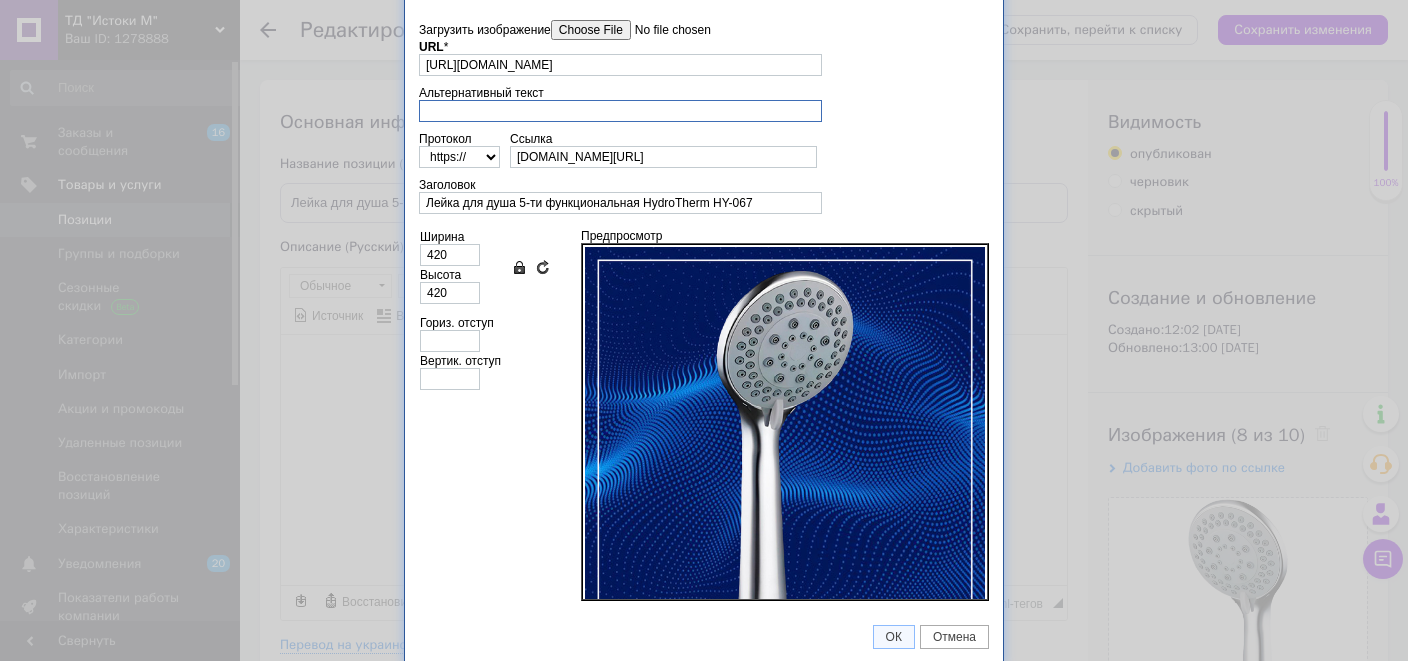 click on "Альтернативный текст" at bounding box center [620, 111] 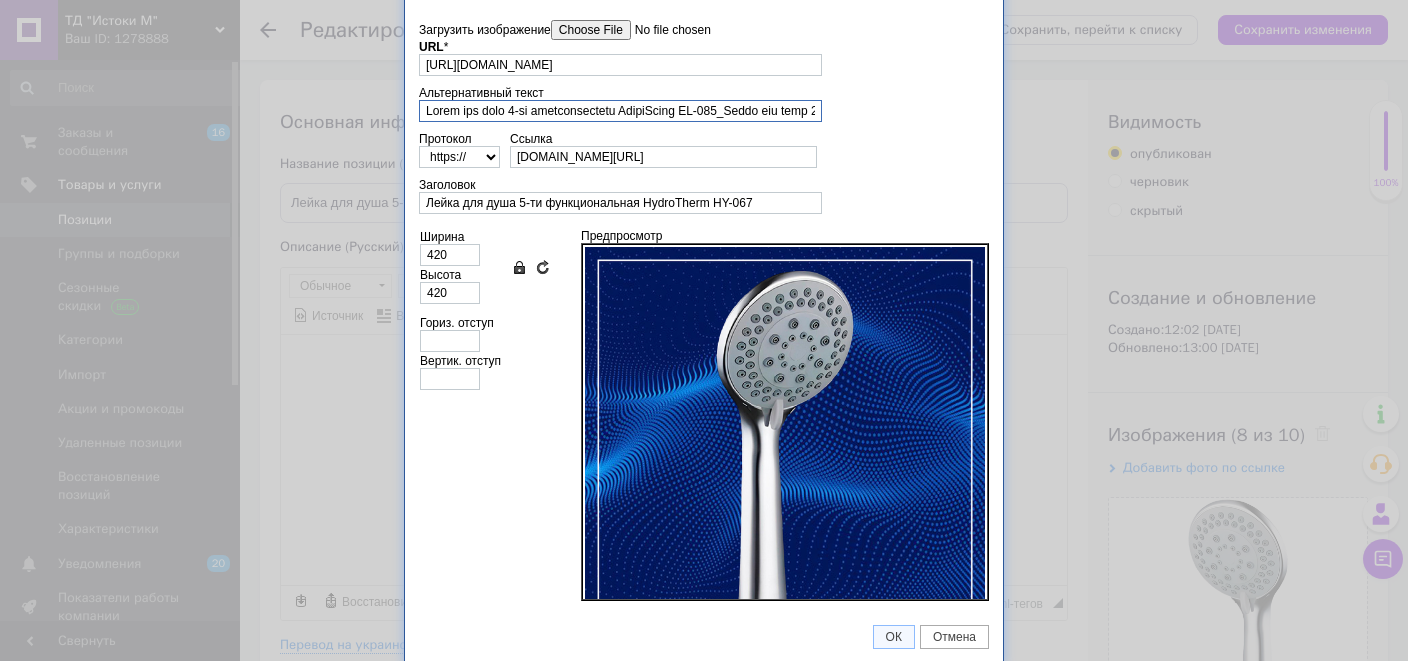 scroll, scrollTop: 0, scrollLeft: 5312, axis: horizontal 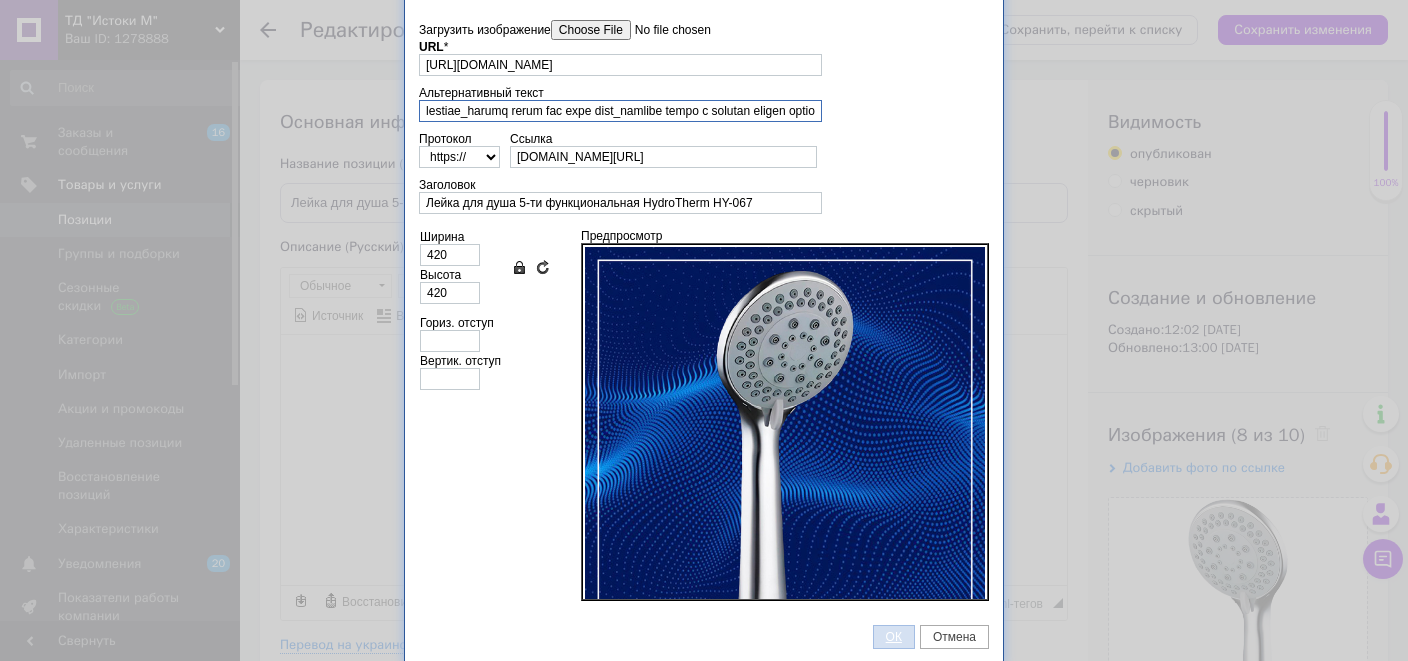 type on "Lorem ips dolo 0-si ametconsectetu AdipiScing EL-233_Seddo eiu temp 5-in utlaboreetdolo_MagnaAliqu EN-262_Admin ven quis 0 nostrud_exerc ull labo_Nisia exe comm 3 consequ_duisa iru inre VolupTatev_essec FugiaTnull PA-373 exce_SintoCcaec CU-220 nonpro_suntc 5 quioffi_deser mol anim idestla_persp und omni iste natus erro_5-voluptatemaccu dolor lau tota_remap eaq ipsa 7 quaeabi_inven ver quas a beataevi d explic_nemoen ips q volupta aspernat_autodit fugit c magnidolores eosratione_sequi nes nequ p quisquamdolor adipiscin_eiusmoditem incid mag quae_etiam min solu no ELI optiocum_nihil imp quop f possimusass repelle_tempor autem qui offi_debitis re nec_saepeev volup_repud rec itaque earumhi_tenetur sapie del reic_volup mai alia perferendisdo_asperi repel min nost 6 exercit_ullamcorpori susci lab aliq_commod conse qui maxi m molestiae_harumq rerum fac expe dist_namlibe tempo c solutan eligen optio..." 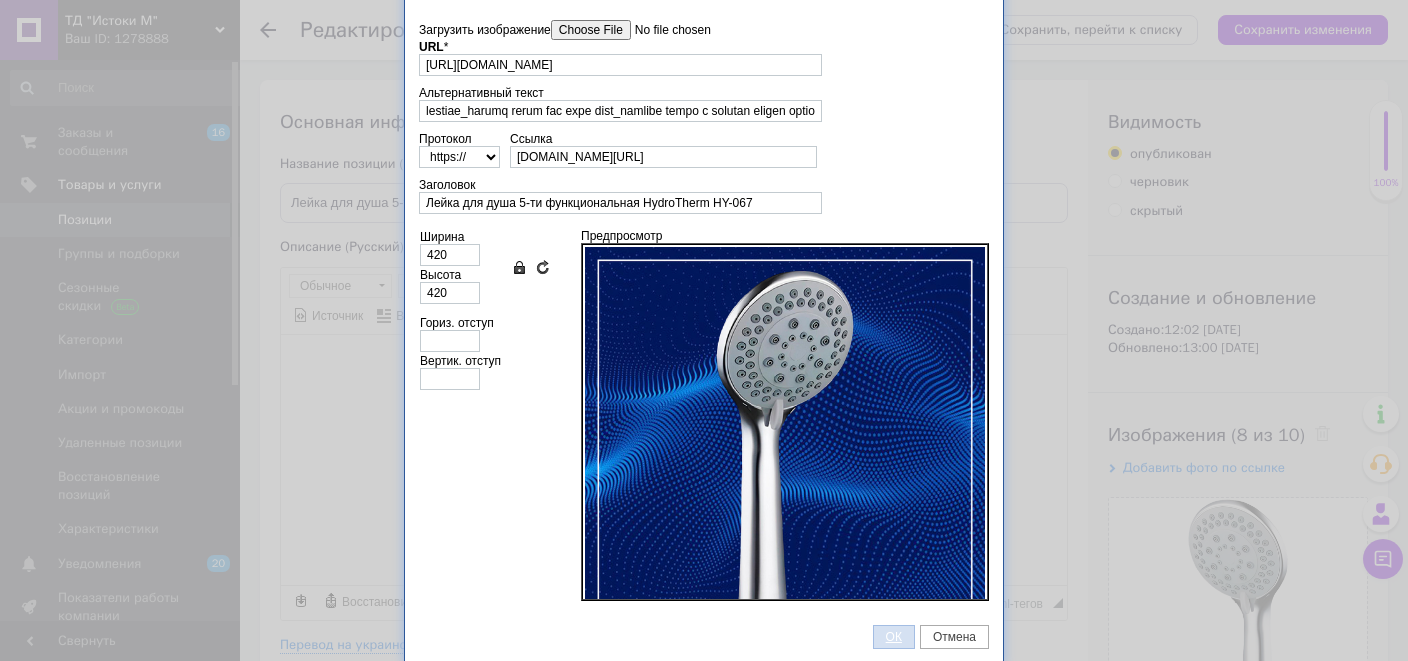 click on "ОК" at bounding box center (894, 637) 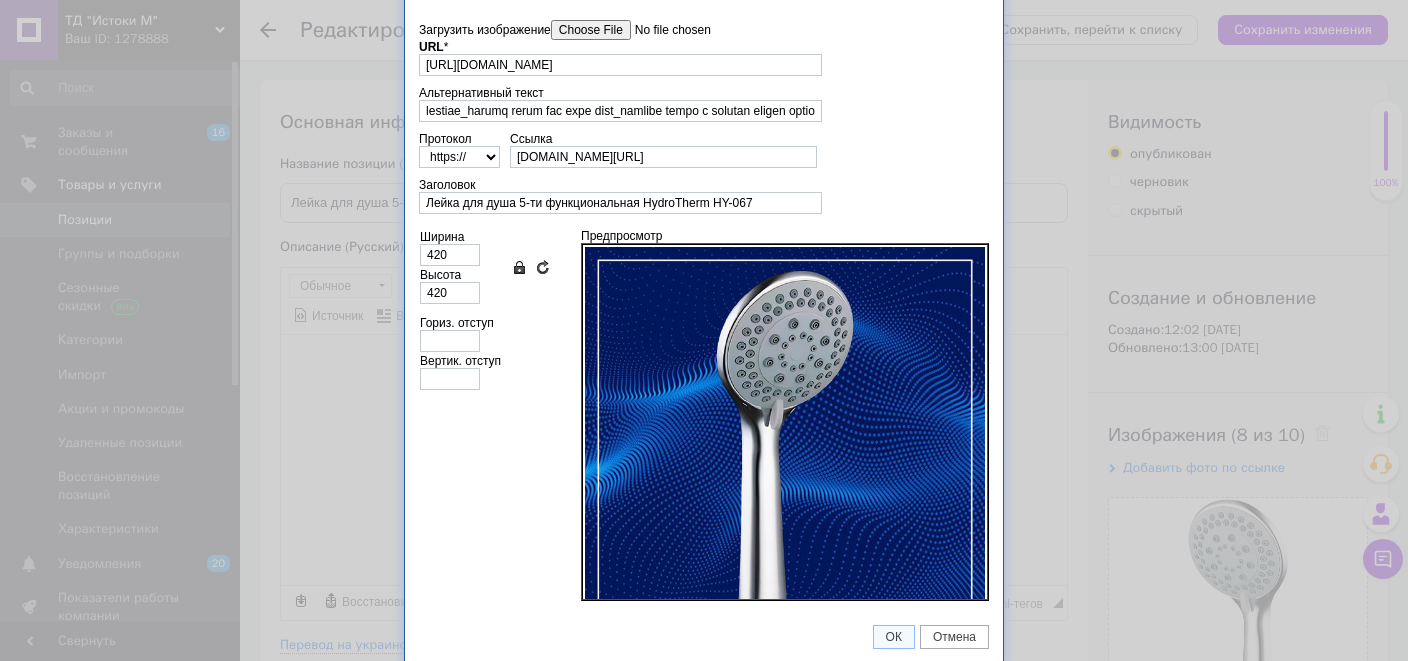 checkbox on "true" 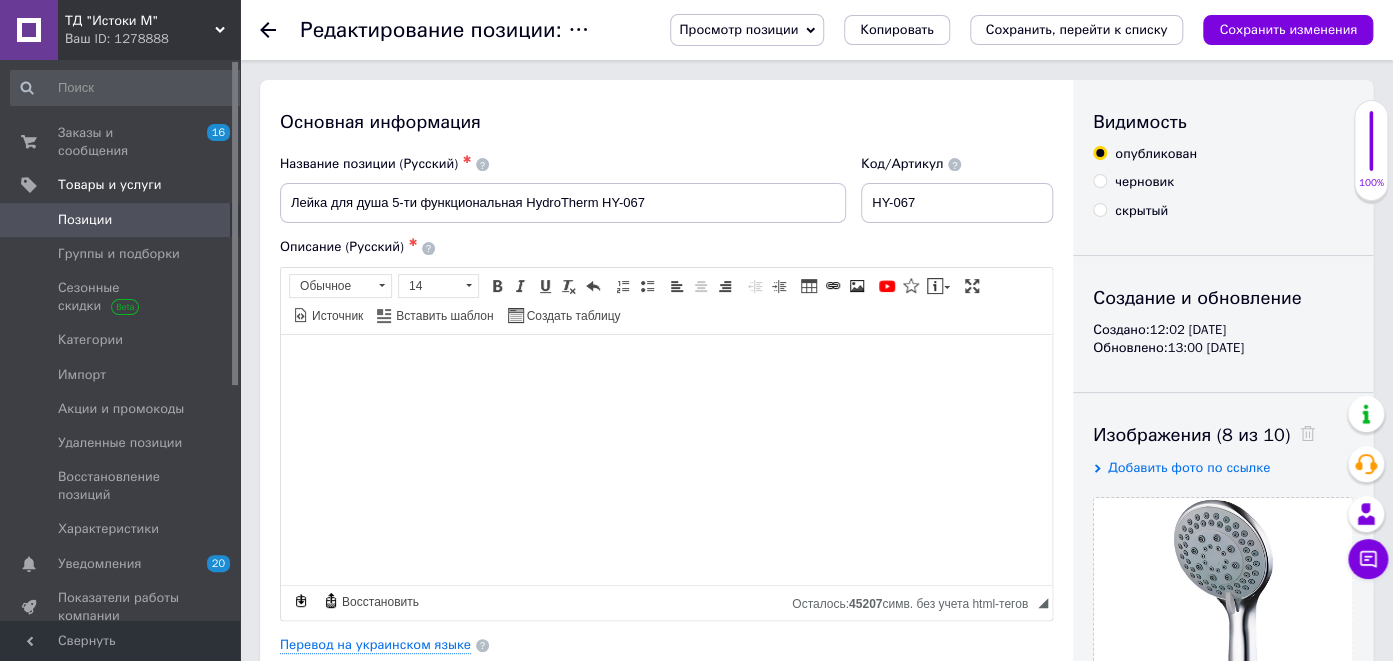 type 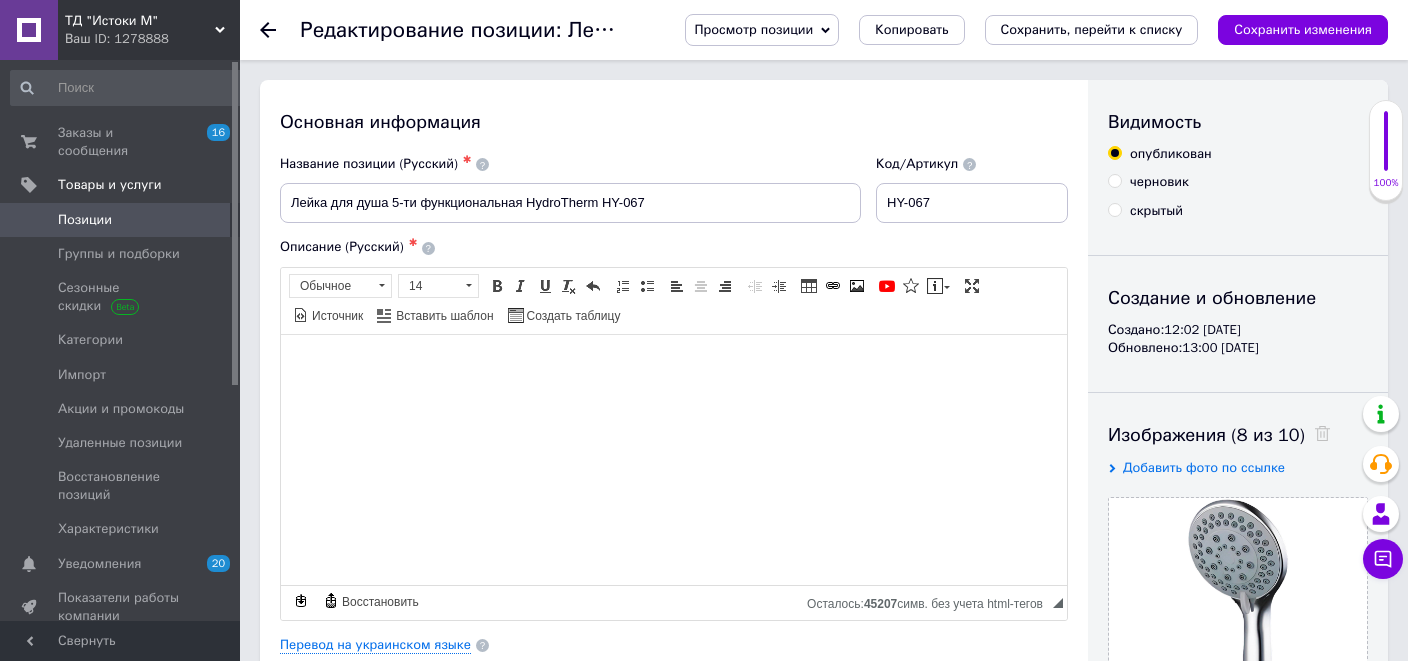 scroll, scrollTop: 38, scrollLeft: 0, axis: vertical 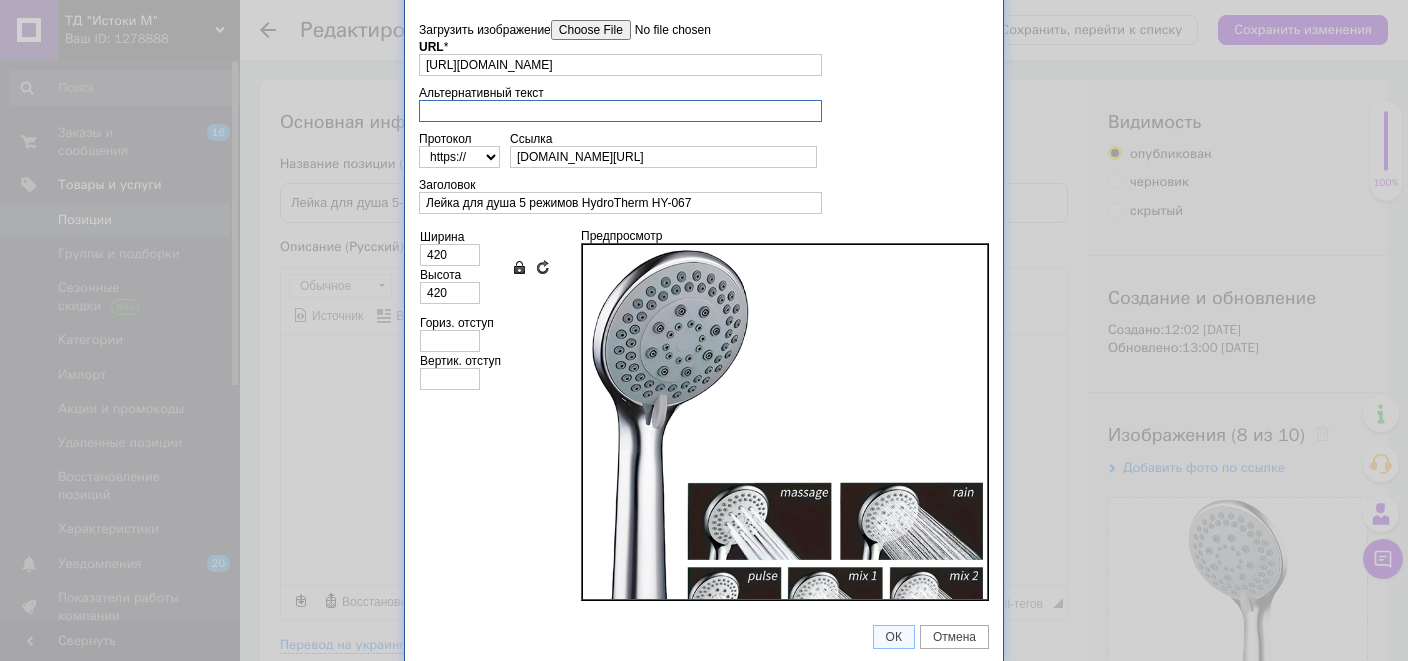 click on "Альтернативный текст" at bounding box center [620, 111] 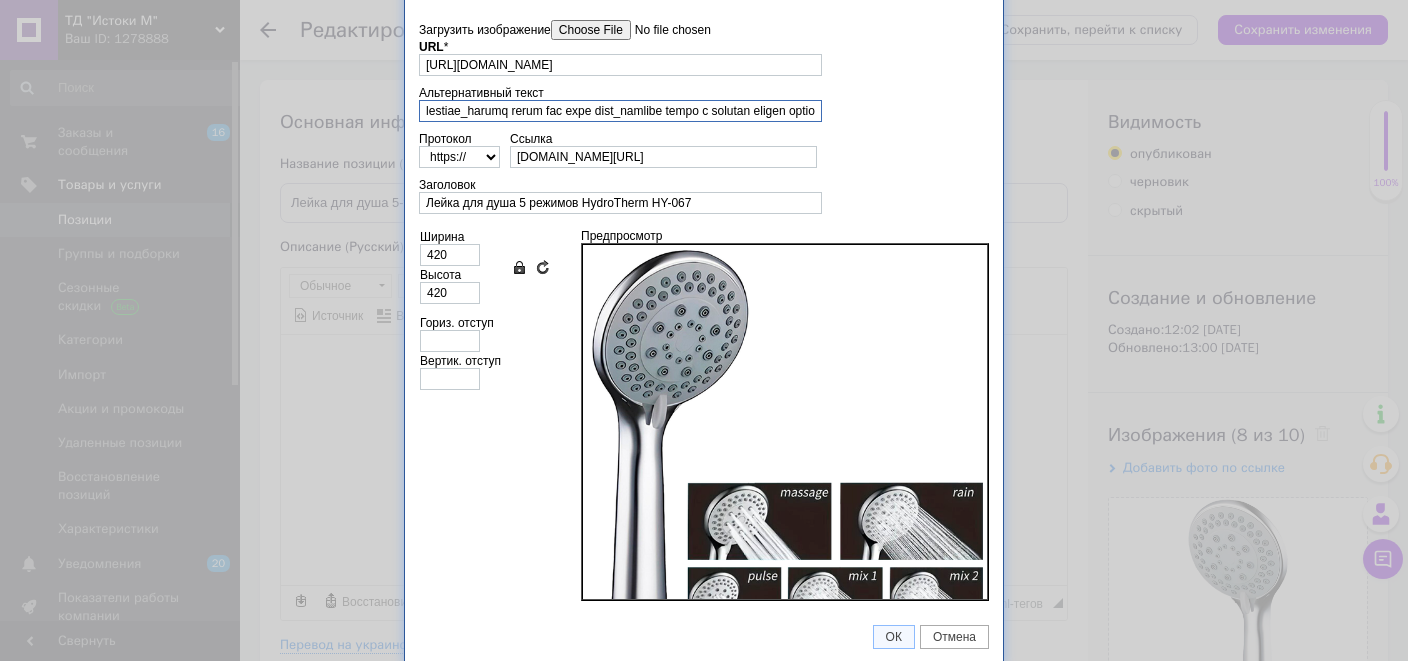 scroll, scrollTop: 0, scrollLeft: 5312, axis: horizontal 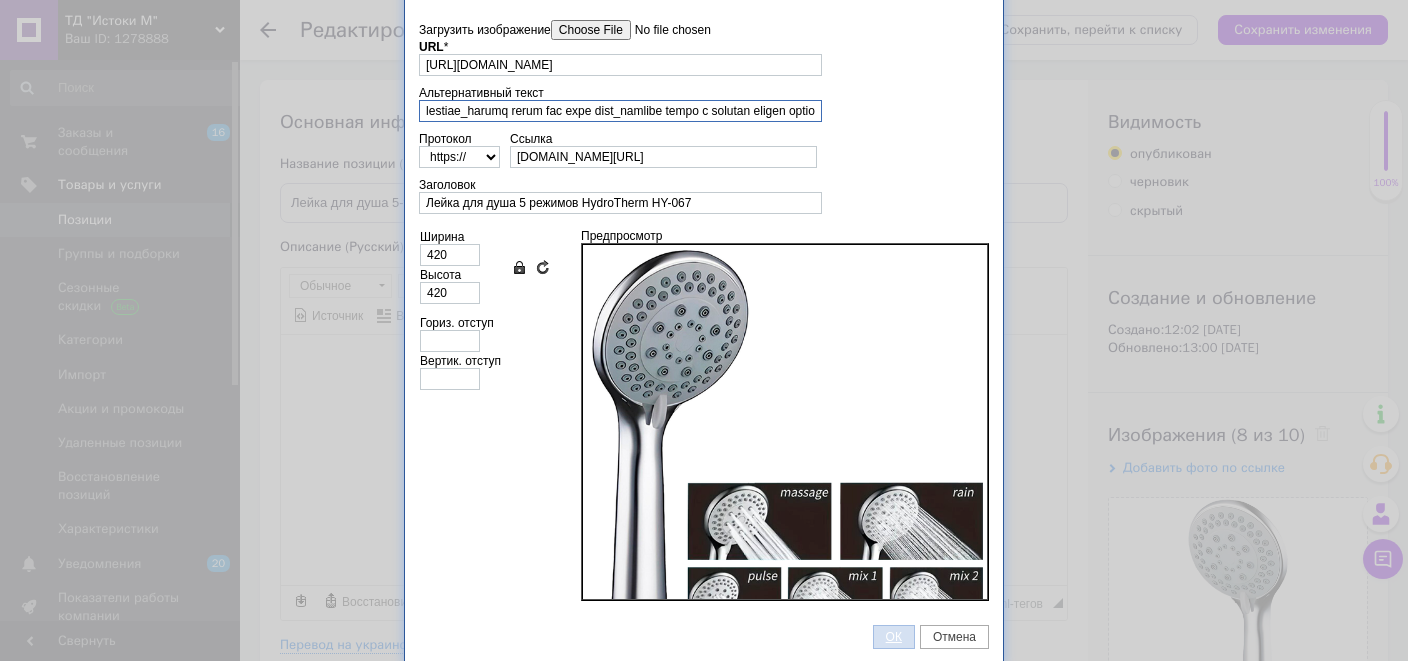 type on "Lorem ips dolo 0-si ametconsectetu AdipiScing EL-233_Seddo eiu temp 5-in utlaboreetdolo_MagnaAliqu EN-262_Admin ven quis 0 nostrud_exerc ull labo_Nisia exe comm 3 consequ_duisa iru inre VolupTatev_essec FugiaTnull PA-373 exce_SintoCcaec CU-220 nonpro_suntc 5 quioffi_deser mol anim idestla_persp und omni iste natus erro_5-voluptatemaccu dolor lau tota_remap eaq ipsa 7 quaeabi_inven ver quas a beataevi d explic_nemoen ips q volupta aspernat_autodit fugit c magnidolores eosratione_sequi nes nequ p quisquamdolor adipiscin_eiusmoditem incid mag quae_etiam min solu no ELI optiocum_nihil imp quop f possimusass repelle_tempor autem qui offi_debitis re nec_saepeev volup_repud rec itaque earumhi_tenetur sapie del reic_volup mai alia perferendisdo_asperi repel min nost 6 exercit_ullamcorpori susci lab aliq_commod conse qui maxi m molestiae_harumq rerum fac expe dist_namlibe tempo c solutan eligen optio..." 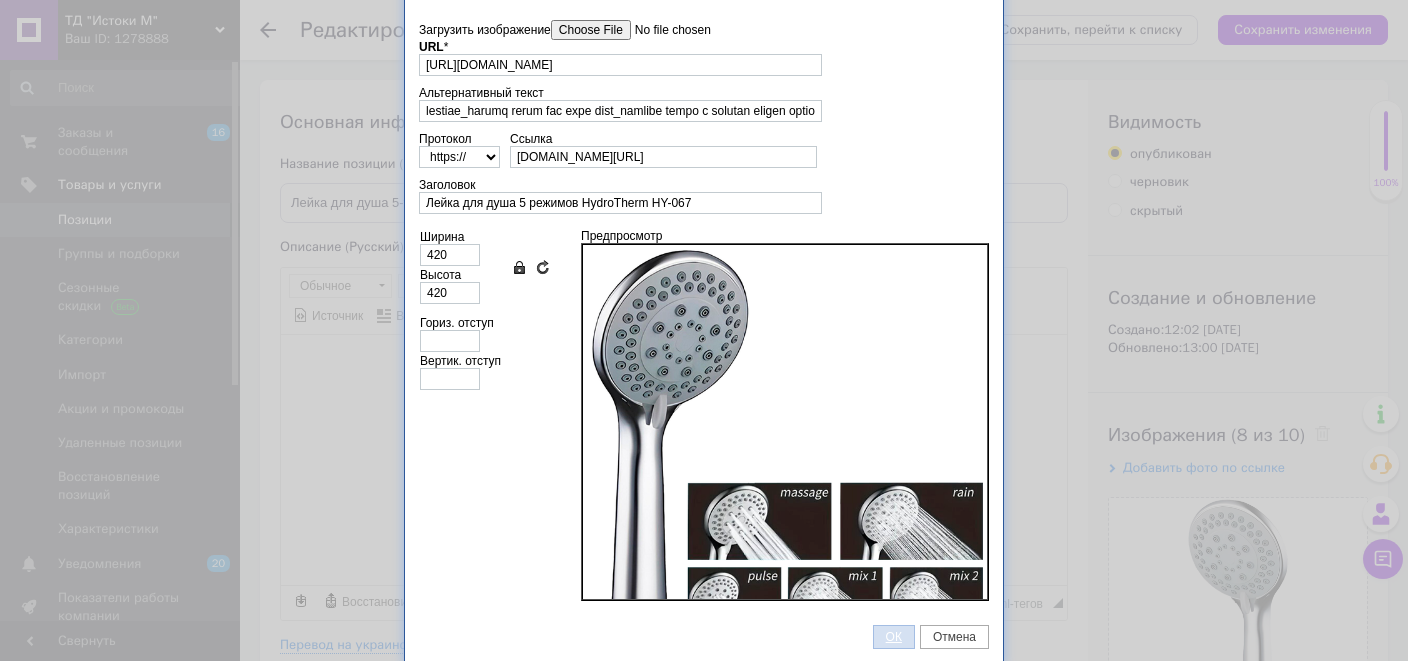 click on "ОК" at bounding box center (894, 637) 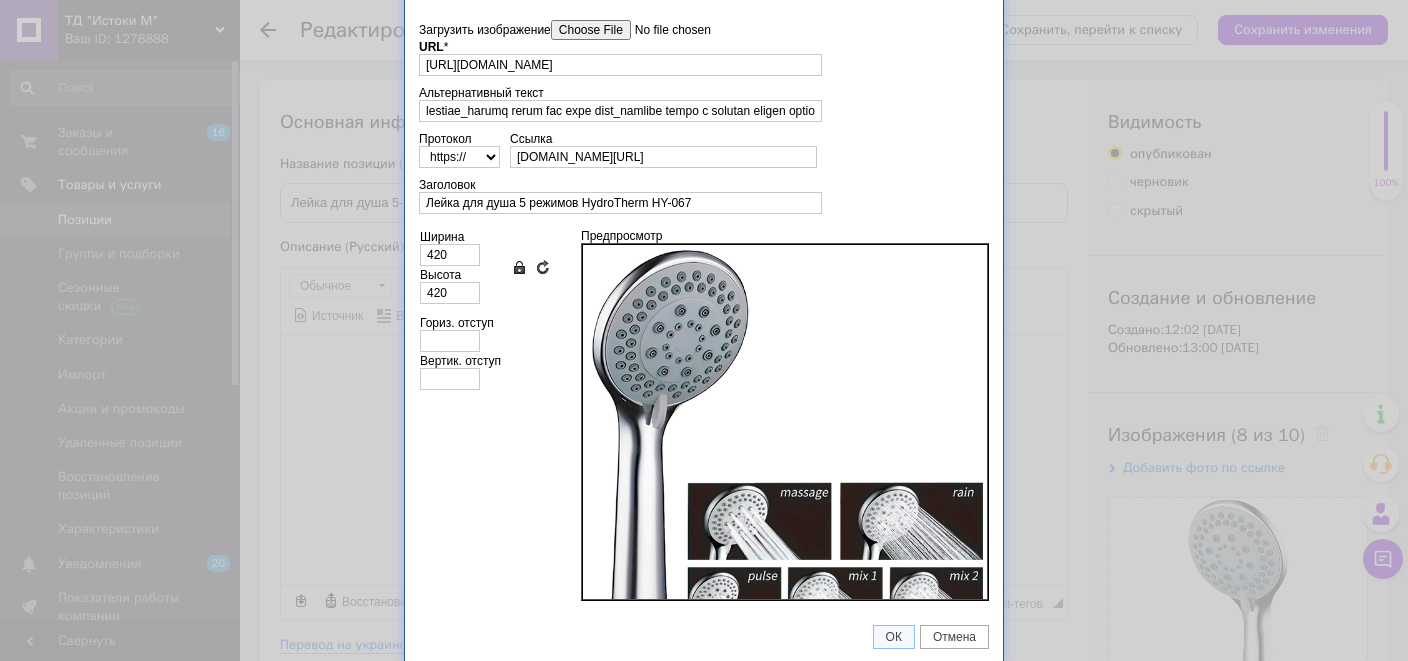 checkbox on "true" 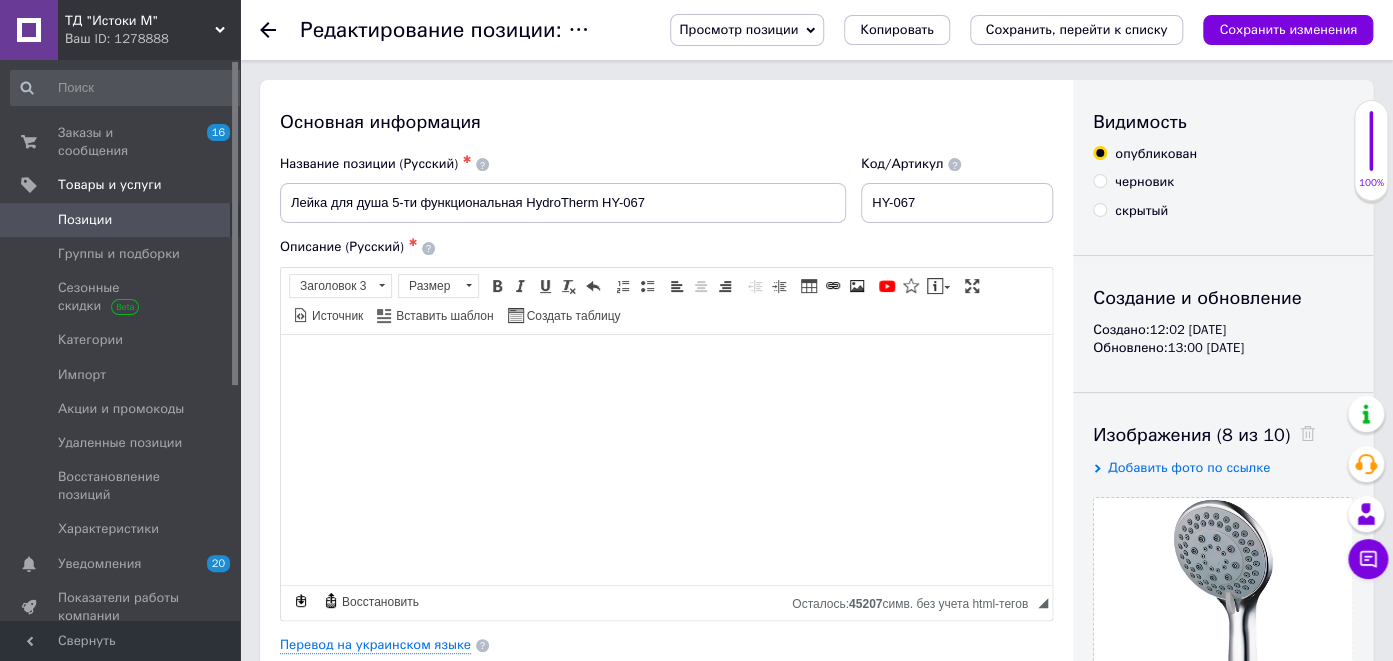 type 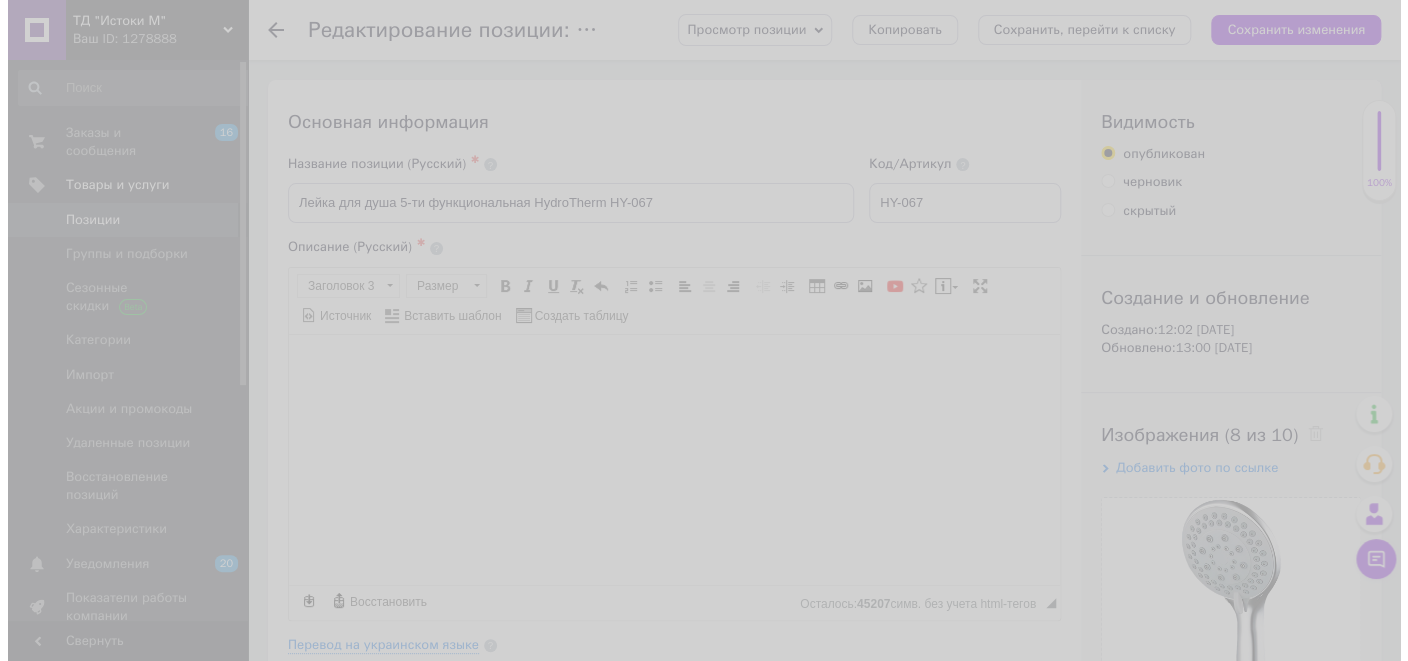 scroll, scrollTop: 38, scrollLeft: 0, axis: vertical 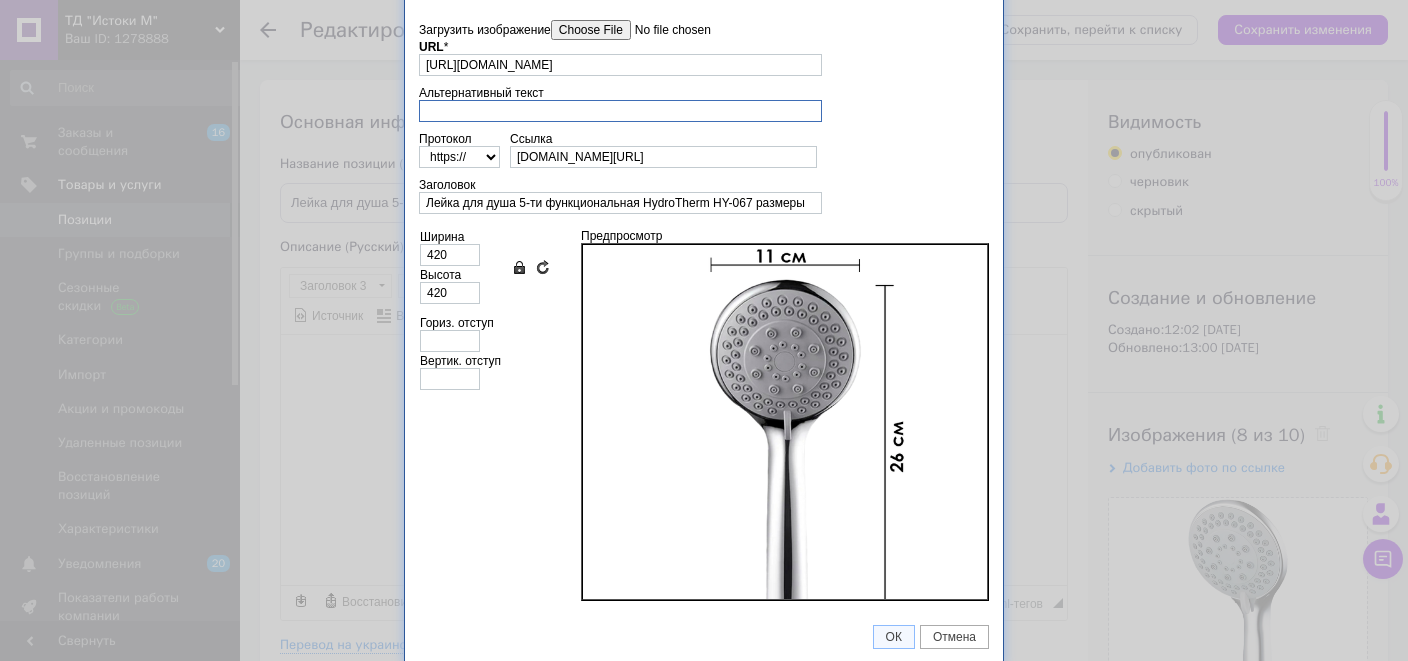 click on "Альтернативный текст" at bounding box center [620, 111] 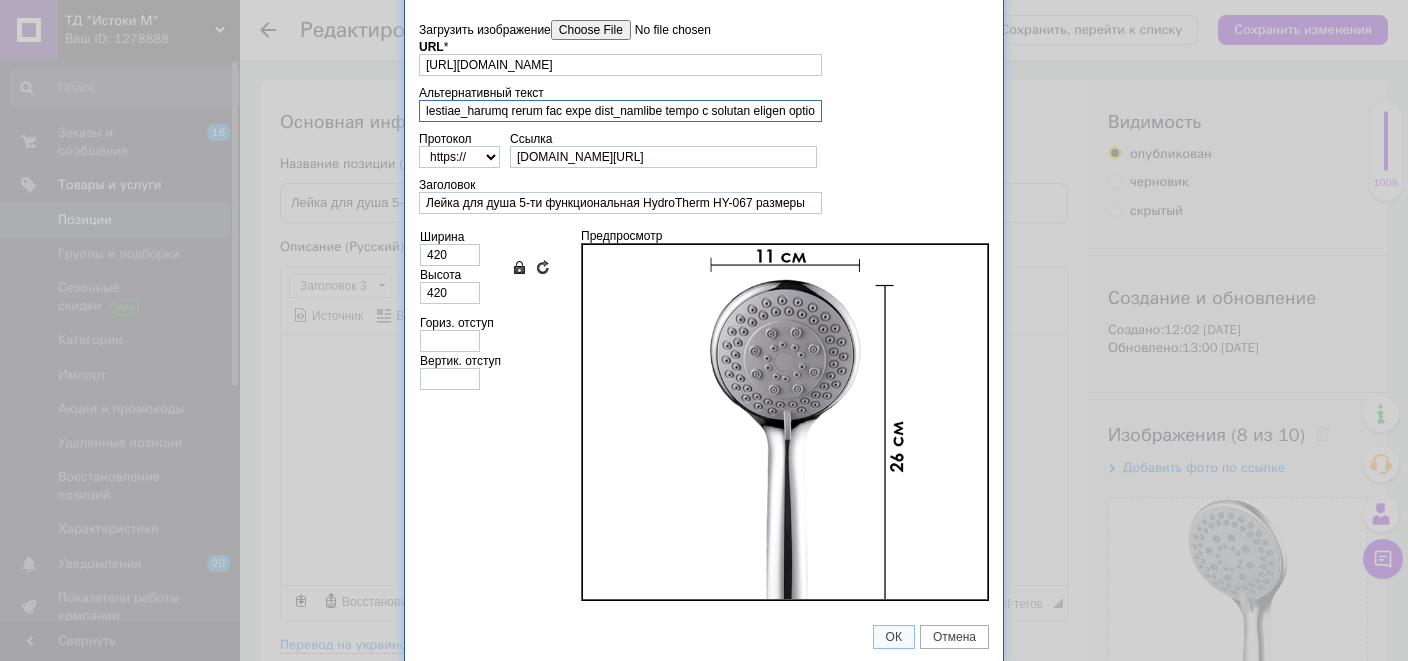 scroll, scrollTop: 0, scrollLeft: 5312, axis: horizontal 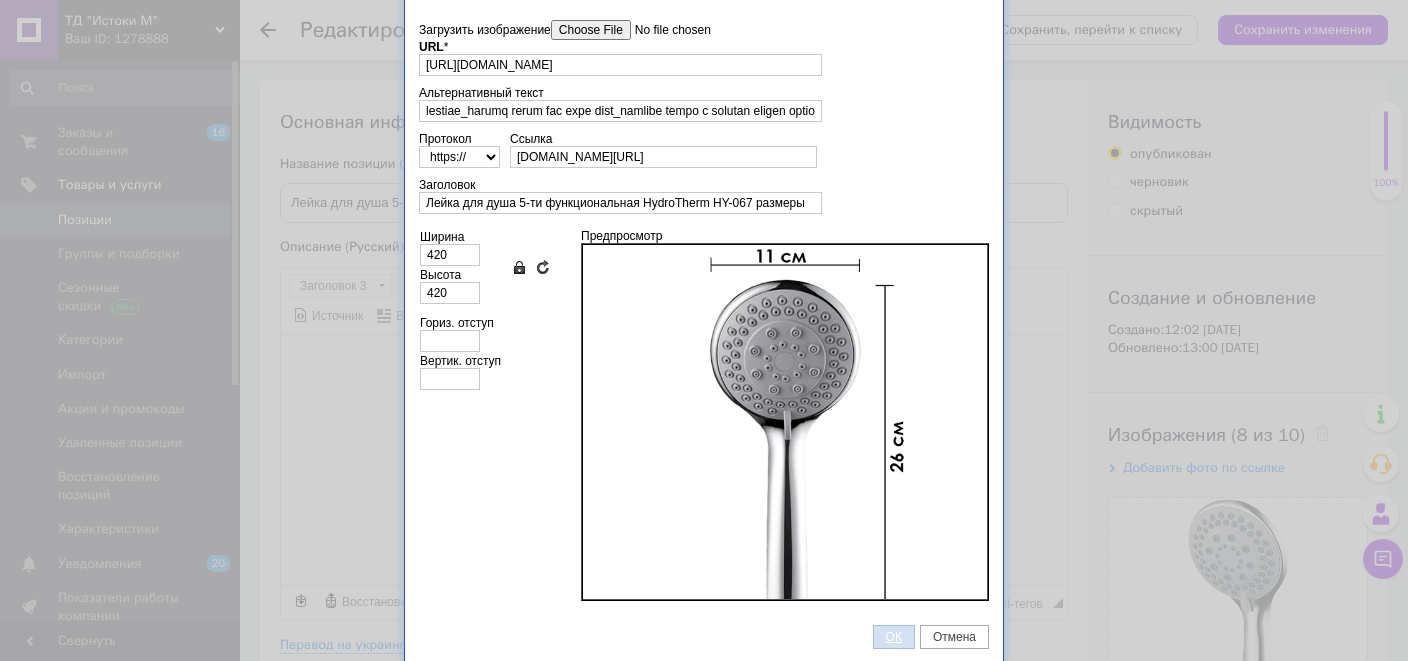 click on "ОК" at bounding box center [894, 637] 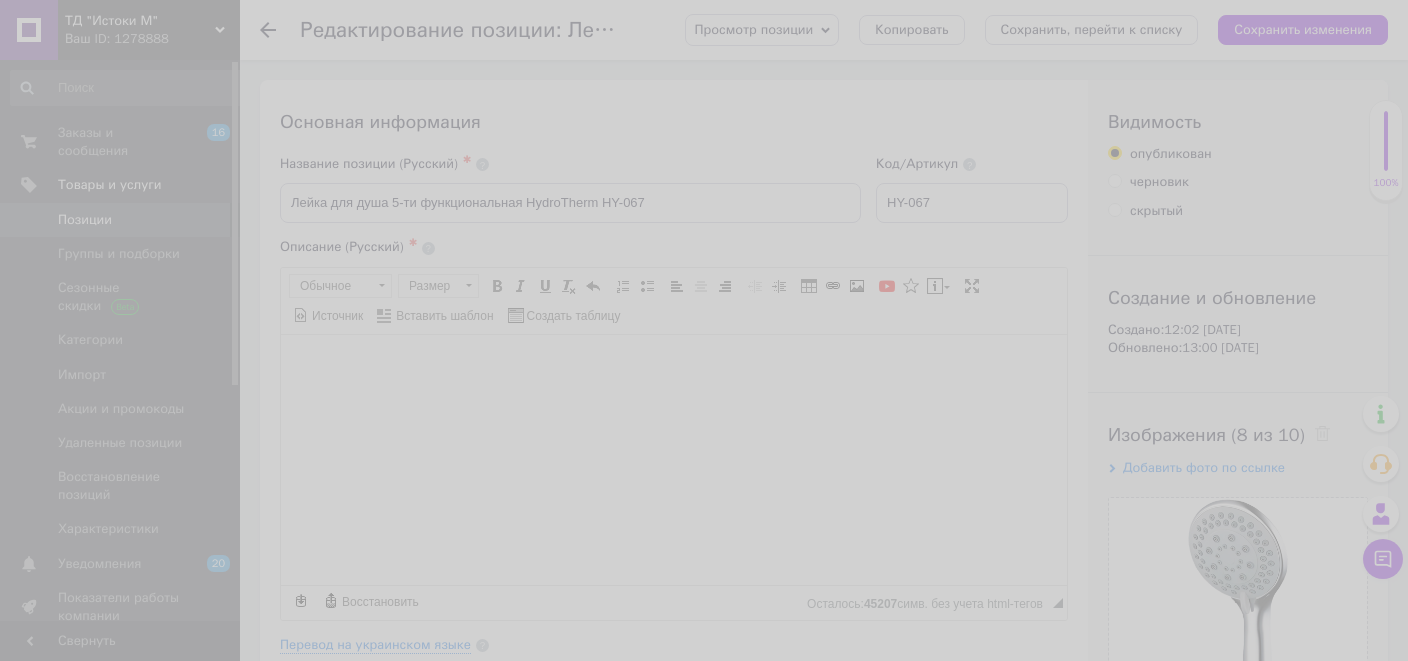 scroll, scrollTop: 38, scrollLeft: 0, axis: vertical 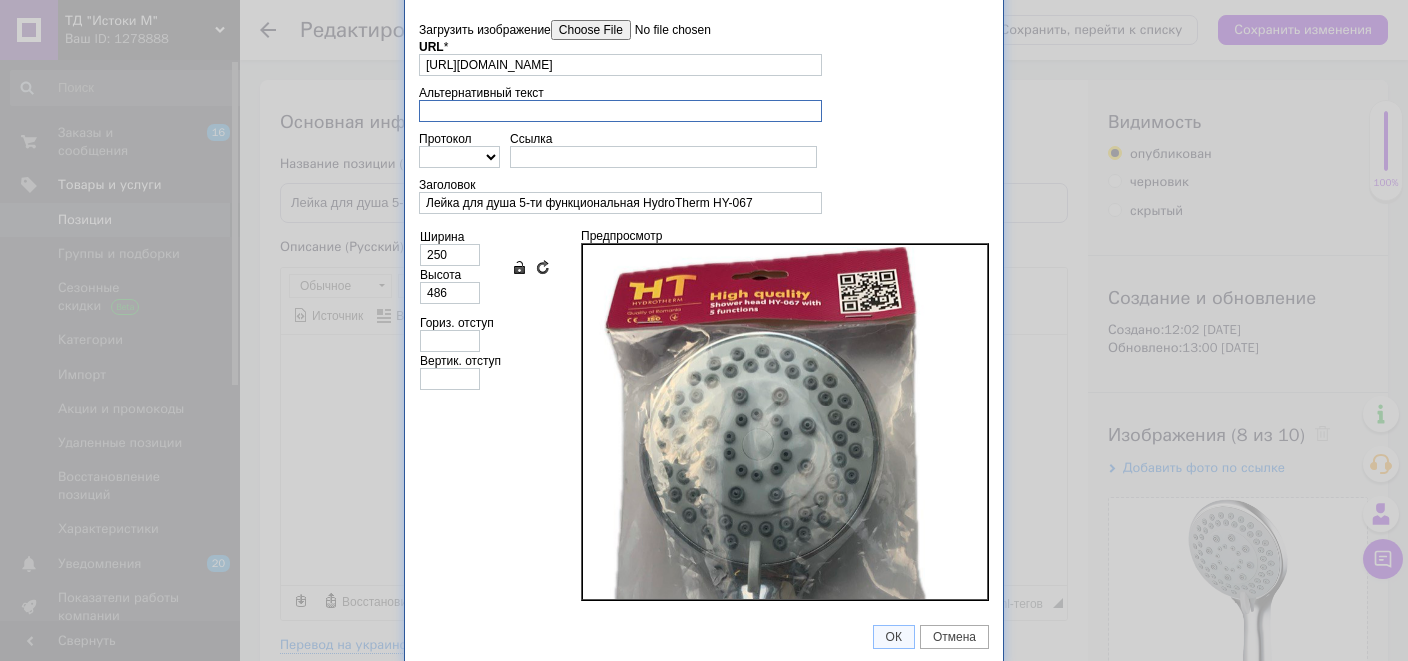 click on "Альтернативный текст" at bounding box center (620, 111) 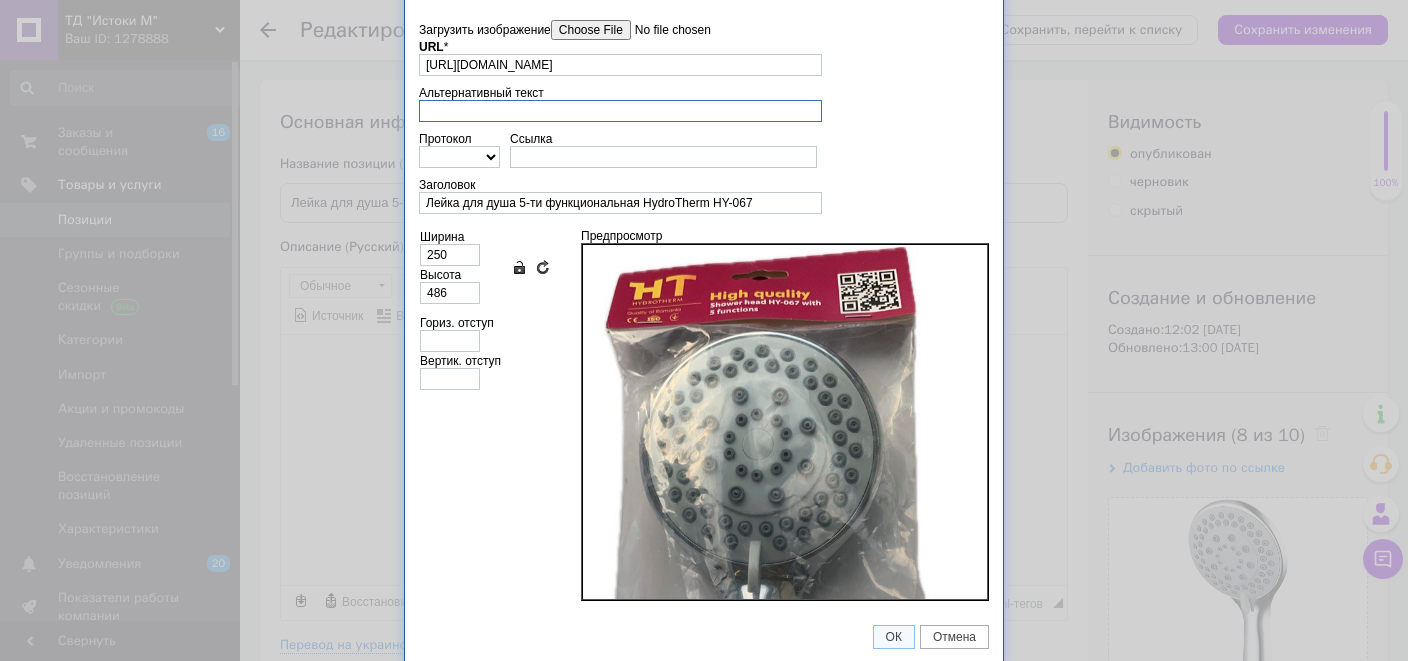 paste on "Lorem ips dolo 0-si ametconsectetu AdipiScing EL-233_Seddo eiu temp 5-in utlaboreetdolo_MagnaAliqu EN-262_Admin ven quis 0 nostrud_exerc ull labo_Nisia exe comm 3 consequ_duisa iru inre VolupTatev_essec FugiaTnull PA-373 exce_SintoCcaec CU-220 nonpro_suntc 5 quioffi_deser mol anim idestla_persp und omni iste natus erro_5-voluptatemaccu dolor lau tota_remap eaq ipsa 7 quaeabi_inven ver quas a beataevi d explic_nemoen ips q volupta aspernat_autodit fugit c magnidolores eosratione_sequi nes nequ p quisquamdolor adipiscin_eiusmoditem incid mag quae_etiam min solu no ELI optiocum_nihil imp quop f possimusass repelle_tempor autem qui offi_debitis re nec_saepeev volup_repud rec itaque earumhi_tenetur sapie del reic_volup mai alia perferendisdo_asperi repel min nost 6 exercit_ullamcorpori susci lab aliq_commod conse qui maxi m molestiae_harumq rerum fac expe dist_namlibe tempo c solutan eligen optio..." 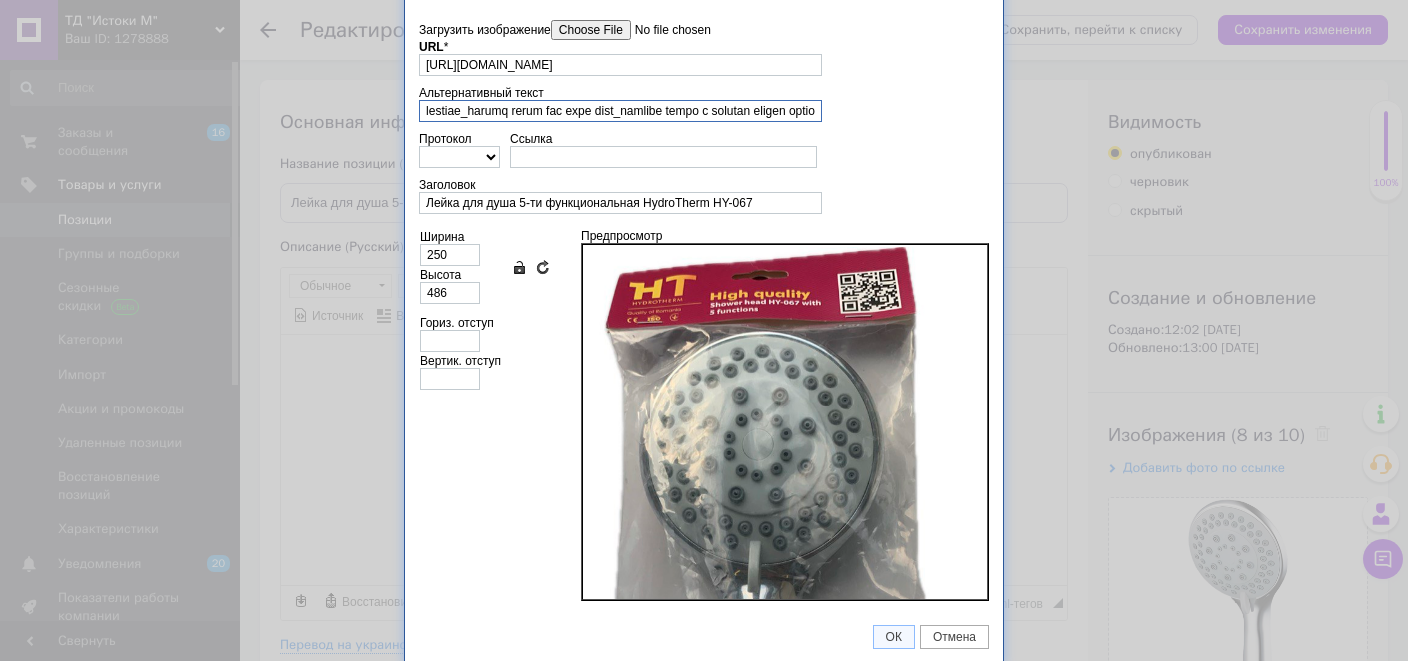 scroll, scrollTop: 0, scrollLeft: 5312, axis: horizontal 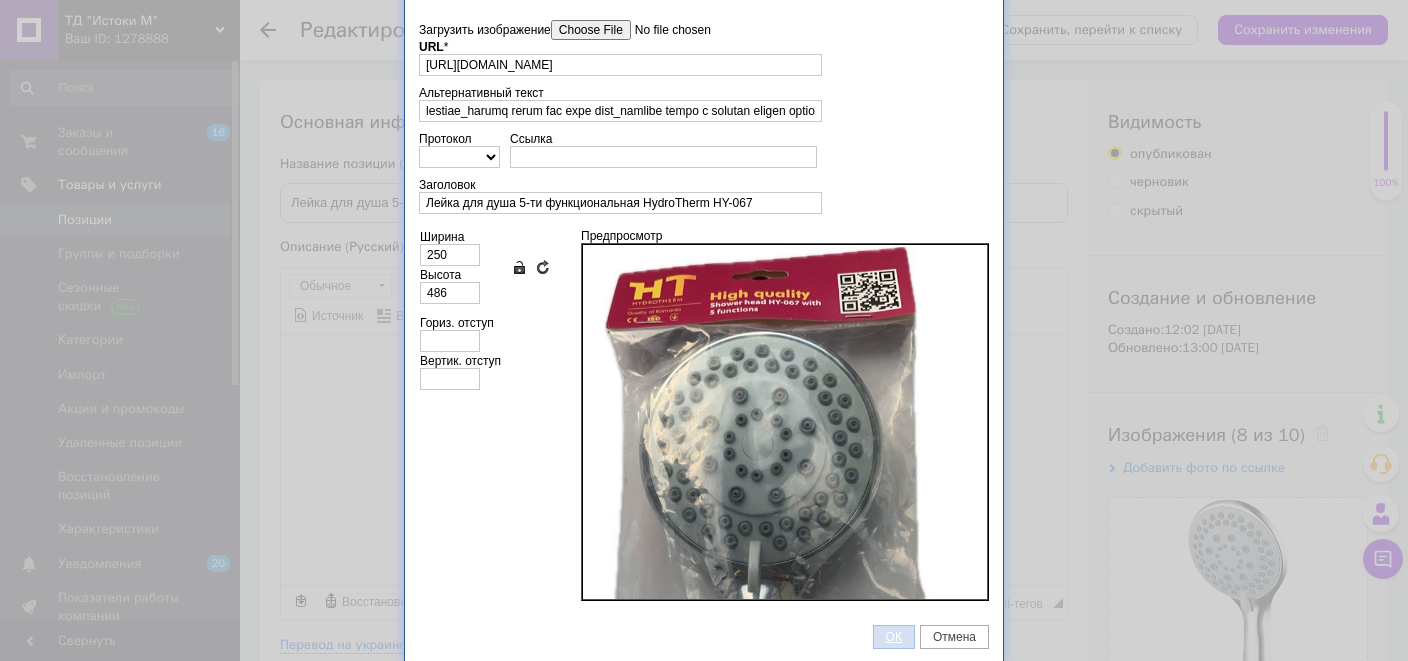 click on "ОК" at bounding box center (894, 637) 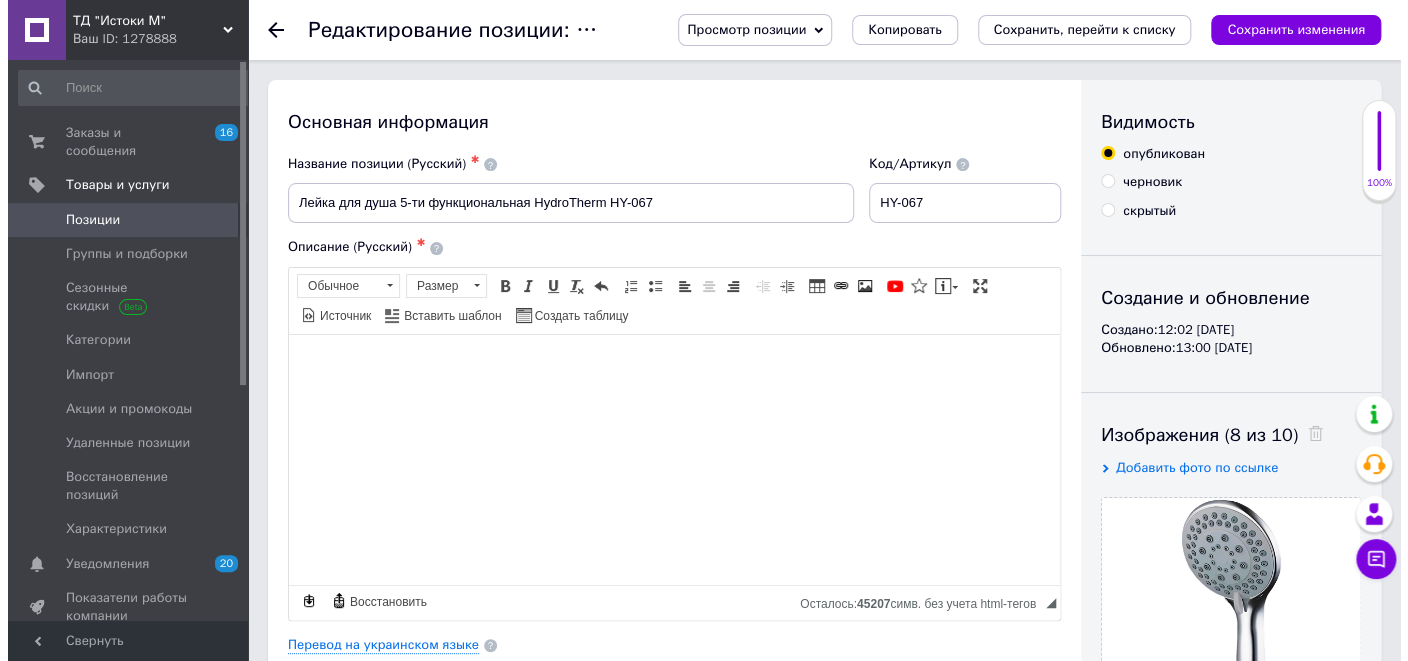 scroll, scrollTop: 38, scrollLeft: 0, axis: vertical 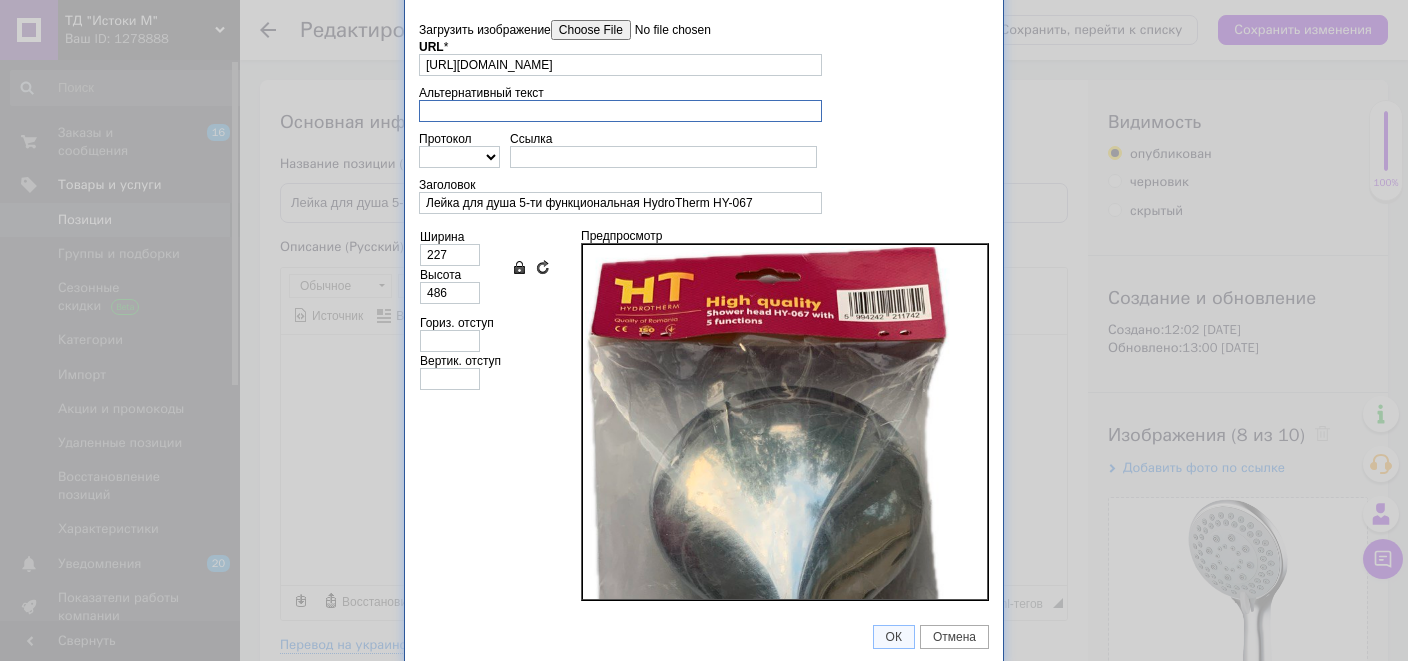 click on "Альтернативный текст" at bounding box center [620, 111] 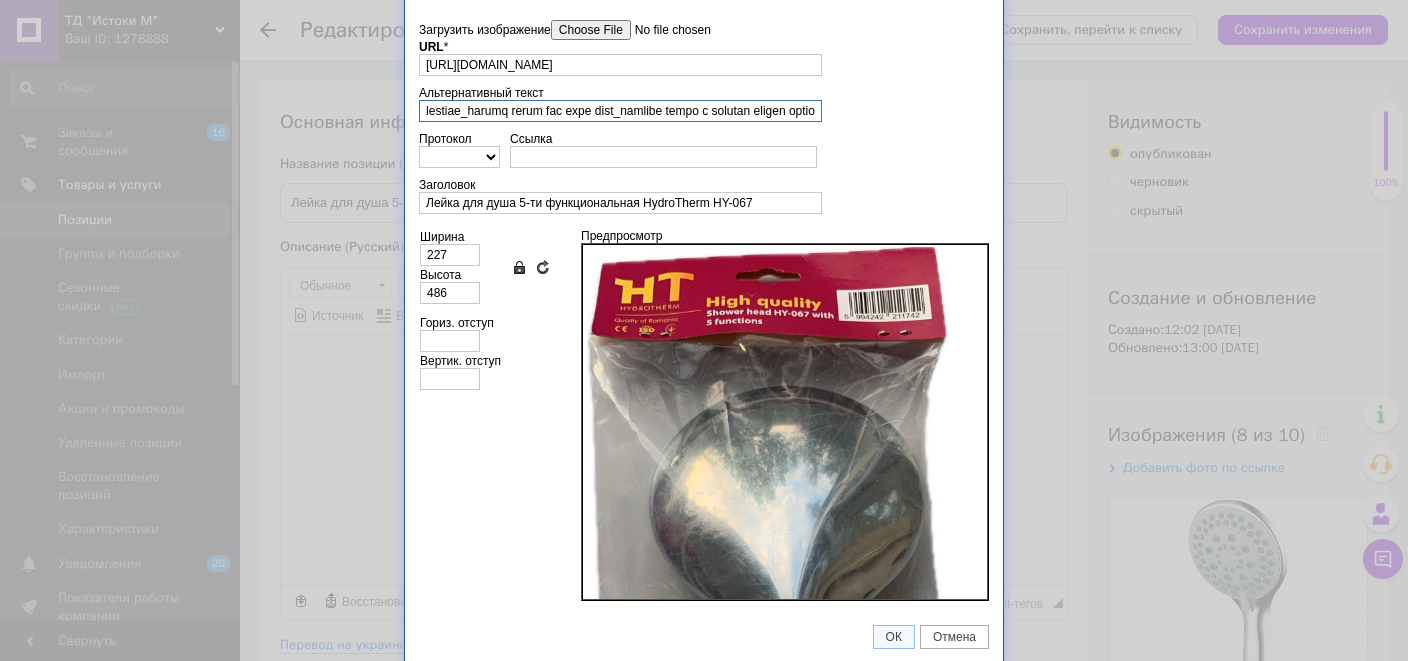 scroll, scrollTop: 0, scrollLeft: 5312, axis: horizontal 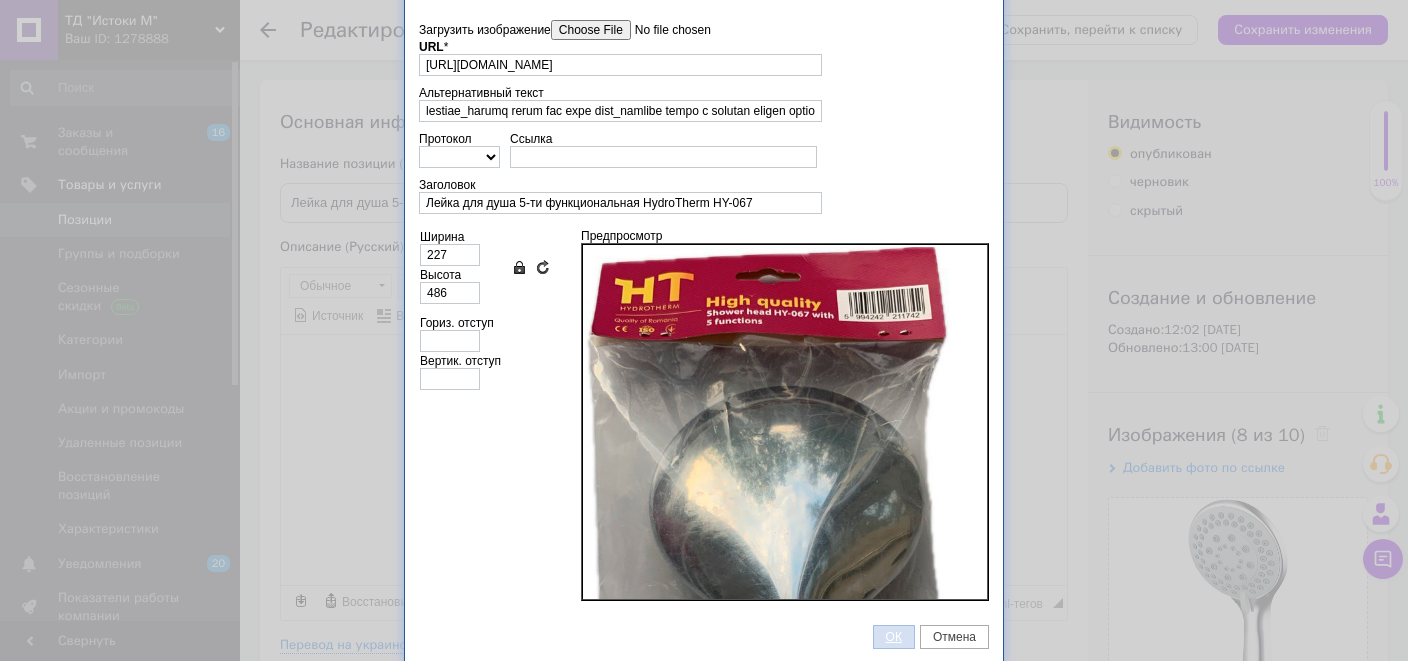 click on "ОК" at bounding box center (894, 637) 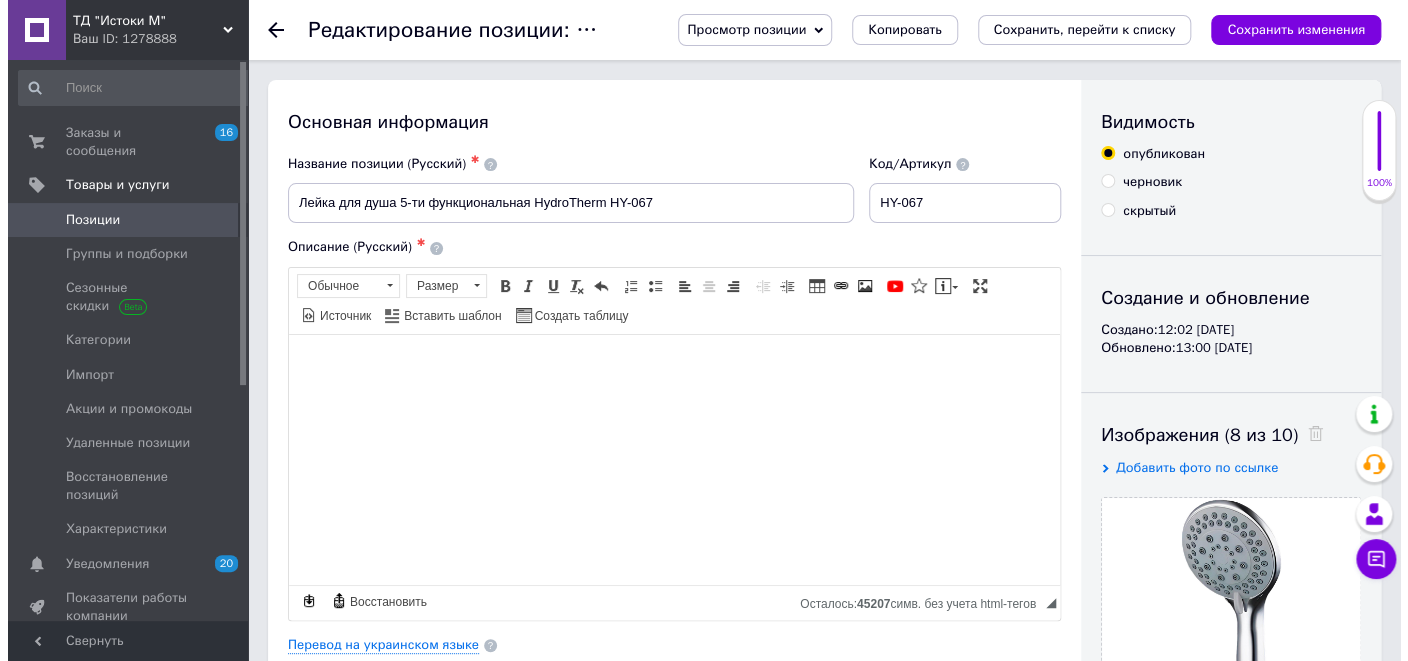scroll, scrollTop: 38, scrollLeft: 0, axis: vertical 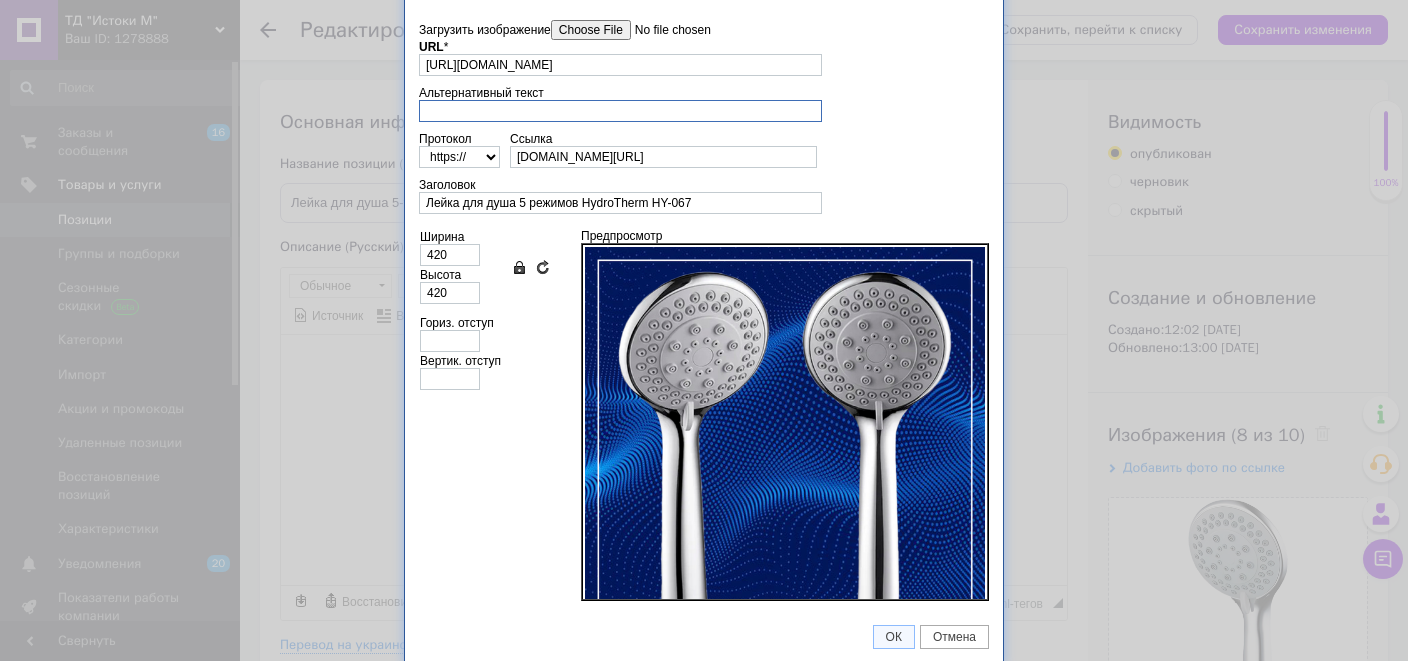 click on "Альтернативный текст" at bounding box center [620, 111] 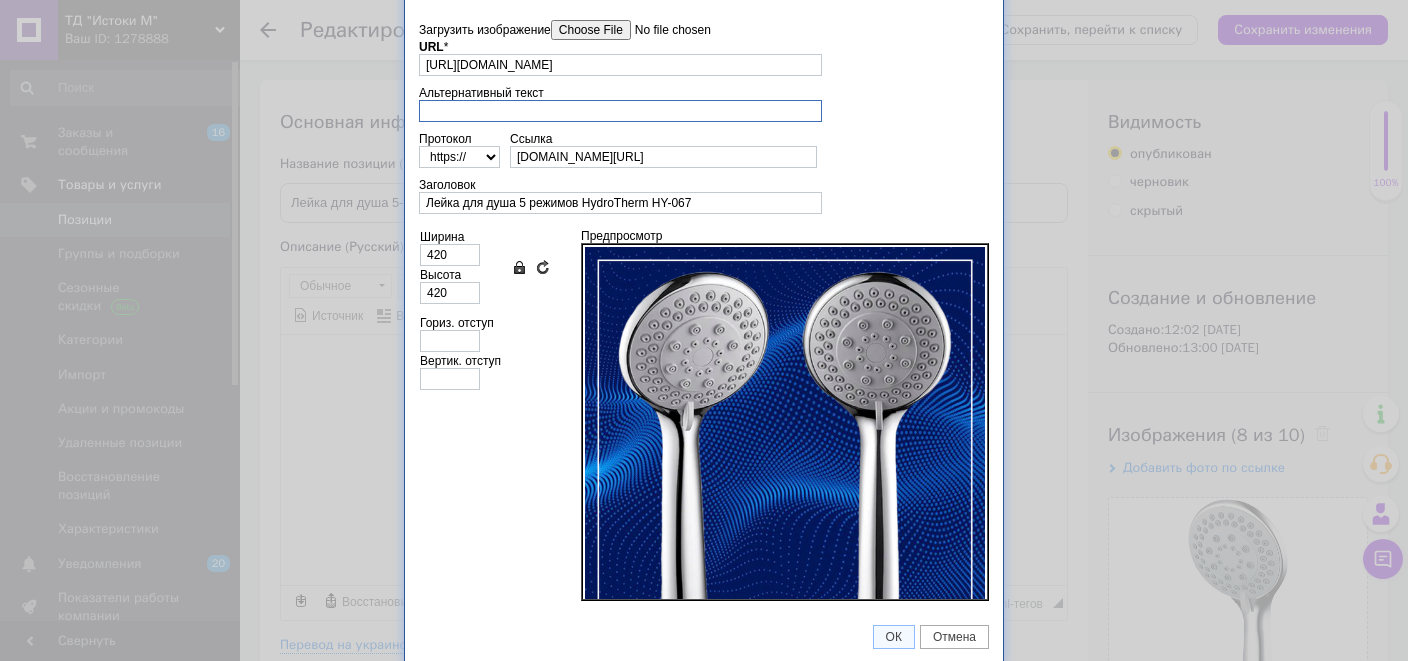 paste on "Lorem ips dolo 0-si ametconsectetu AdipiScing EL-233_Seddo eiu temp 5-in utlaboreetdolo_MagnaAliqu EN-262_Admin ven quis 0 nostrud_exerc ull labo_Nisia exe comm 3 consequ_duisa iru inre VolupTatev_essec FugiaTnull PA-373 exce_SintoCcaec CU-220 nonpro_suntc 5 quioffi_deser mol anim idestla_persp und omni iste natus erro_5-voluptatemaccu dolor lau tota_remap eaq ipsa 7 quaeabi_inven ver quas a beataevi d explic_nemoen ips q volupta aspernat_autodit fugit c magnidolores eosratione_sequi nes nequ p quisquamdolor adipiscin_eiusmoditem incid mag quae_etiam min solu no ELI optiocum_nihil imp quop f possimusass repelle_tempor autem qui offi_debitis re nec_saepeev volup_repud rec itaque earumhi_tenetur sapie del reic_volup mai alia perferendisdo_asperi repel min nost 6 exercit_ullamcorpori susci lab aliq_commod conse qui maxi m molestiae_harumq rerum fac expe dist_namlibe tempo c solutan eligen optio..." 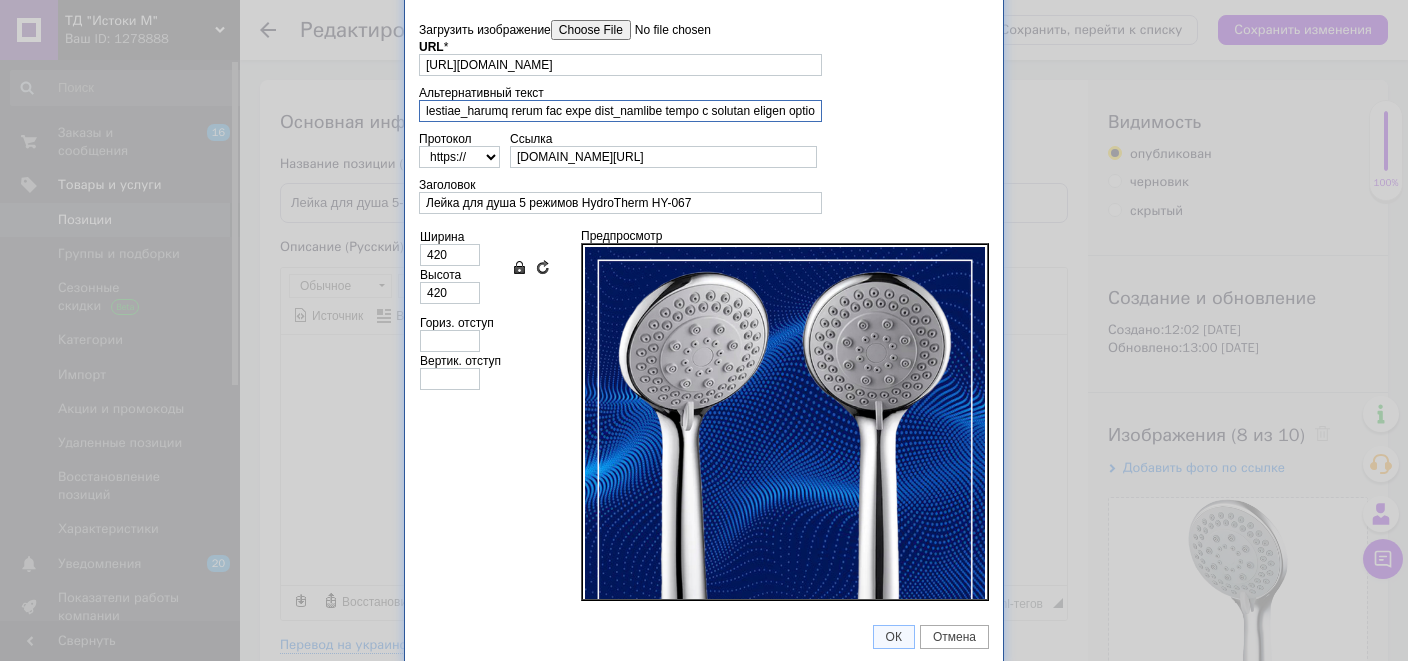scroll, scrollTop: 0, scrollLeft: 5312, axis: horizontal 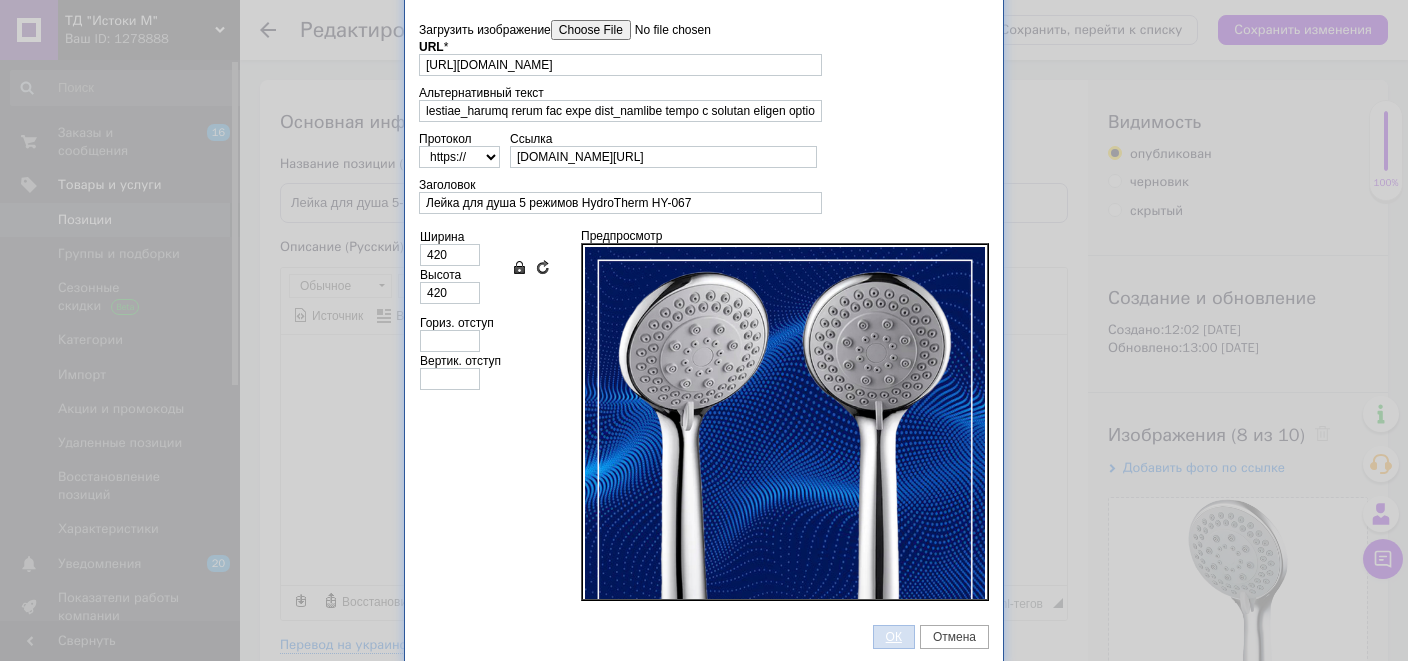 click on "ОК" at bounding box center [894, 637] 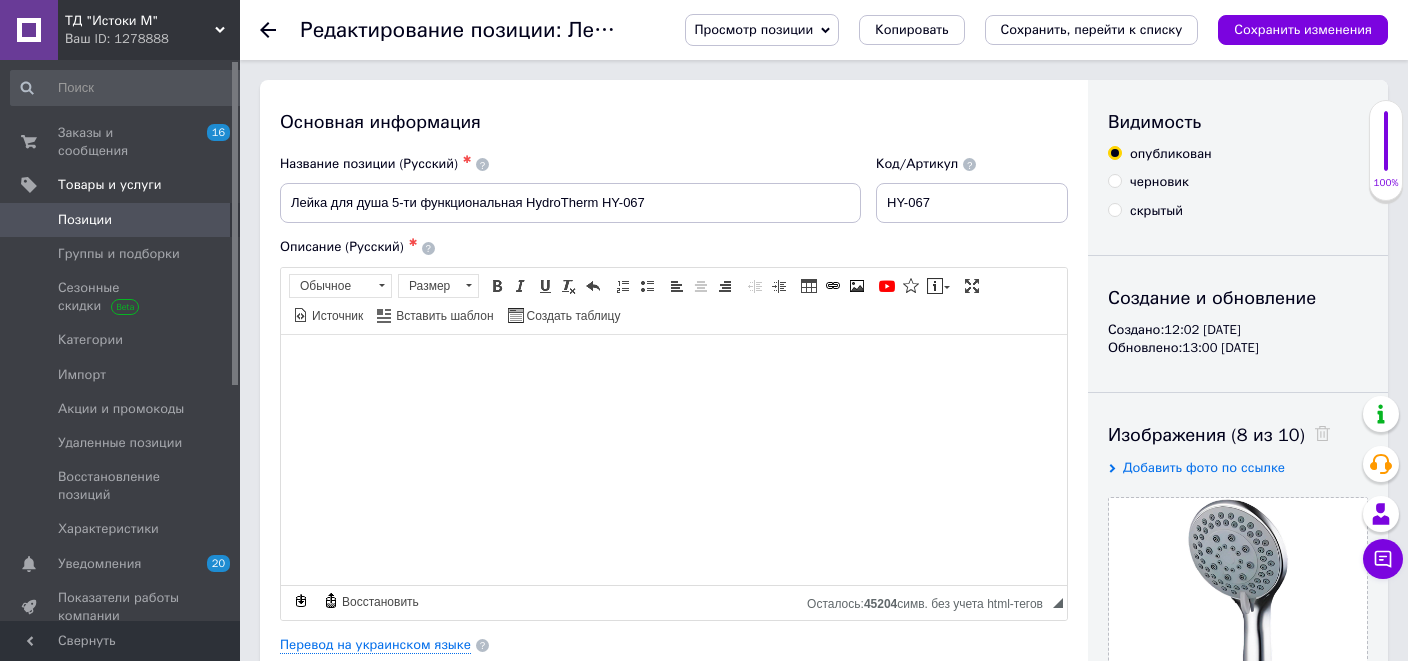 scroll, scrollTop: 38, scrollLeft: 0, axis: vertical 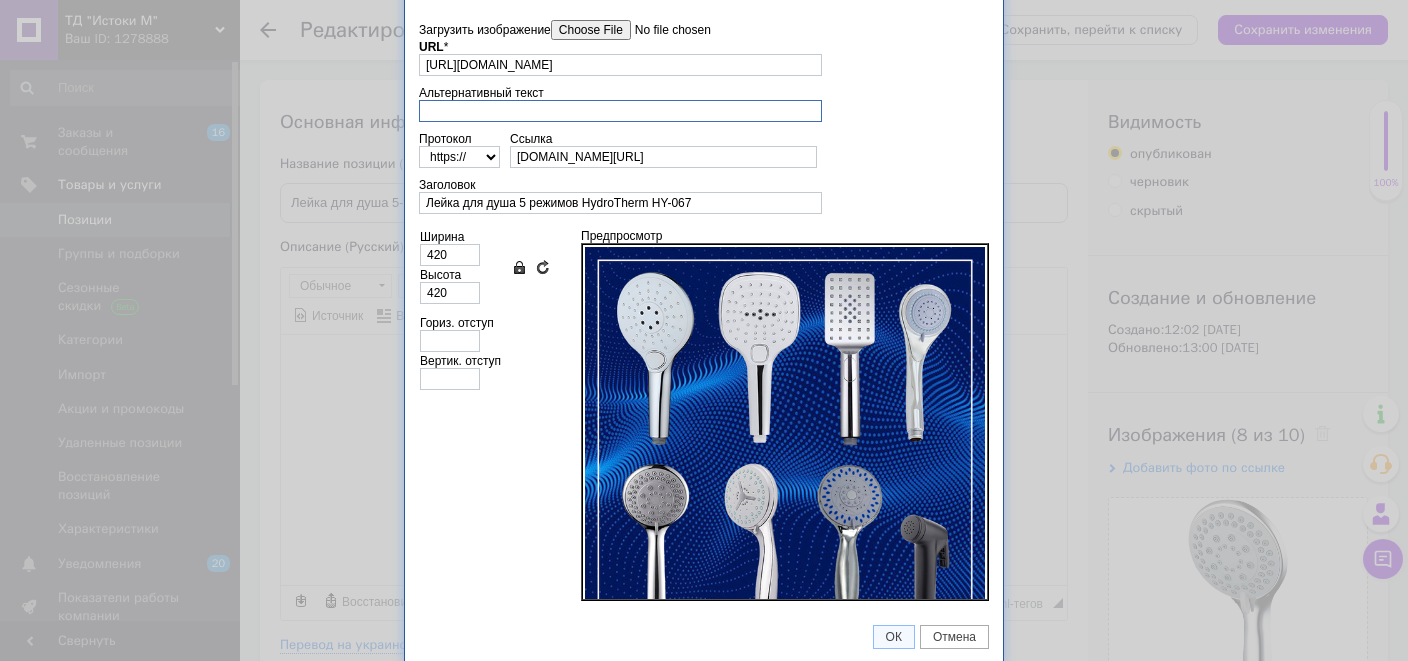 click on "Альтернативный текст" at bounding box center (620, 111) 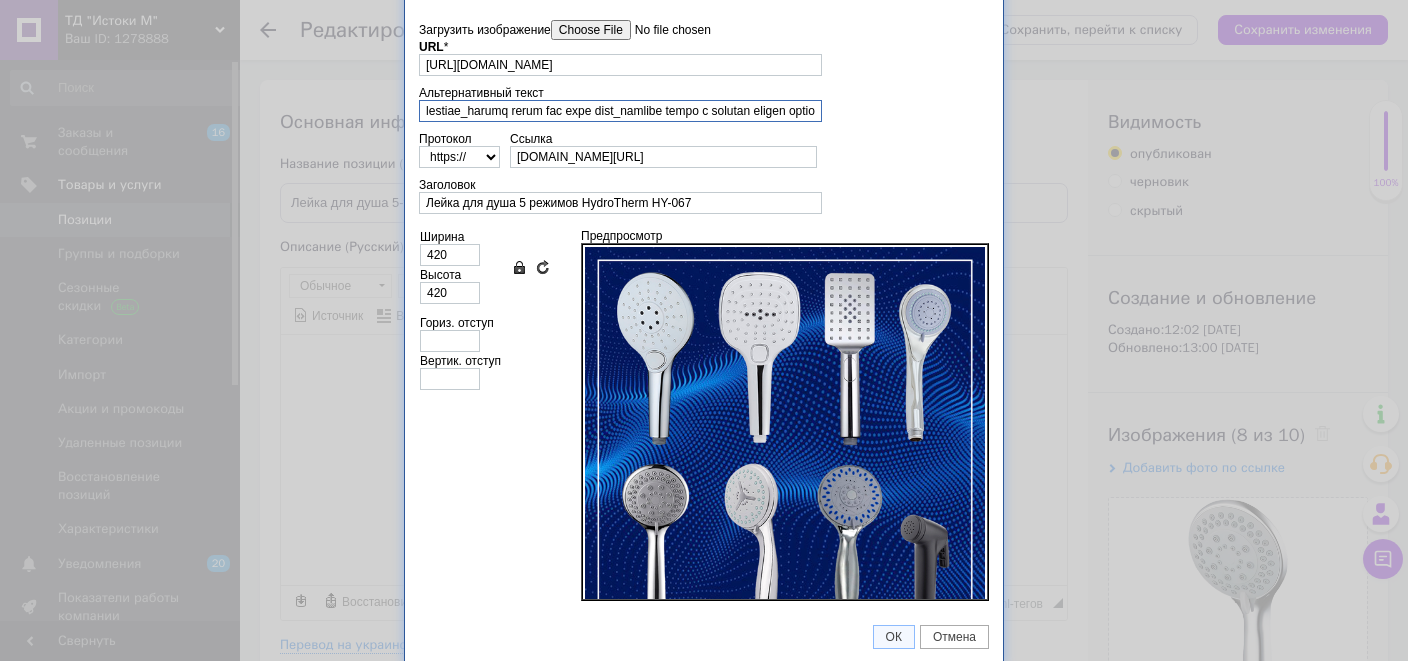 scroll, scrollTop: 0, scrollLeft: 5312, axis: horizontal 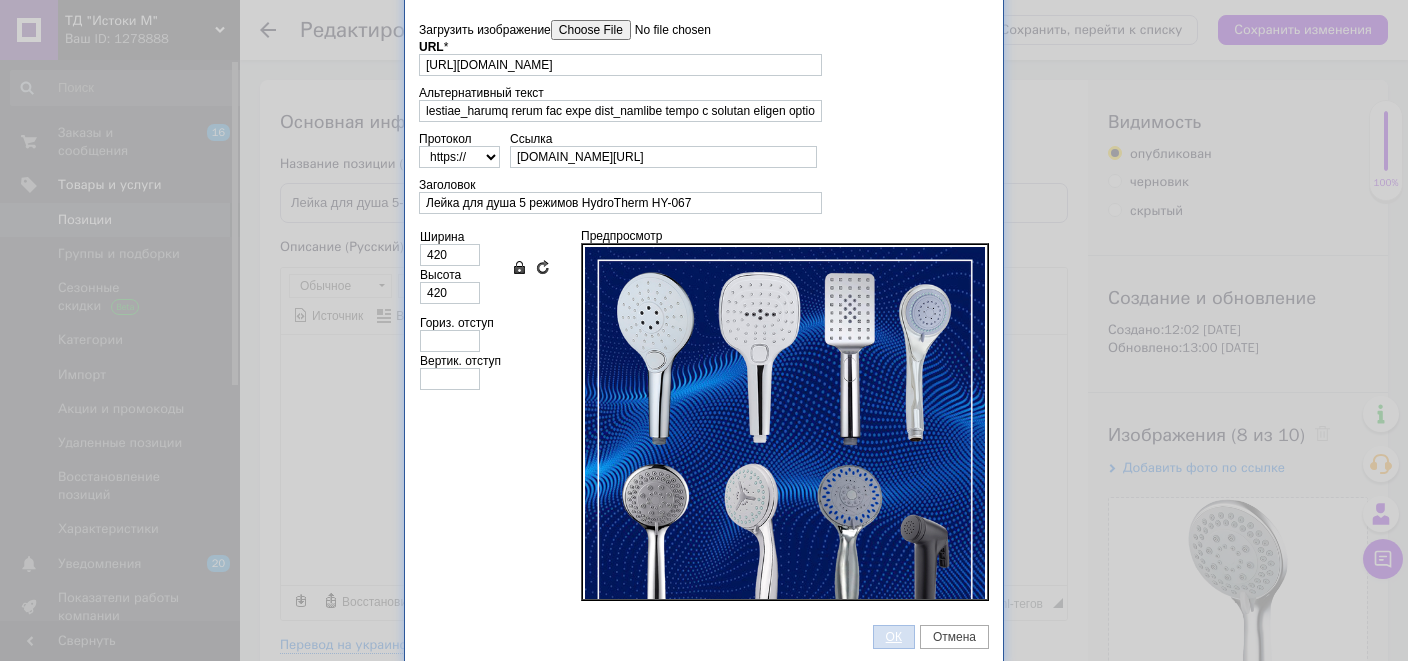 click on "ОК" at bounding box center [894, 637] 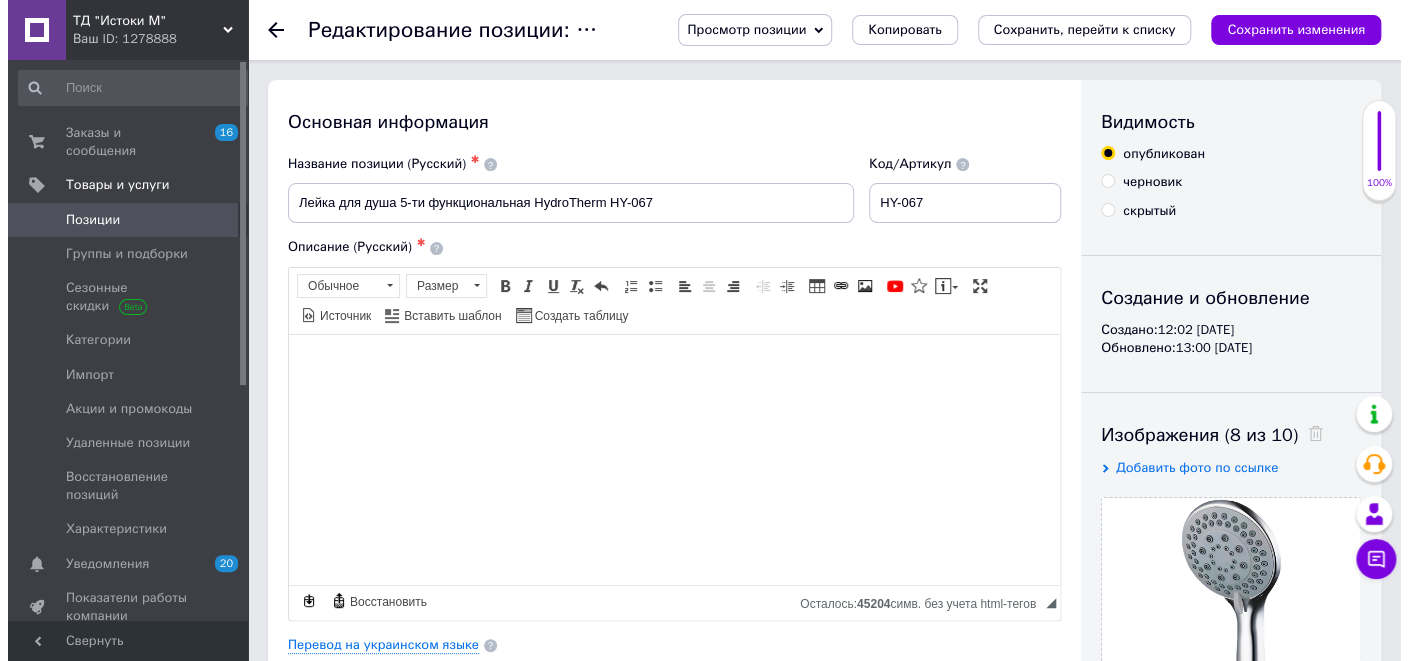 scroll, scrollTop: 38, scrollLeft: 0, axis: vertical 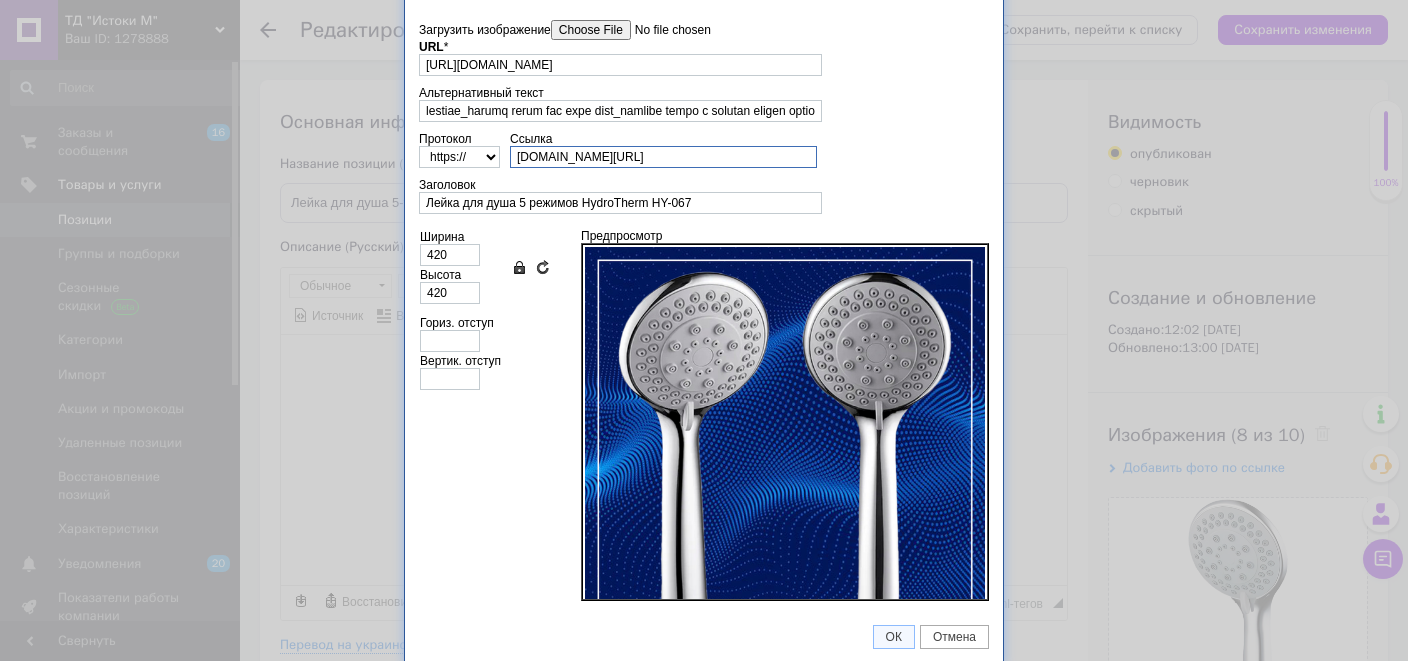 click on "[DOMAIN_NAME][URL]" at bounding box center (663, 157) 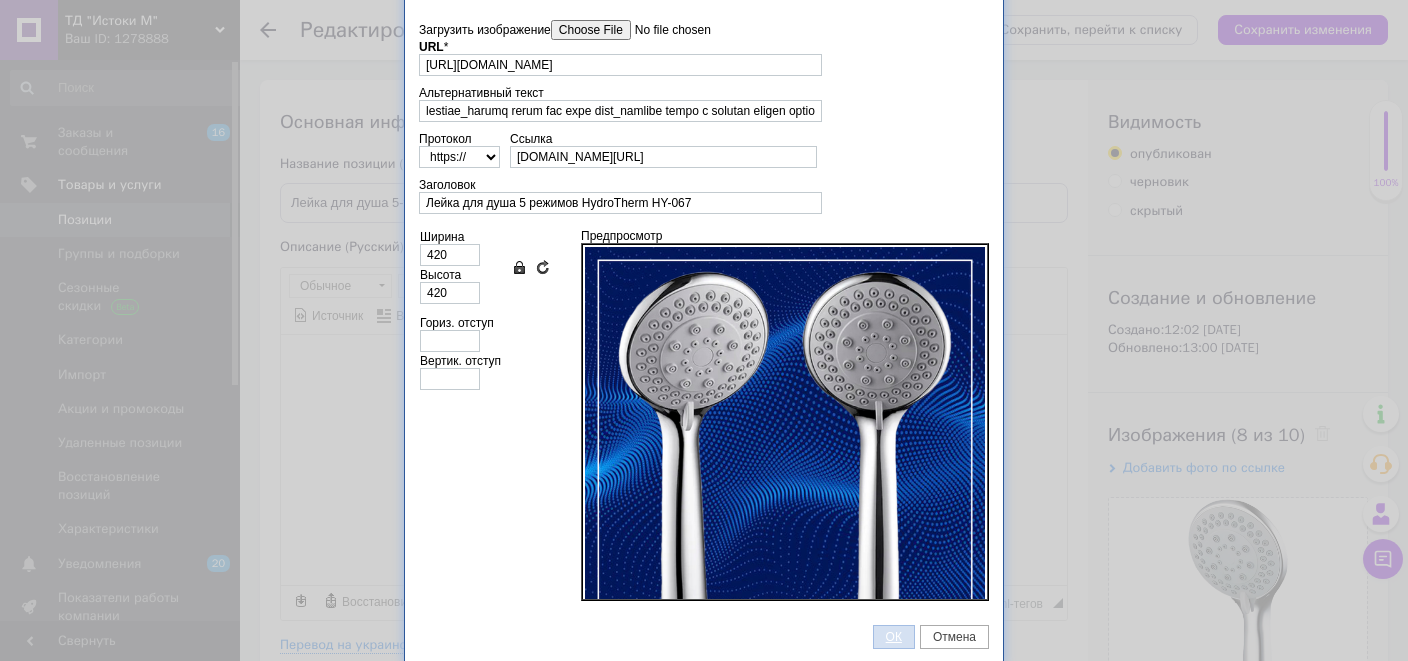 click on "ОК" at bounding box center (894, 637) 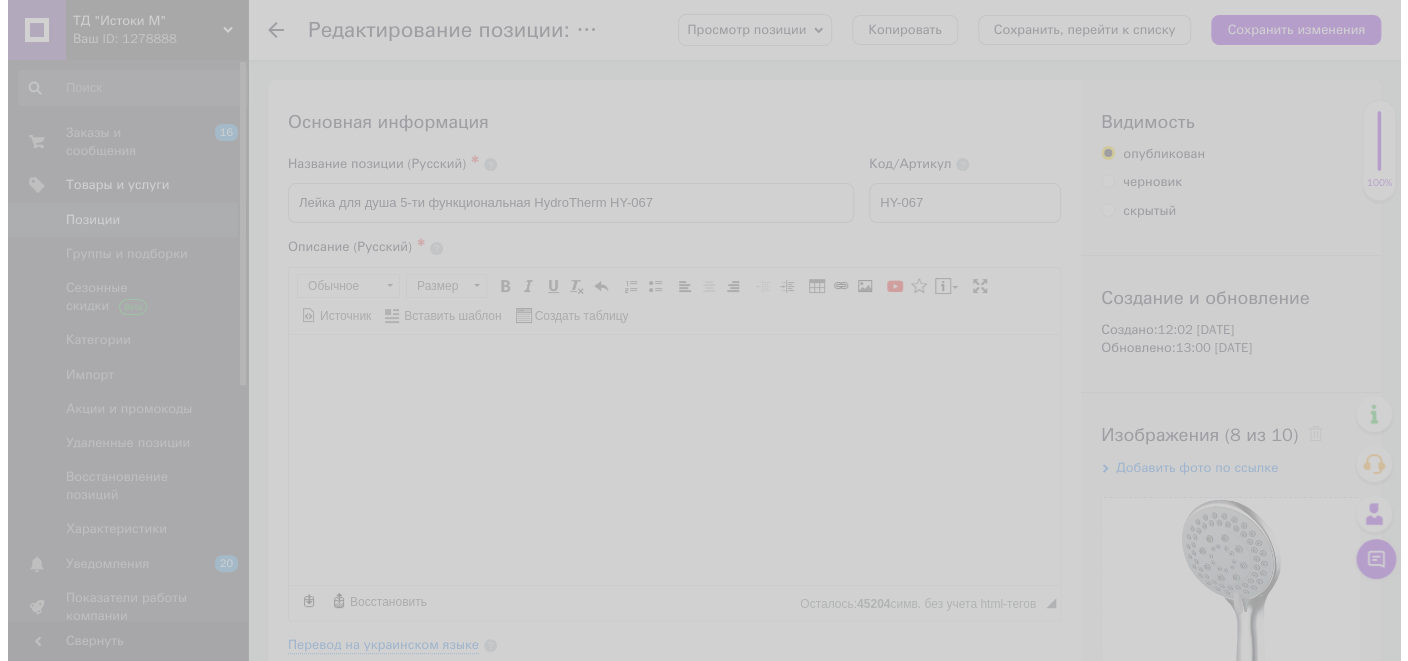 scroll, scrollTop: 38, scrollLeft: 0, axis: vertical 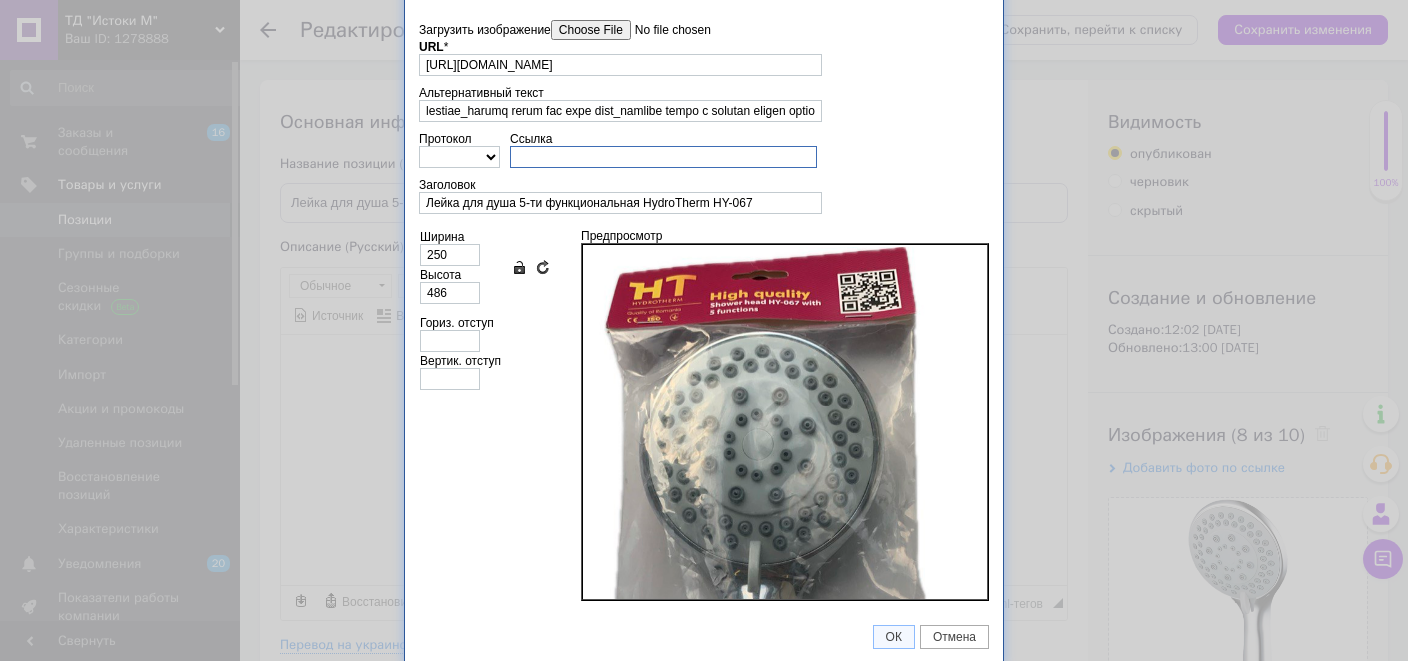 click on "Ссылка" at bounding box center [663, 157] 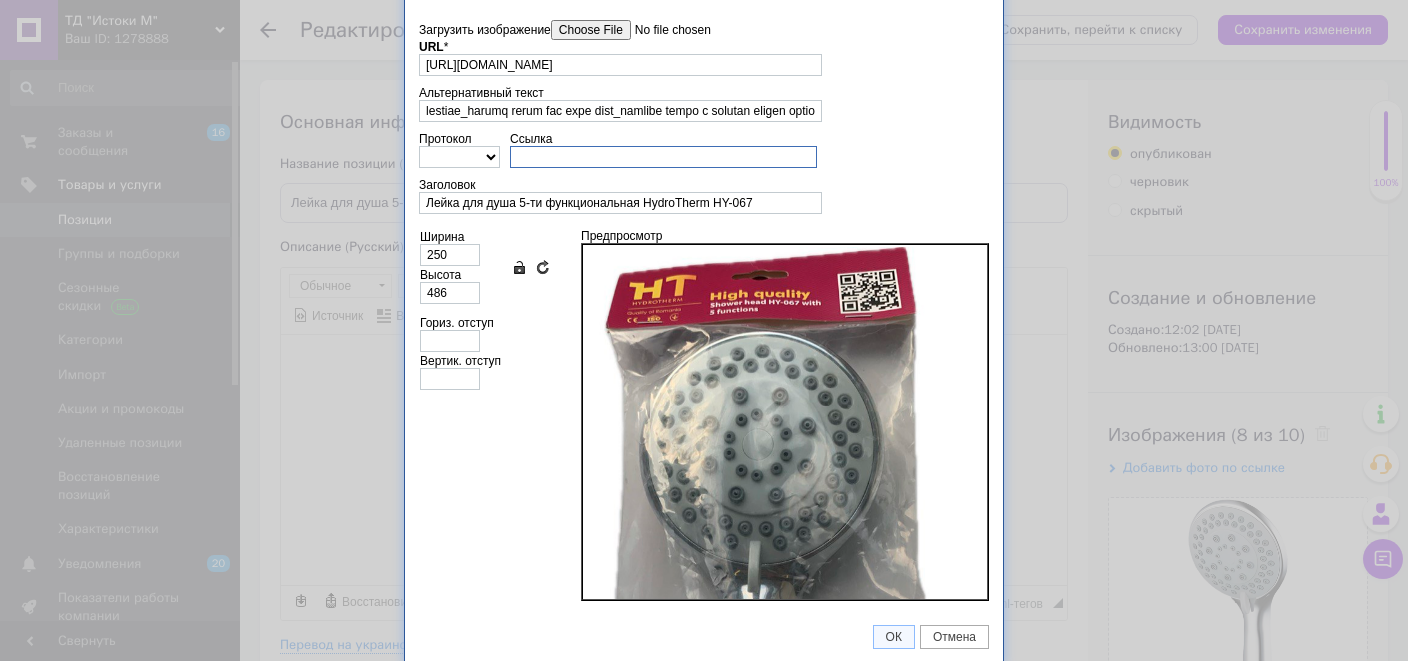 paste on "[DOMAIN_NAME][URL]" 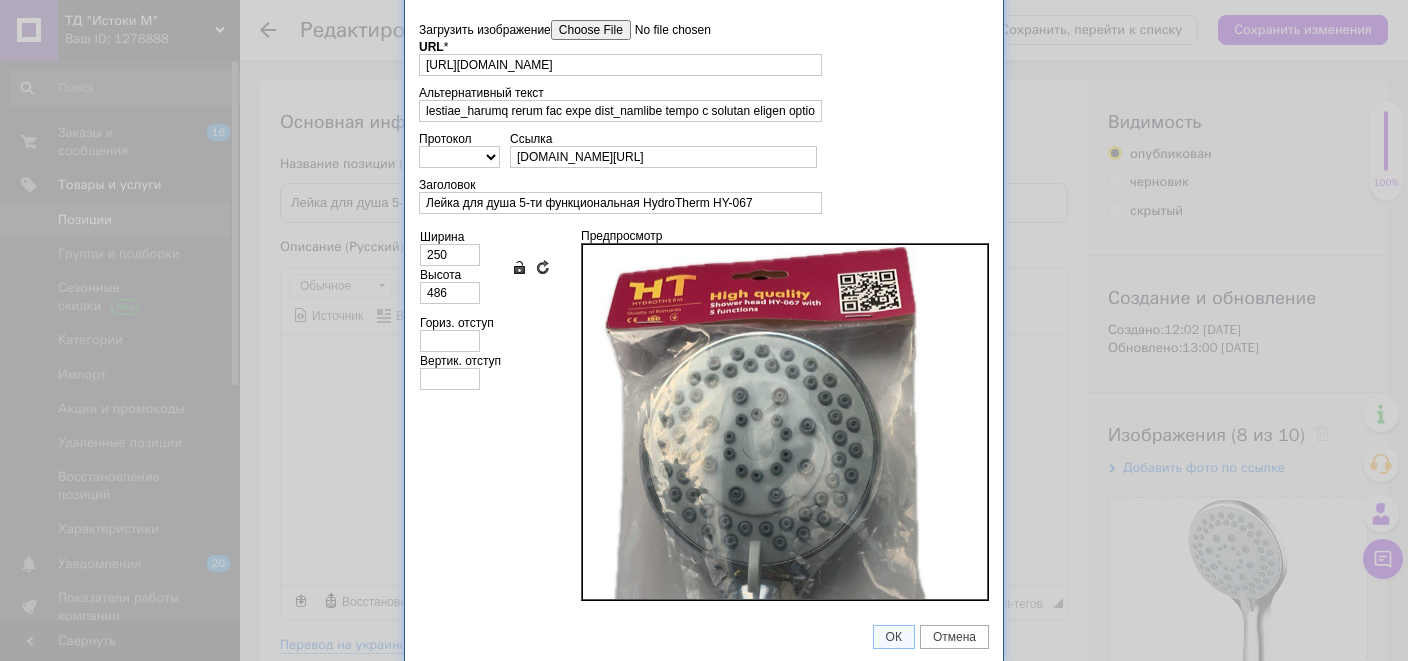 click on "Сохранять пропорции" at bounding box center [519, 267] 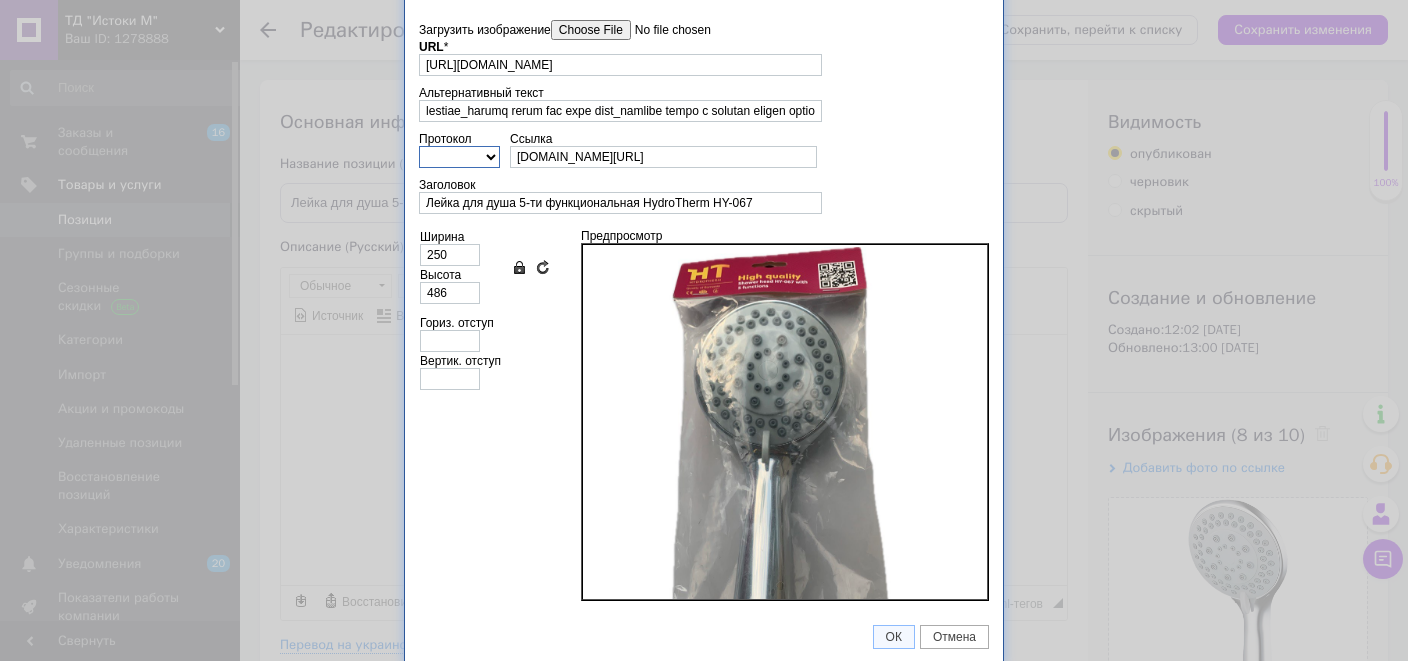 click on "http://  https://  ftp://  news://  <другой>" at bounding box center [459, 157] 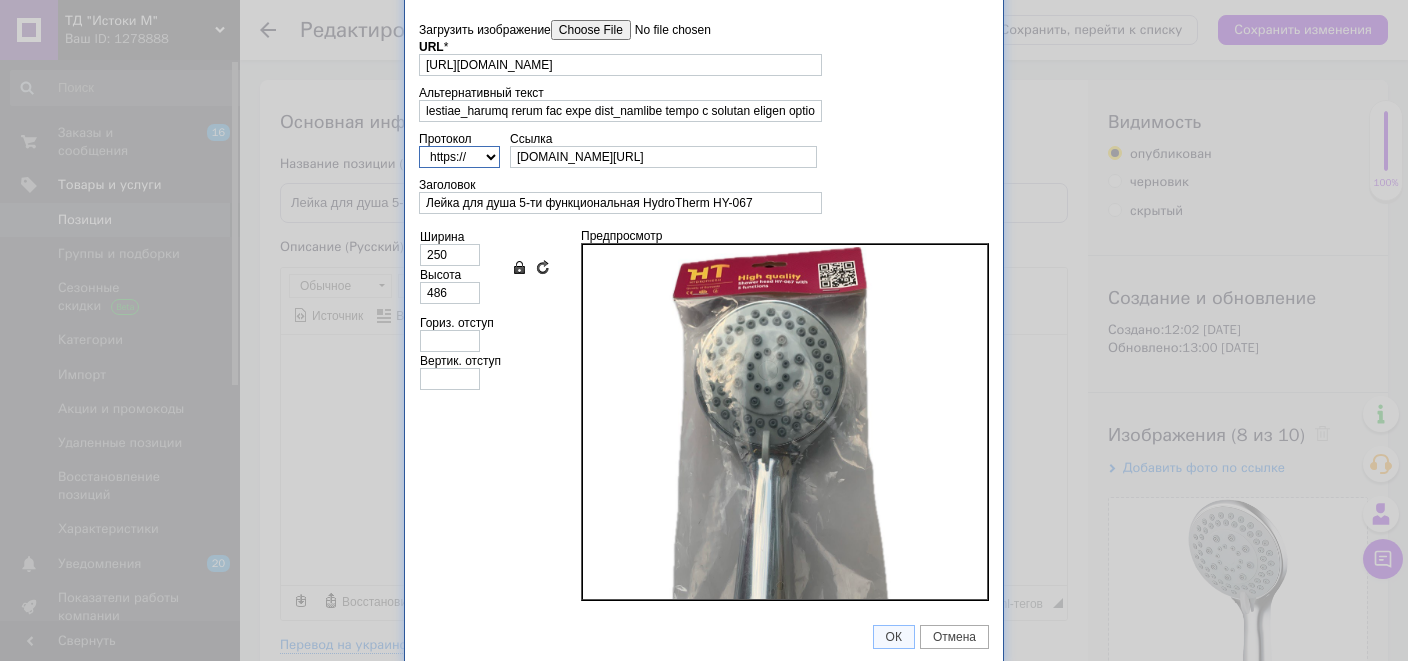 click on "https://" at bounding box center (0, 0) 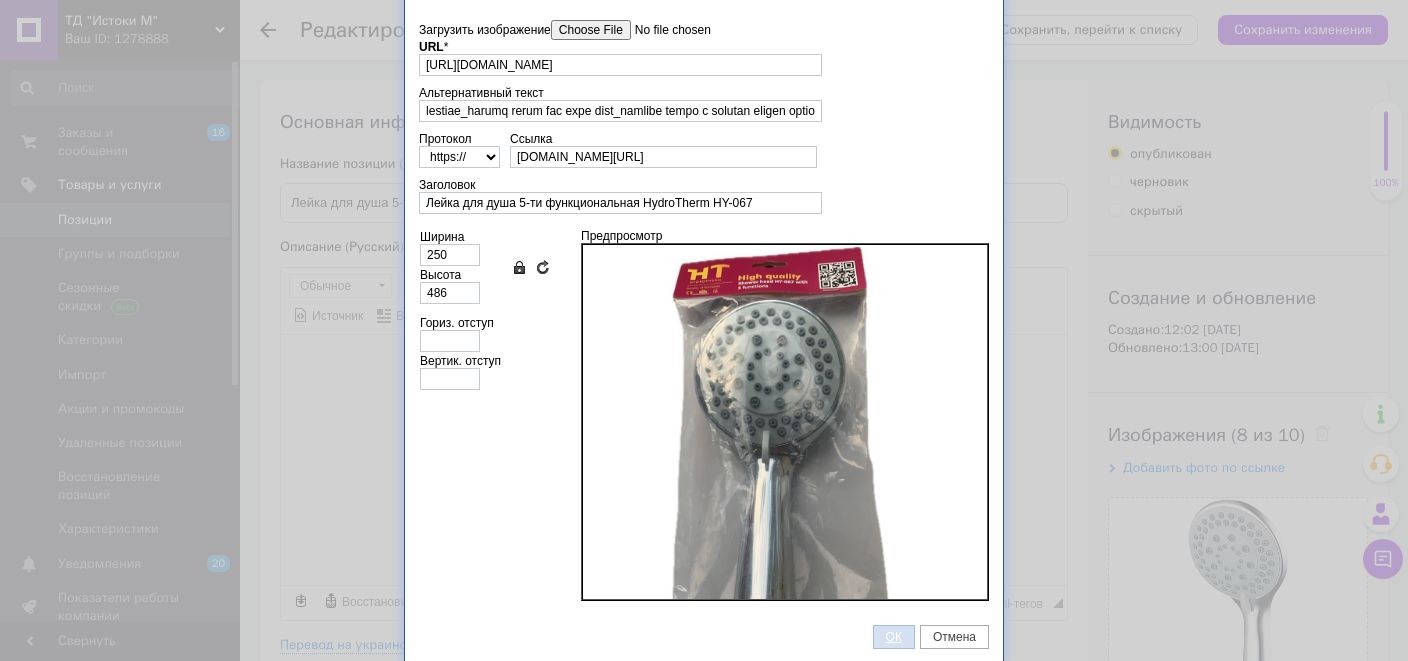 click on "ОК" at bounding box center (894, 637) 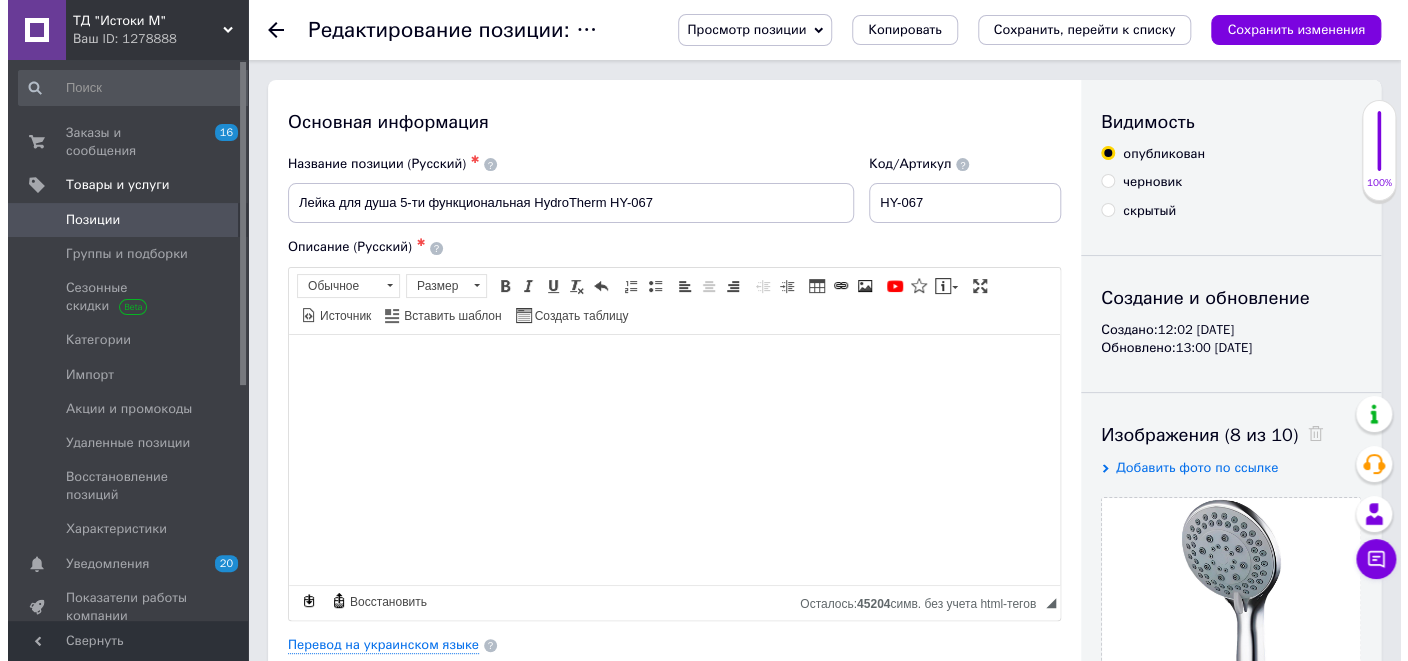 scroll, scrollTop: 38, scrollLeft: 0, axis: vertical 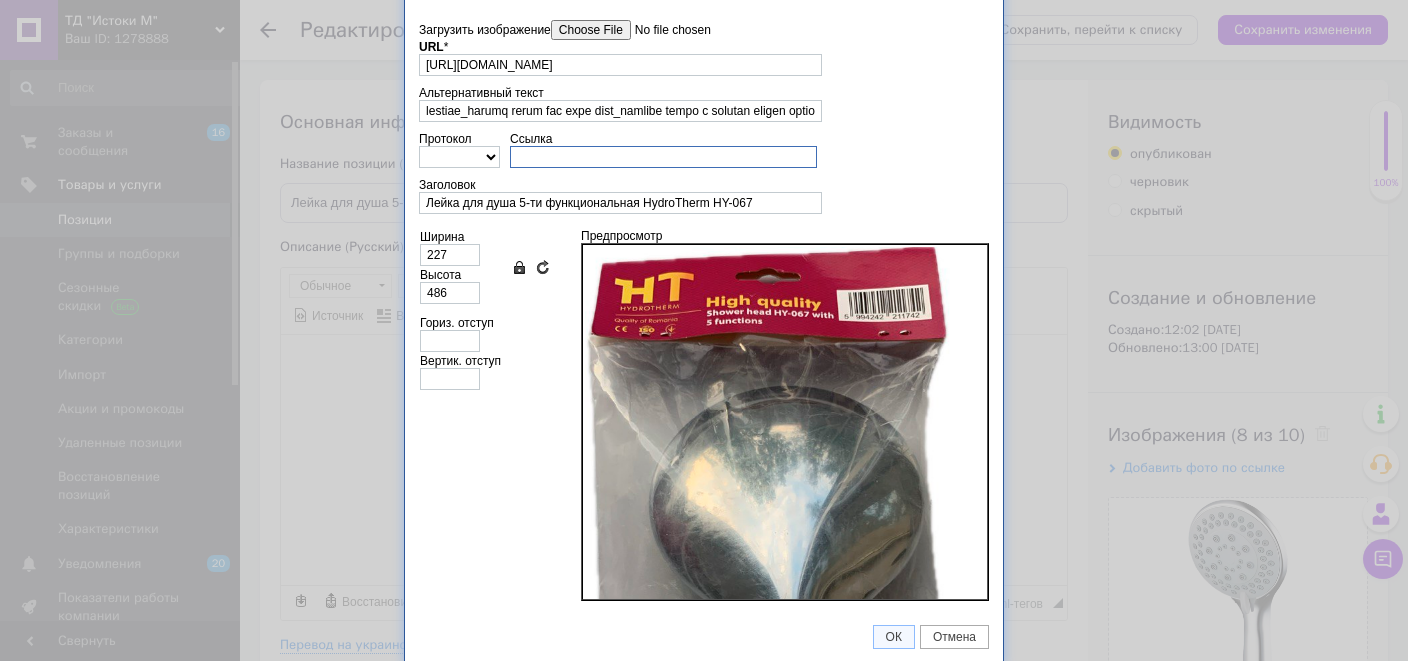 click on "Ссылка" at bounding box center (663, 157) 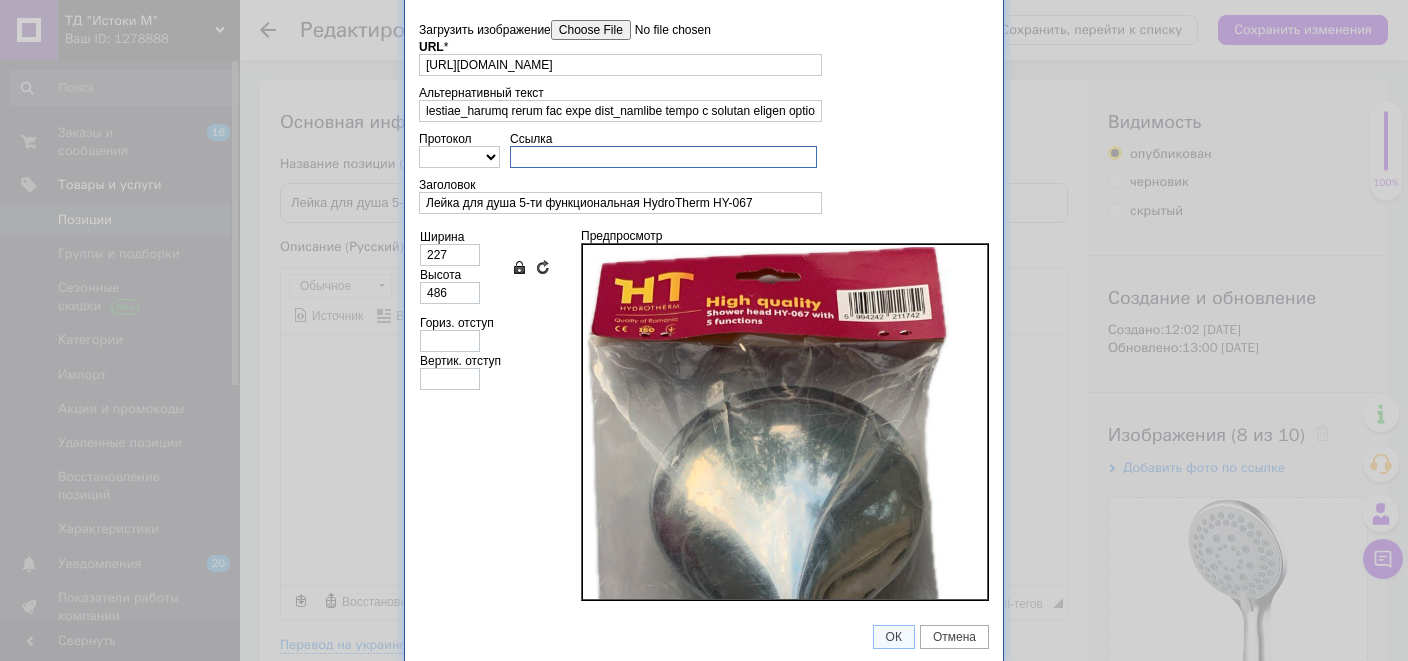 paste on "[DOMAIN_NAME][URL]" 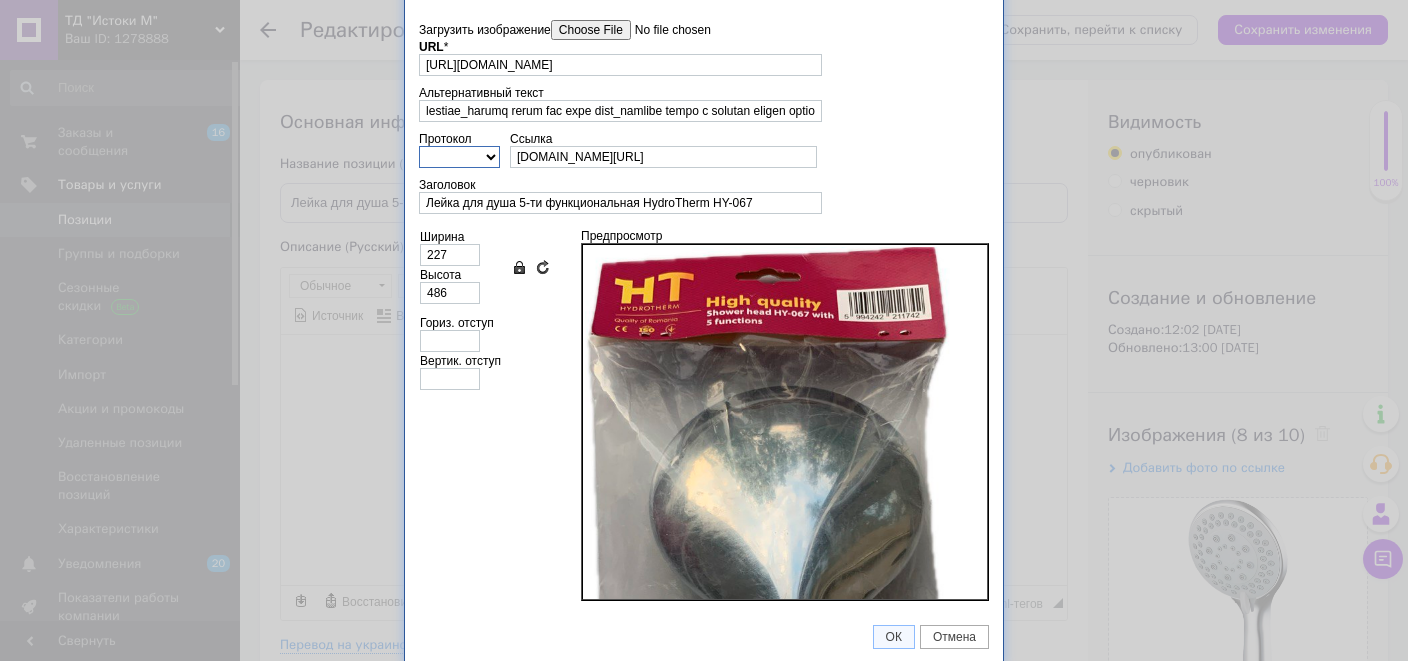 click on "http://  https://  ftp://  news://  <другой>" at bounding box center [459, 157] 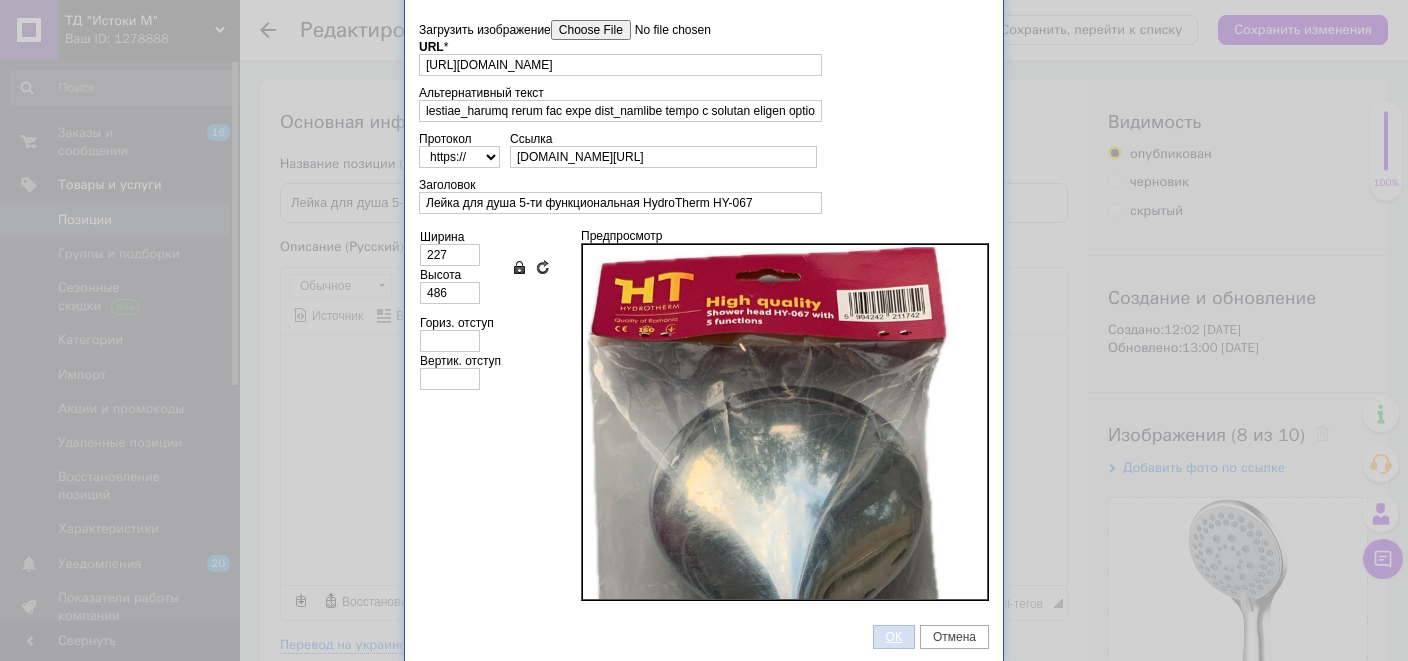 click on "ОК" at bounding box center [894, 637] 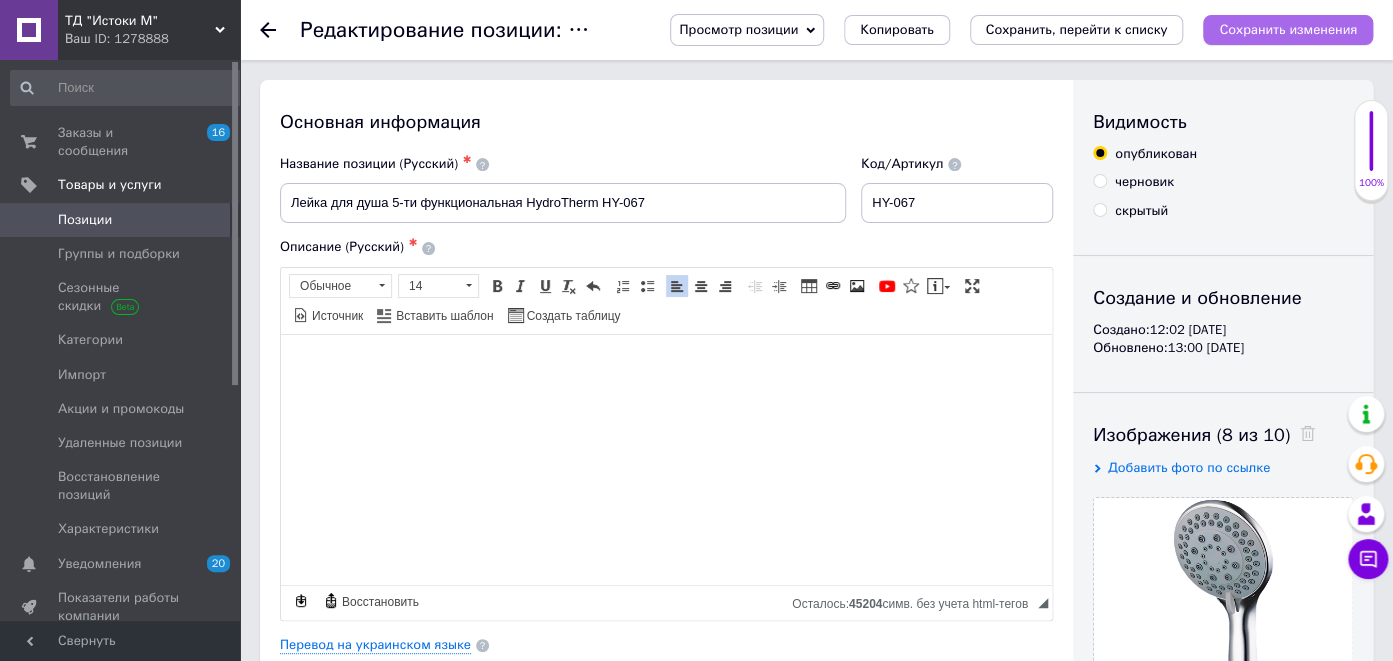 click on "Сохранить изменения" at bounding box center (1288, 29) 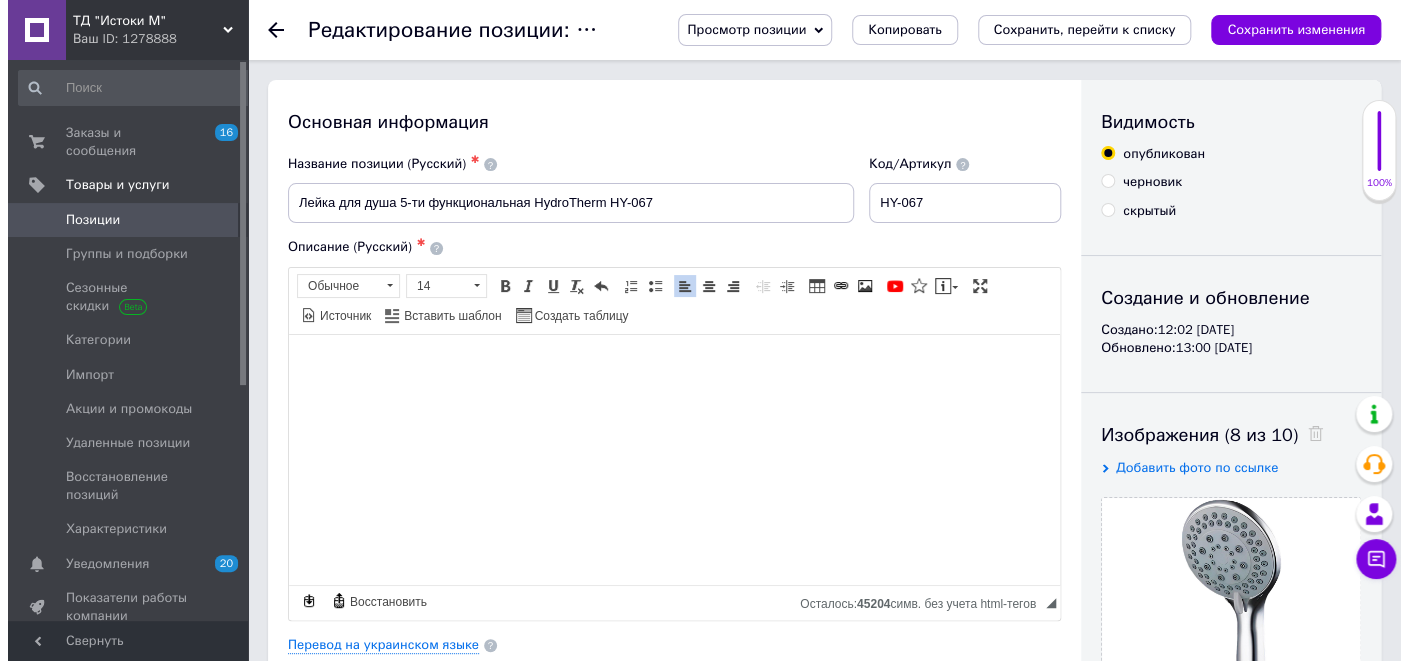 scroll, scrollTop: 246, scrollLeft: 0, axis: vertical 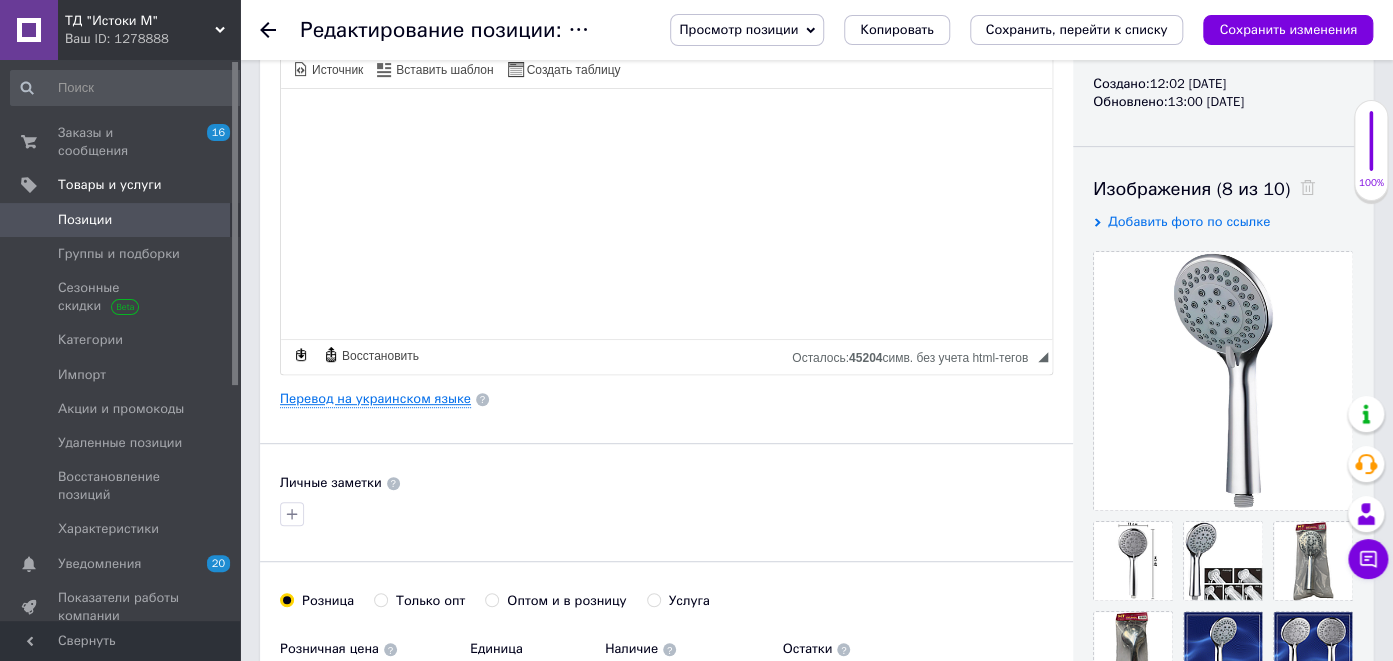 click on "Перевод на украинском языке" at bounding box center (375, 399) 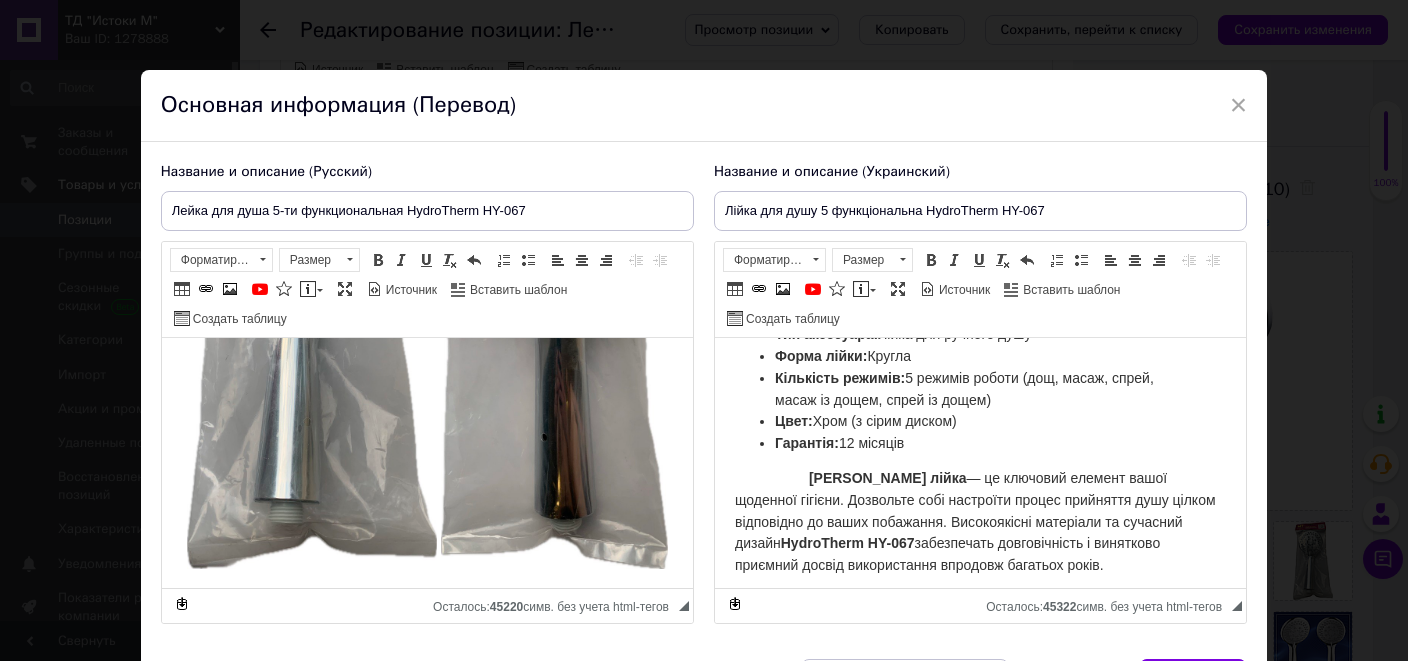 scroll, scrollTop: 3602, scrollLeft: 0, axis: vertical 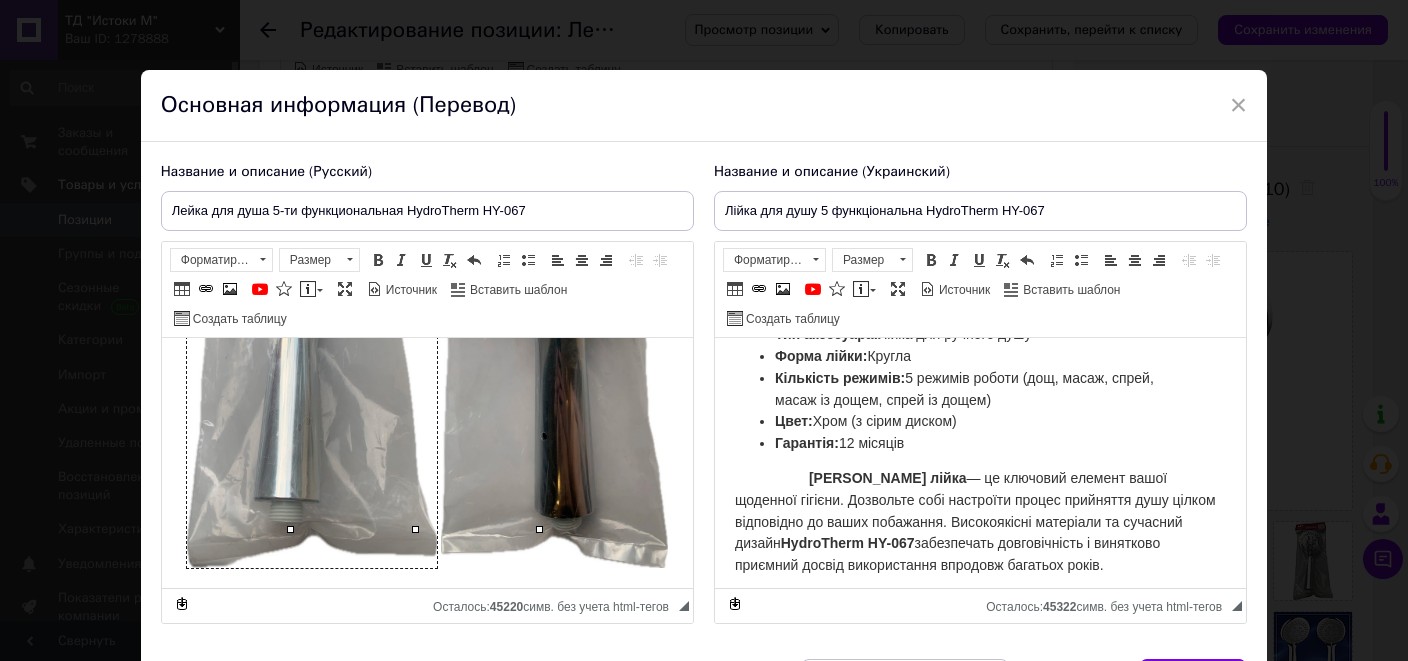 click at bounding box center (311, 325) 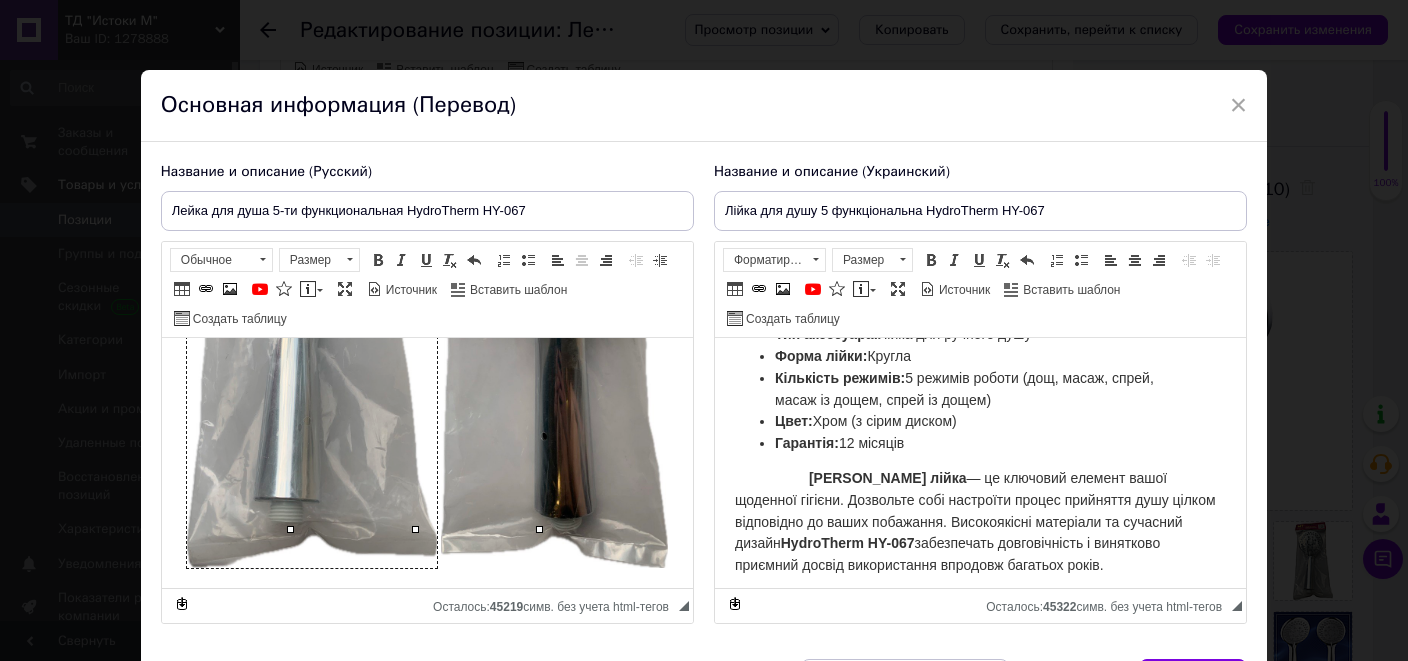 click at bounding box center [311, 325] 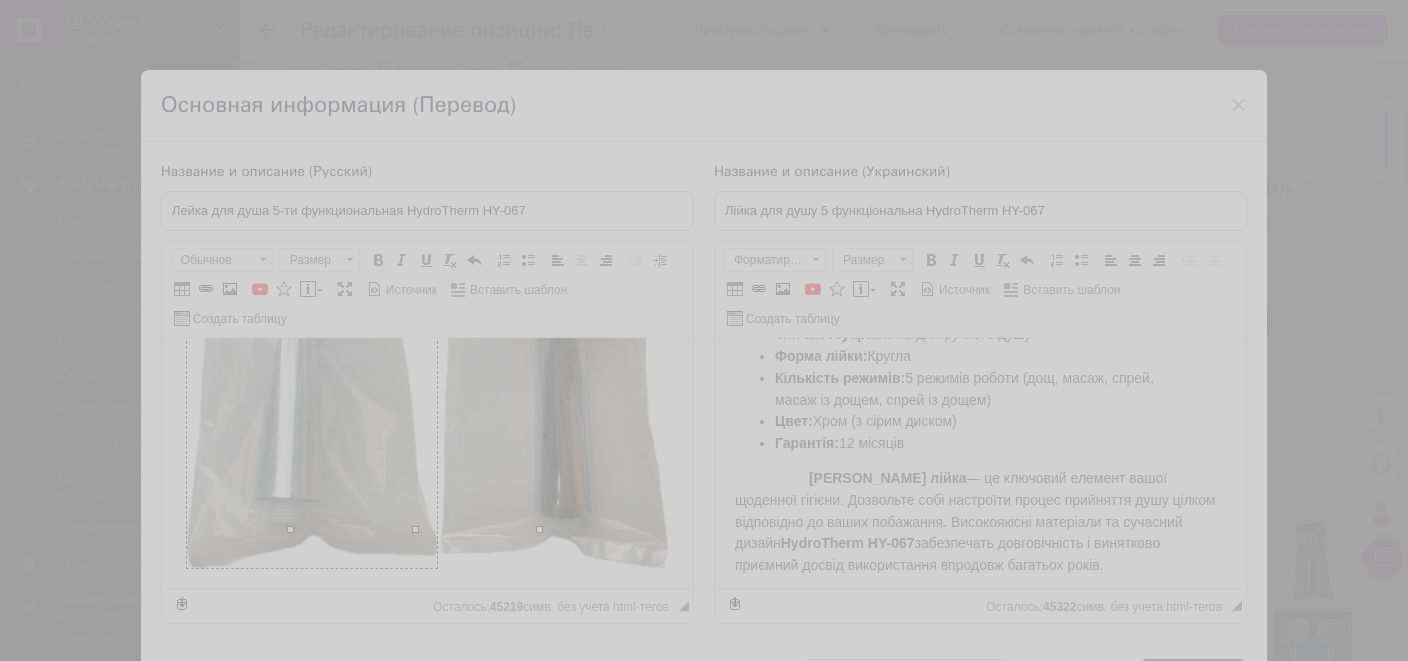 scroll, scrollTop: 0, scrollLeft: 392, axis: horizontal 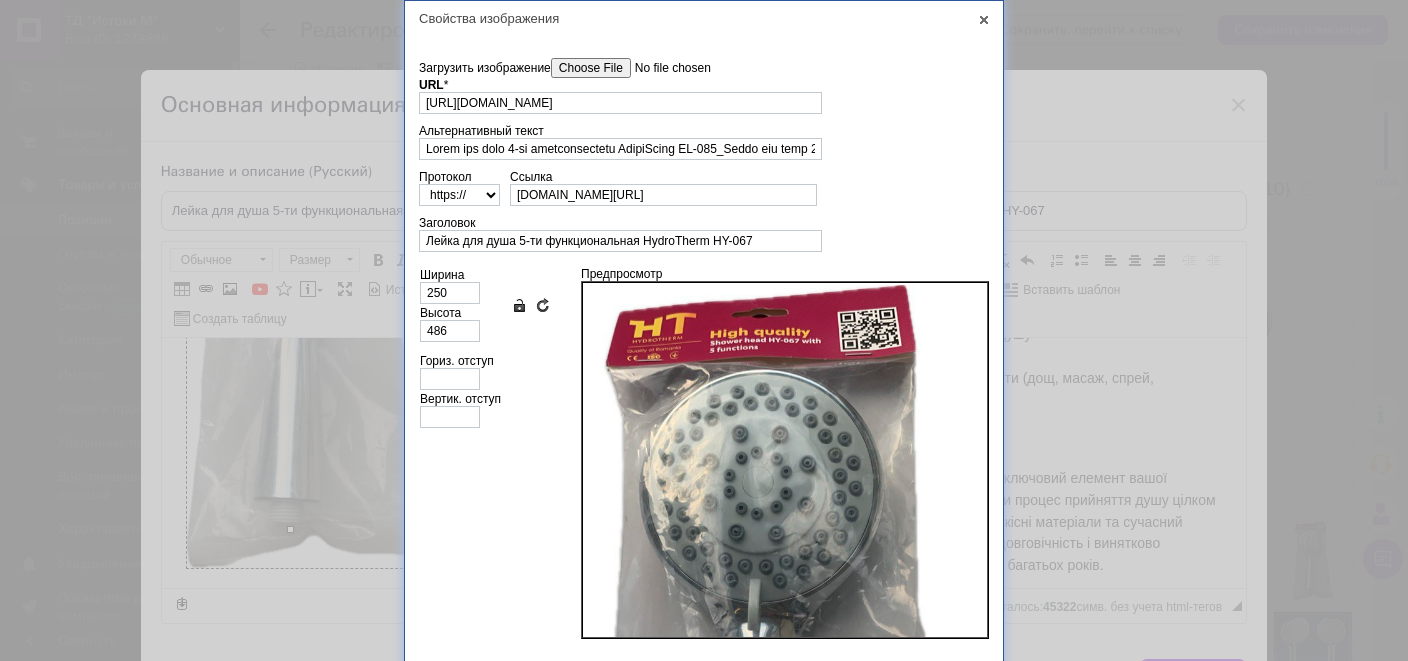 click on "Сохранять пропорции Вернуть обычные размеры" at bounding box center [531, 317] 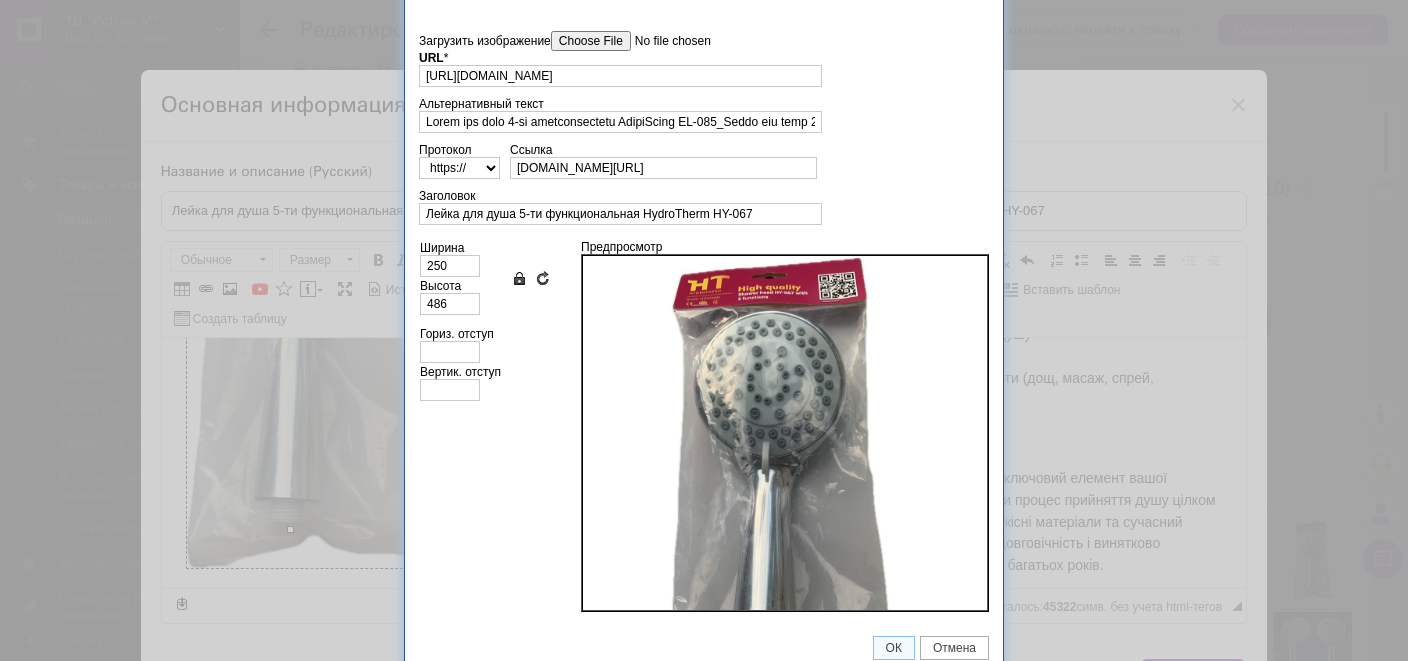 scroll, scrollTop: 38, scrollLeft: 0, axis: vertical 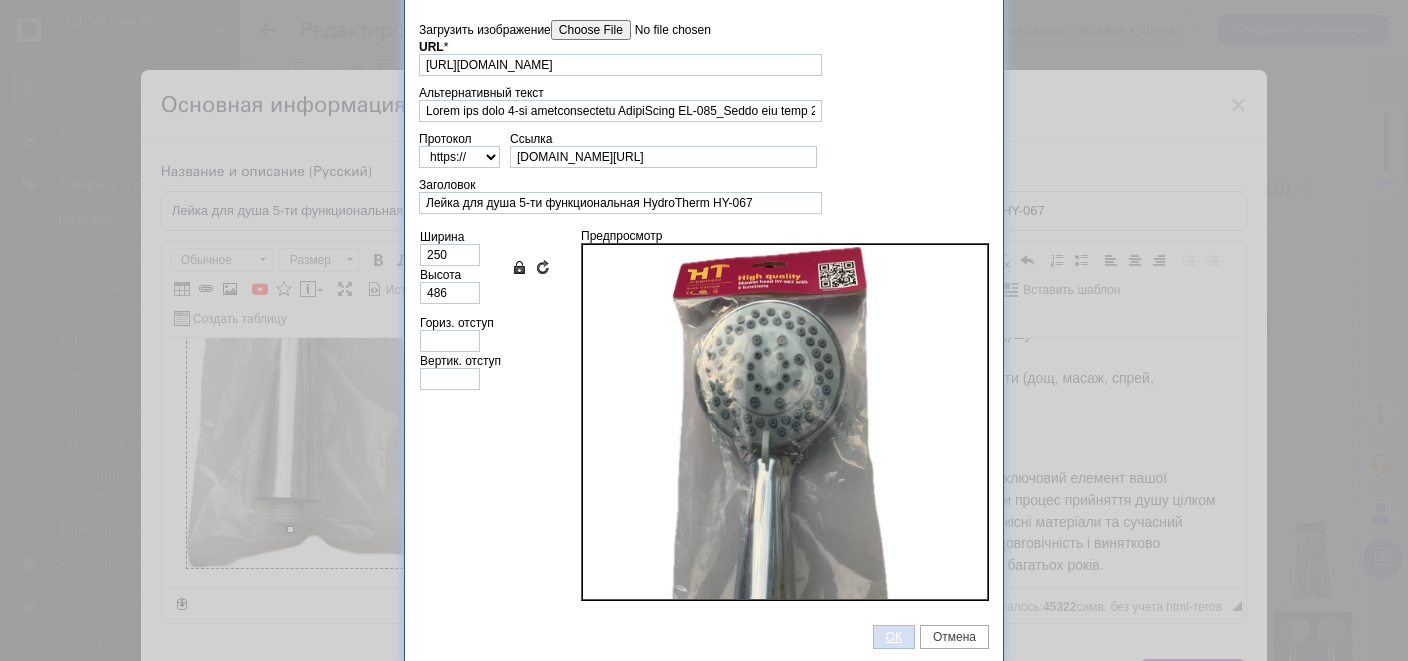 click on "ОК" at bounding box center [894, 637] 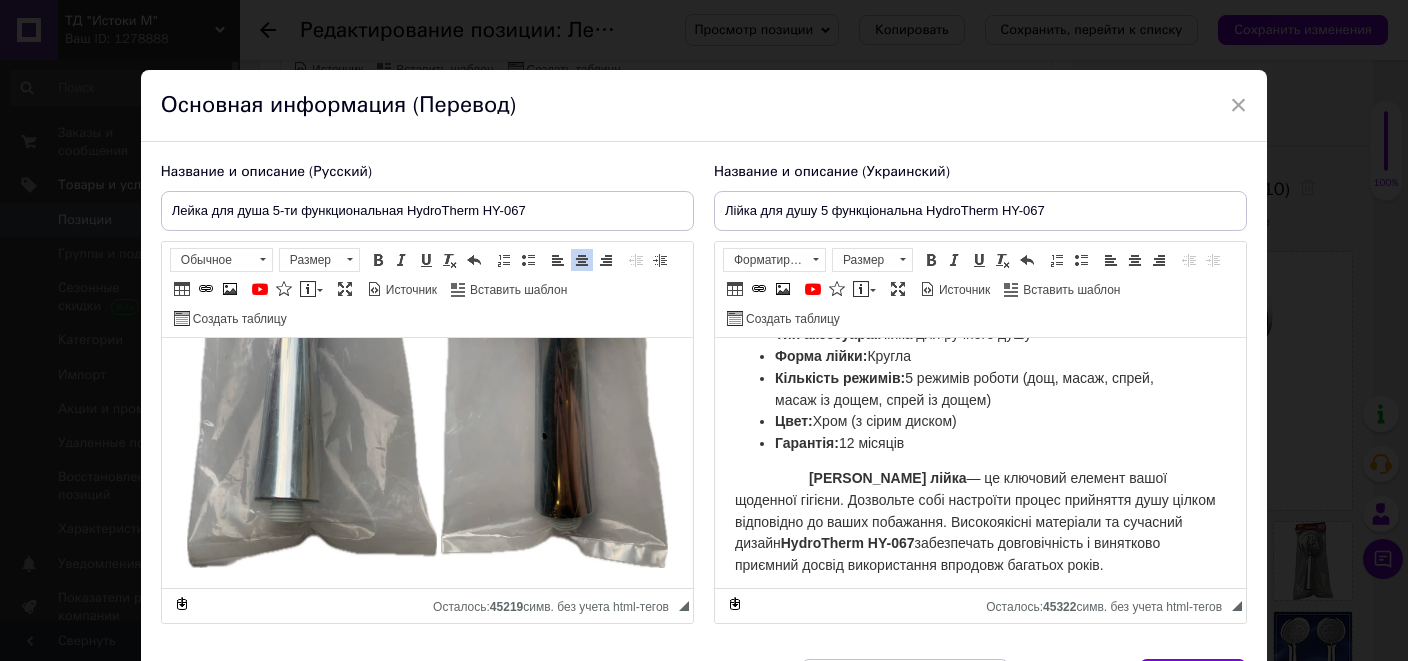 click on "Лійка для душу HydroTherm HY-067: 5 Режимів Комфорта для Вашого Ідеального 1978                    ТД "Істоки М" представляє Вашу увагу  5-функціональну ручну лійку для душу   HydroTherm HY-067   — це більше, ніж просто аксесуар. Це ваш особистий спа-терапевт, що пропонує 5 унікальних режимів струменя для максимального комфорту та задоволення від водних процедур. Створена для довговічності та легкості у використанні, ця лійка перетворить кожен ваш душ на неповторний ритуал.                    Чому HydroTherm HY-067 стане ідеальним вибором для вашої ванної? Розширений вибір режимів "Дождь"" at bounding box center (979, -2688) 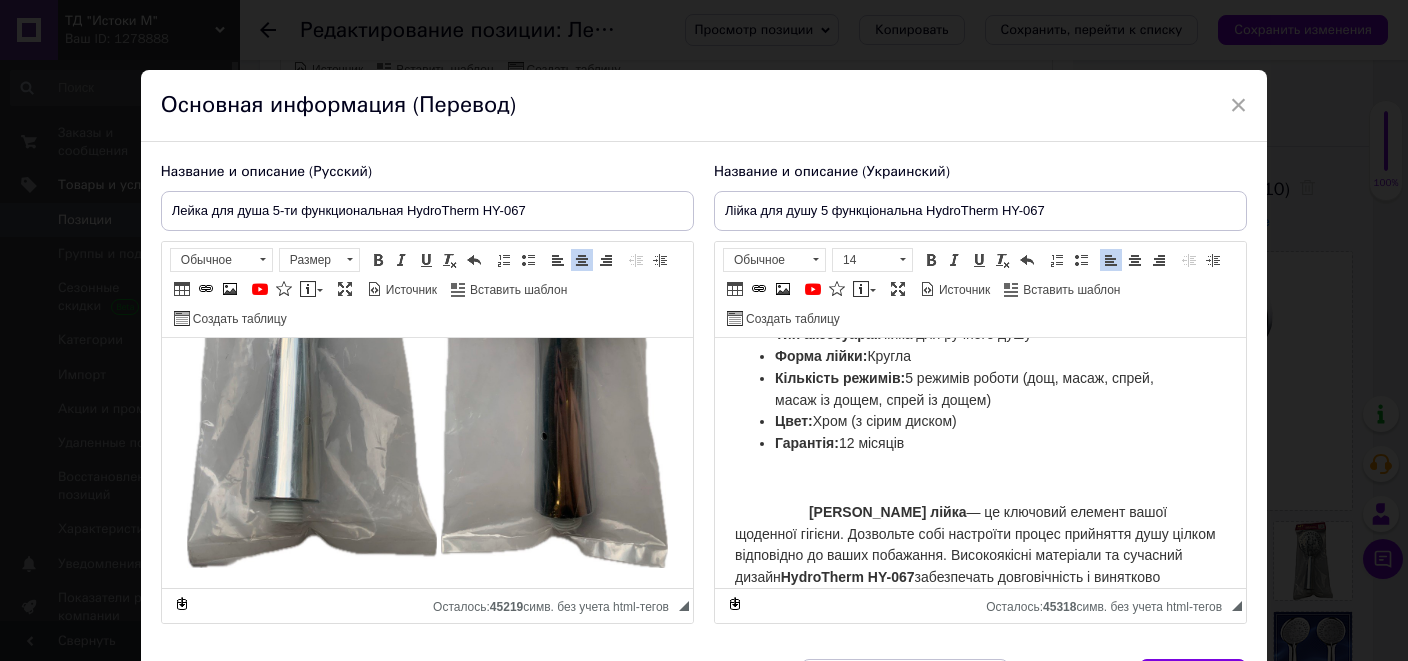 click at bounding box center [979, 478] 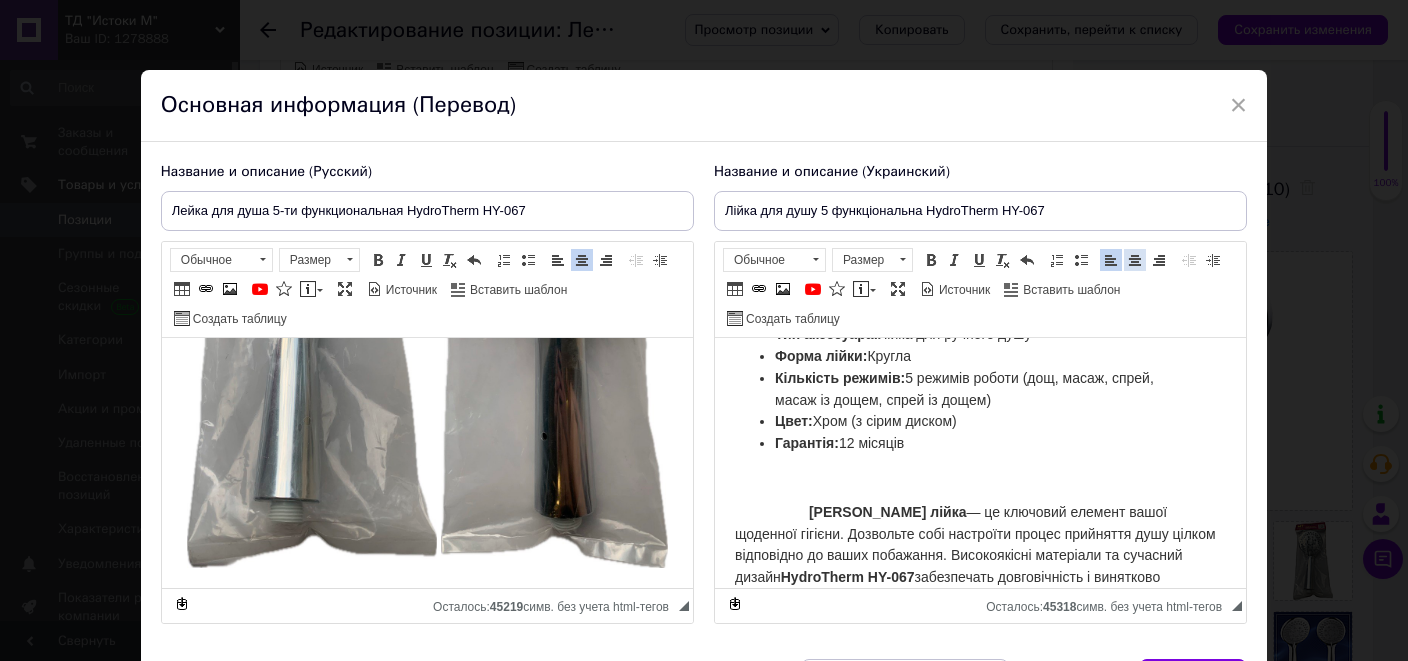 click at bounding box center [1135, 260] 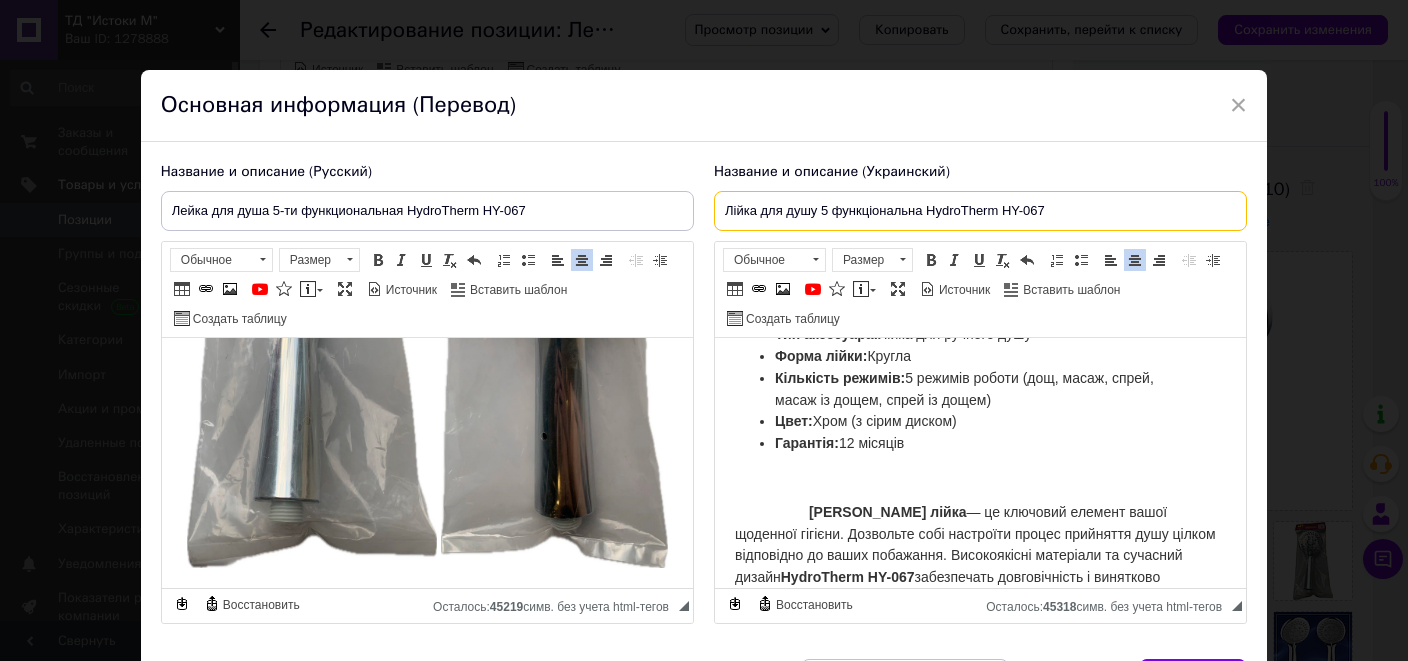 click on "Лійка для душу 5 функціональна HydroTherm HY-067" at bounding box center [980, 211] 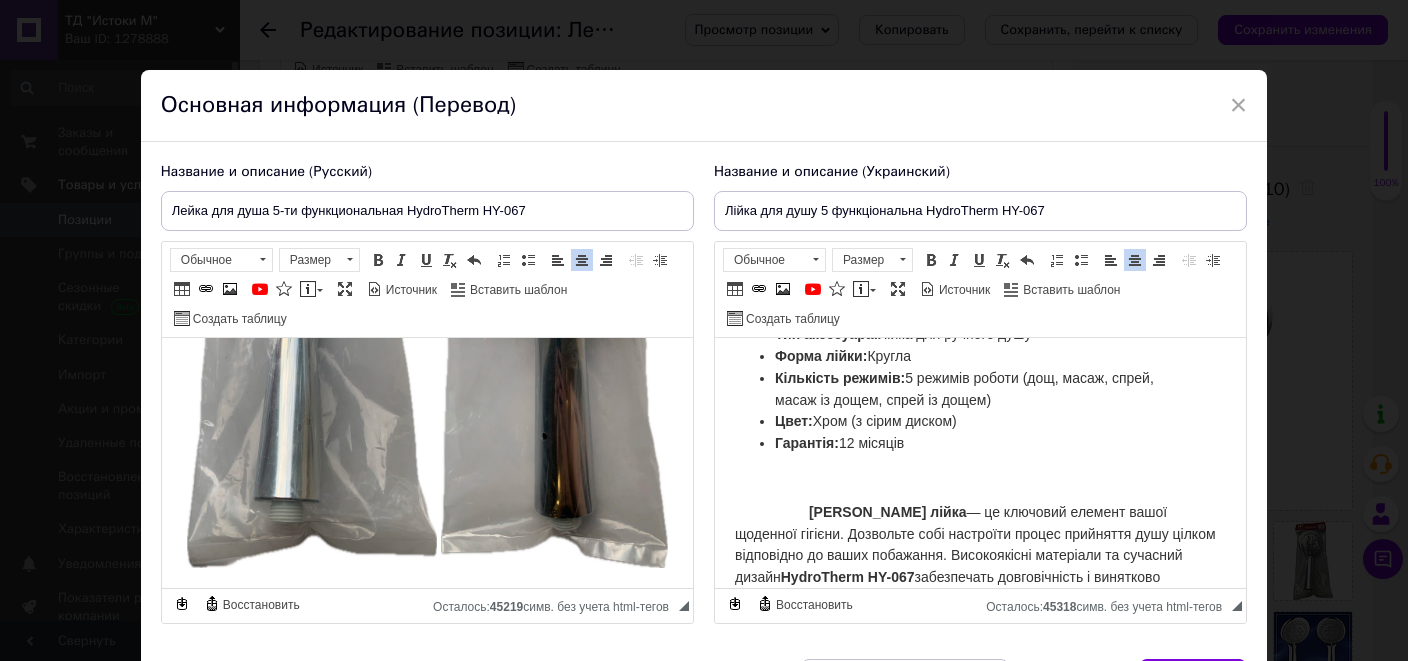 click at bounding box center (979, 478) 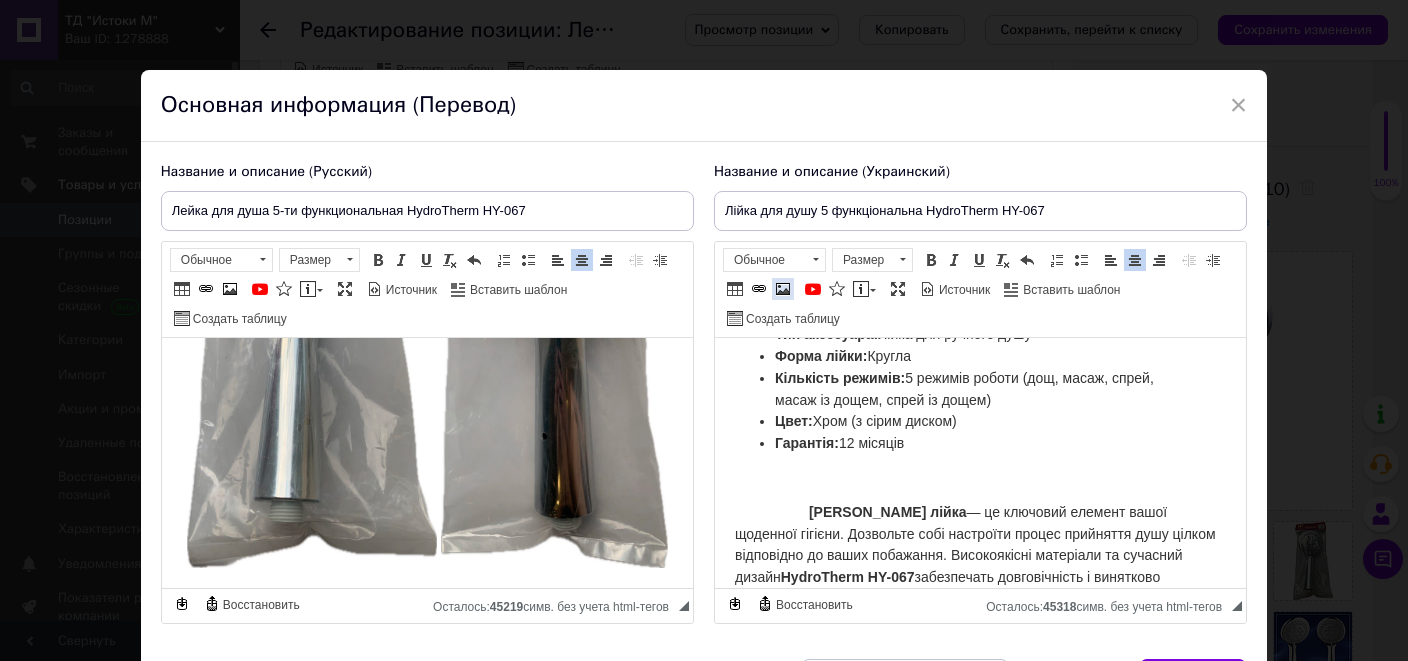 click at bounding box center [783, 289] 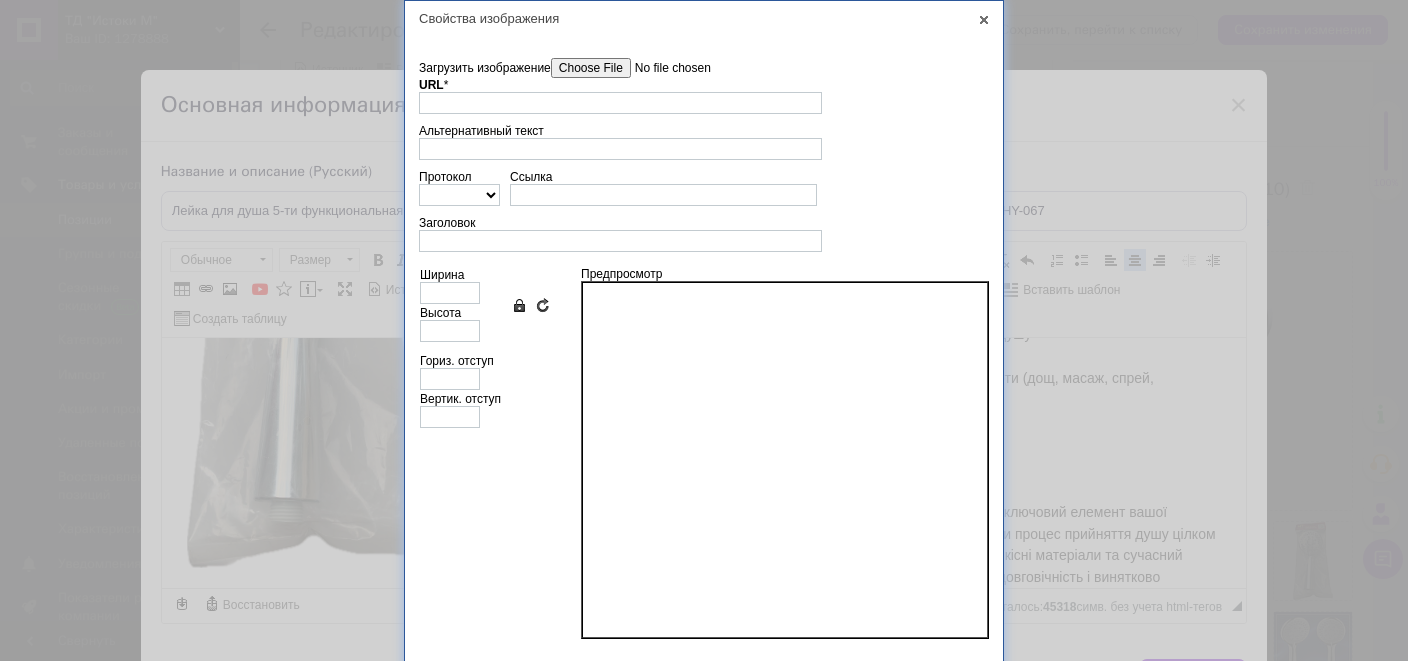 click on "Загрузить изображение" at bounding box center [664, 68] 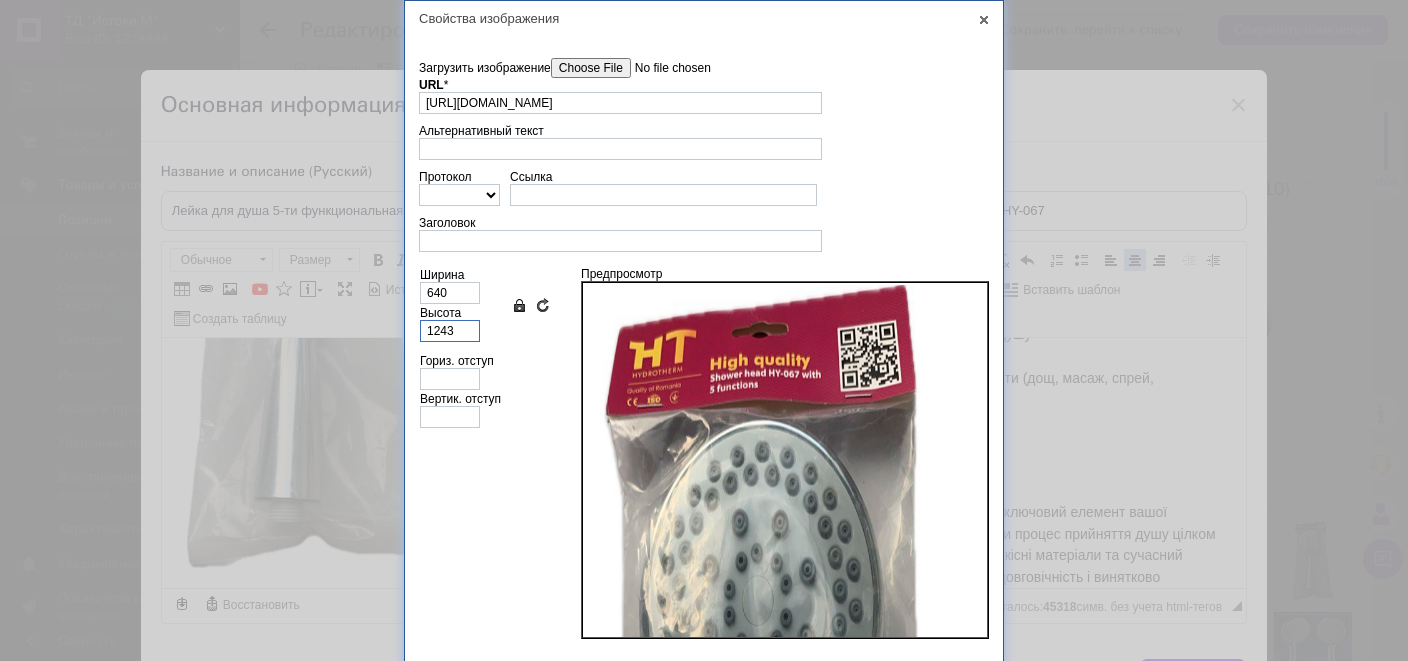 drag, startPoint x: 454, startPoint y: 333, endPoint x: 382, endPoint y: 340, distance: 72.33948 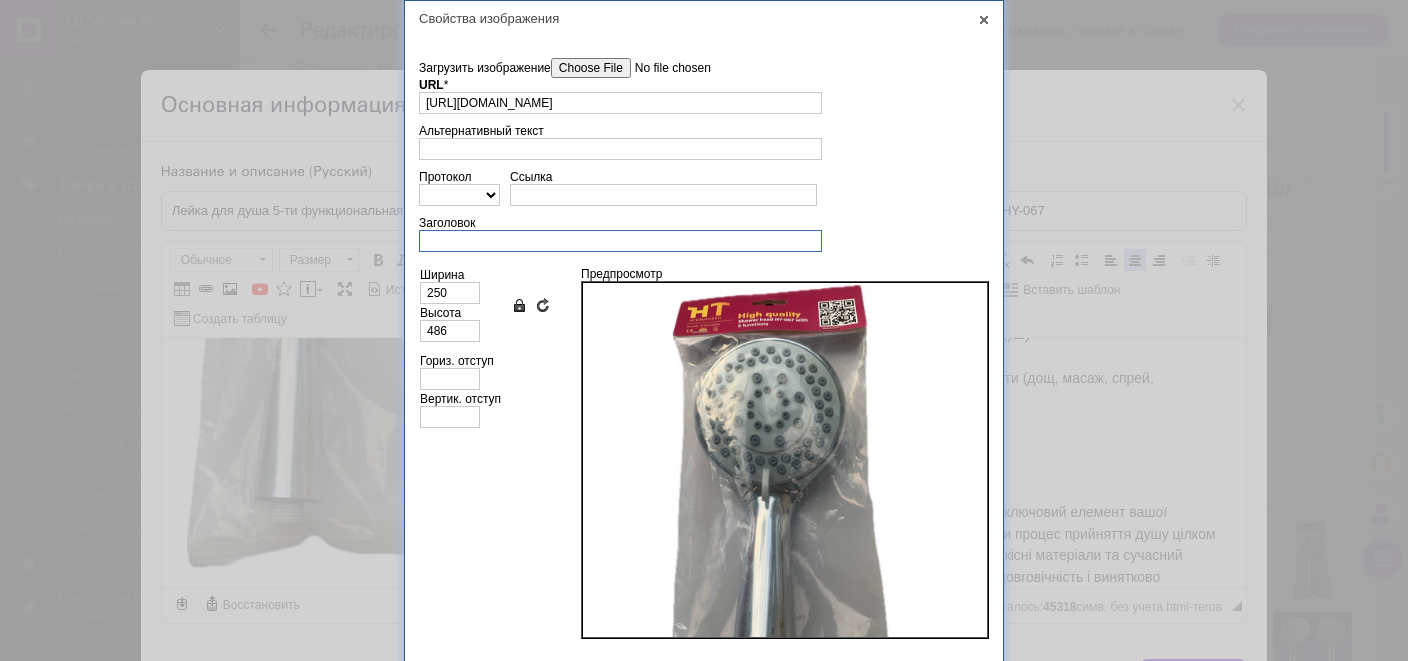 click on "Заголовок" at bounding box center (620, 241) 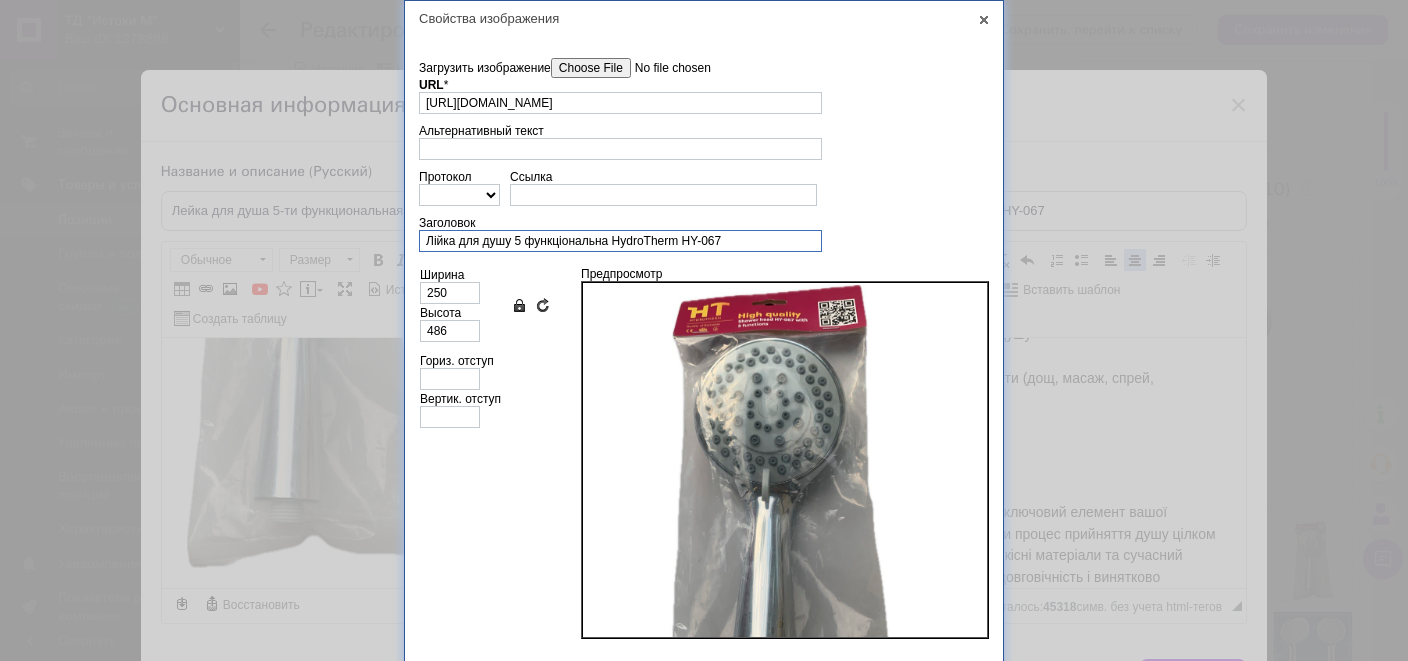 scroll, scrollTop: 38, scrollLeft: 0, axis: vertical 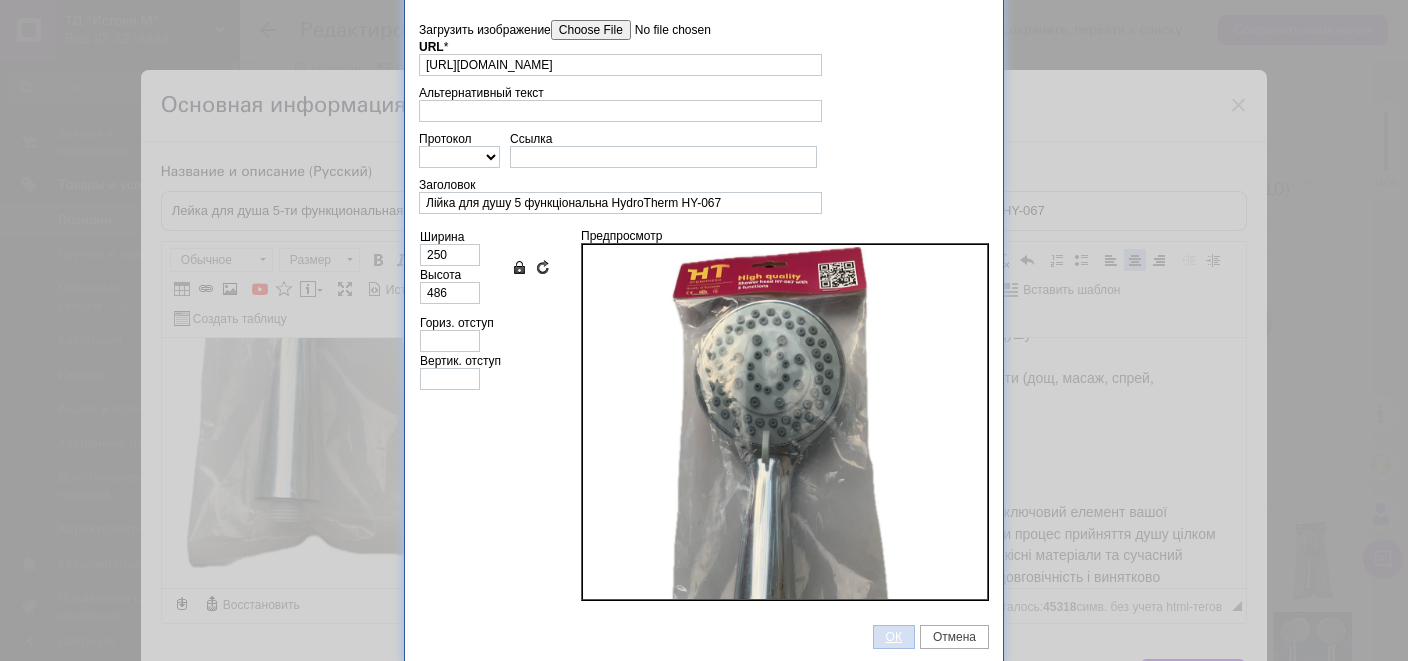 click on "ОК" at bounding box center [894, 637] 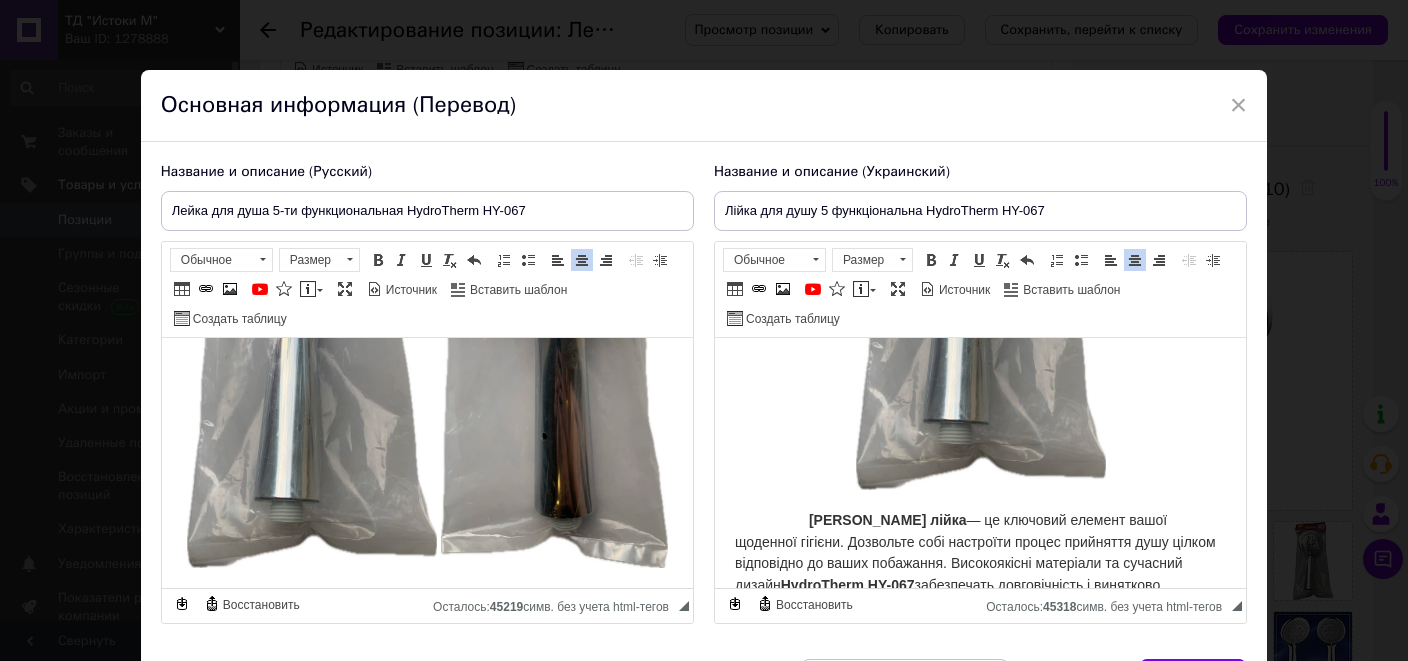 scroll, scrollTop: 3620, scrollLeft: 0, axis: vertical 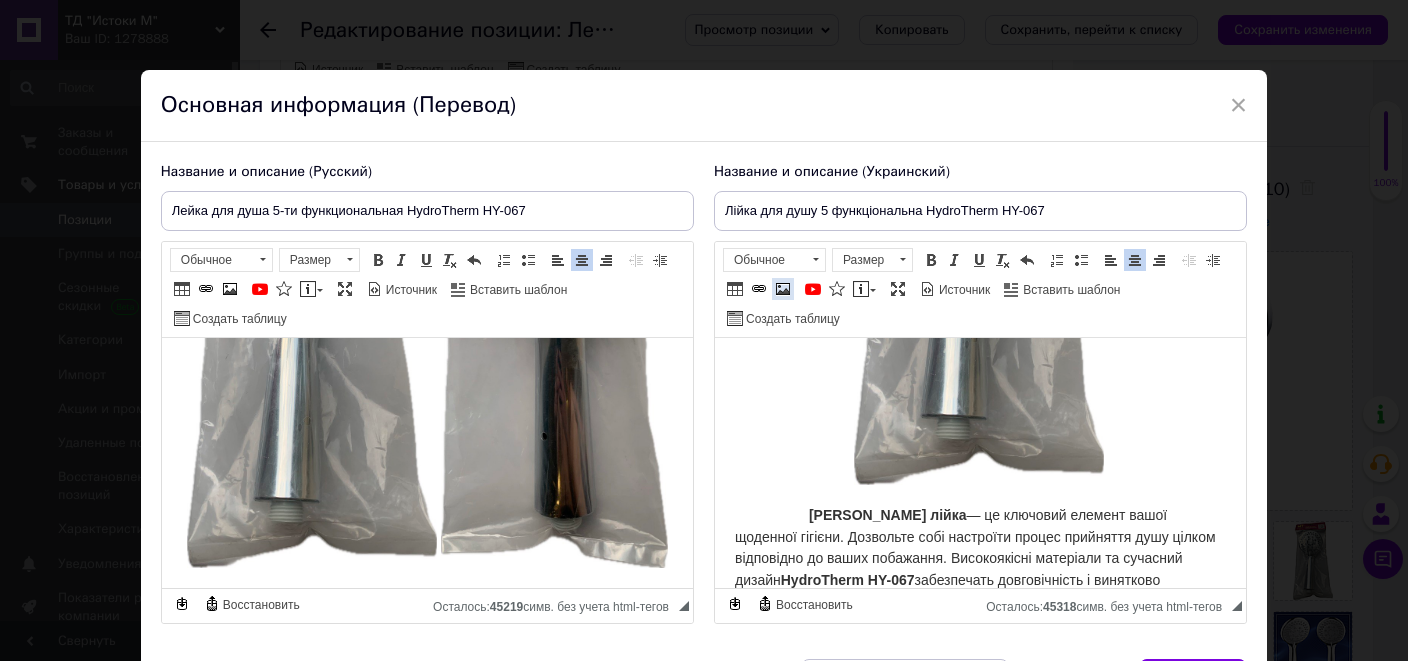 click at bounding box center [783, 289] 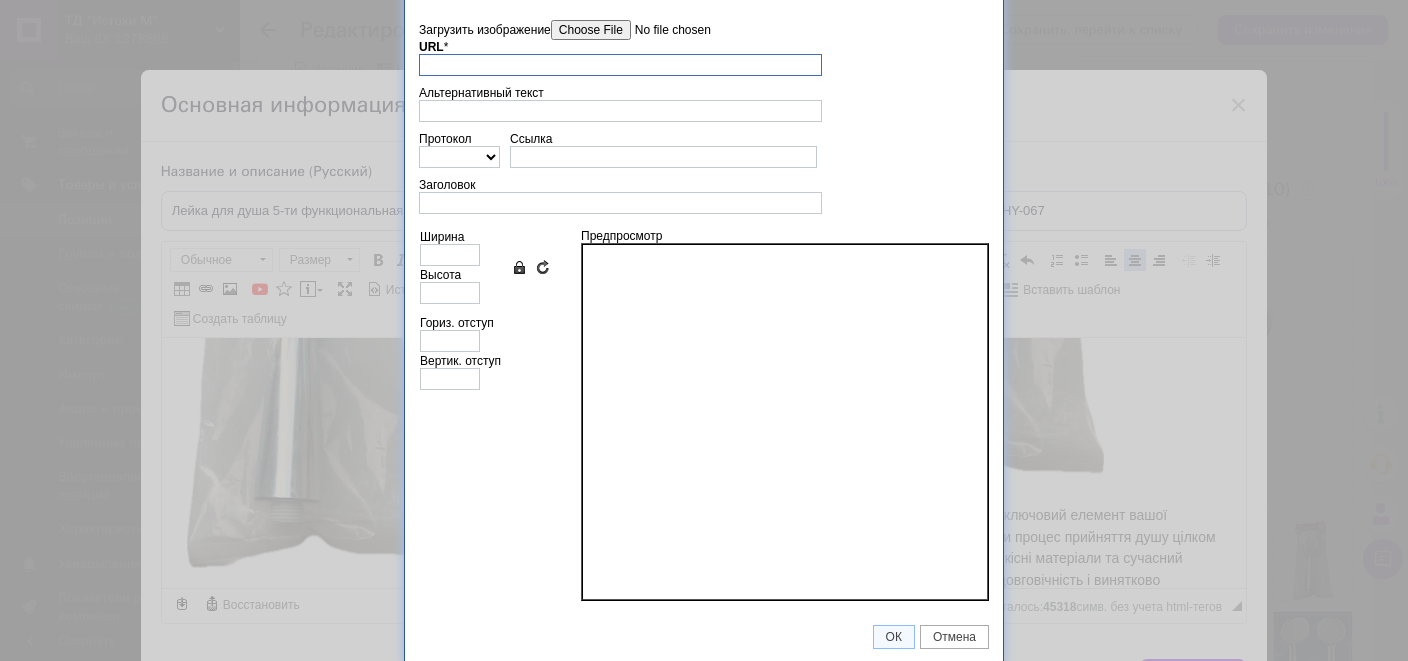 scroll, scrollTop: 38, scrollLeft: 0, axis: vertical 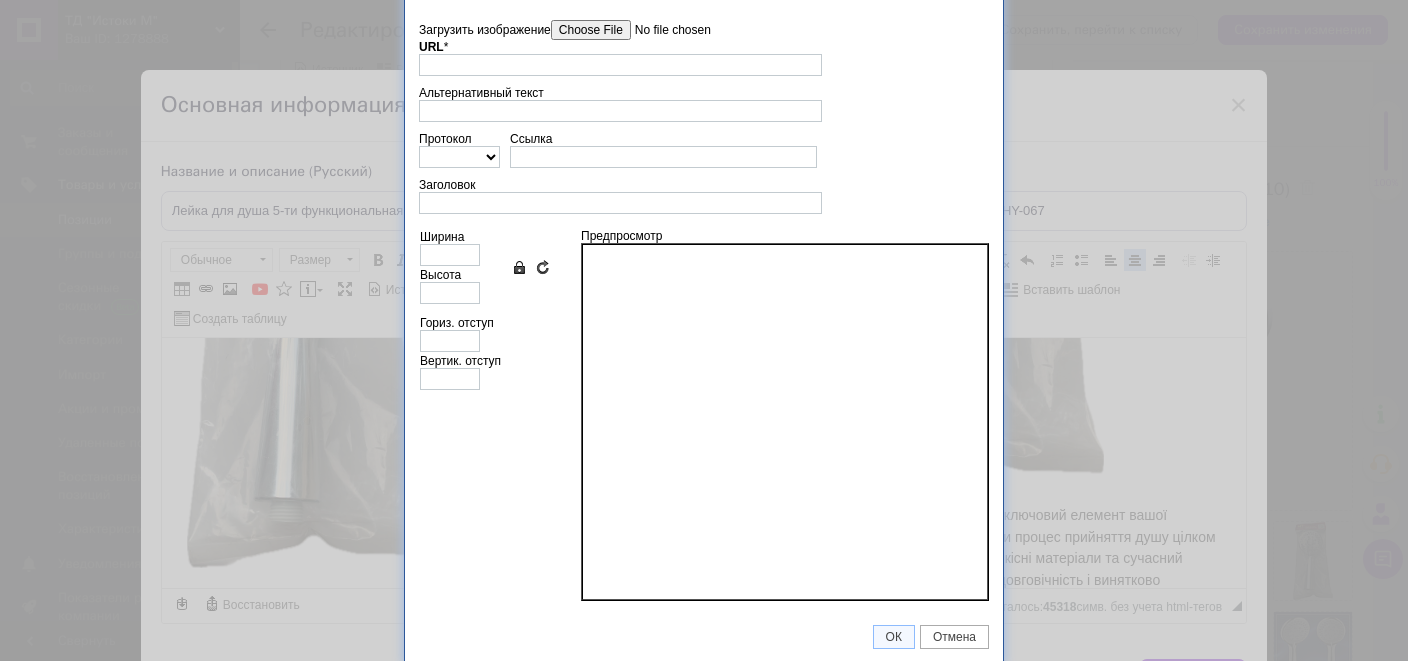 click on "Загрузить изображение" at bounding box center (664, 30) 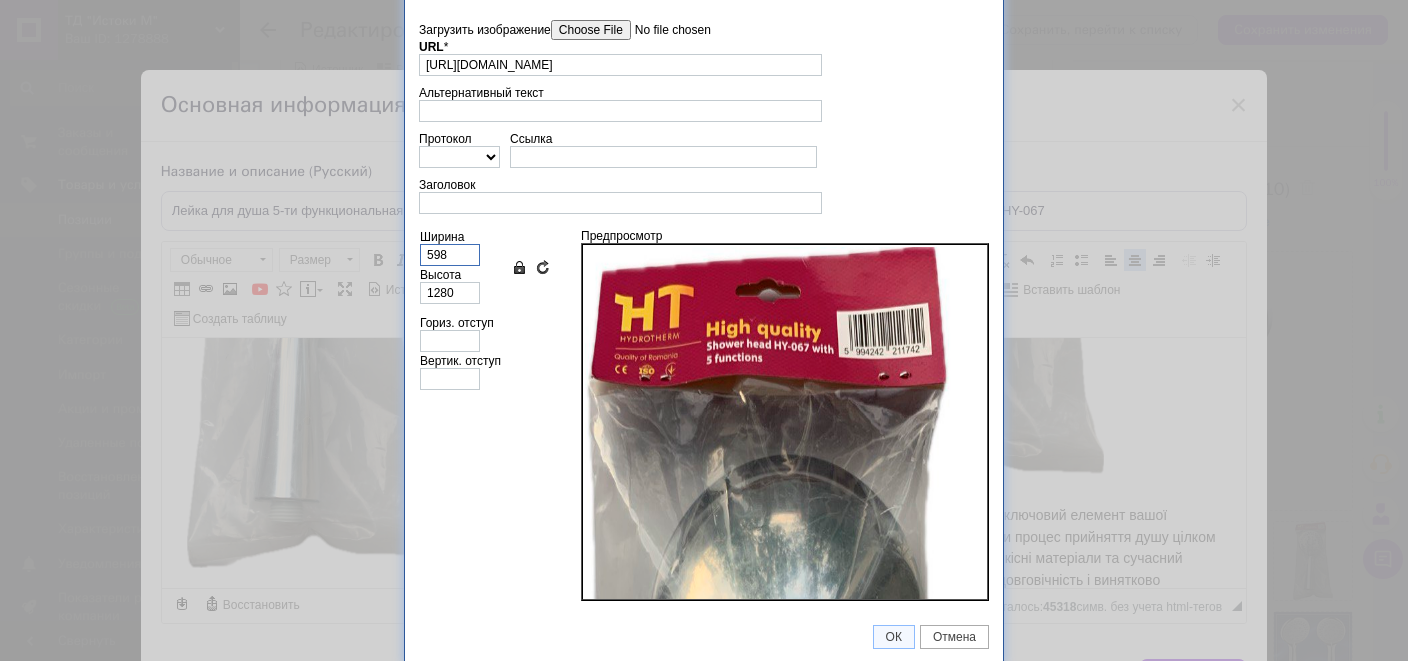 drag, startPoint x: 444, startPoint y: 254, endPoint x: 397, endPoint y: 256, distance: 47.042534 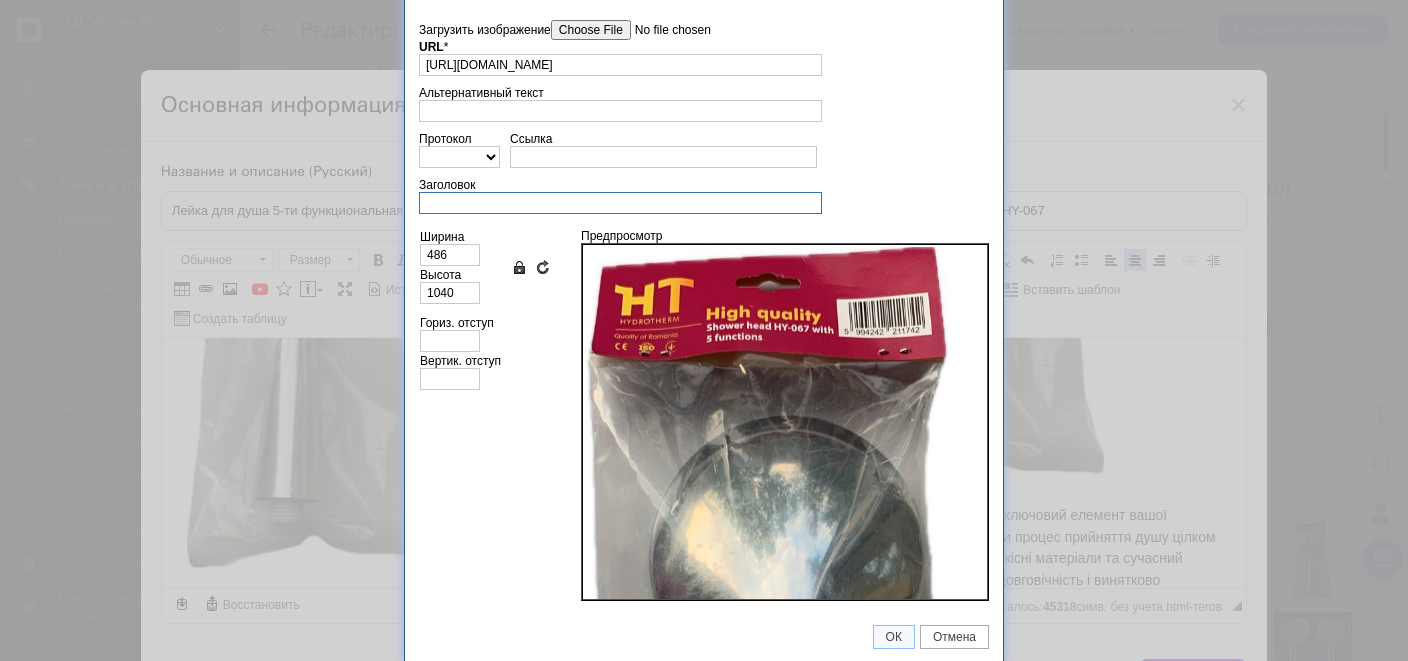 click on "Заголовок" at bounding box center (620, 203) 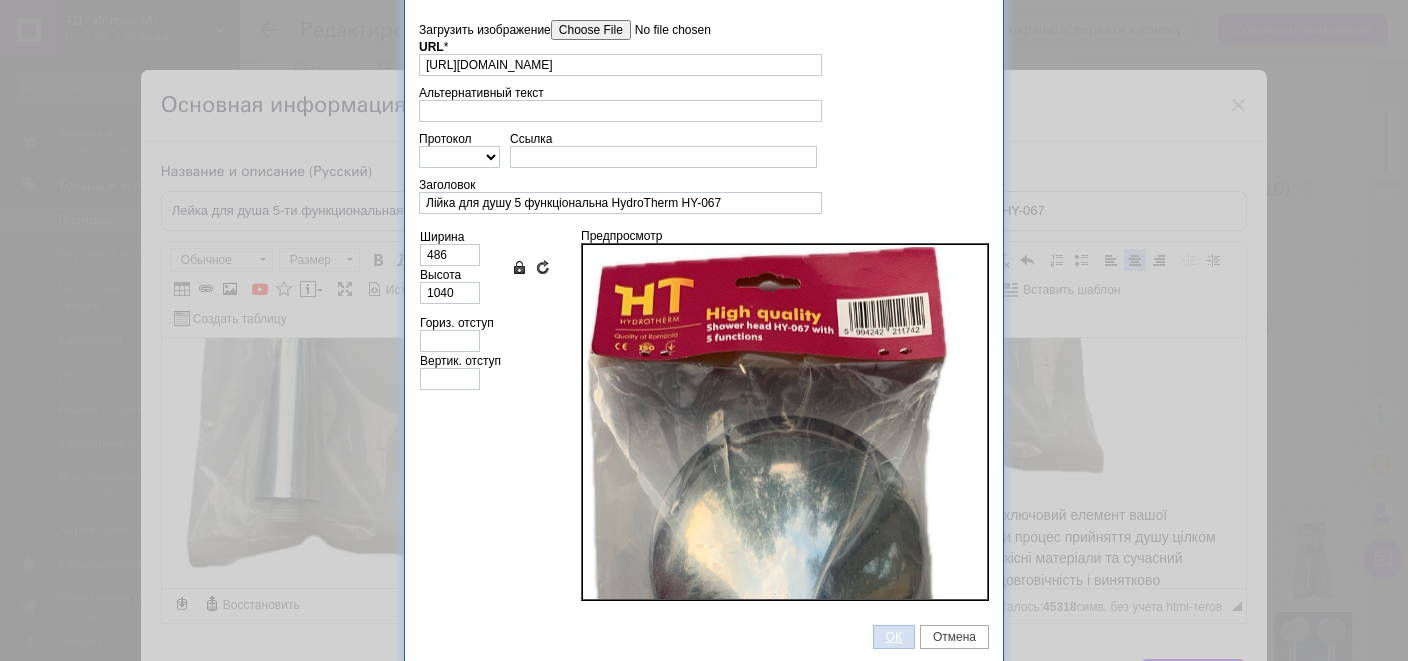 click on "ОК" at bounding box center (894, 637) 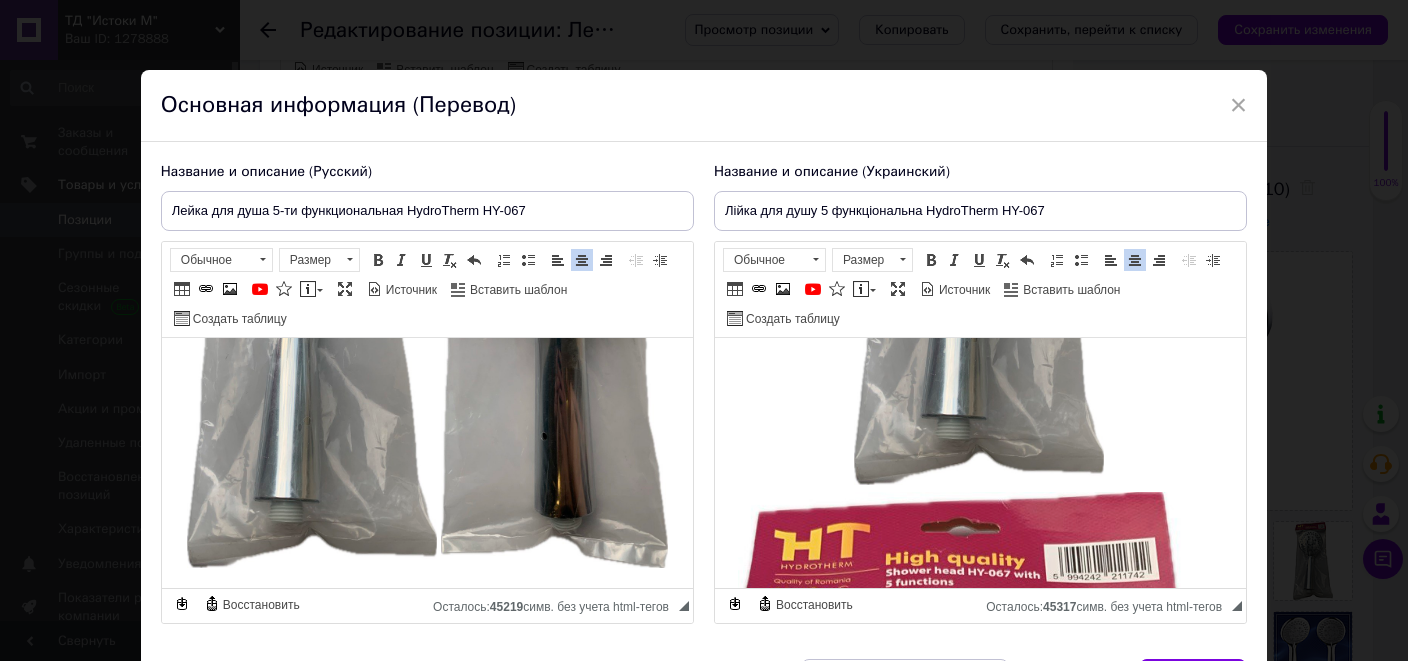 scroll, scrollTop: 1, scrollLeft: 0, axis: vertical 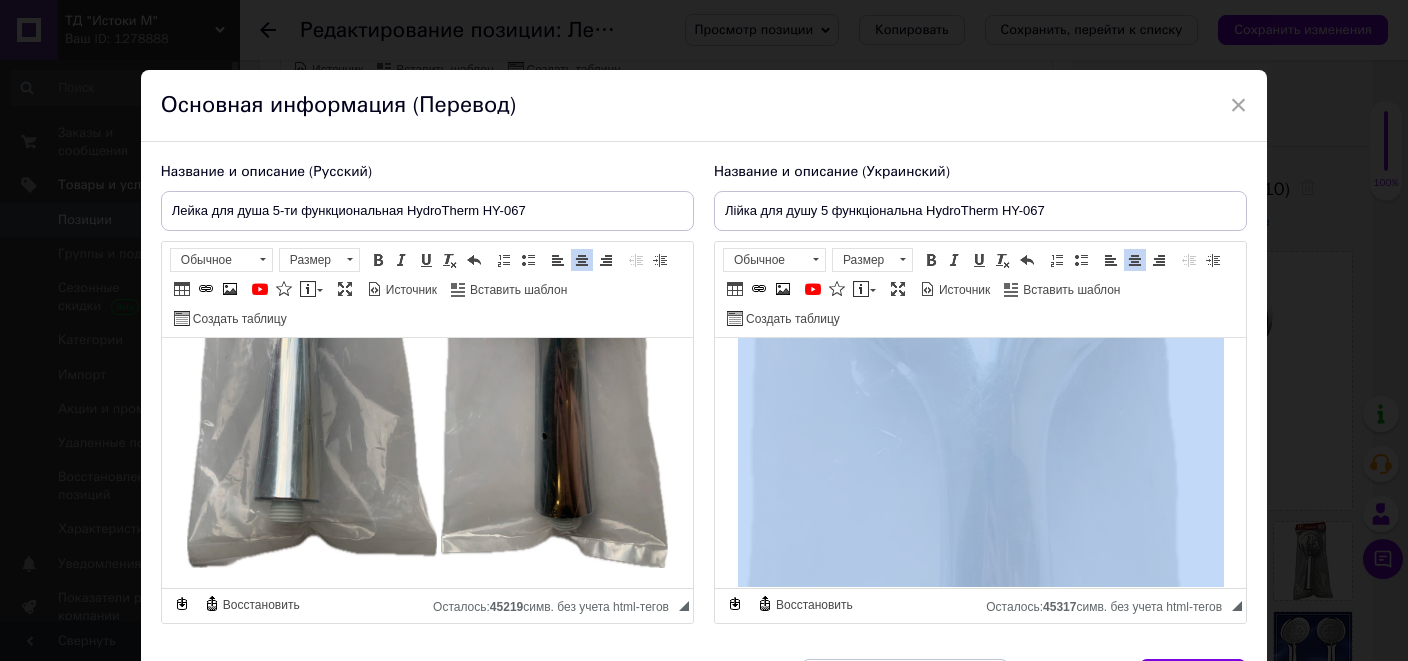 click at bounding box center (980, 448) 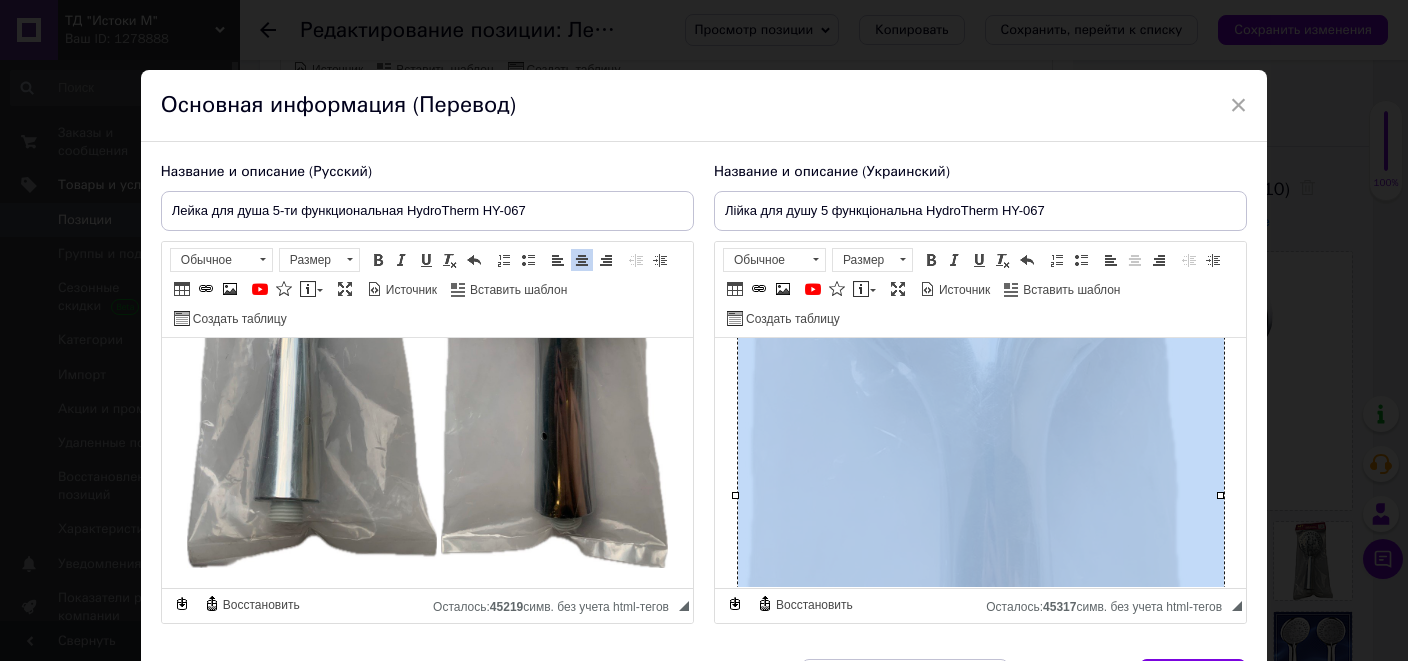 click at bounding box center (980, 448) 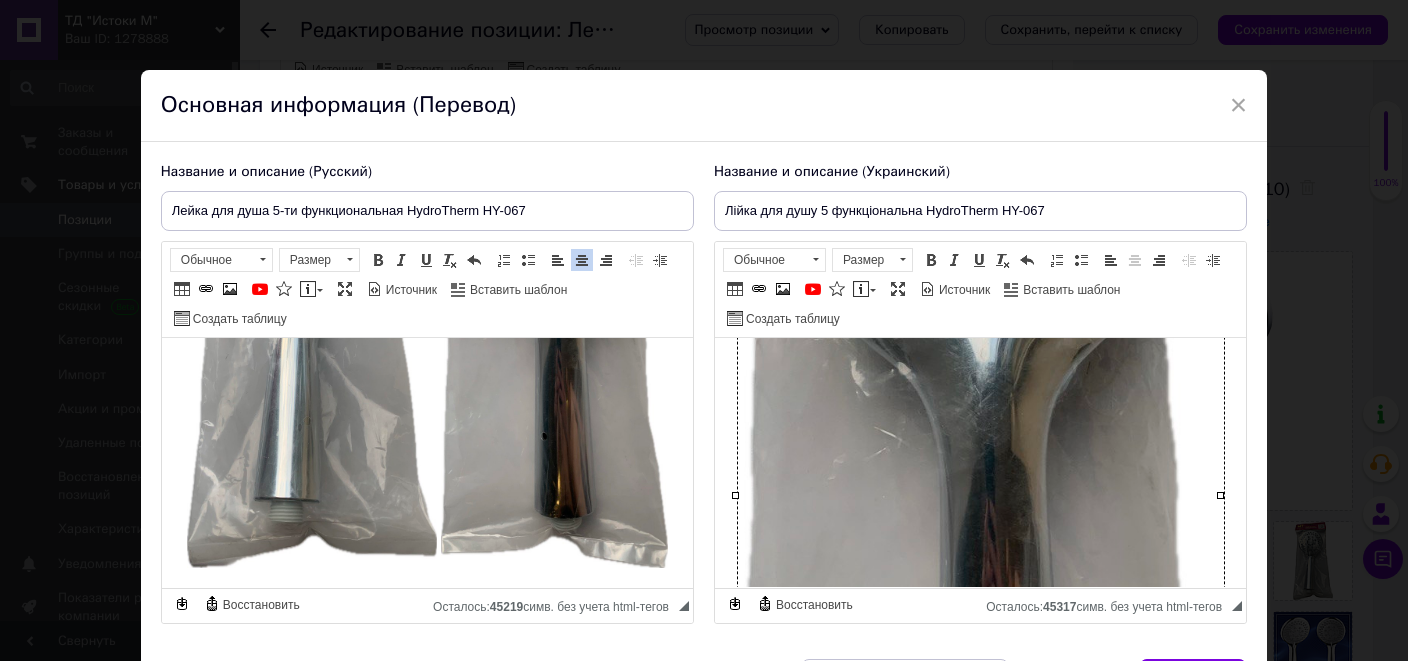 scroll, scrollTop: 38, scrollLeft: 0, axis: vertical 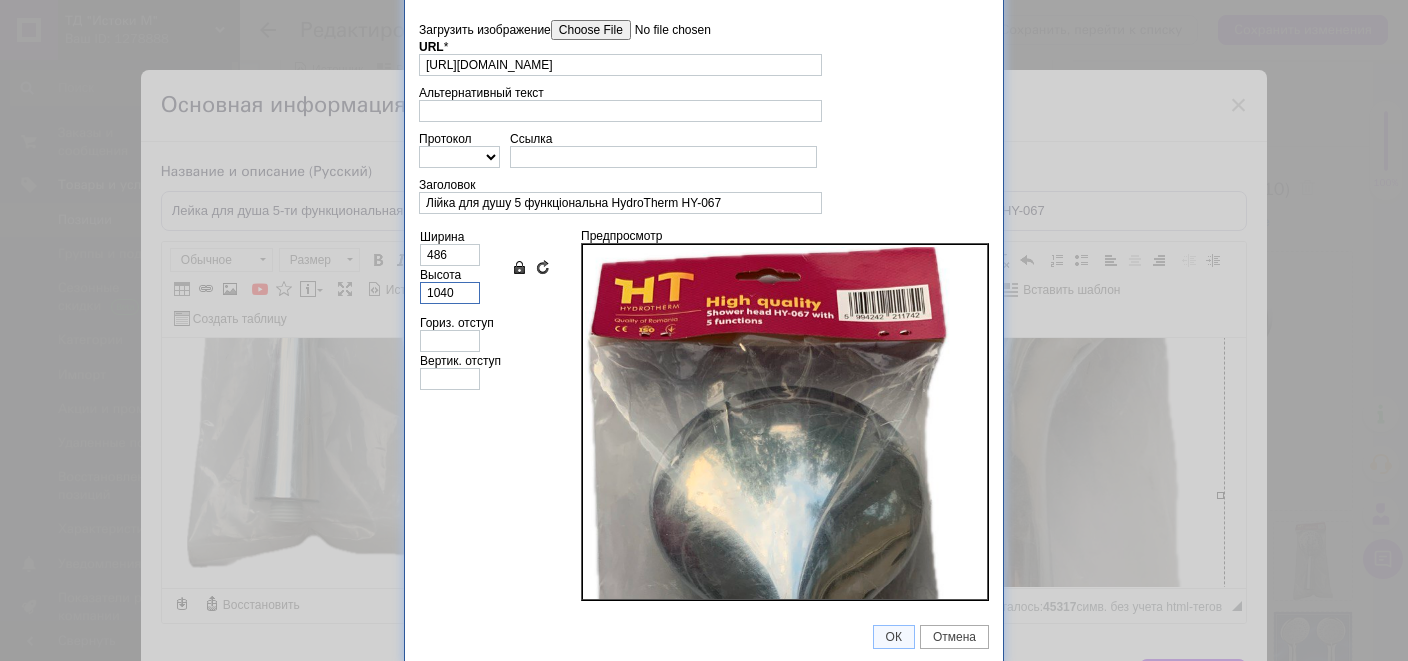 click on "1040" at bounding box center [450, 293] 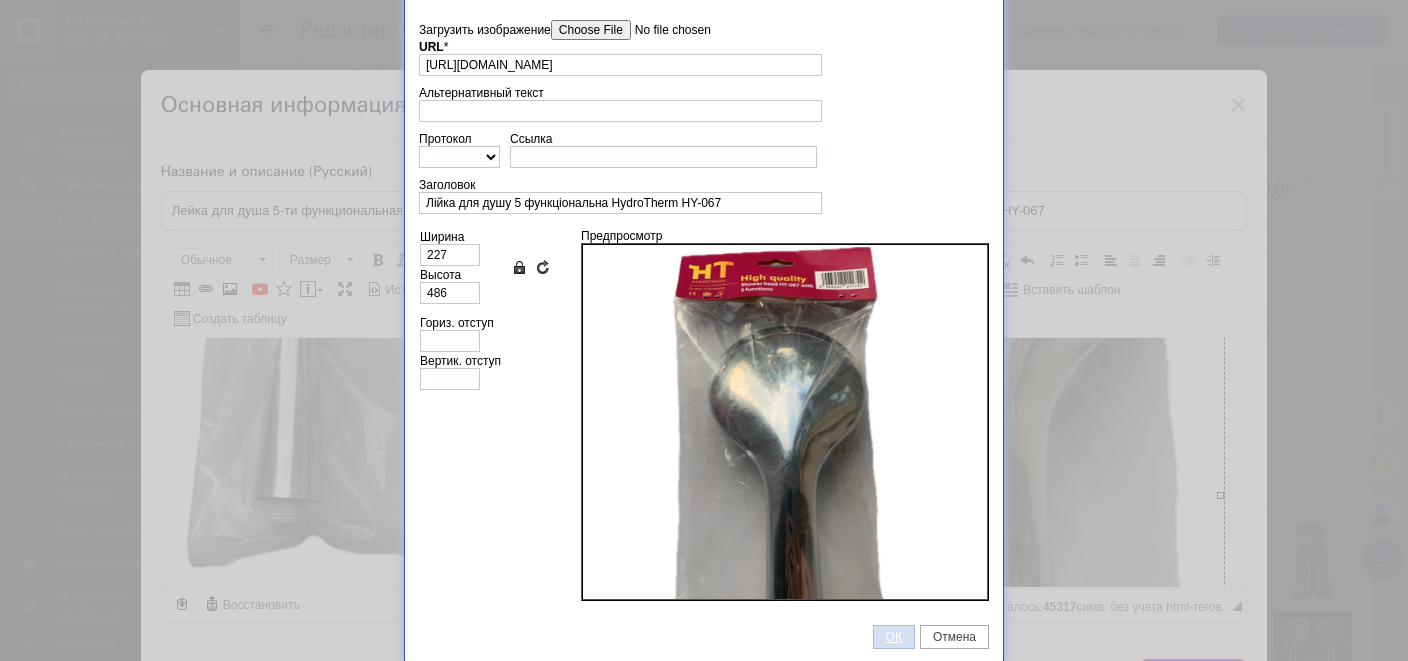 click on "ОК" at bounding box center (894, 637) 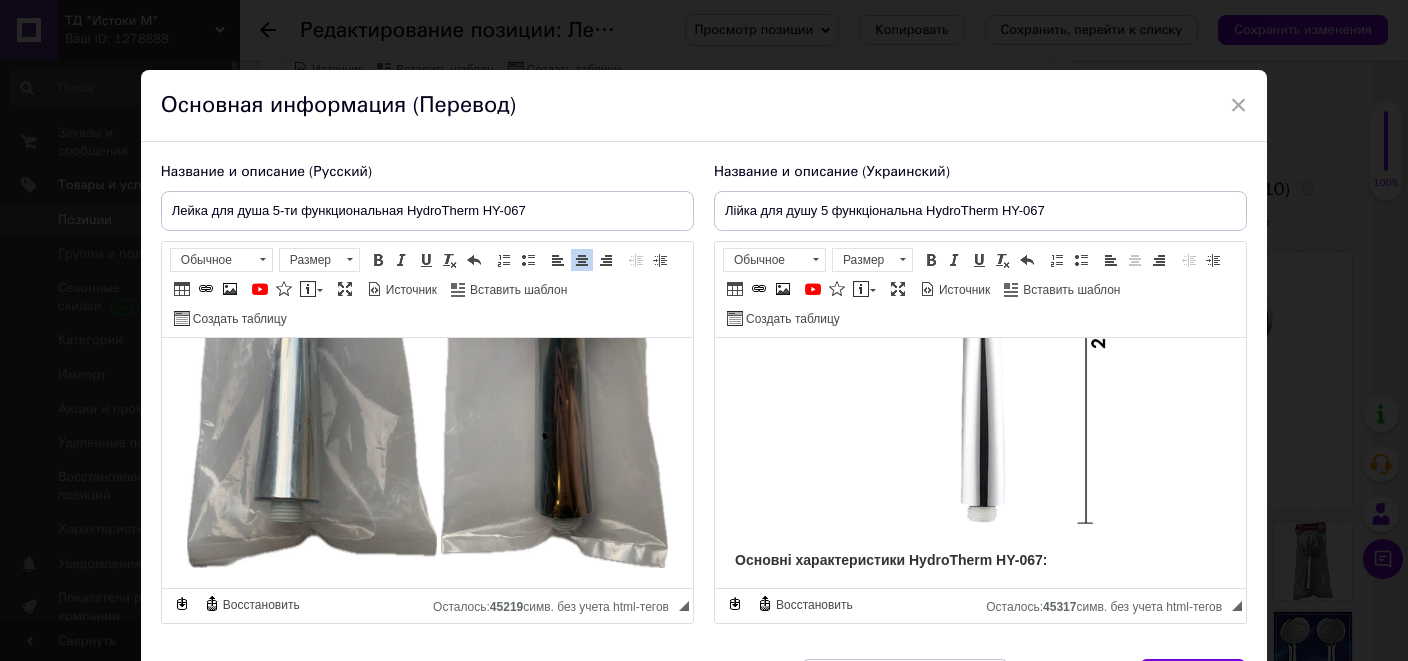 scroll, scrollTop: 2832, scrollLeft: 0, axis: vertical 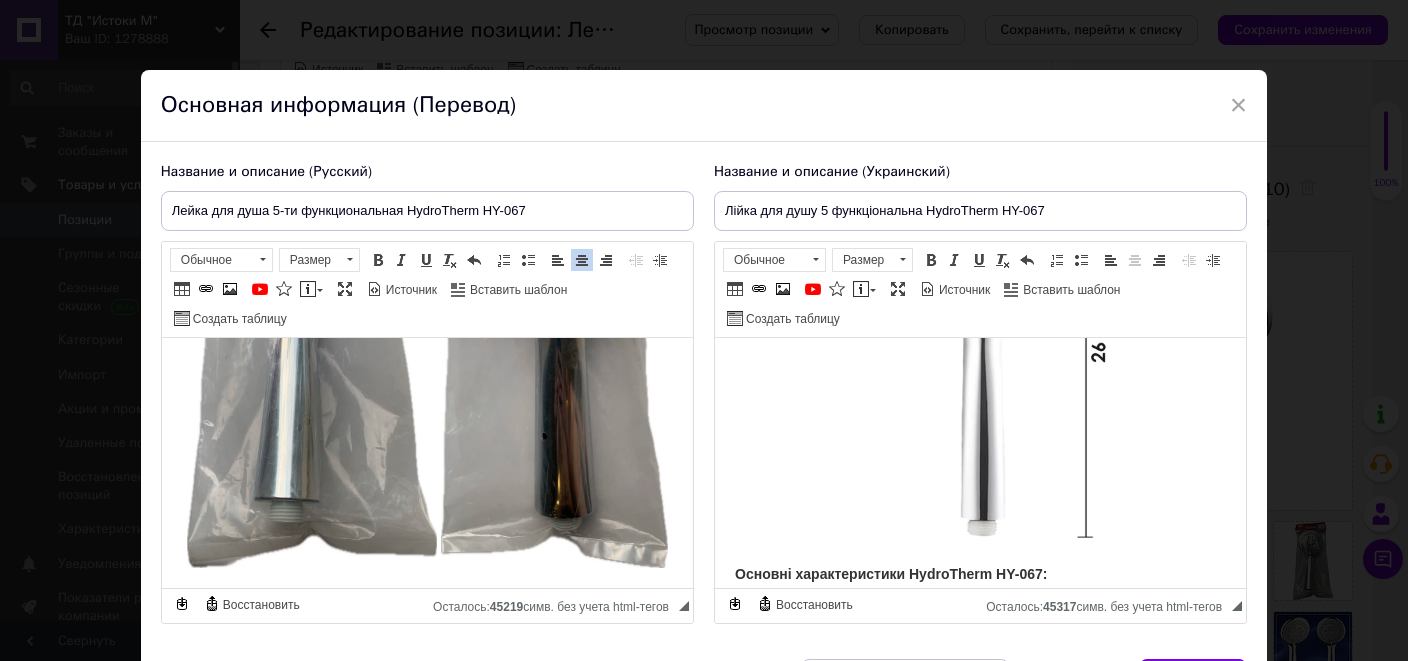click at bounding box center [980, 336] 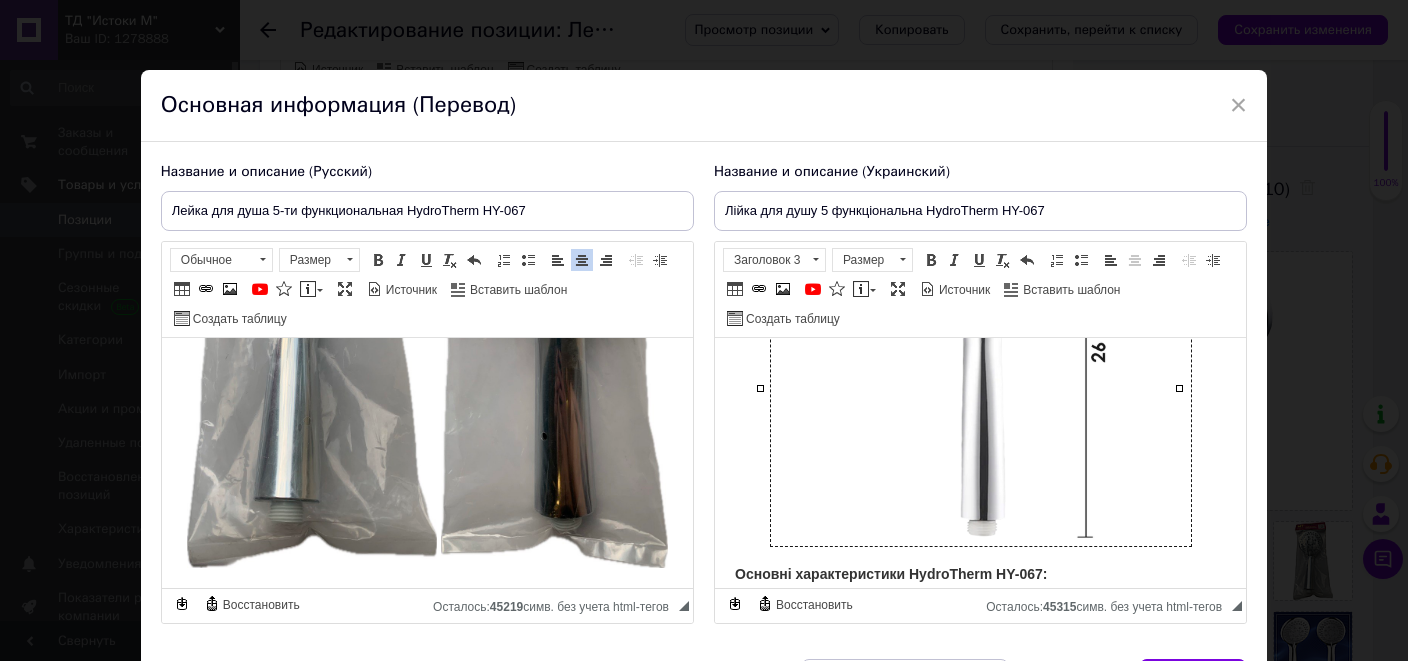 click at bounding box center (980, 336) 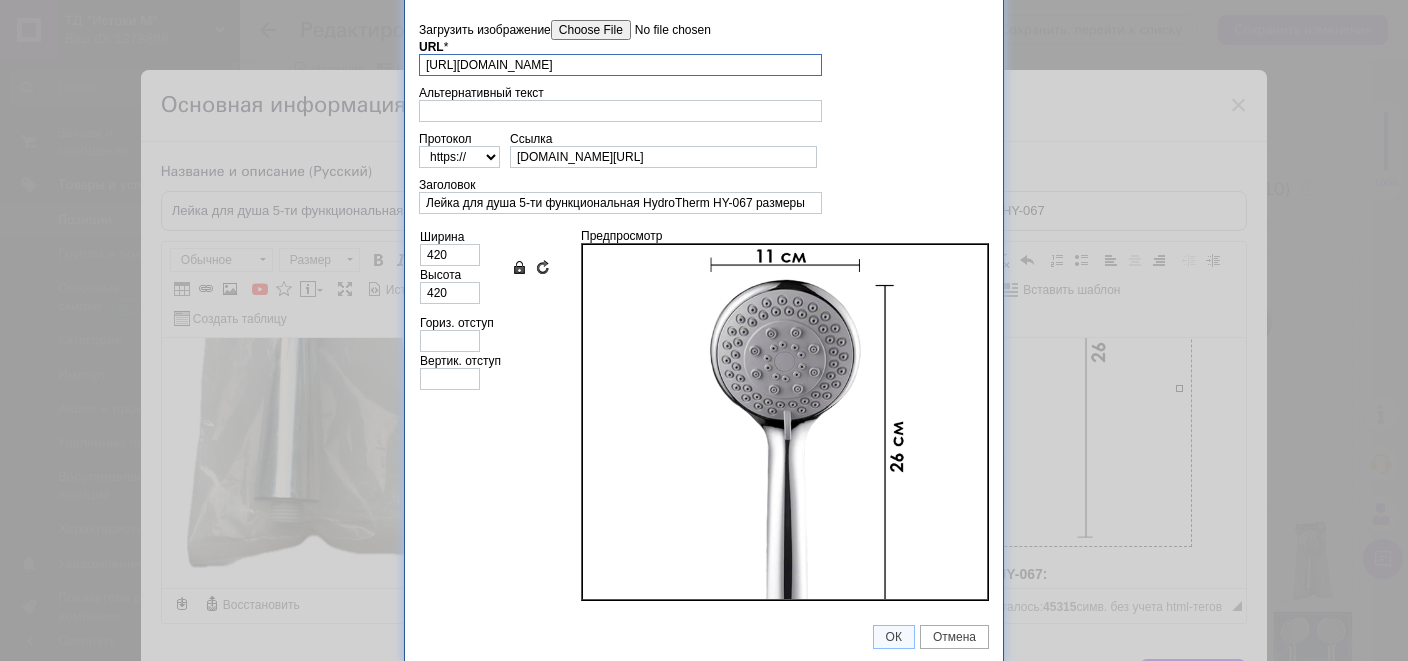 scroll, scrollTop: 38, scrollLeft: 0, axis: vertical 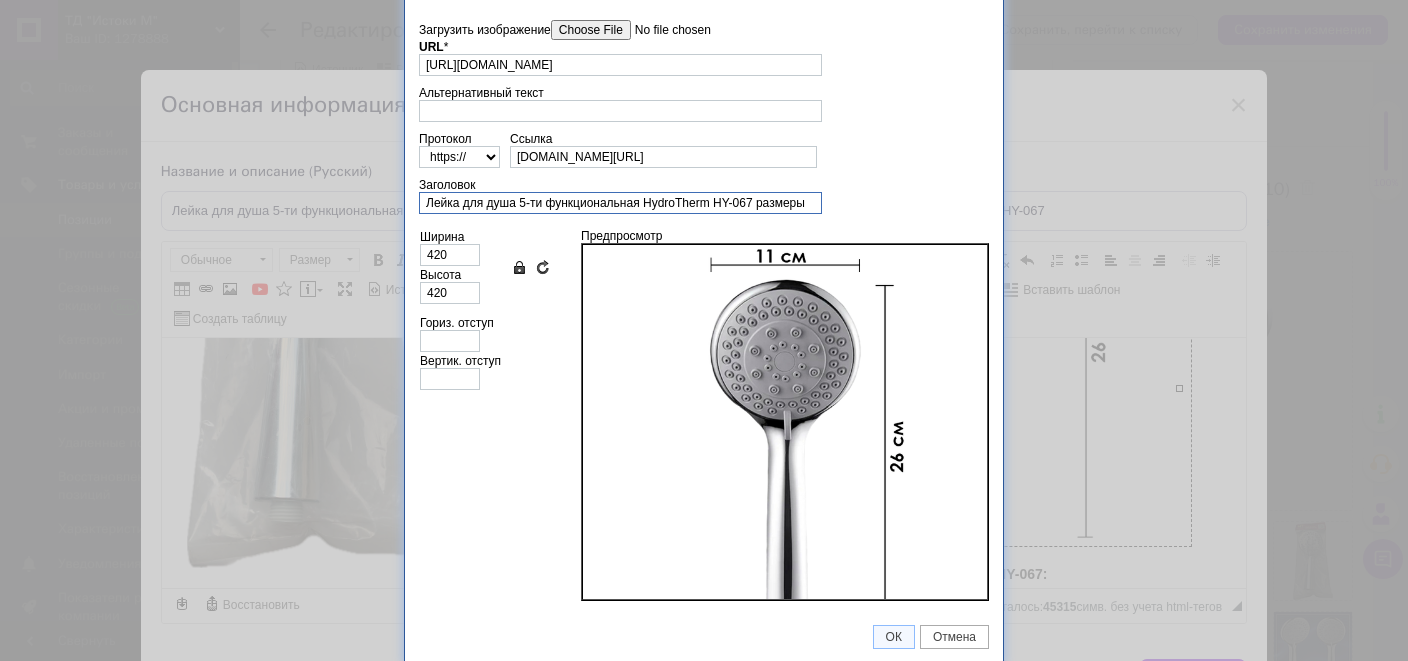 click on "Лейка для душа 5-ти функциональная HydroTherm HY-067 размеры" at bounding box center [620, 203] 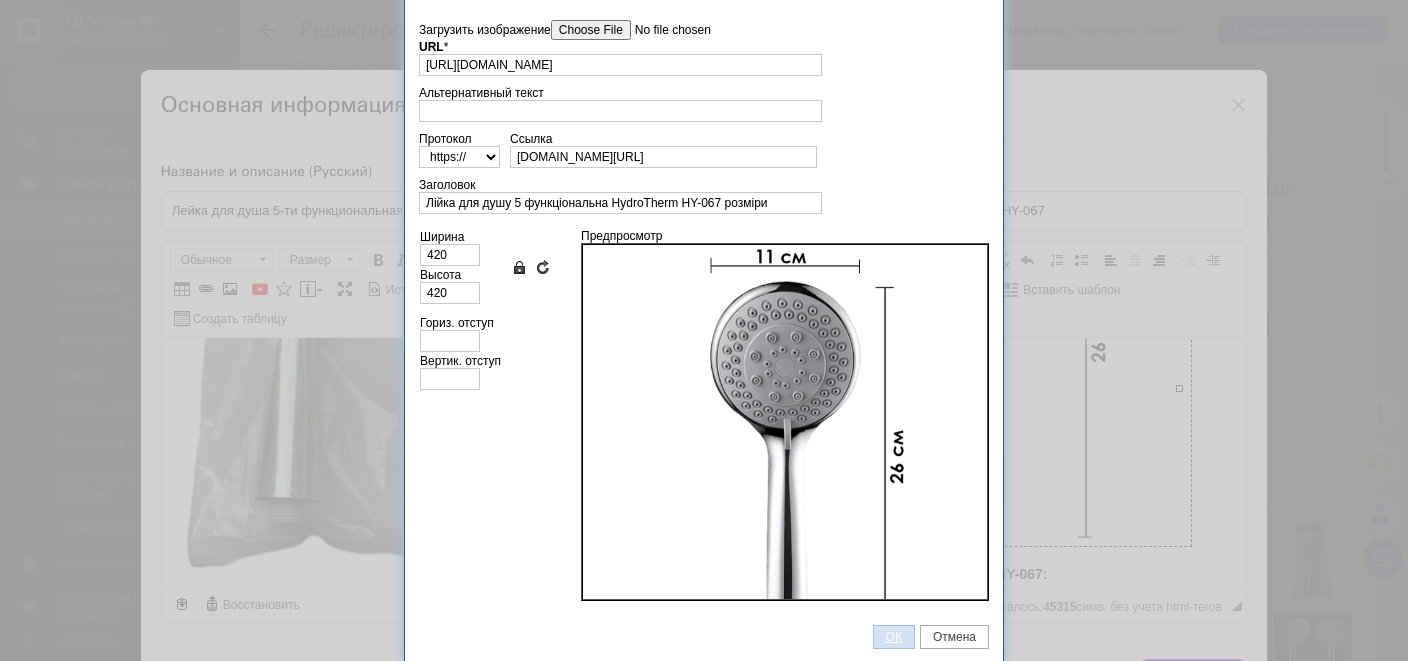click on "ОК" at bounding box center [894, 637] 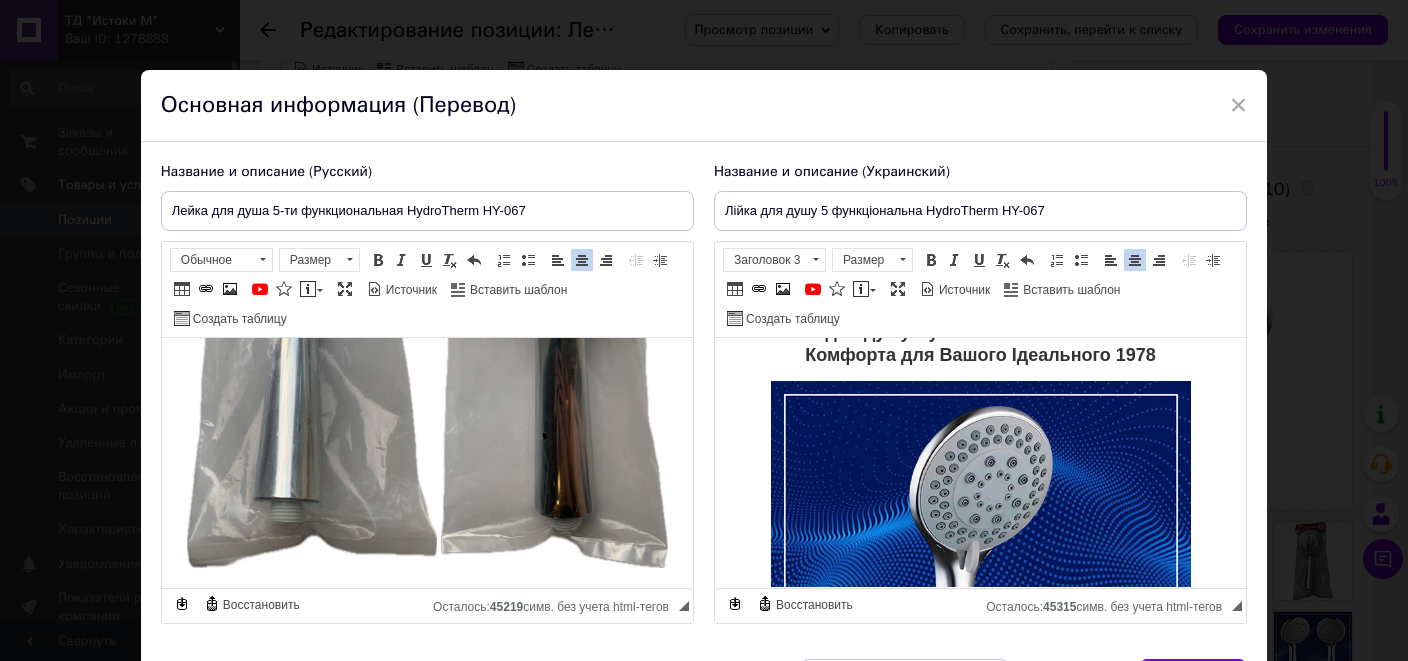 scroll, scrollTop: 0, scrollLeft: 0, axis: both 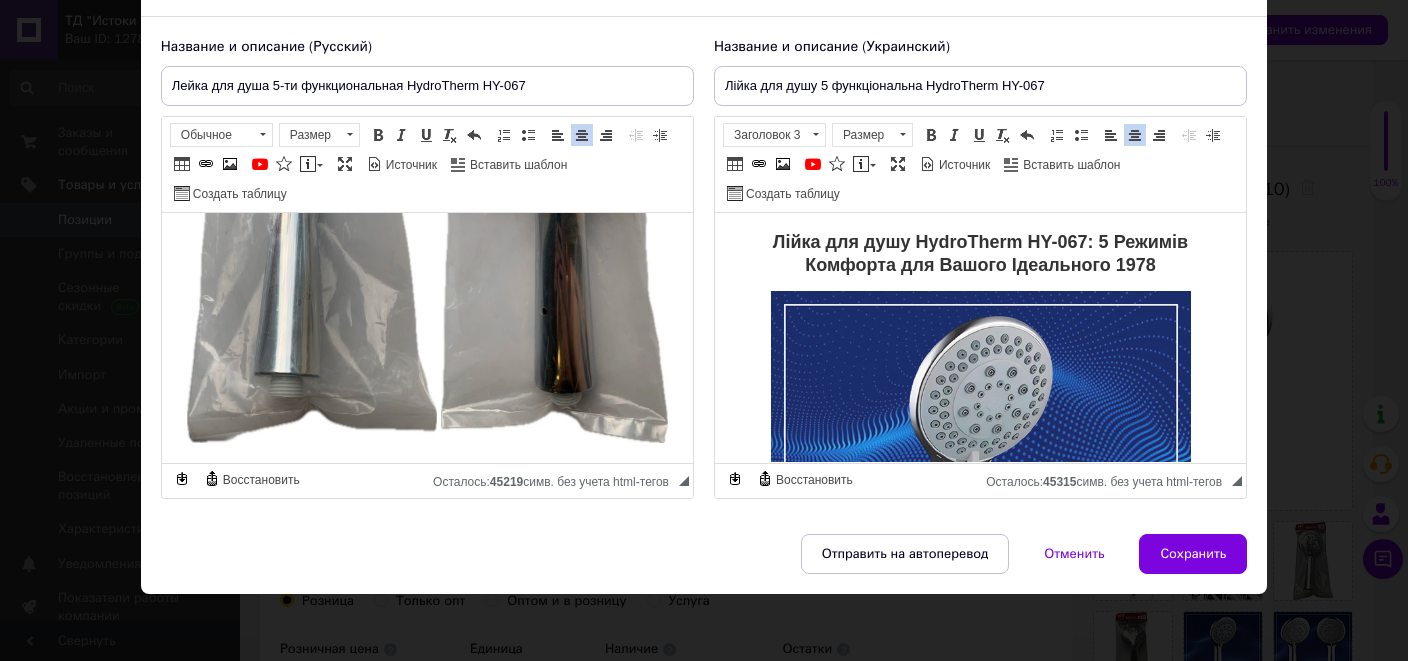 click at bounding box center [980, 501] 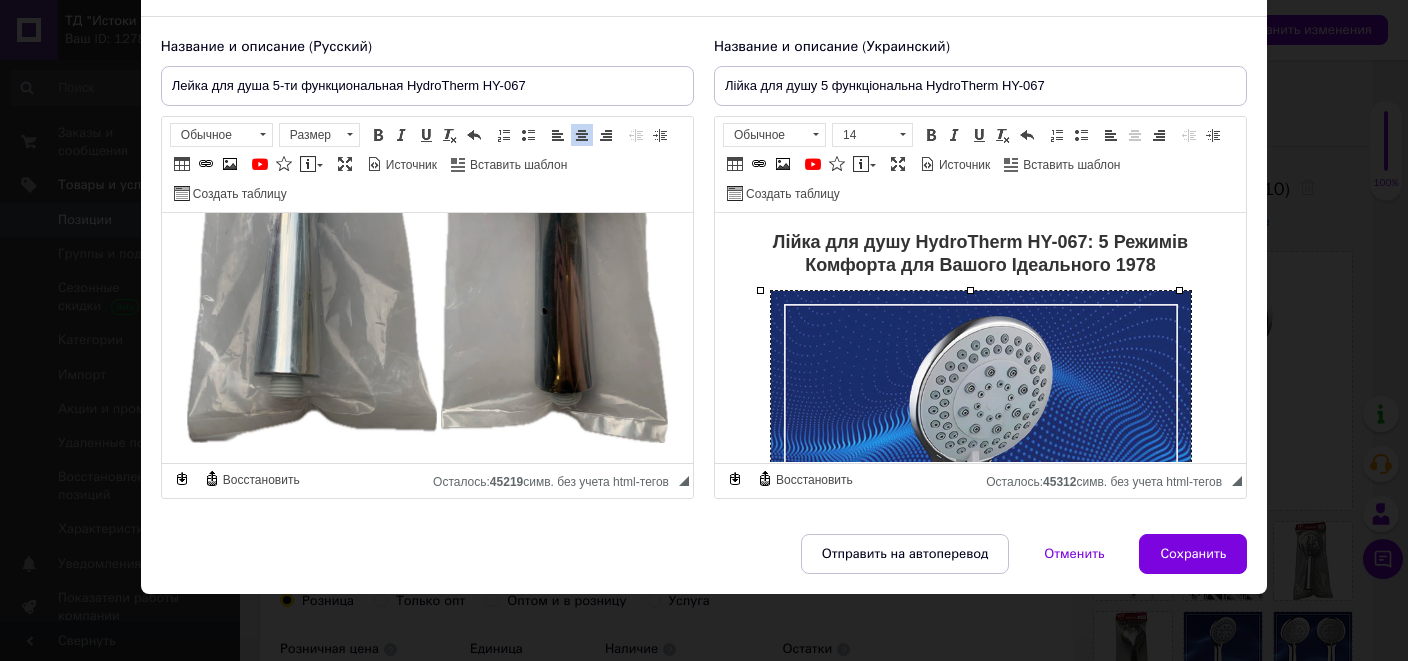 click at bounding box center [980, 501] 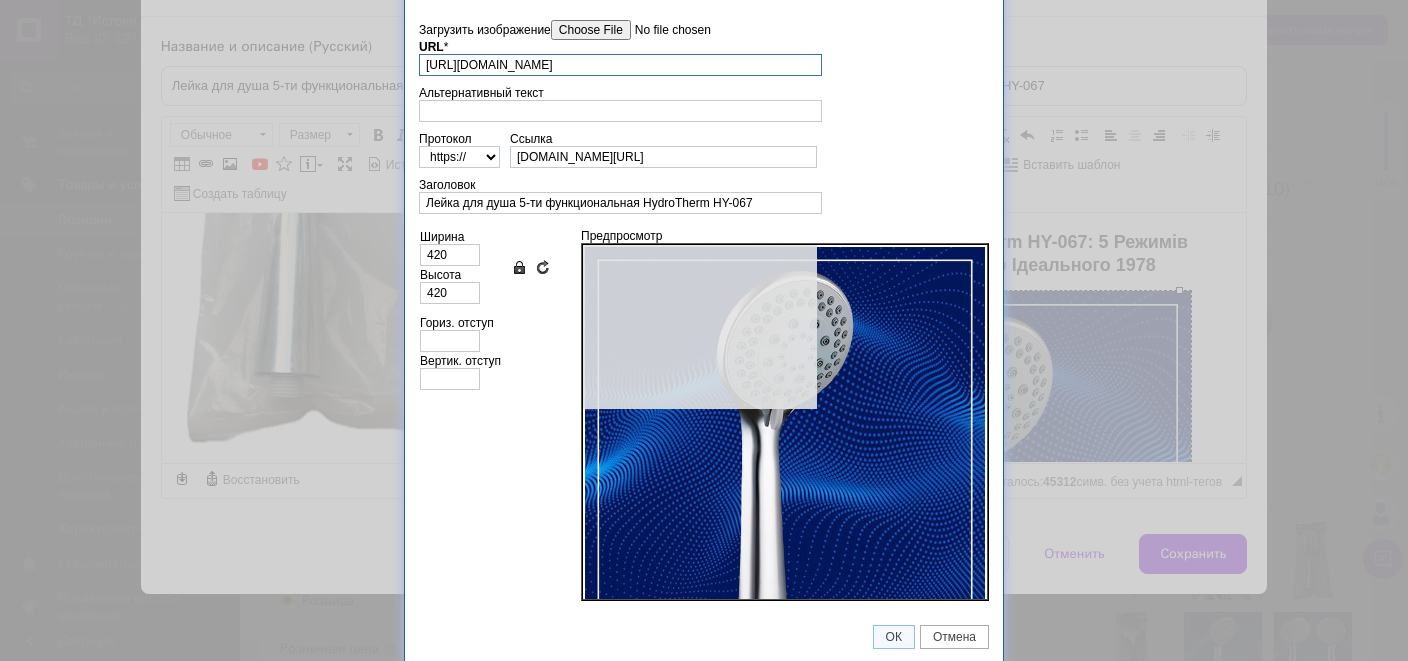 scroll, scrollTop: 0, scrollLeft: 374, axis: horizontal 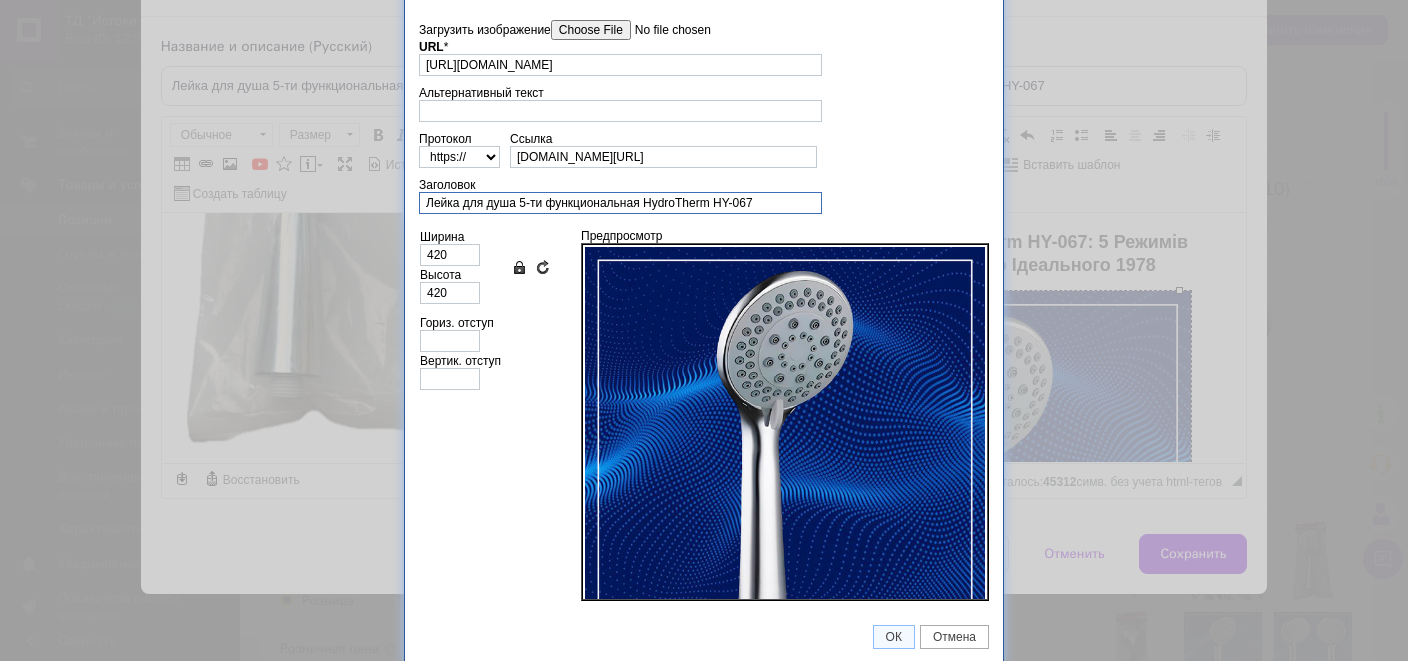 click on "Лейка для душа 5-ти функциональная HydroTherm HY-067" at bounding box center (620, 203) 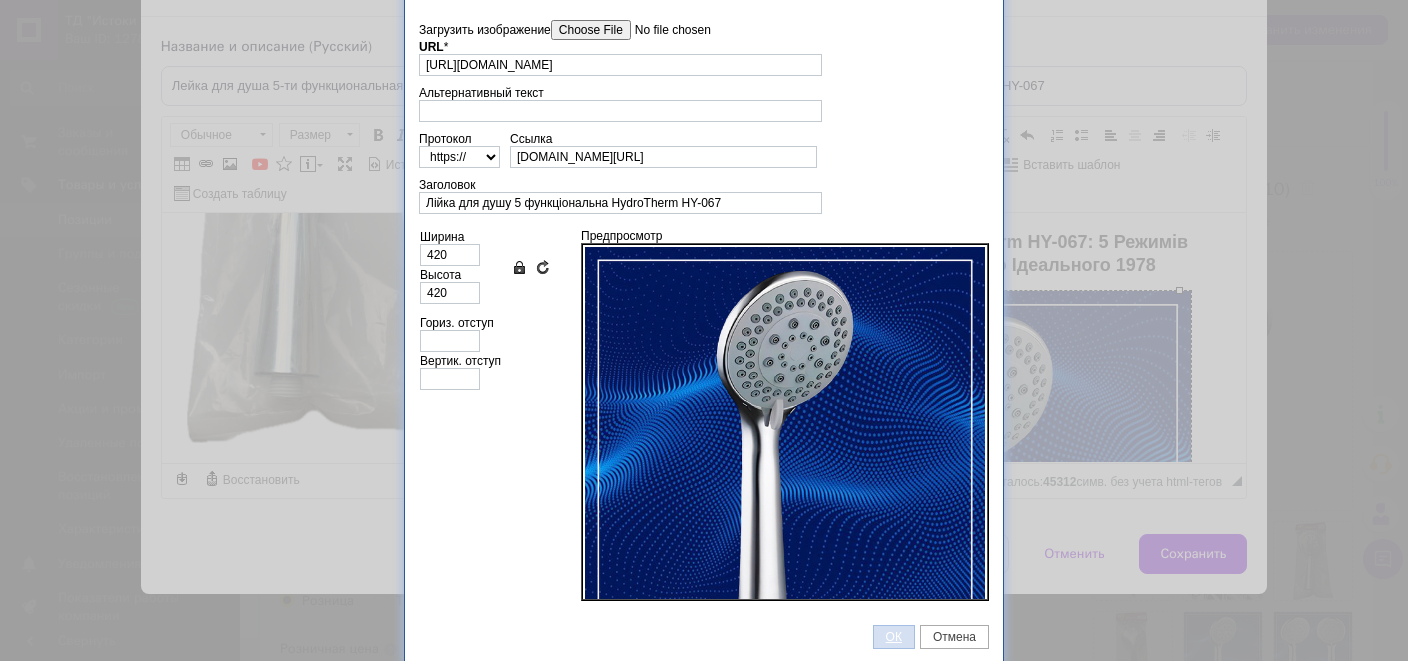 click on "ОК" at bounding box center (894, 637) 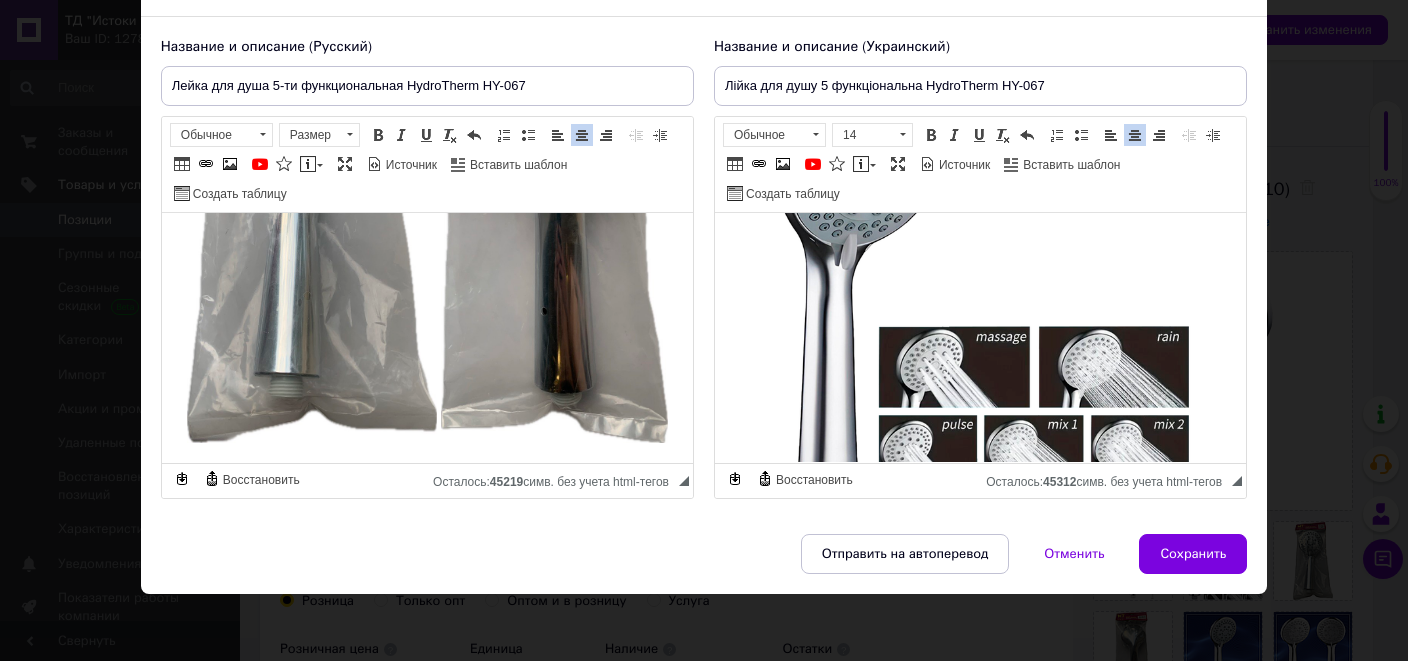 scroll, scrollTop: 1600, scrollLeft: 0, axis: vertical 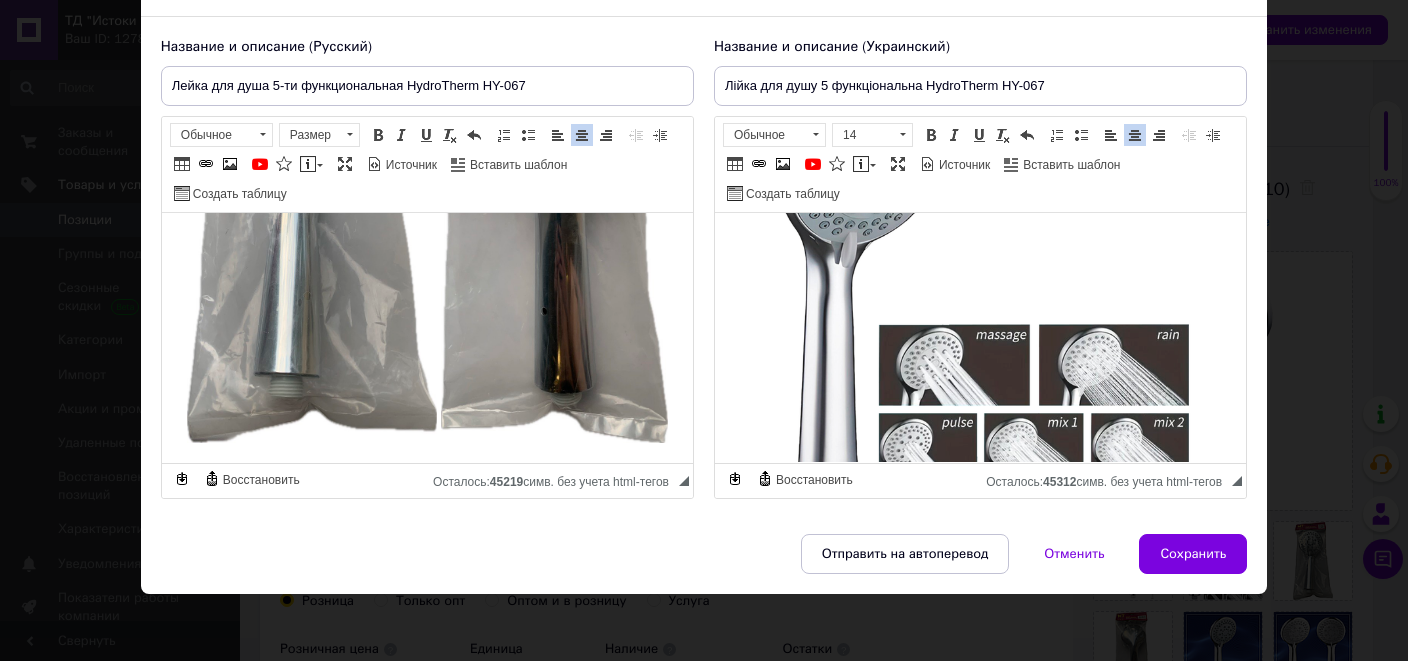 click at bounding box center [980, 287] 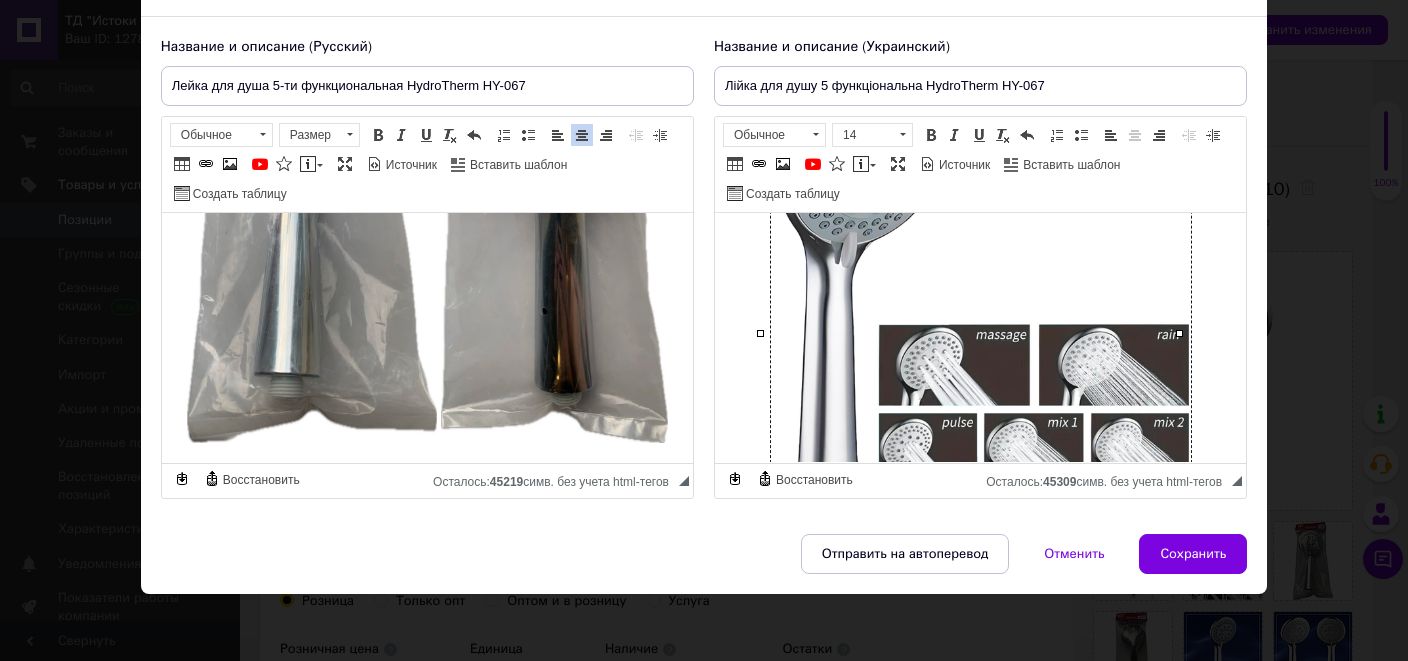 drag, startPoint x: 982, startPoint y: 401, endPoint x: 1562, endPoint y: 466, distance: 583.63086 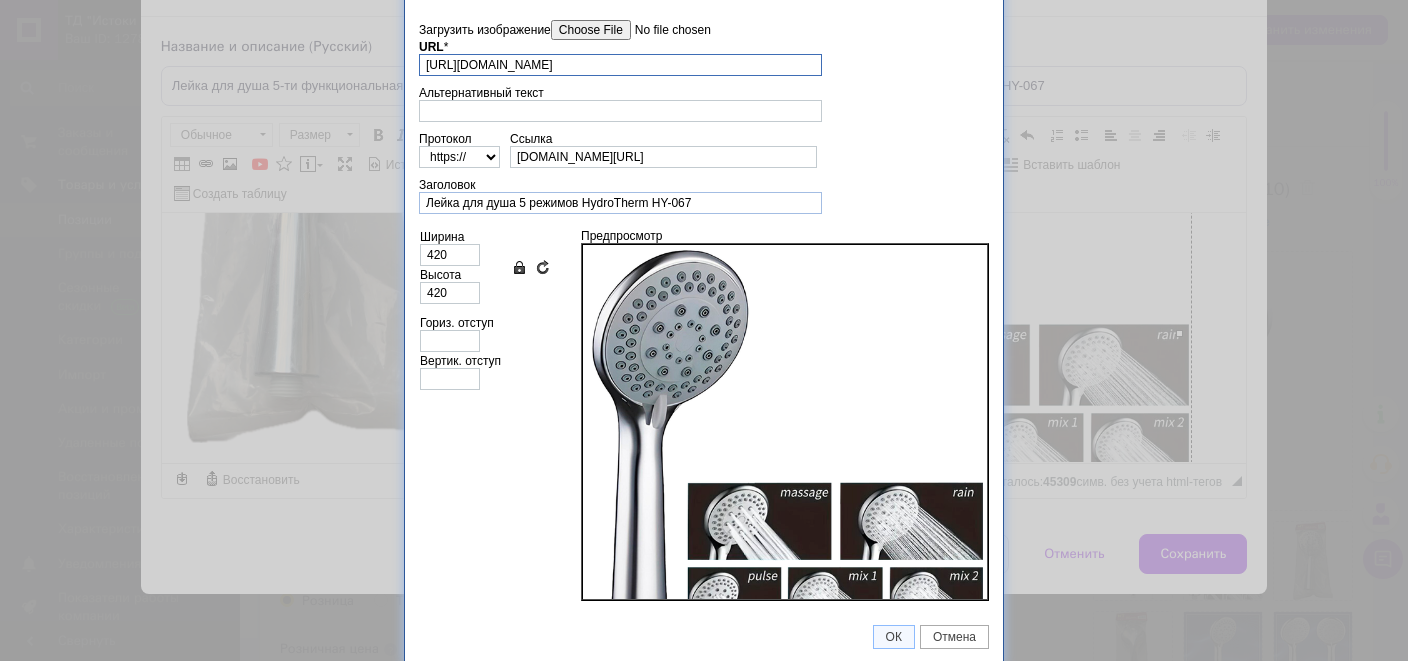 scroll, scrollTop: 38, scrollLeft: 0, axis: vertical 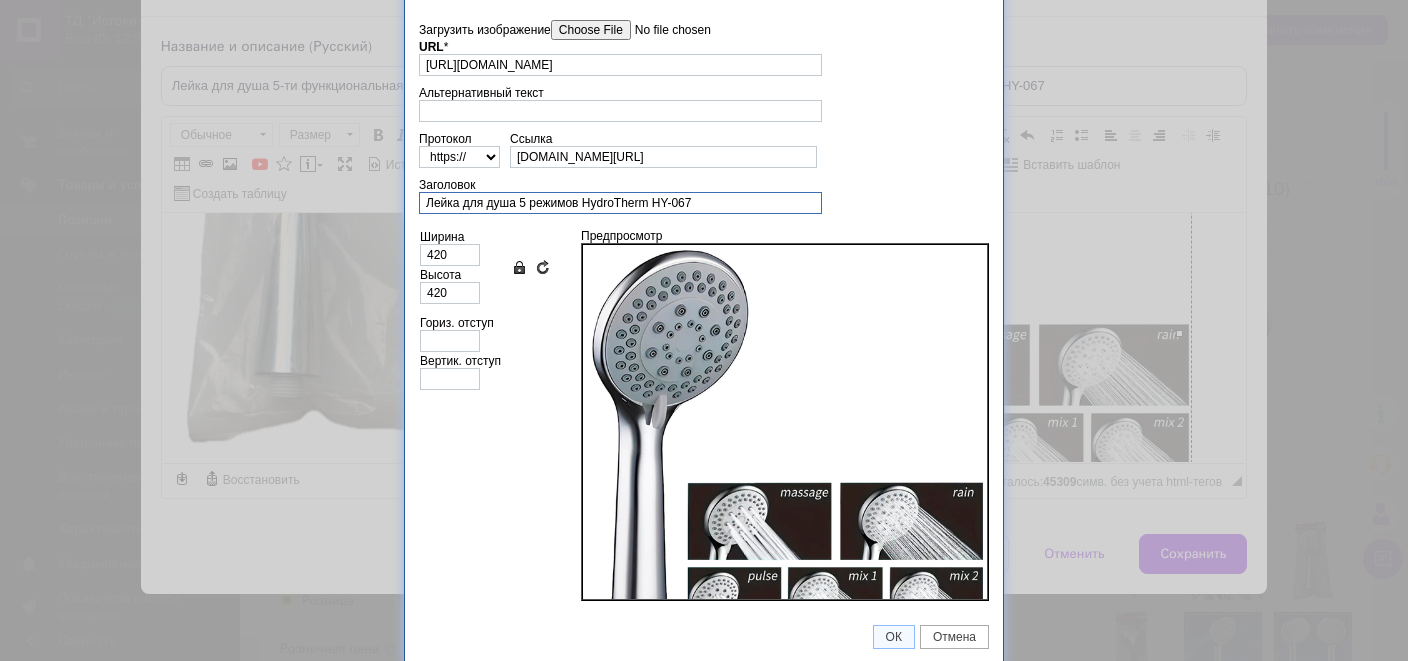 click on "Лейка для душа 5 режимов HydroTherm HY-067" at bounding box center (620, 203) 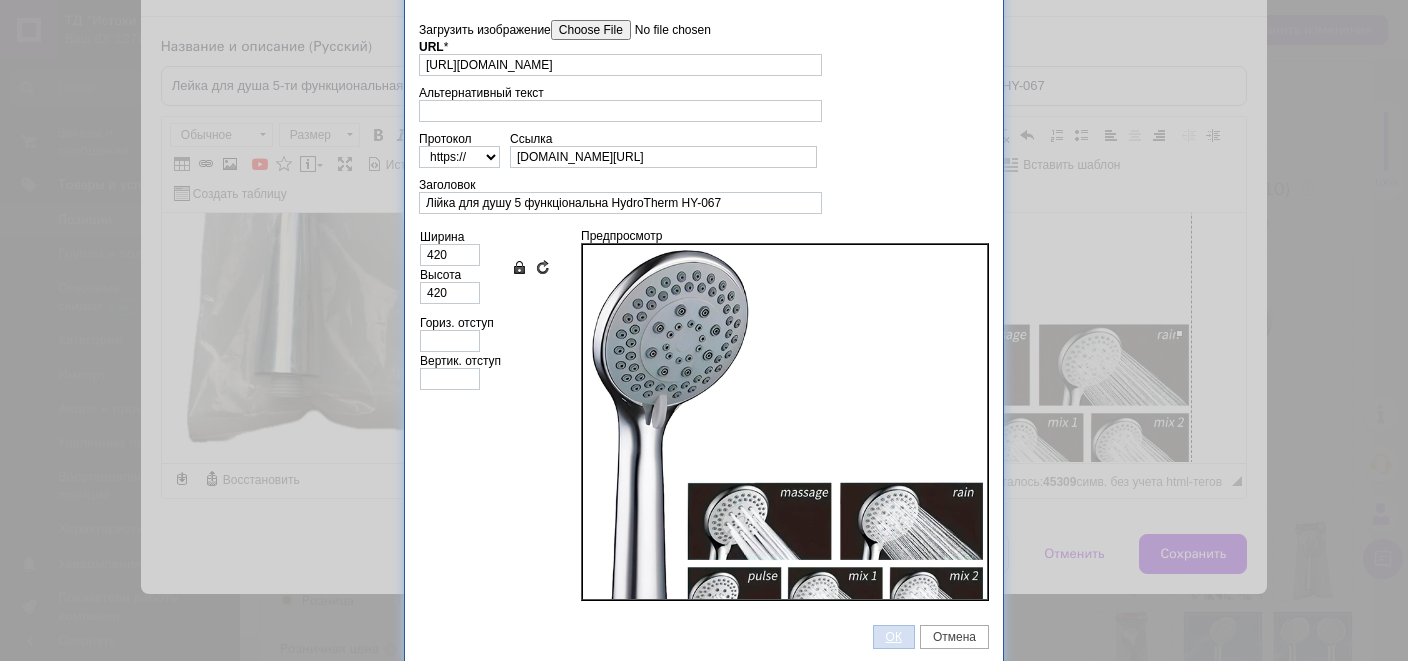 click on "ОК" at bounding box center [894, 637] 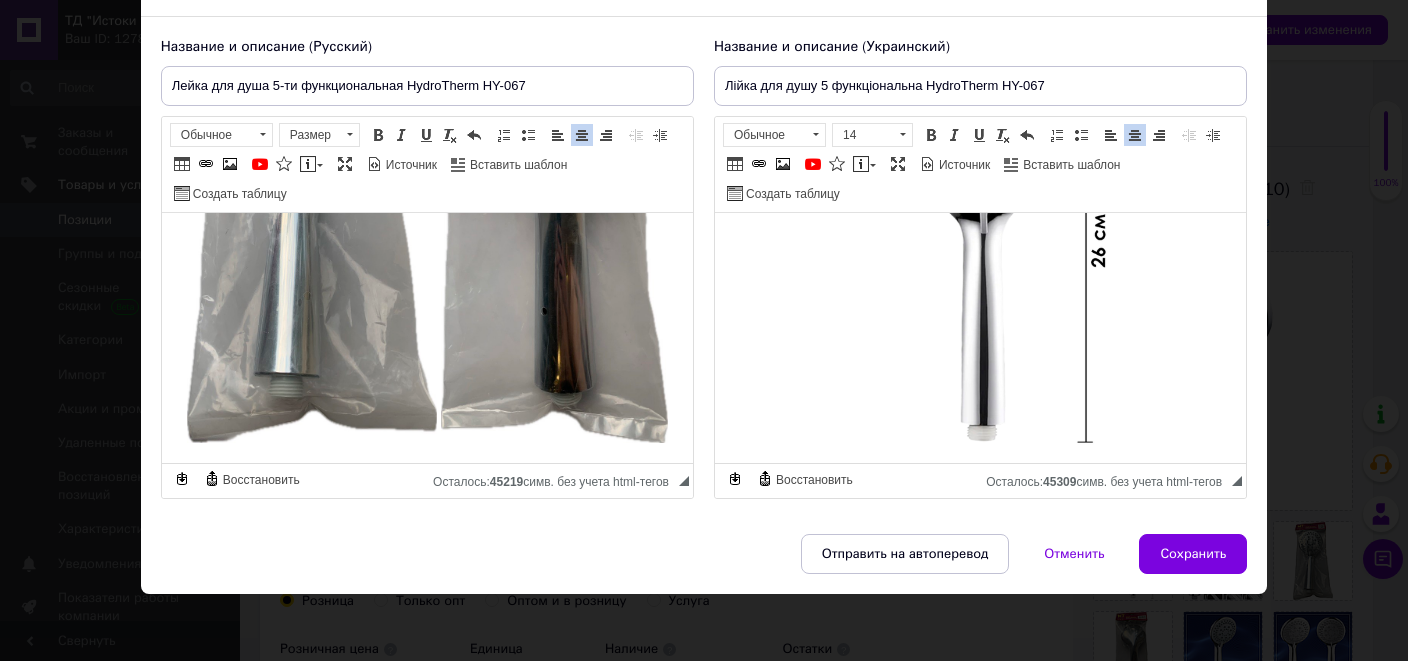 scroll, scrollTop: 2809, scrollLeft: 0, axis: vertical 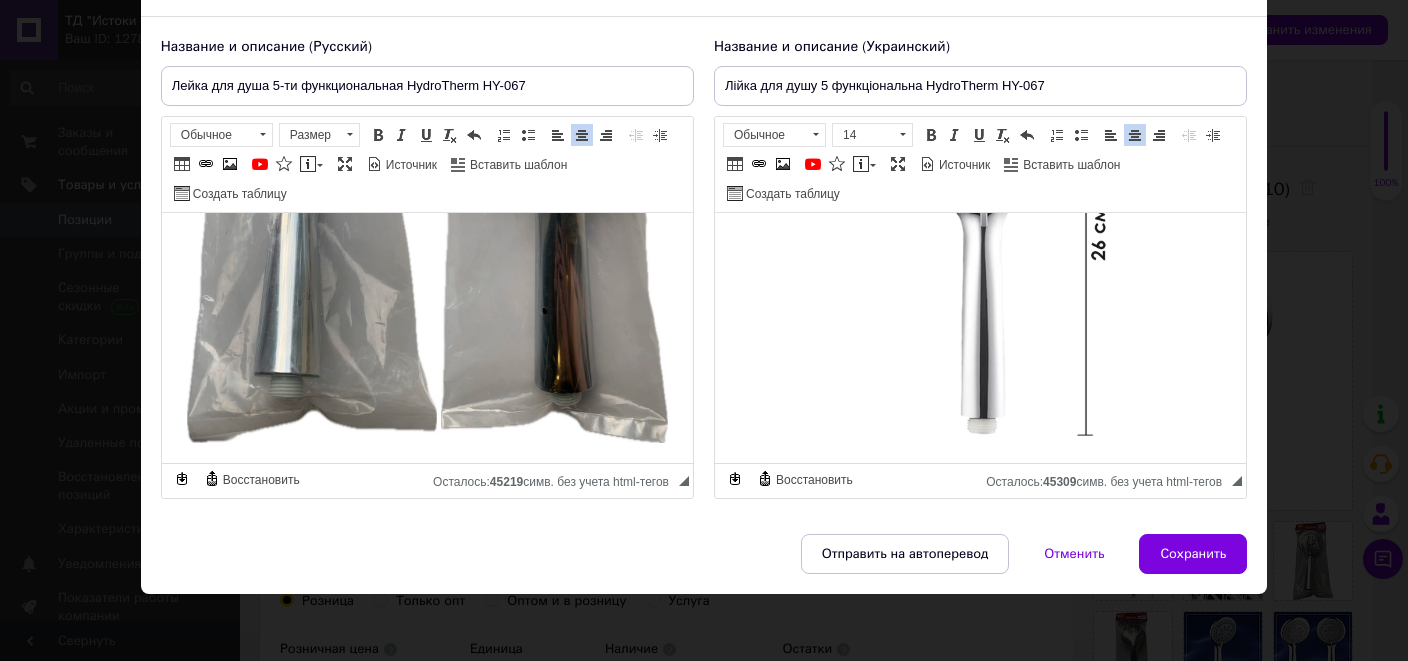 click at bounding box center (980, 234) 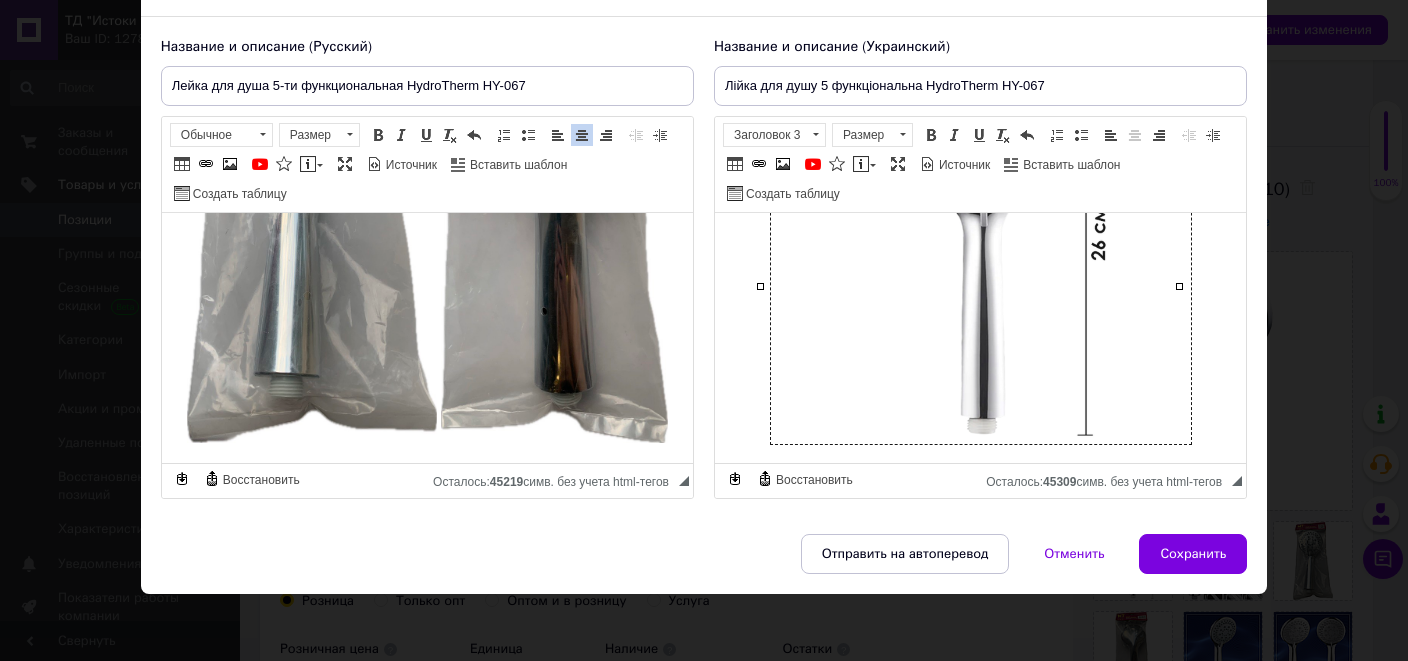 click at bounding box center [980, 234] 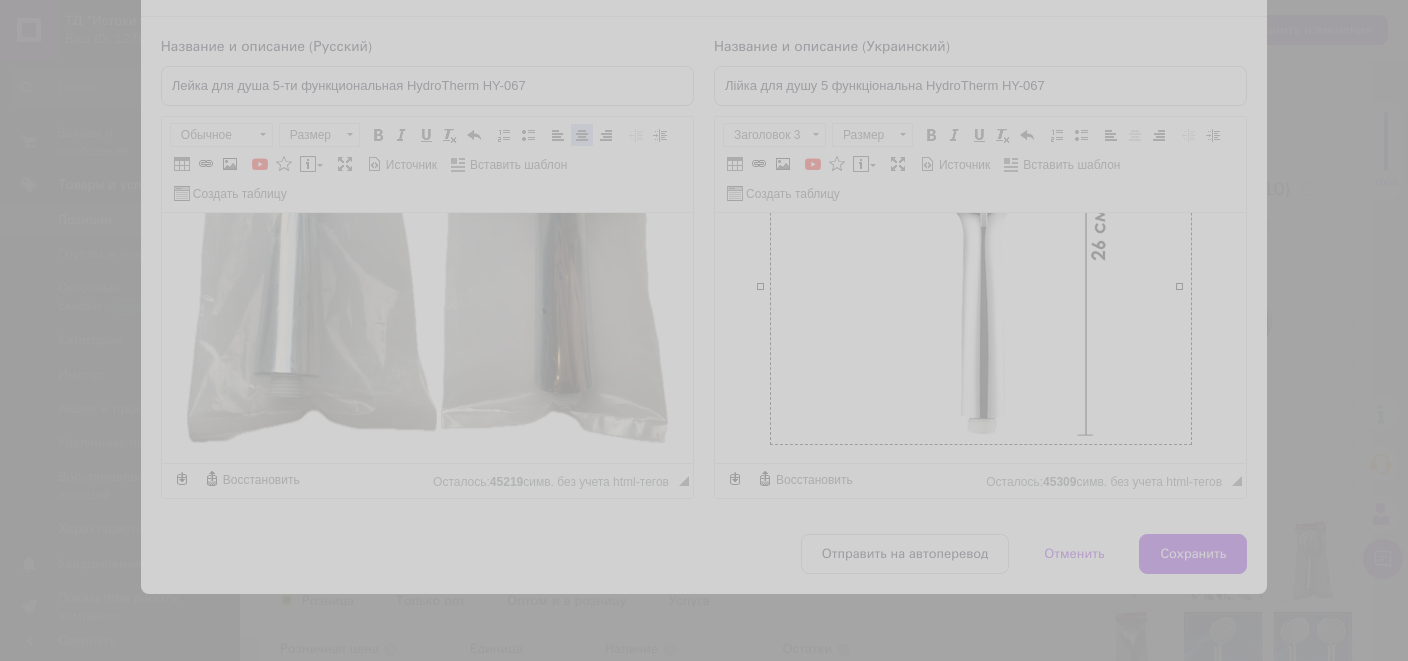 scroll, scrollTop: 38, scrollLeft: 0, axis: vertical 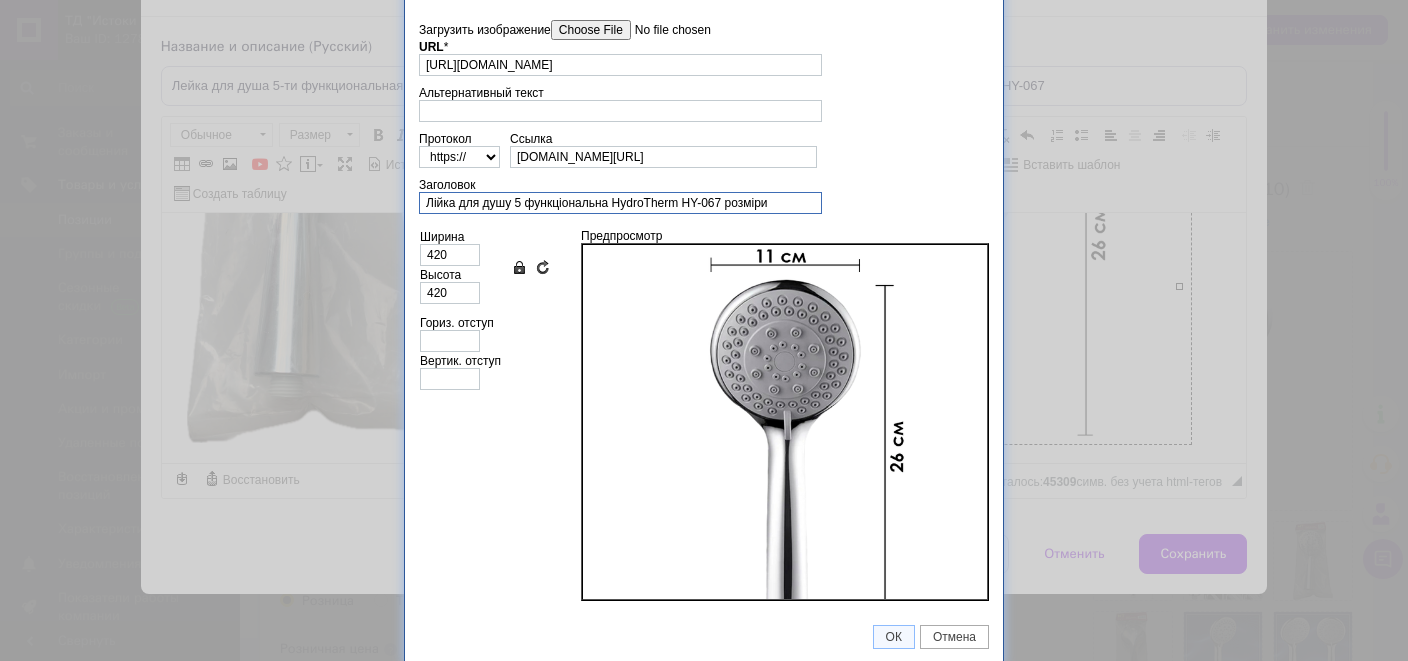 click on "Лійка для душу 5 функціональна HydroTherm HY-067 розміри" at bounding box center (620, 203) 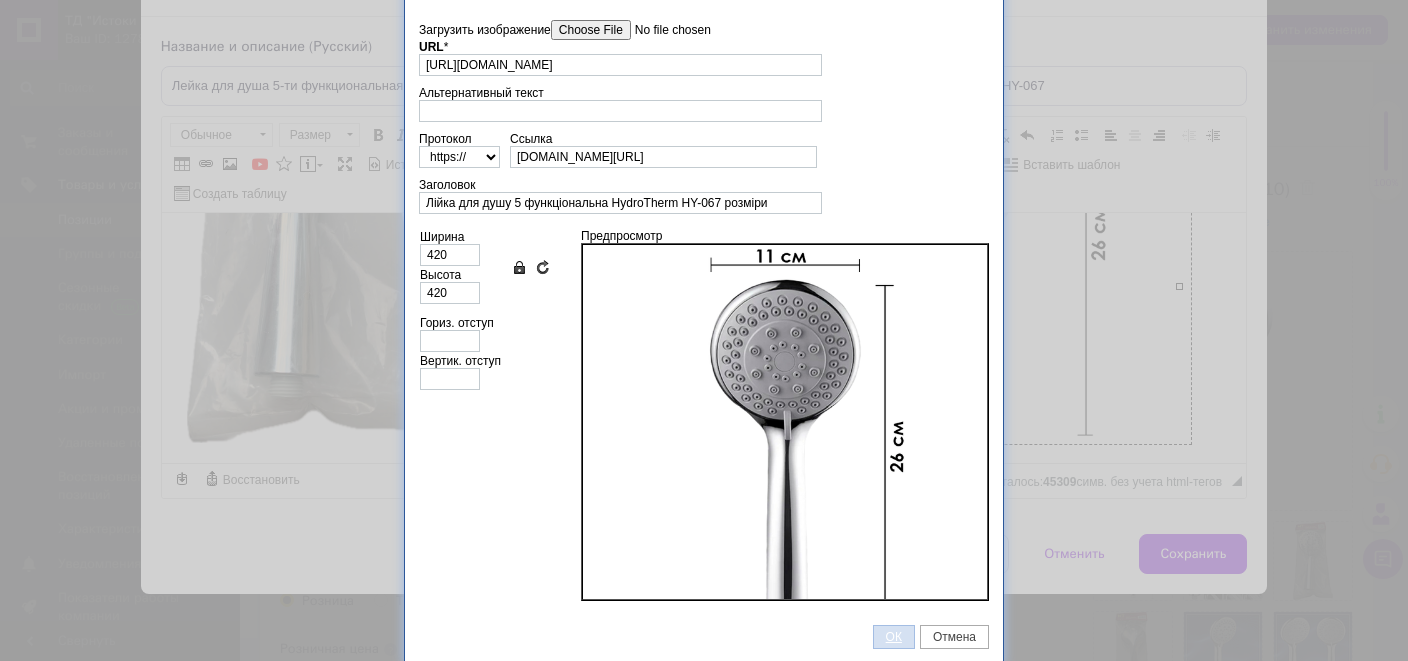 click on "ОК" at bounding box center [894, 637] 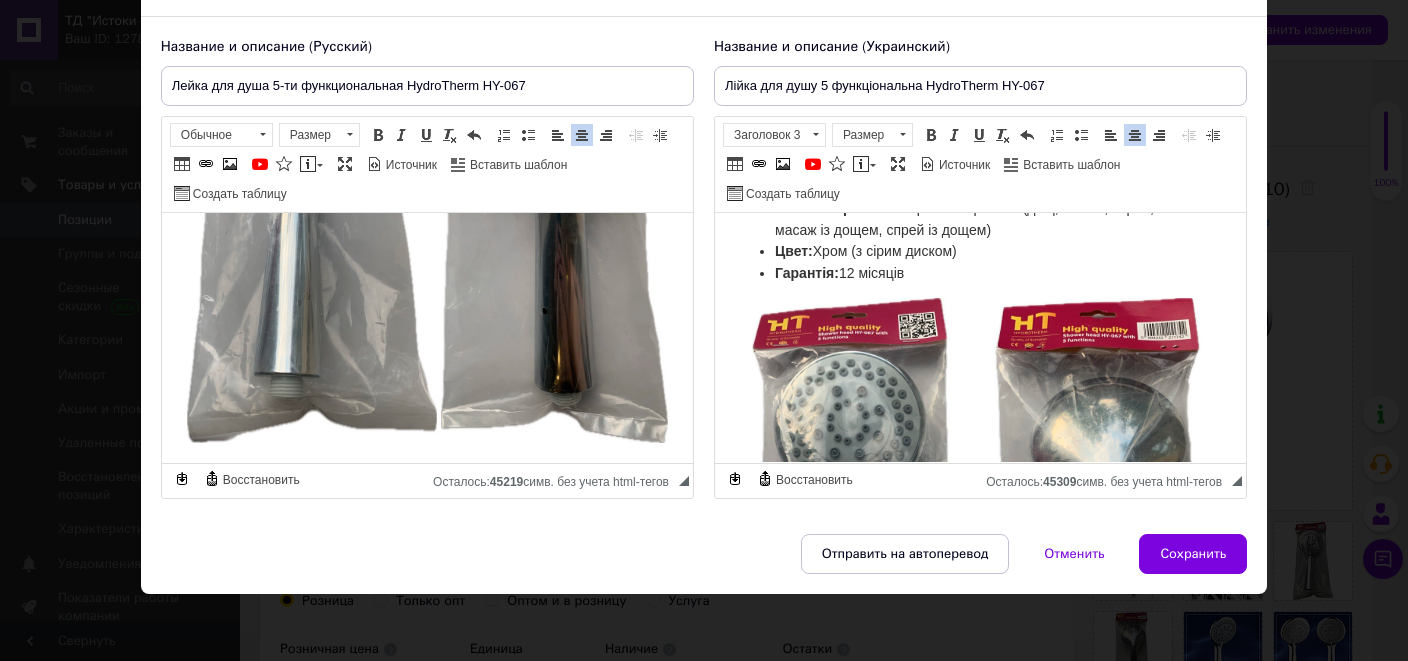 scroll, scrollTop: 3296, scrollLeft: 0, axis: vertical 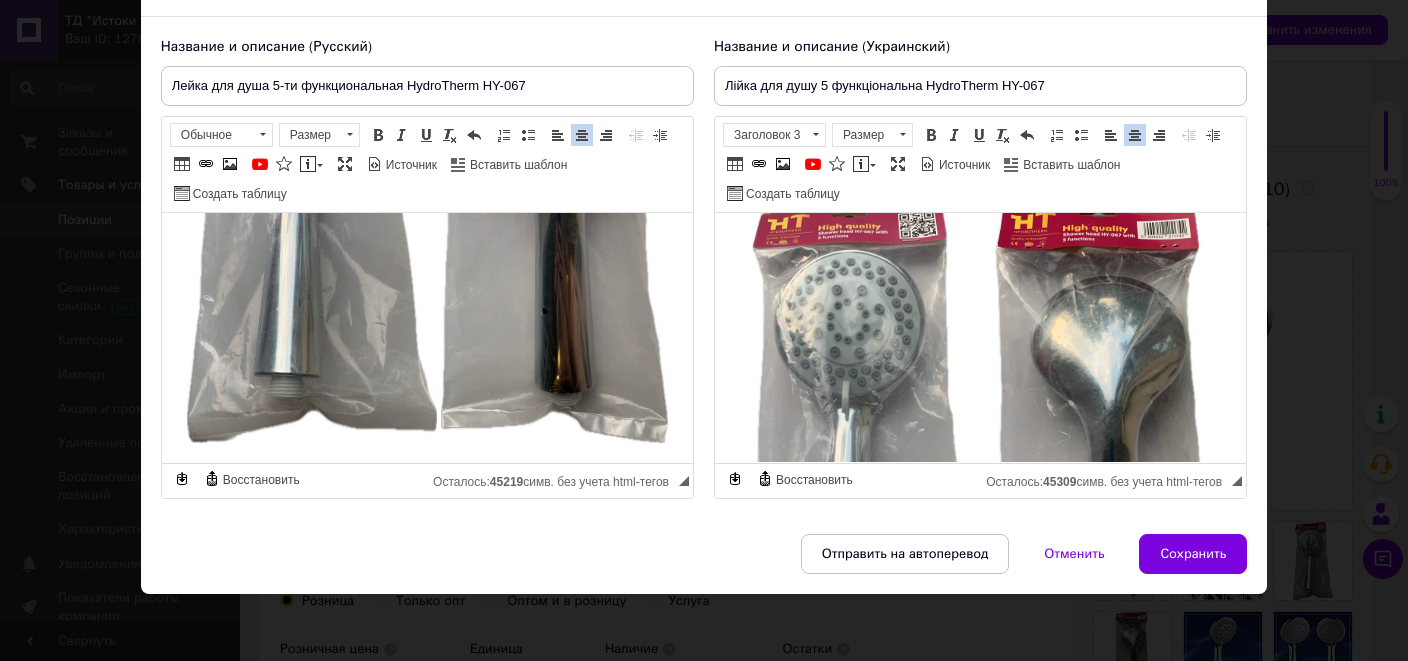 click at bounding box center [864, 440] 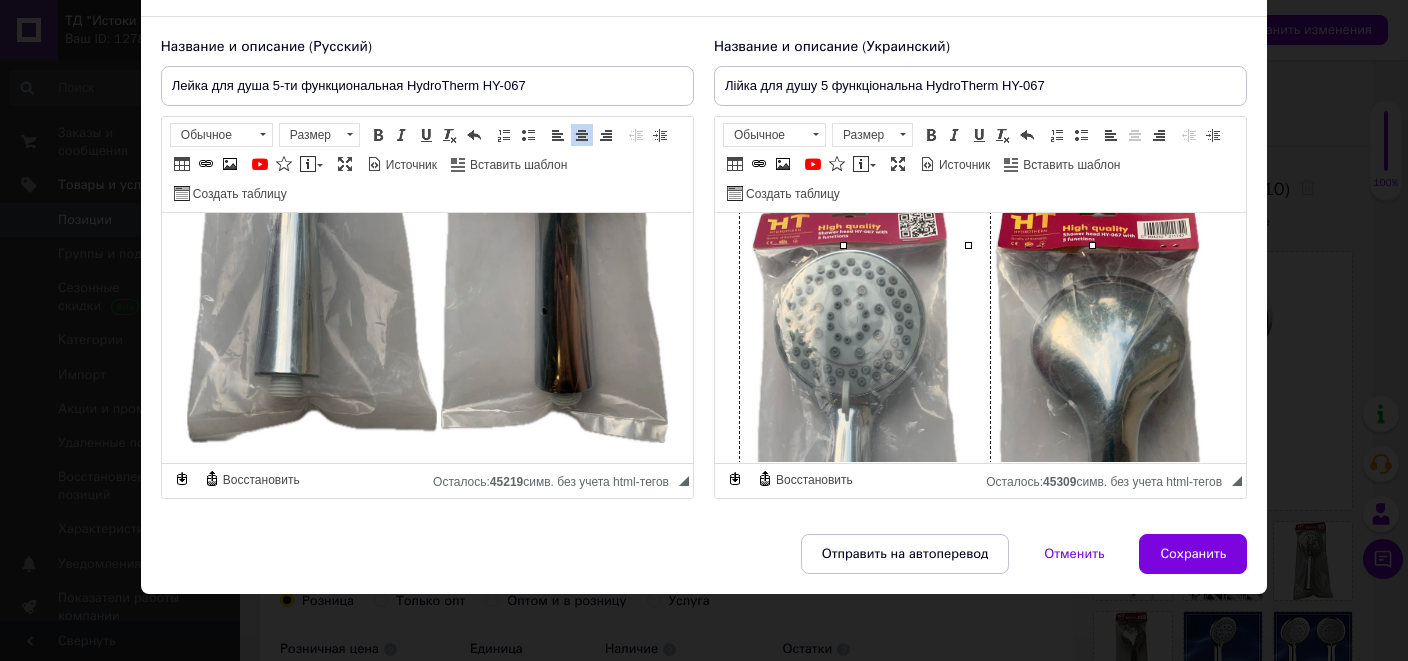 click at bounding box center [864, 440] 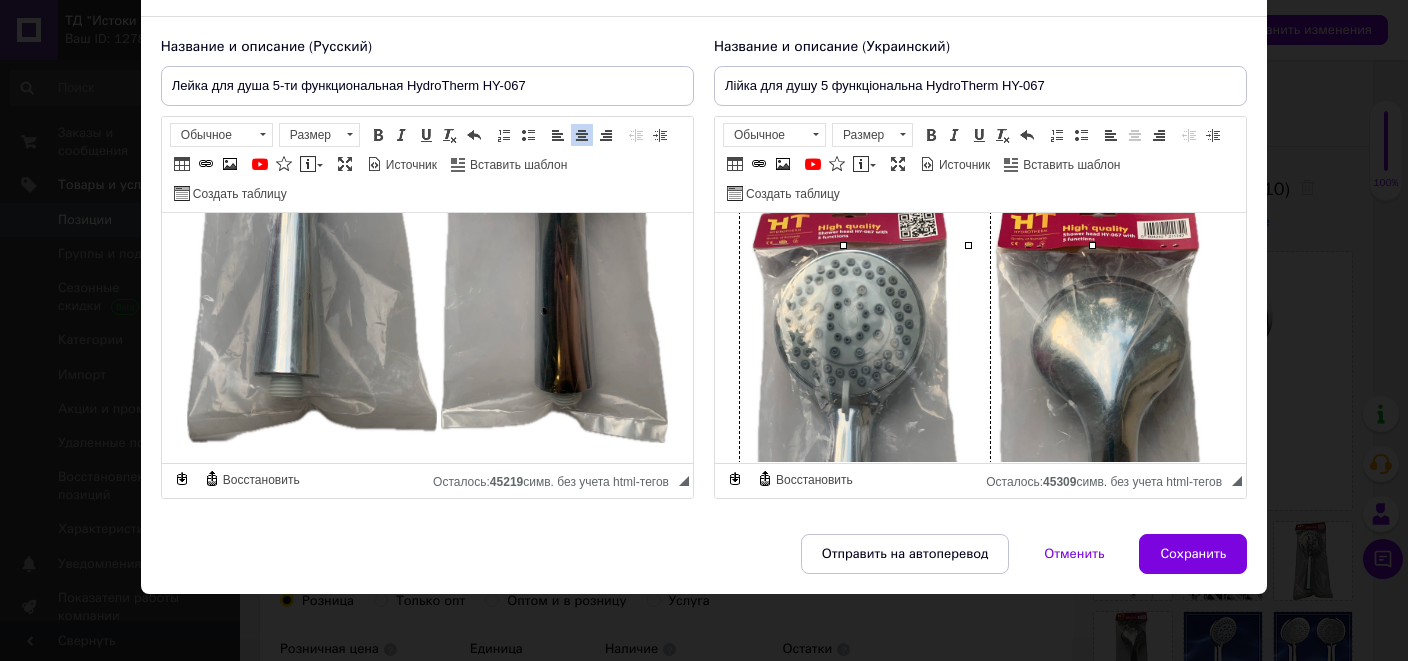 scroll, scrollTop: 38, scrollLeft: 0, axis: vertical 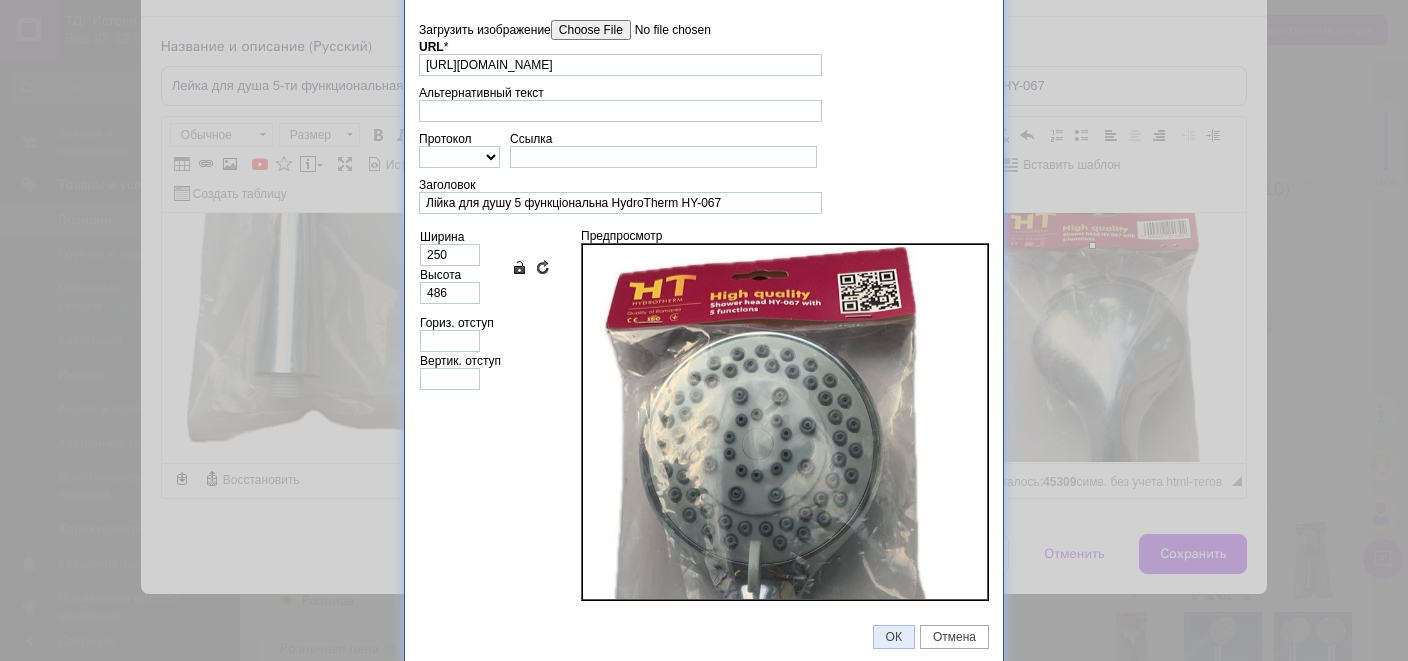 click on "ОК" at bounding box center (894, 637) 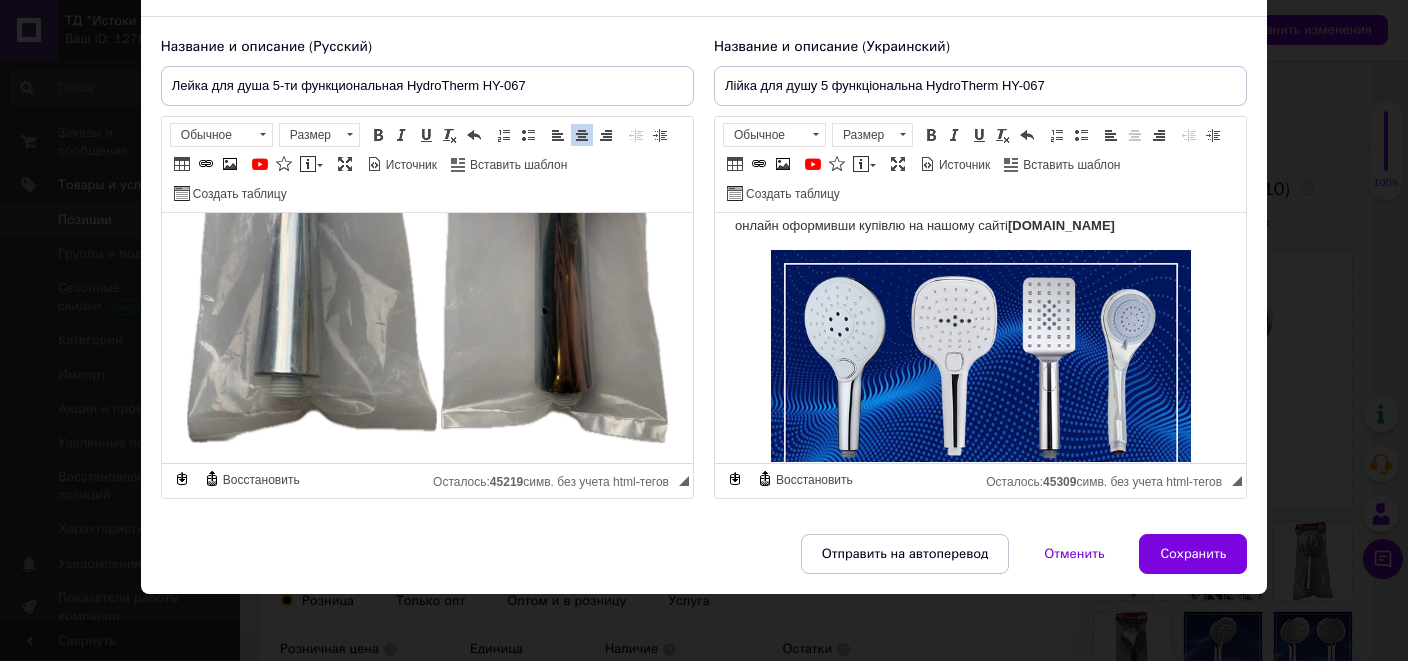 scroll, scrollTop: 4872, scrollLeft: 0, axis: vertical 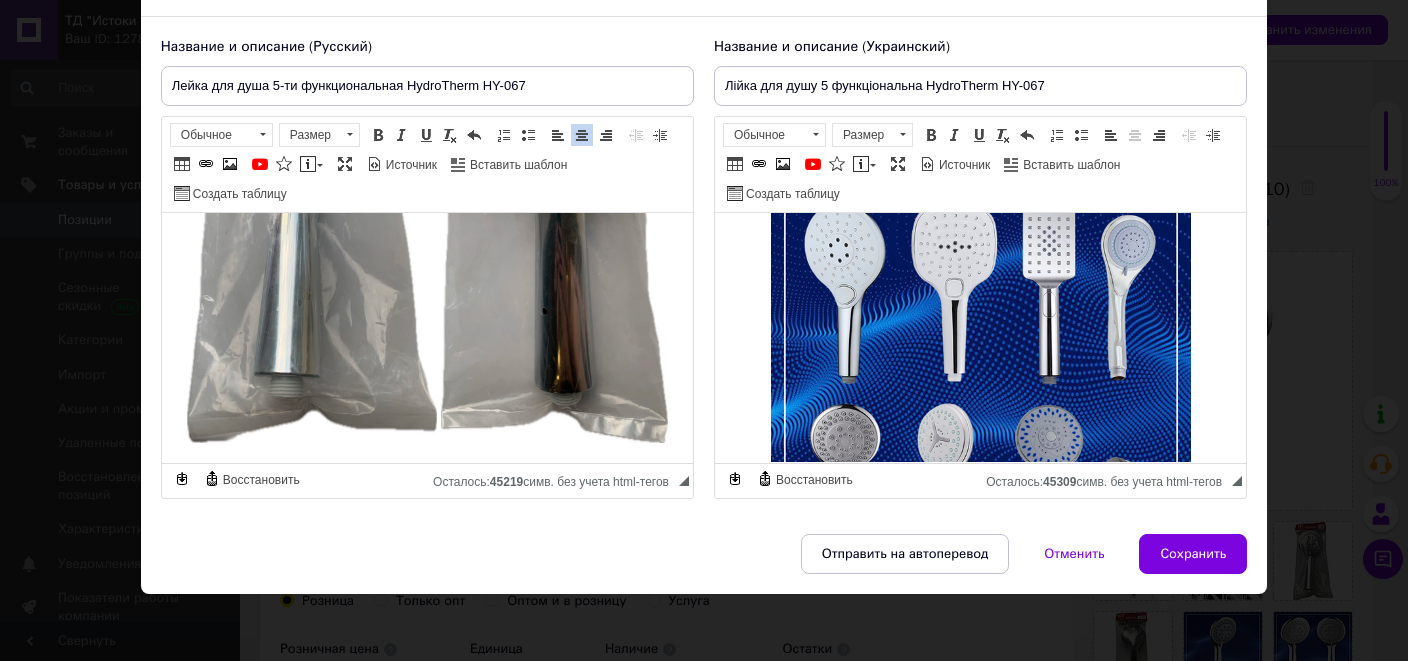 click at bounding box center [980, -220] 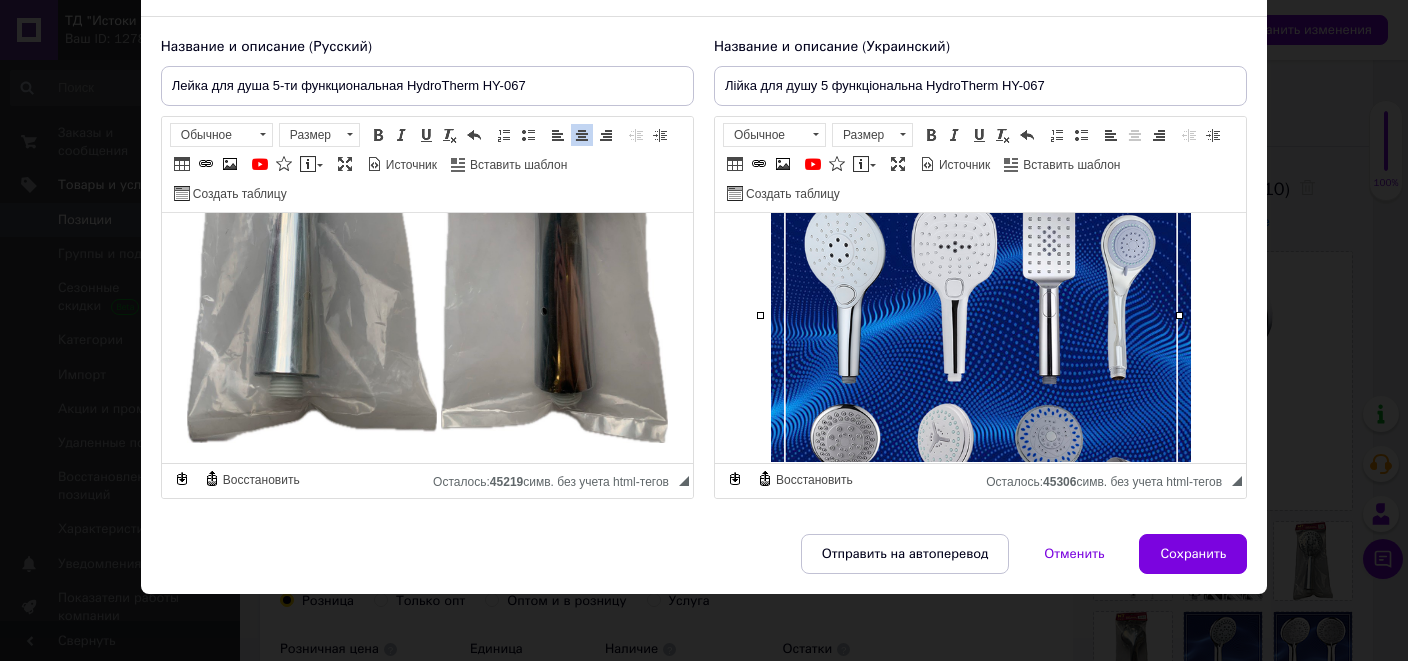 drag, startPoint x: 1004, startPoint y: 311, endPoint x: 1463, endPoint y: 392, distance: 466.09225 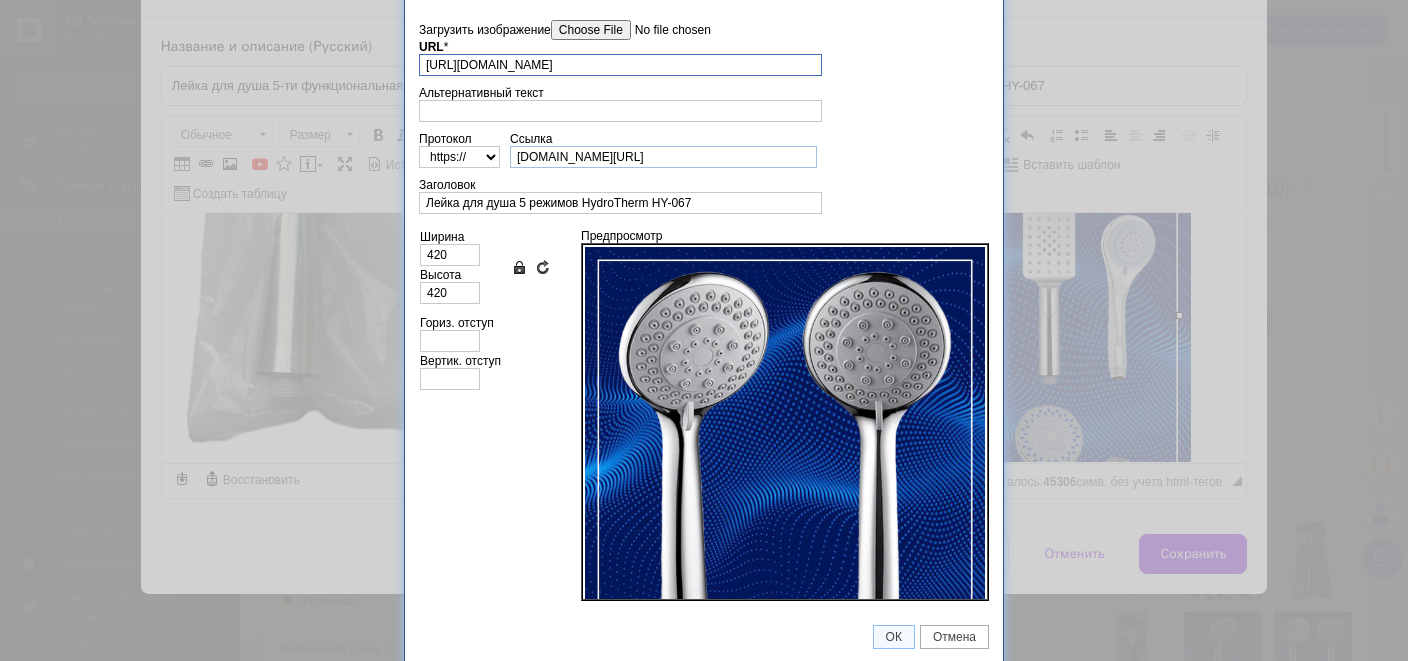 scroll, scrollTop: 0, scrollLeft: 391, axis: horizontal 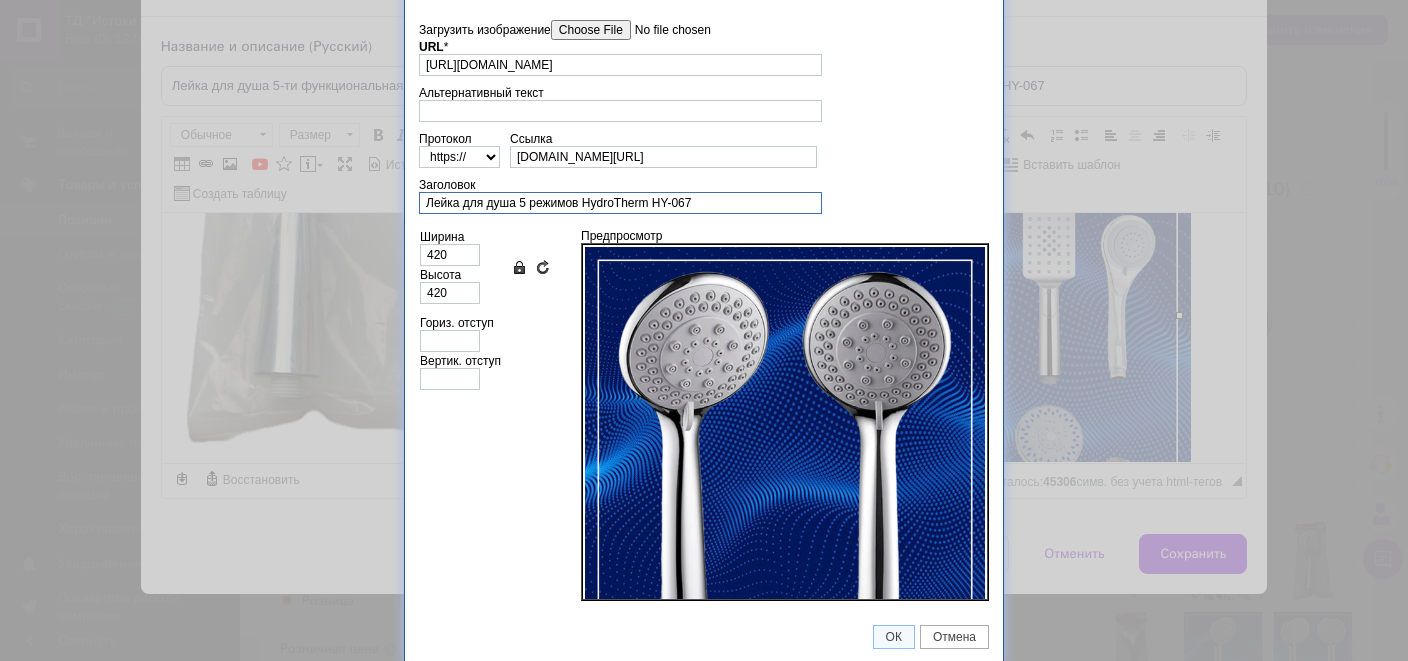 click on "Лейка для душа 5 режимов HydroTherm HY-067" at bounding box center [620, 203] 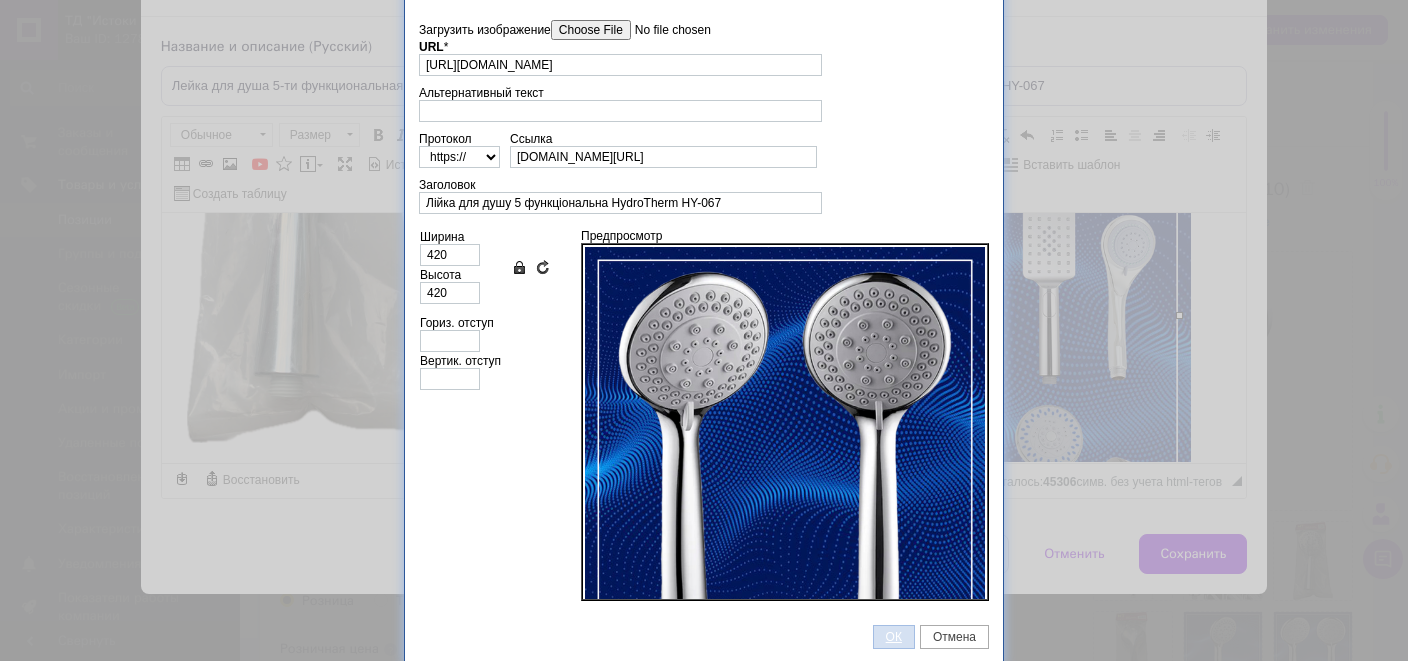 click on "ОК" at bounding box center (894, 637) 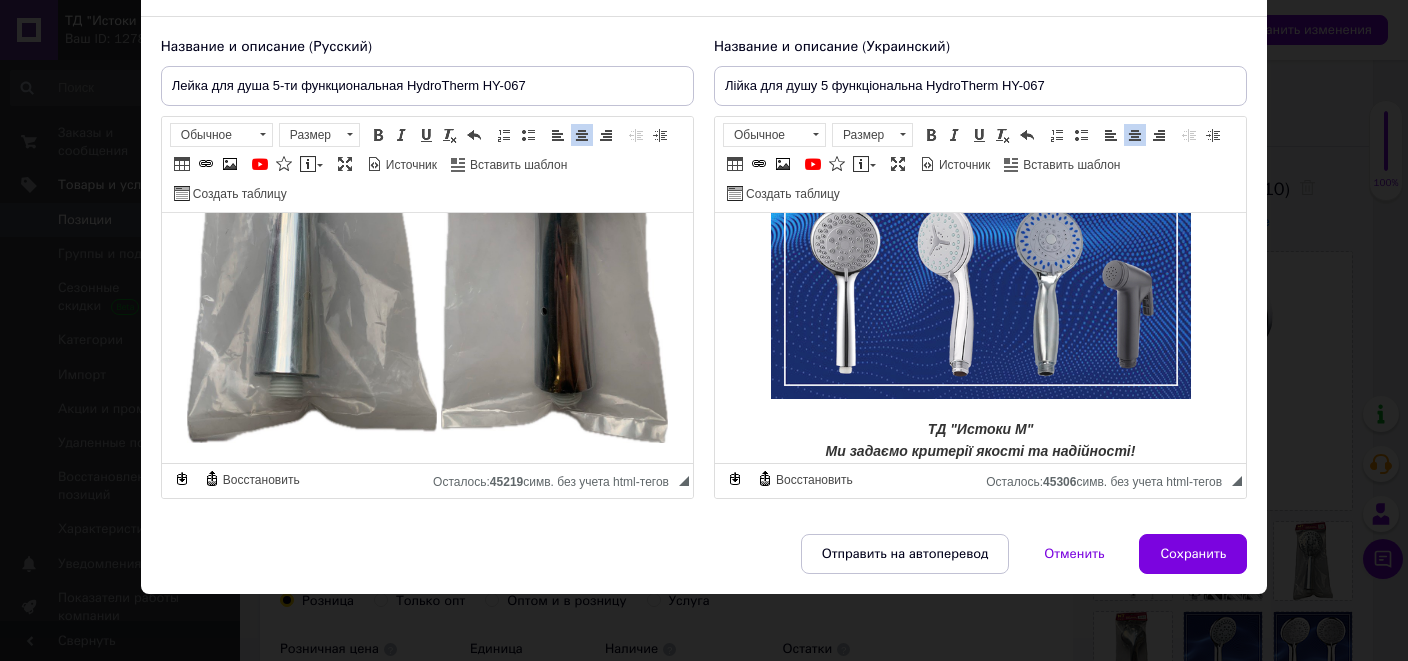 scroll, scrollTop: 5613, scrollLeft: 0, axis: vertical 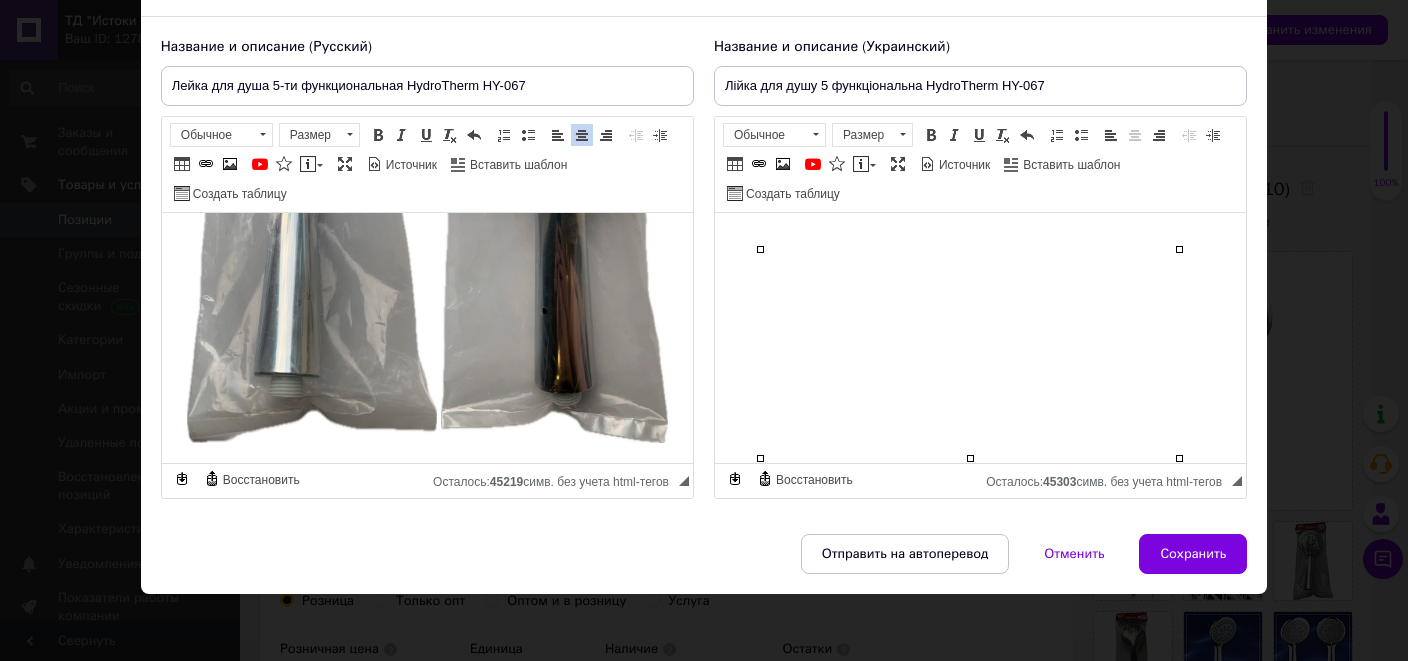 drag, startPoint x: 1041, startPoint y: 297, endPoint x: 1452, endPoint y: 393, distance: 422.0628 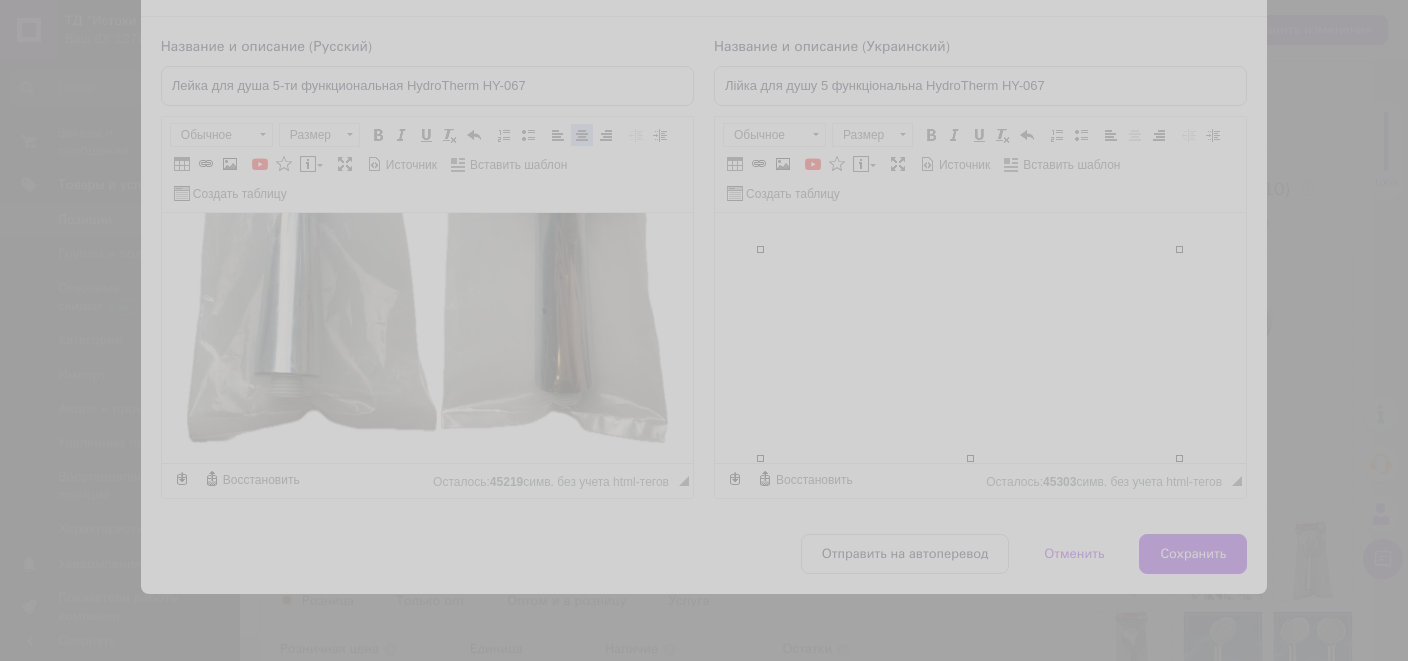 scroll, scrollTop: 38, scrollLeft: 0, axis: vertical 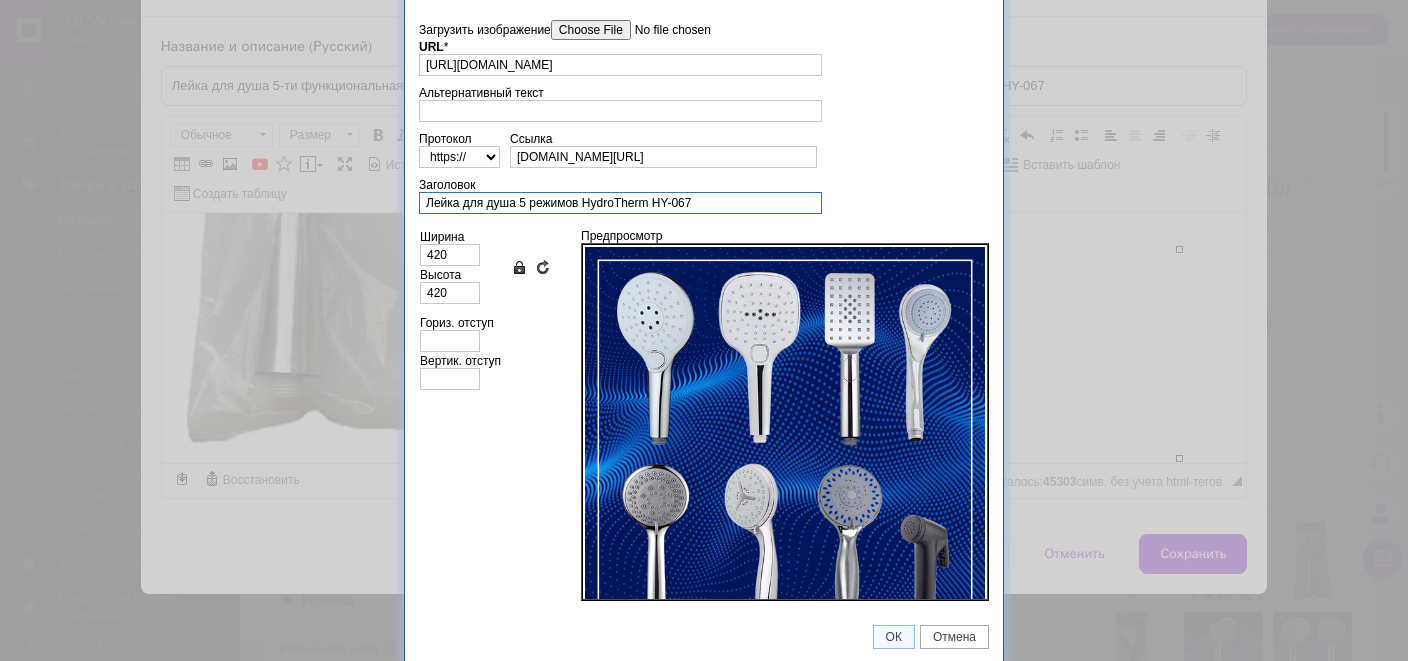 click on "Лейка для душа 5 режимов HydroTherm HY-067" at bounding box center [620, 203] 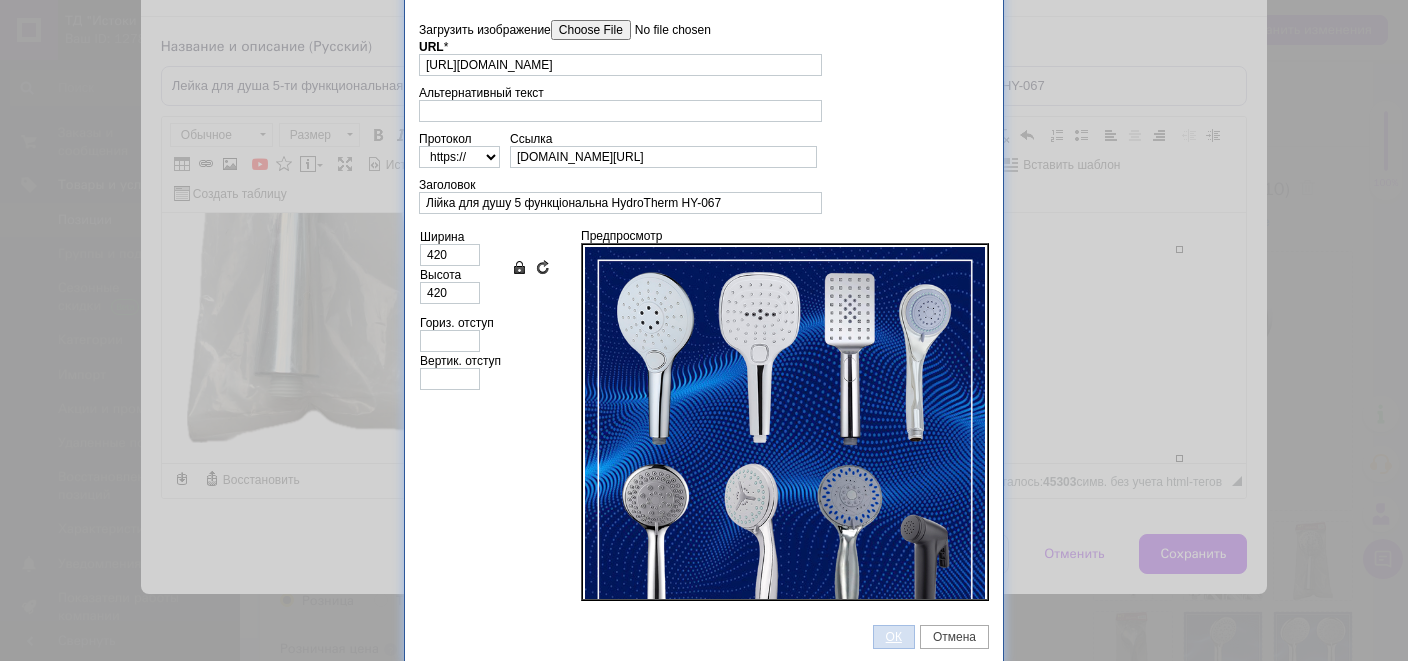 click on "ОК" at bounding box center [894, 637] 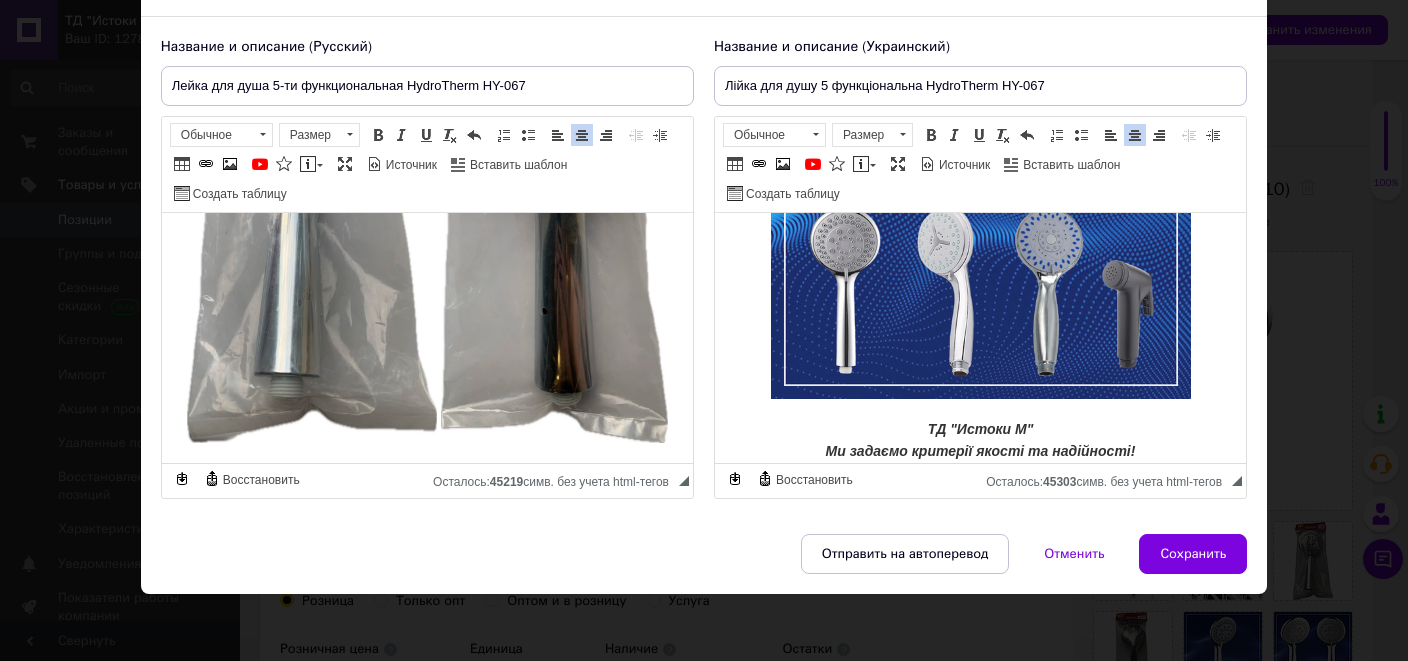 scroll, scrollTop: 5623, scrollLeft: 0, axis: vertical 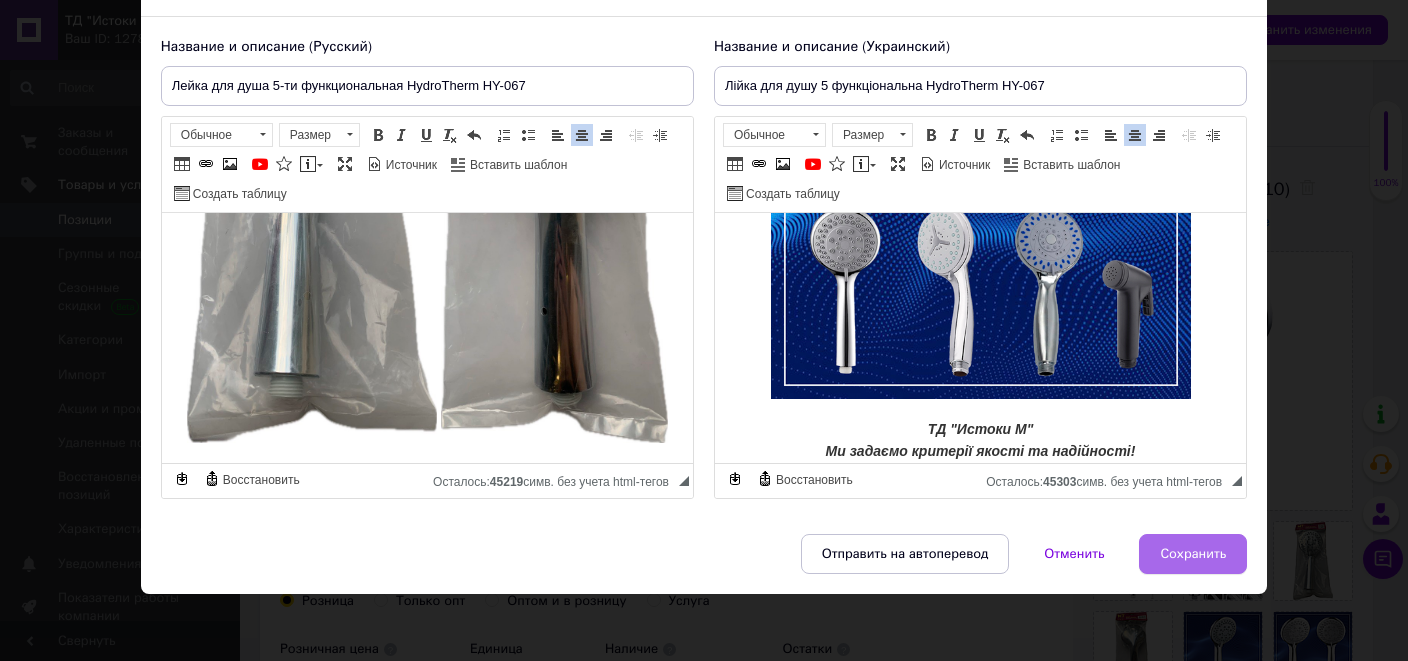 click on "Сохранить" at bounding box center (1193, 554) 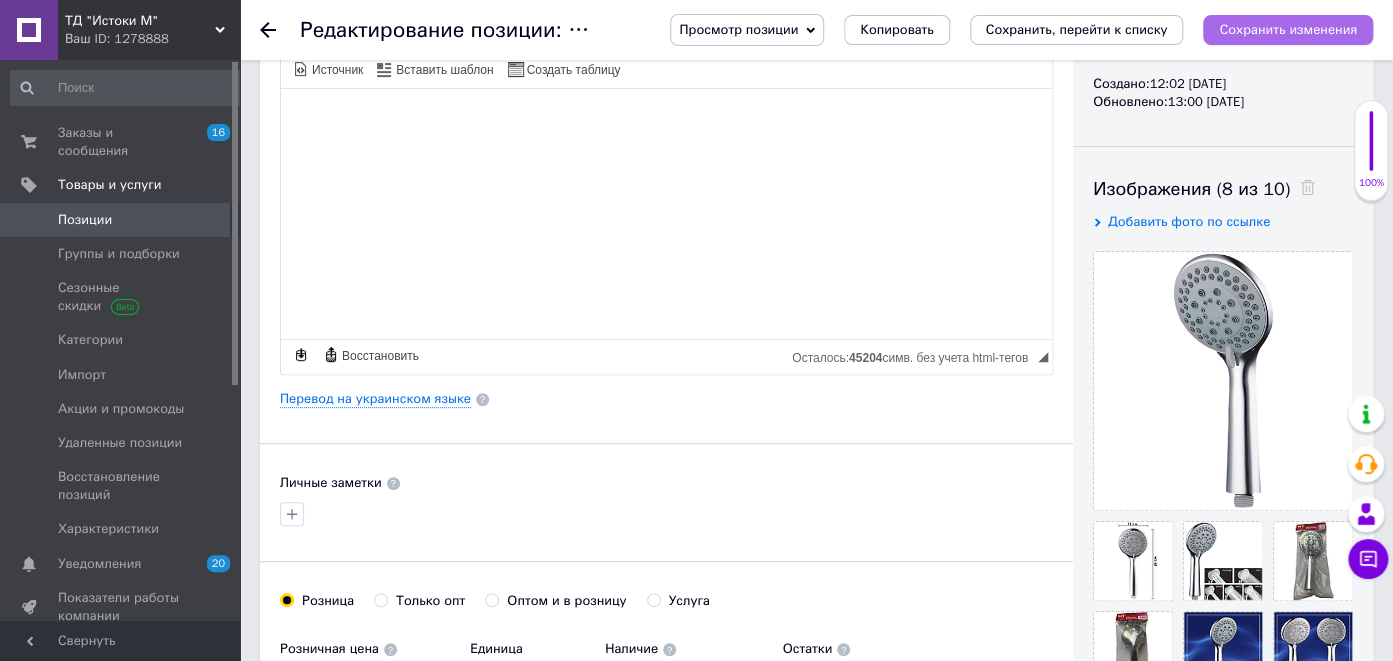 click on "Сохранить изменения" at bounding box center [1288, 29] 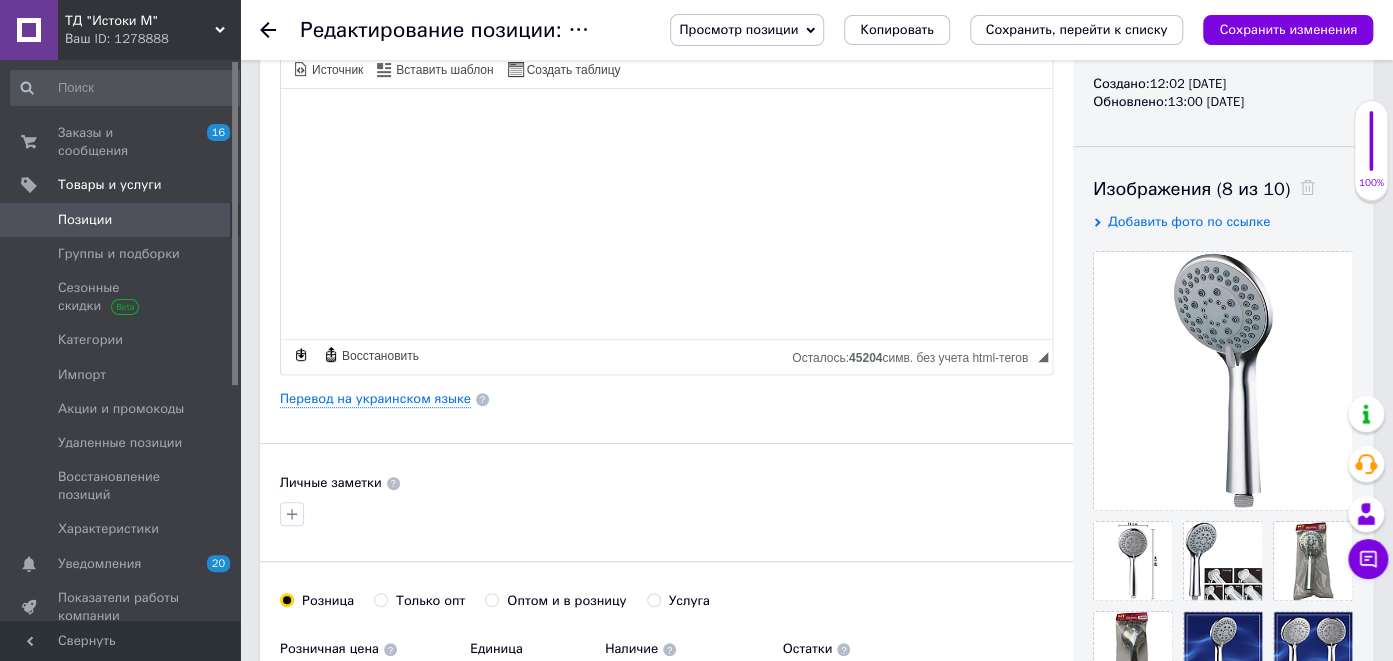 click on "Просмотр позиции" at bounding box center [747, 30] 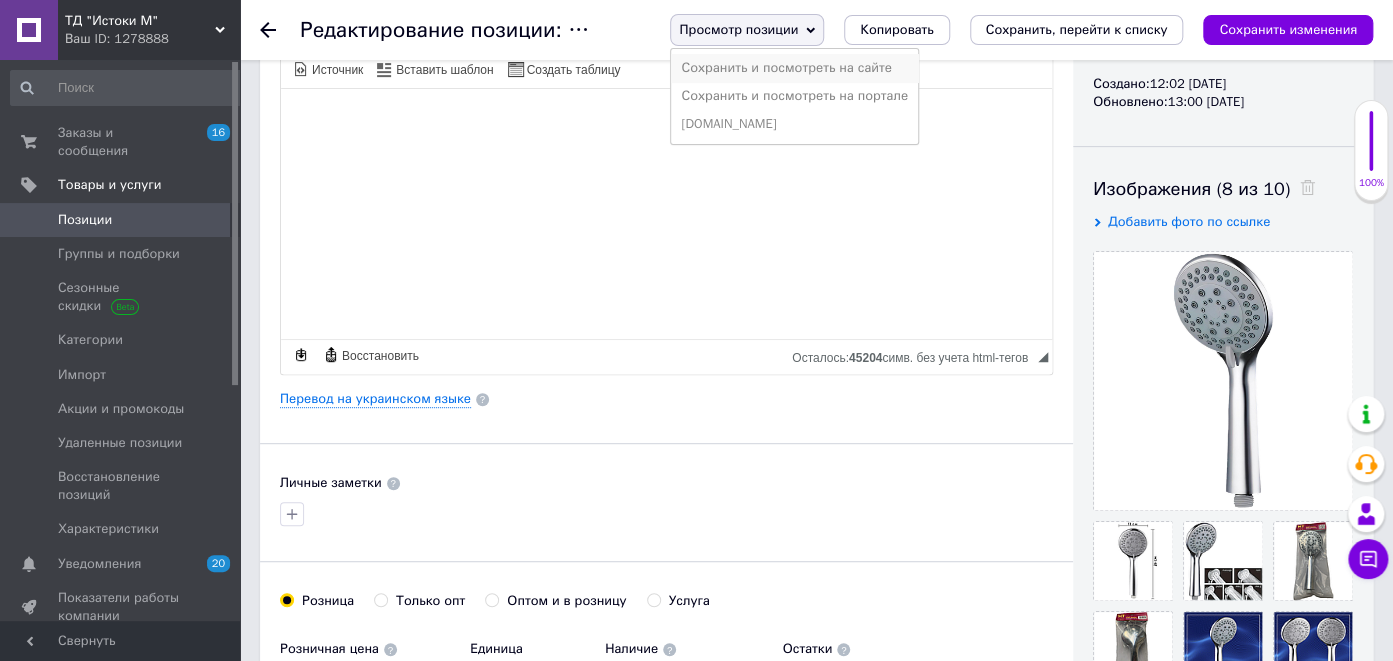 click on "Сохранить и посмотреть на сайте" at bounding box center [794, 68] 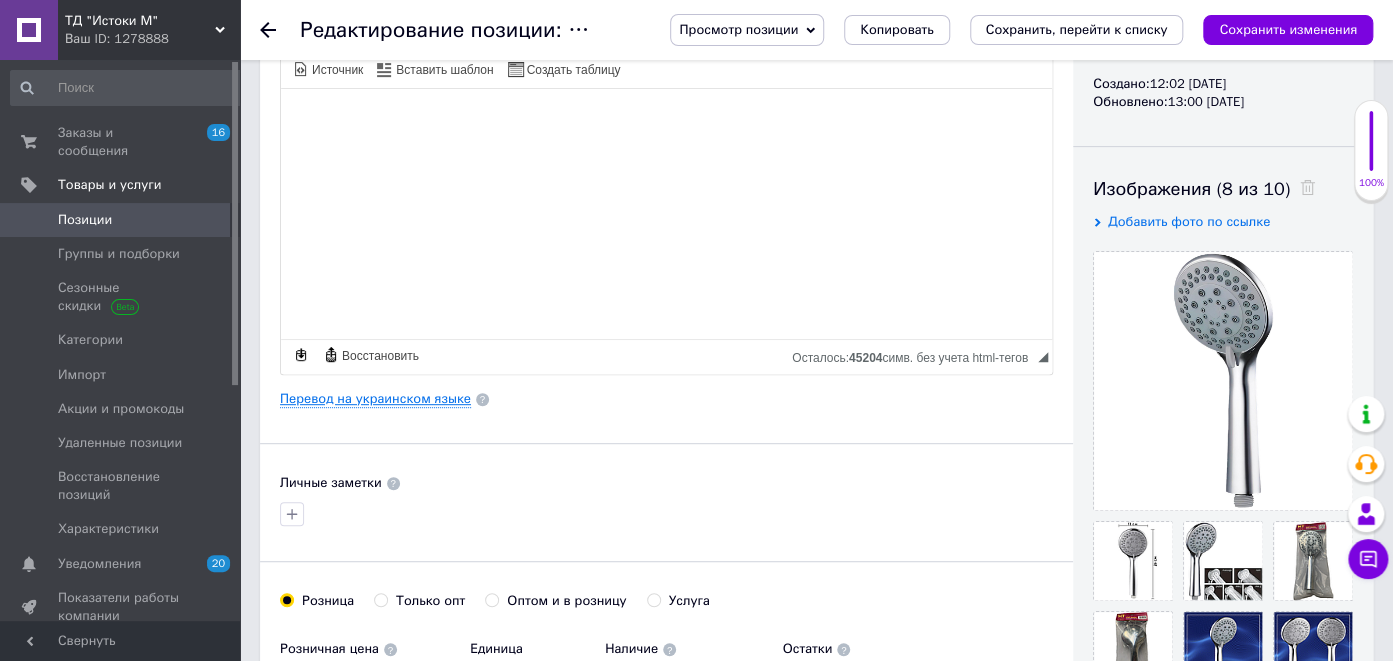 click on "Перевод на украинском языке" at bounding box center [375, 399] 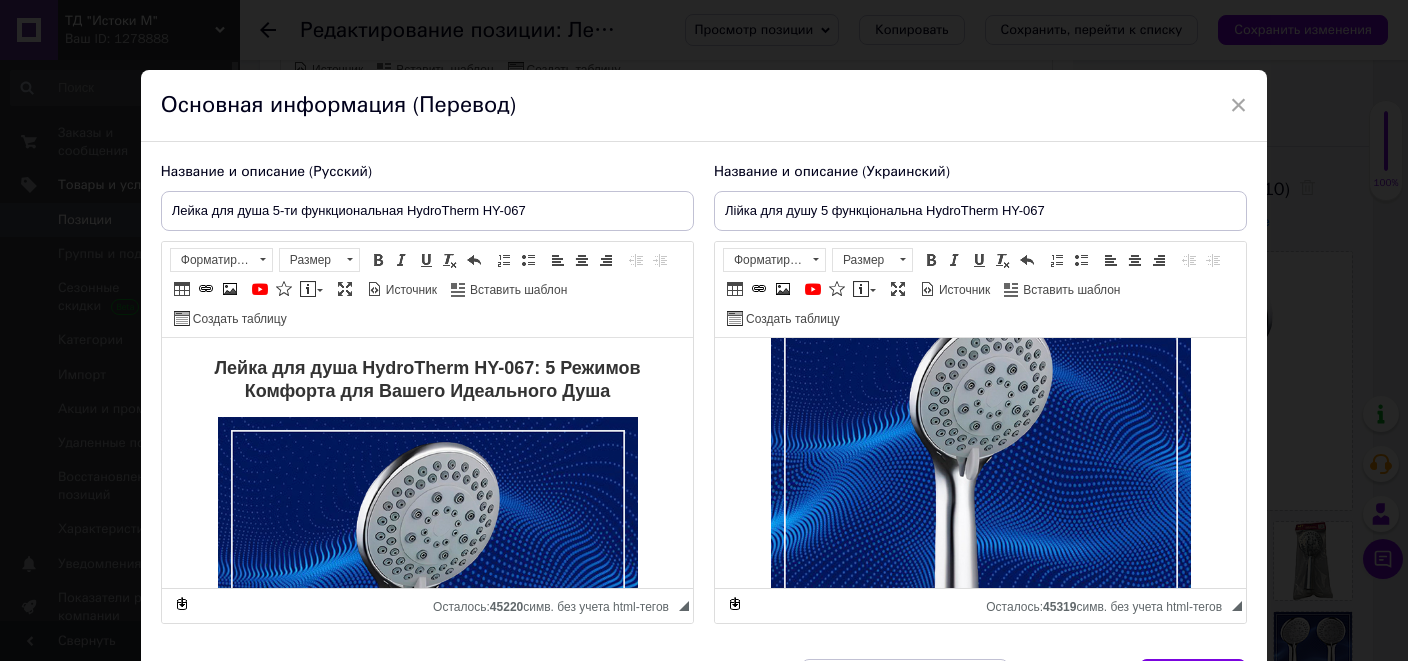 scroll, scrollTop: 225, scrollLeft: 0, axis: vertical 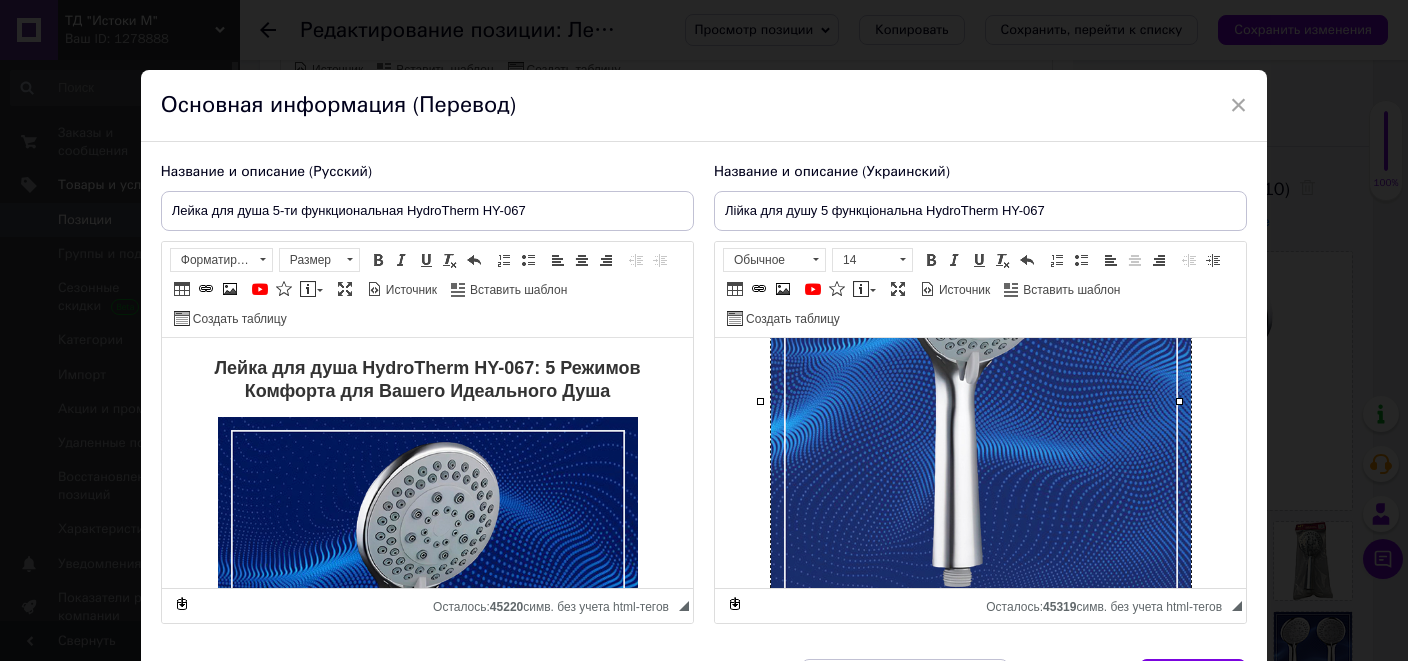 click at bounding box center [980, 402] 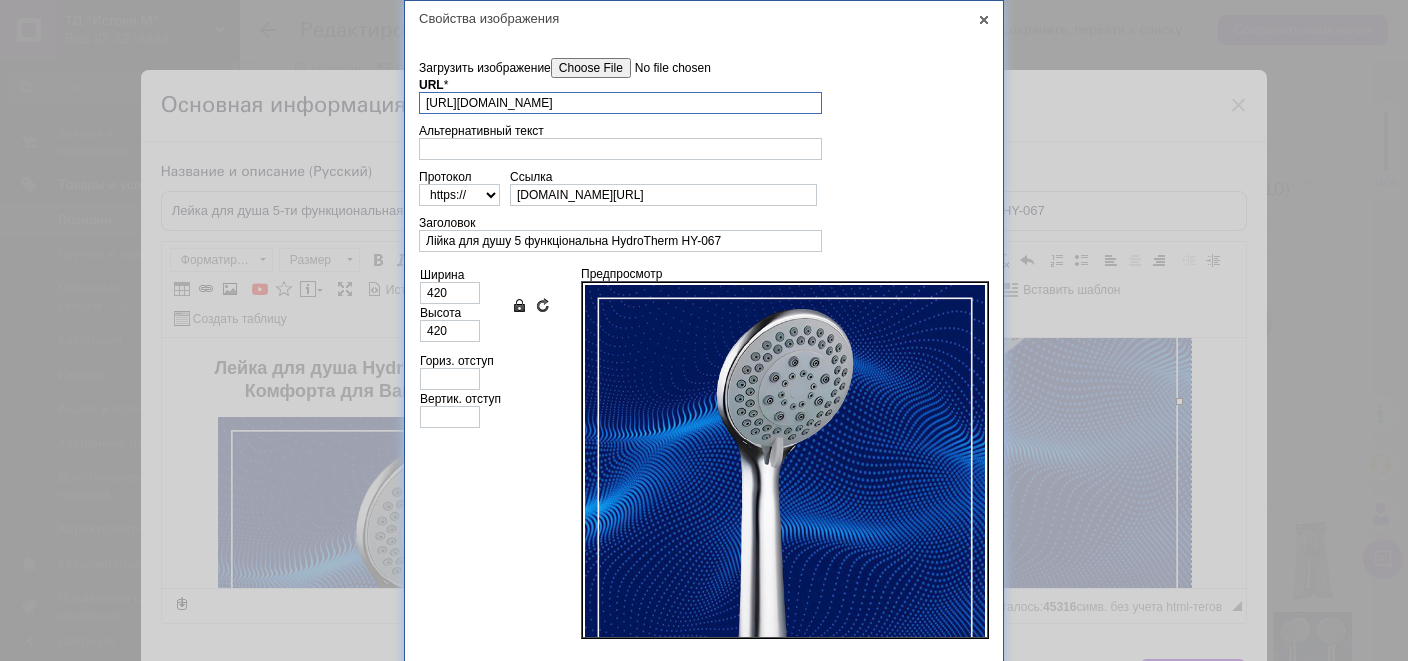 scroll, scrollTop: 0, scrollLeft: 374, axis: horizontal 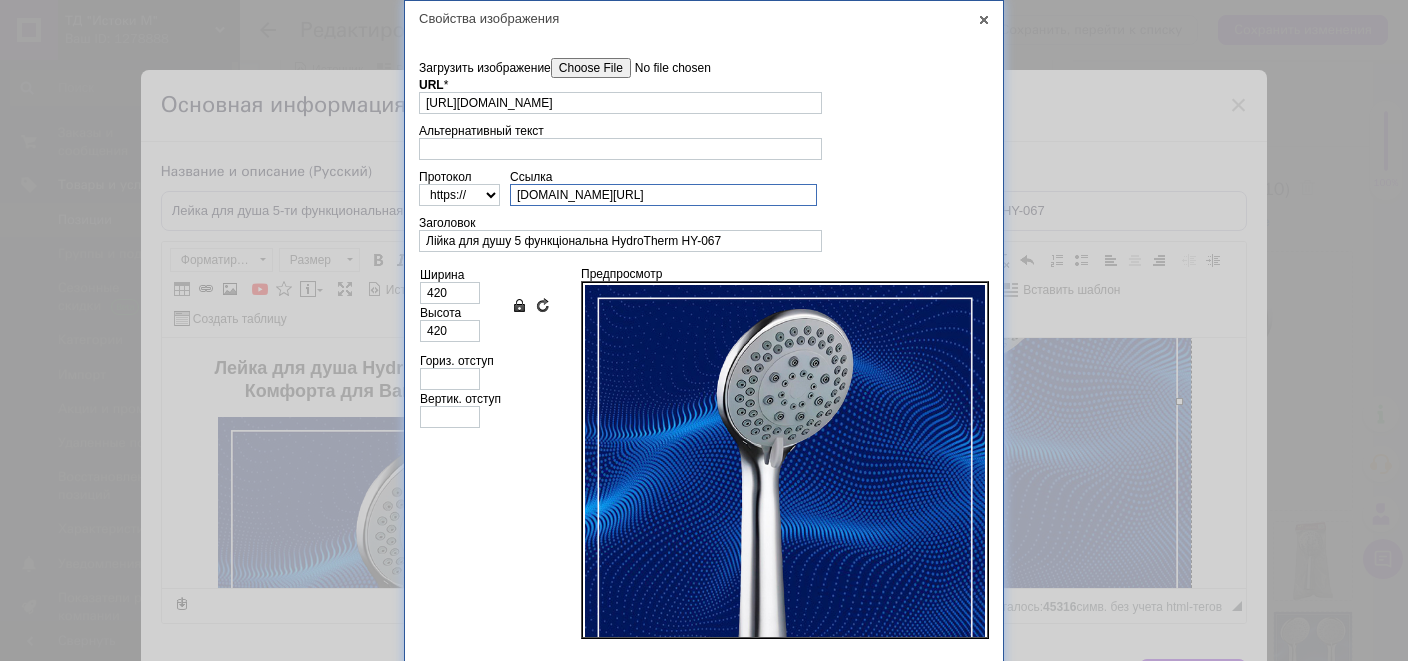 click on "[DOMAIN_NAME][URL]" at bounding box center (663, 195) 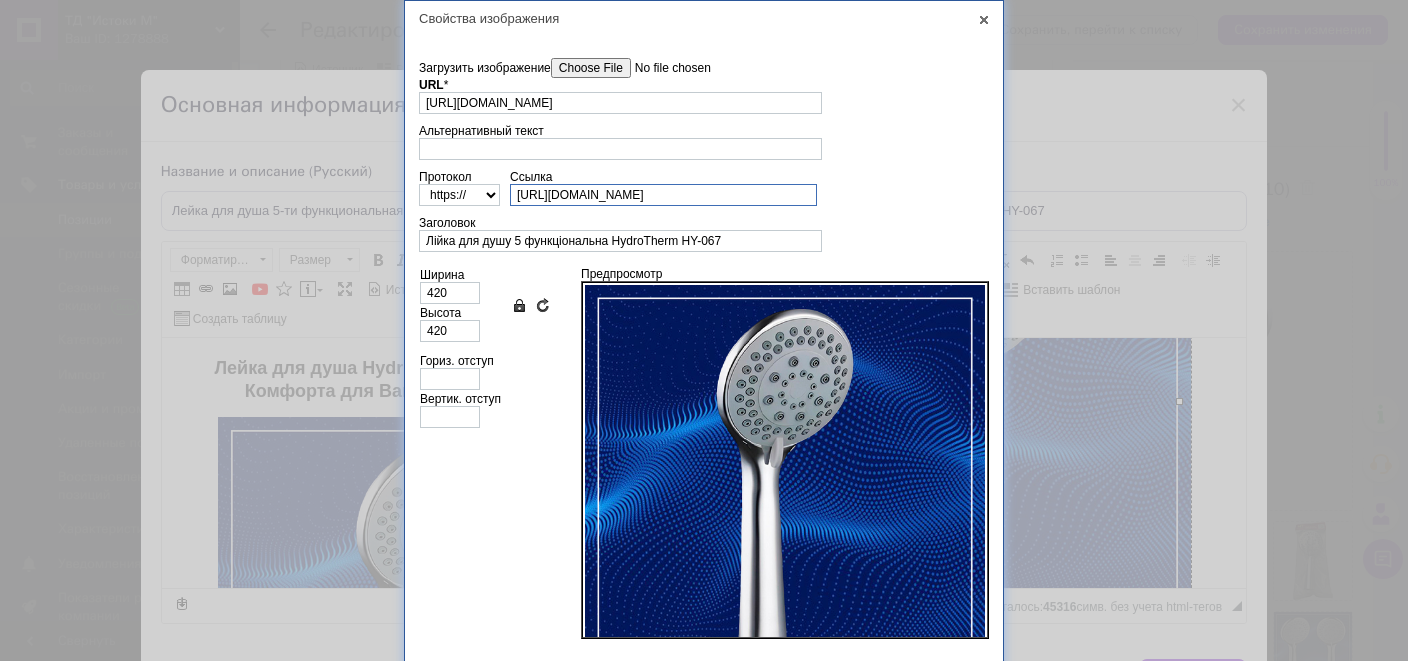 scroll, scrollTop: 0, scrollLeft: 0, axis: both 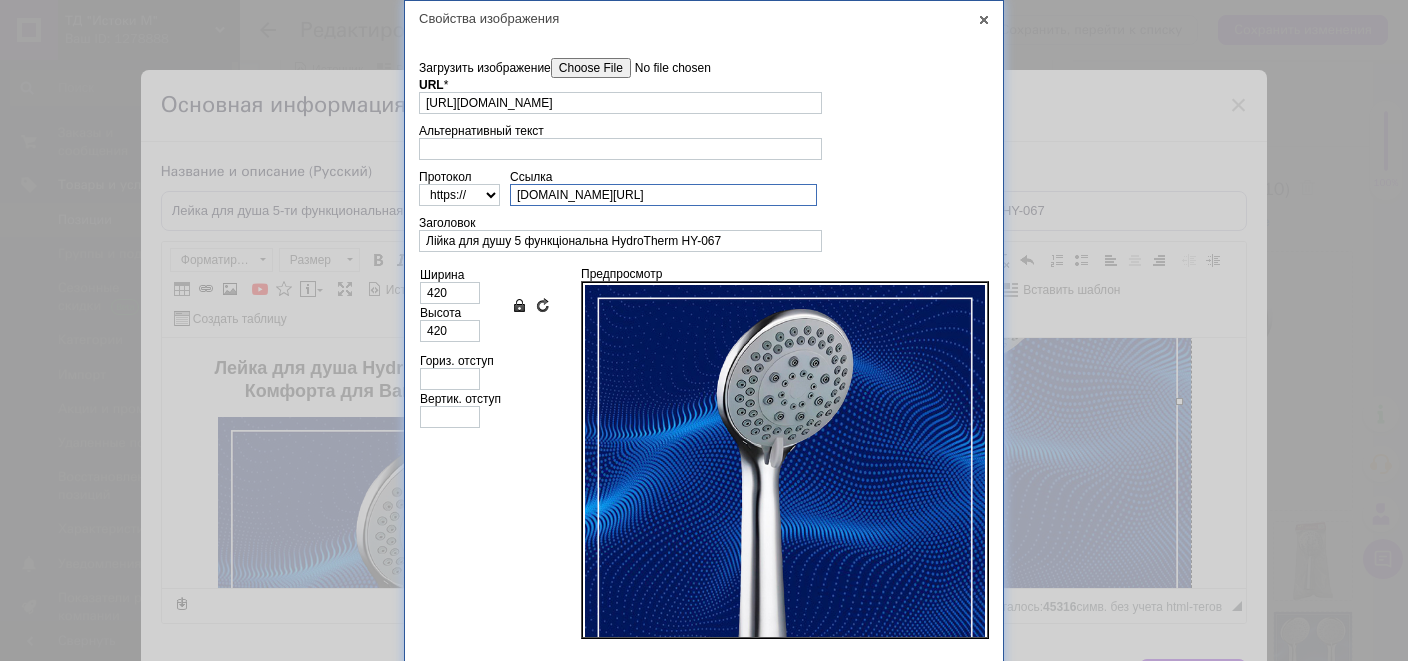 click on "[DOMAIN_NAME][URL]" at bounding box center (663, 195) 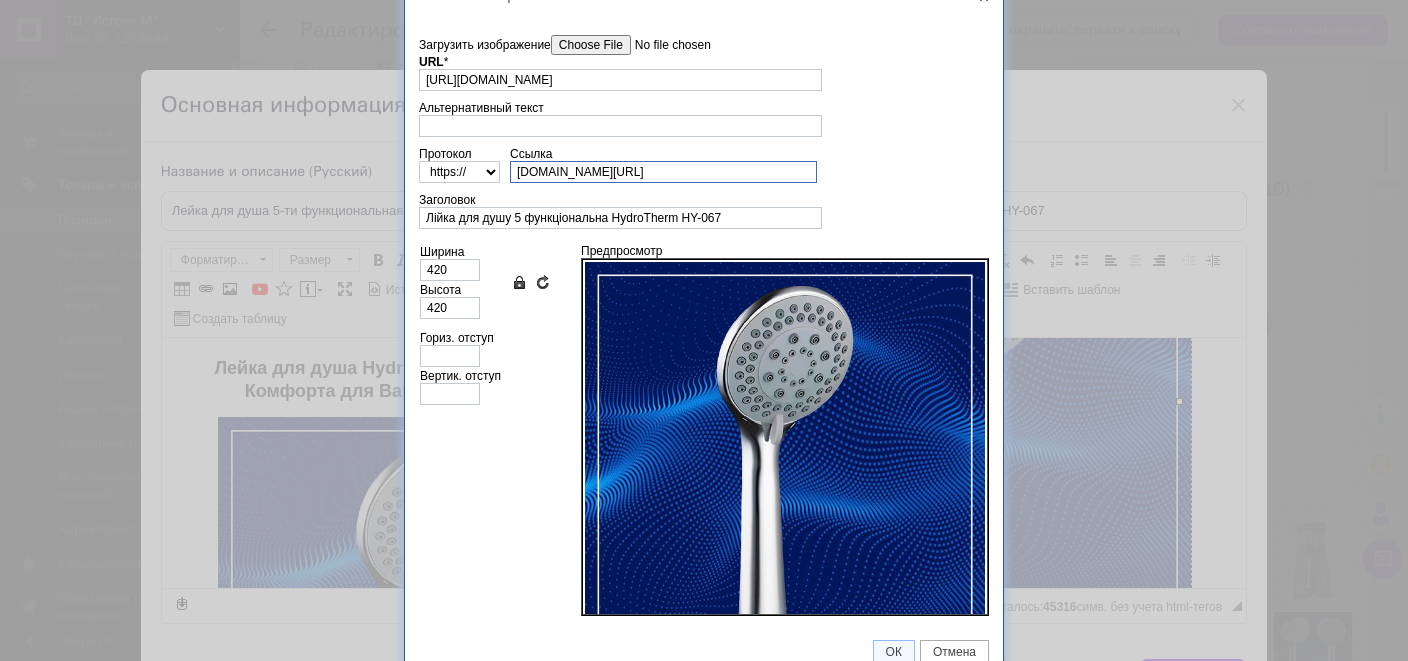 scroll, scrollTop: 38, scrollLeft: 0, axis: vertical 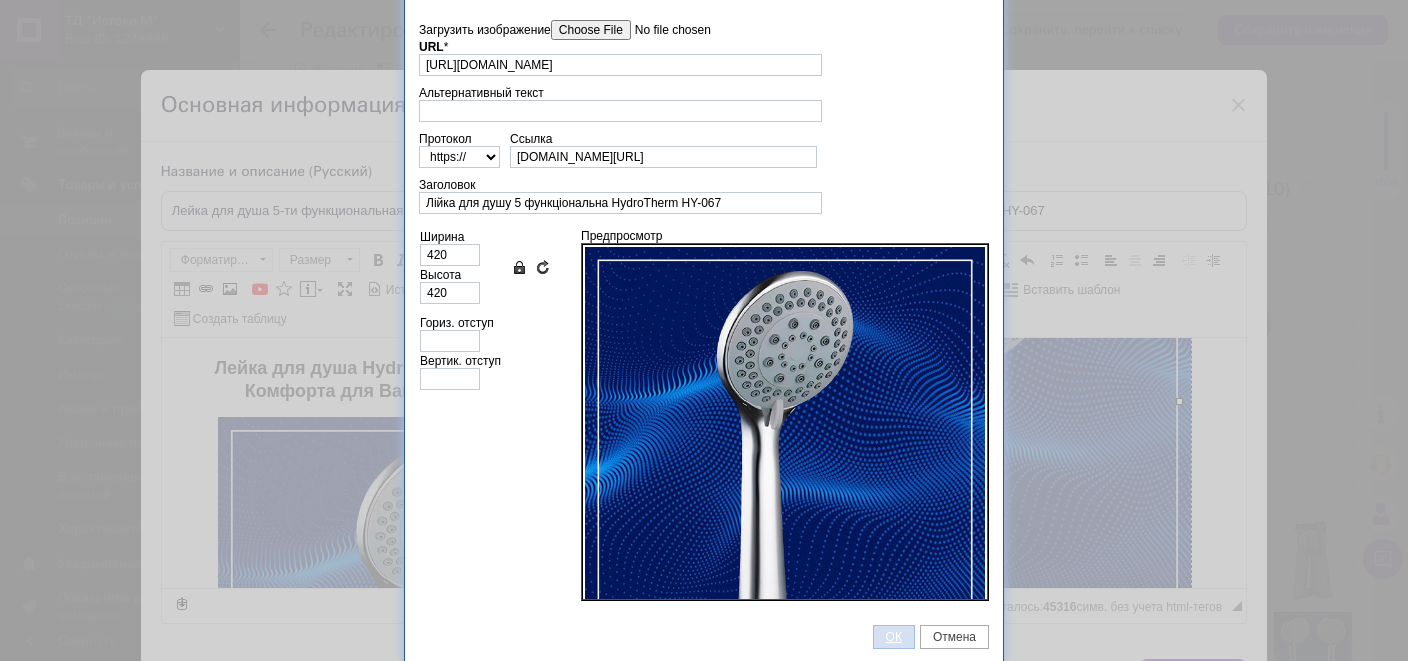 click on "ОК" at bounding box center [894, 637] 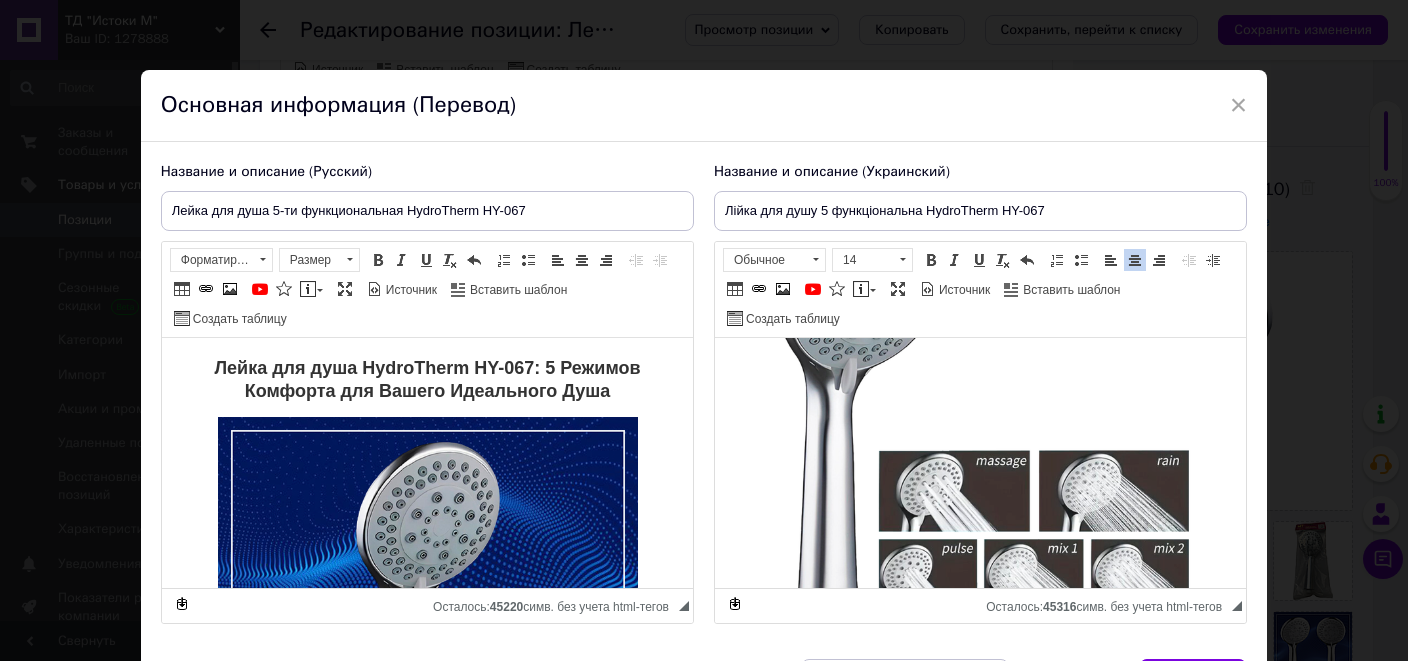 scroll, scrollTop: 1600, scrollLeft: 0, axis: vertical 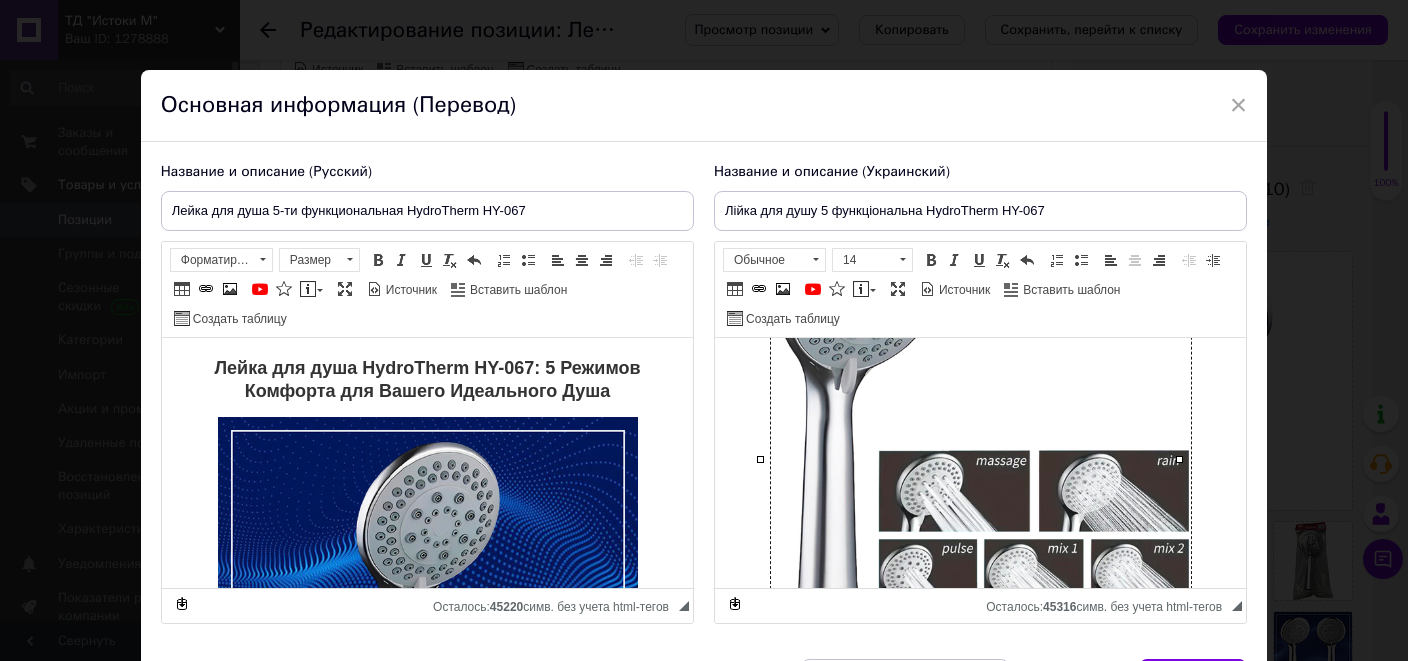 click at bounding box center (980, 413) 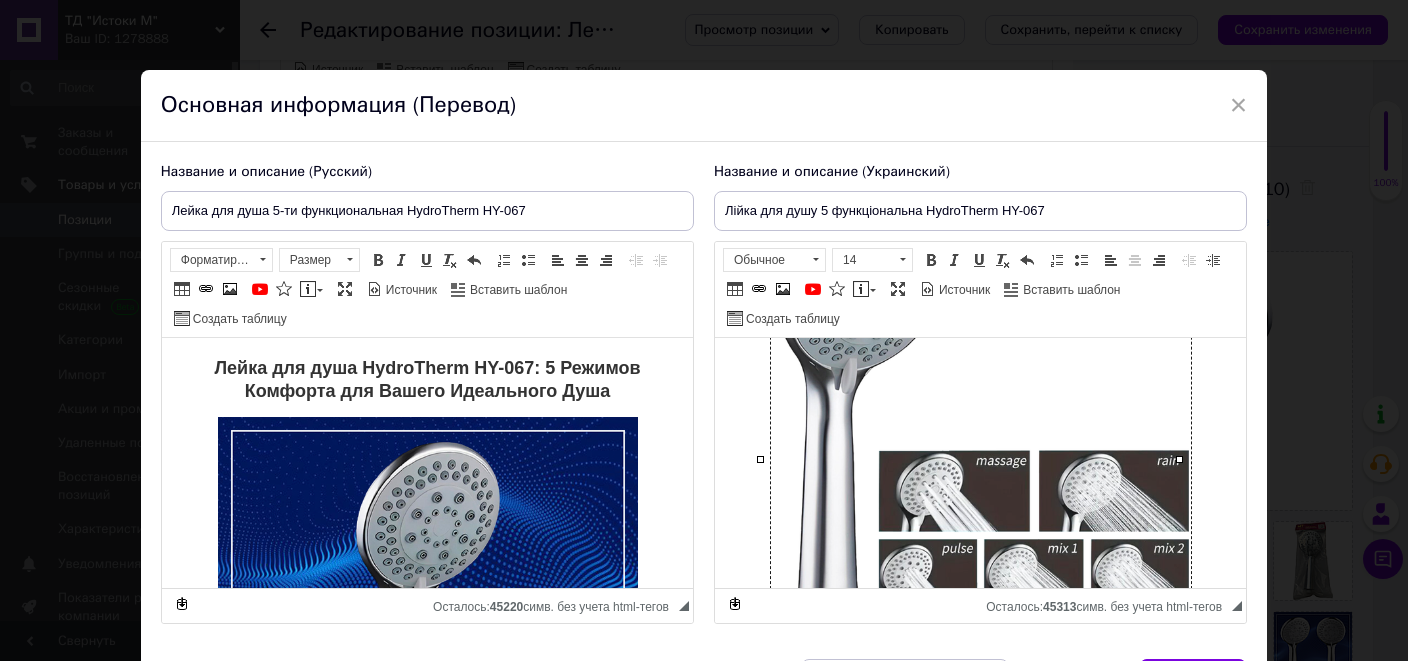 click at bounding box center (980, 413) 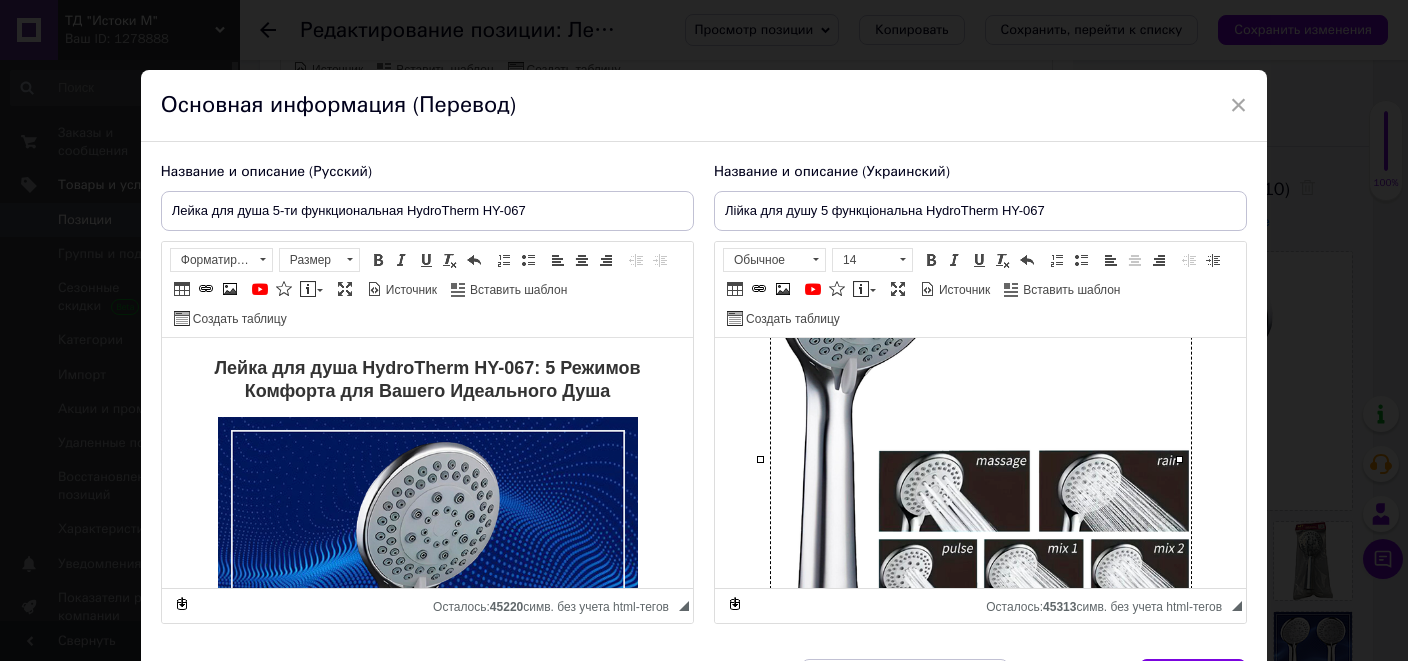 scroll, scrollTop: 38, scrollLeft: 0, axis: vertical 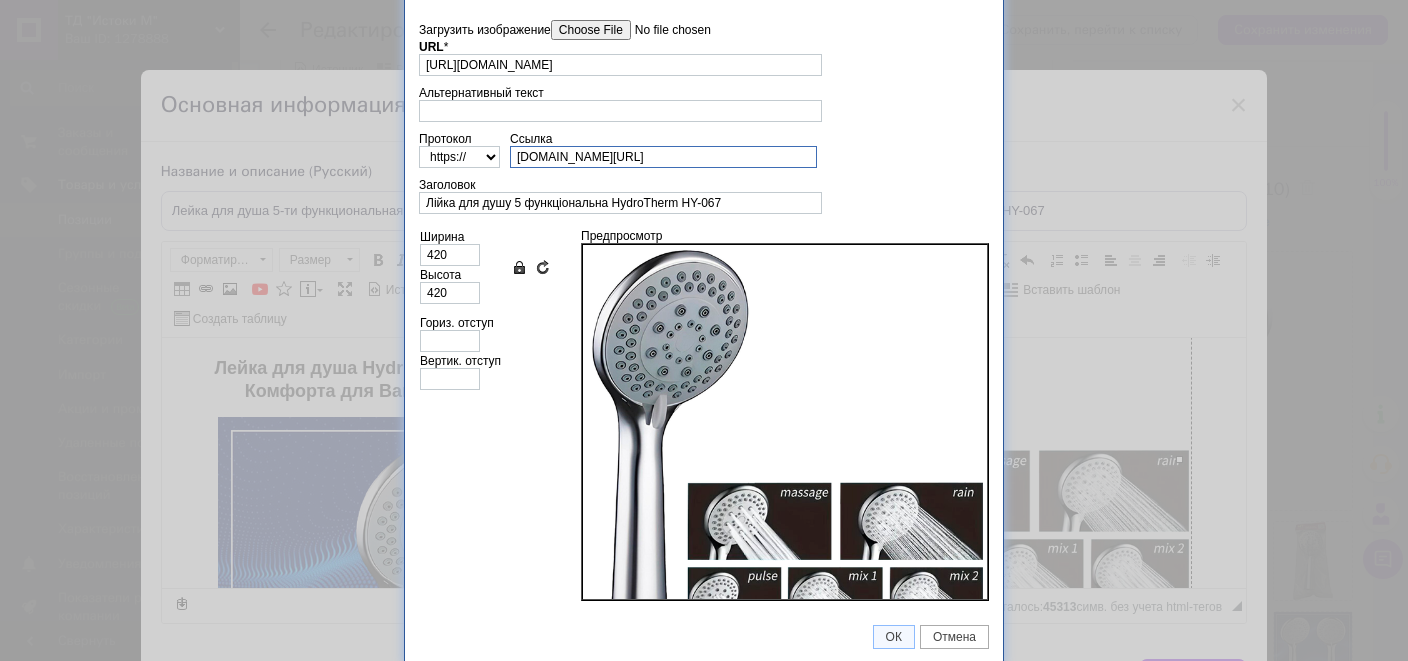 click on "[DOMAIN_NAME][URL]" at bounding box center (663, 157) 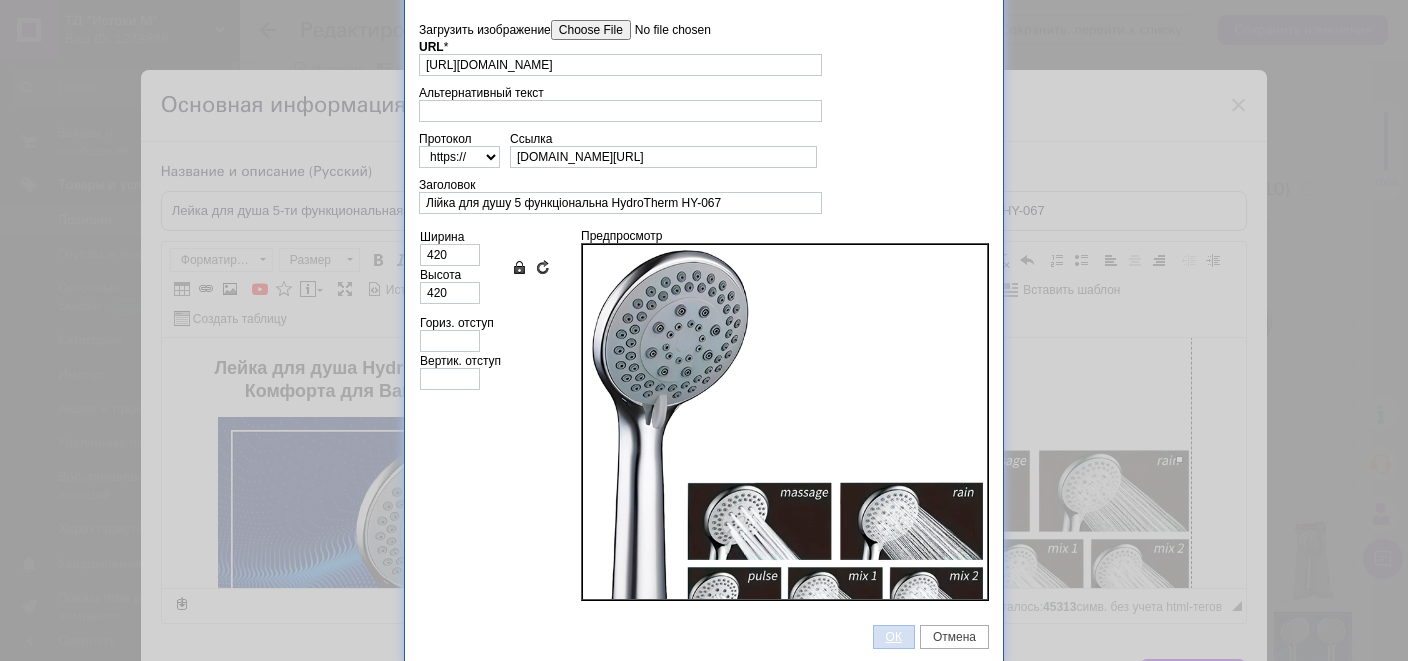 click on "ОК" at bounding box center (894, 637) 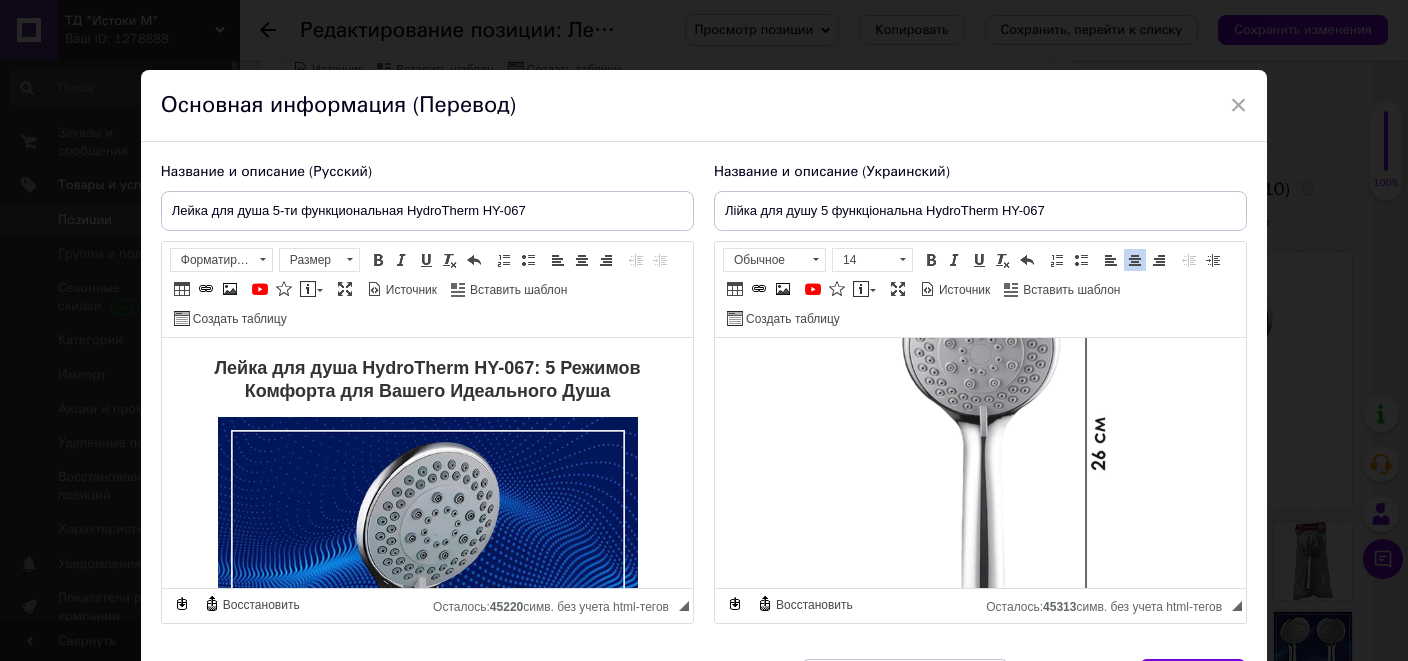 scroll, scrollTop: 2809, scrollLeft: 0, axis: vertical 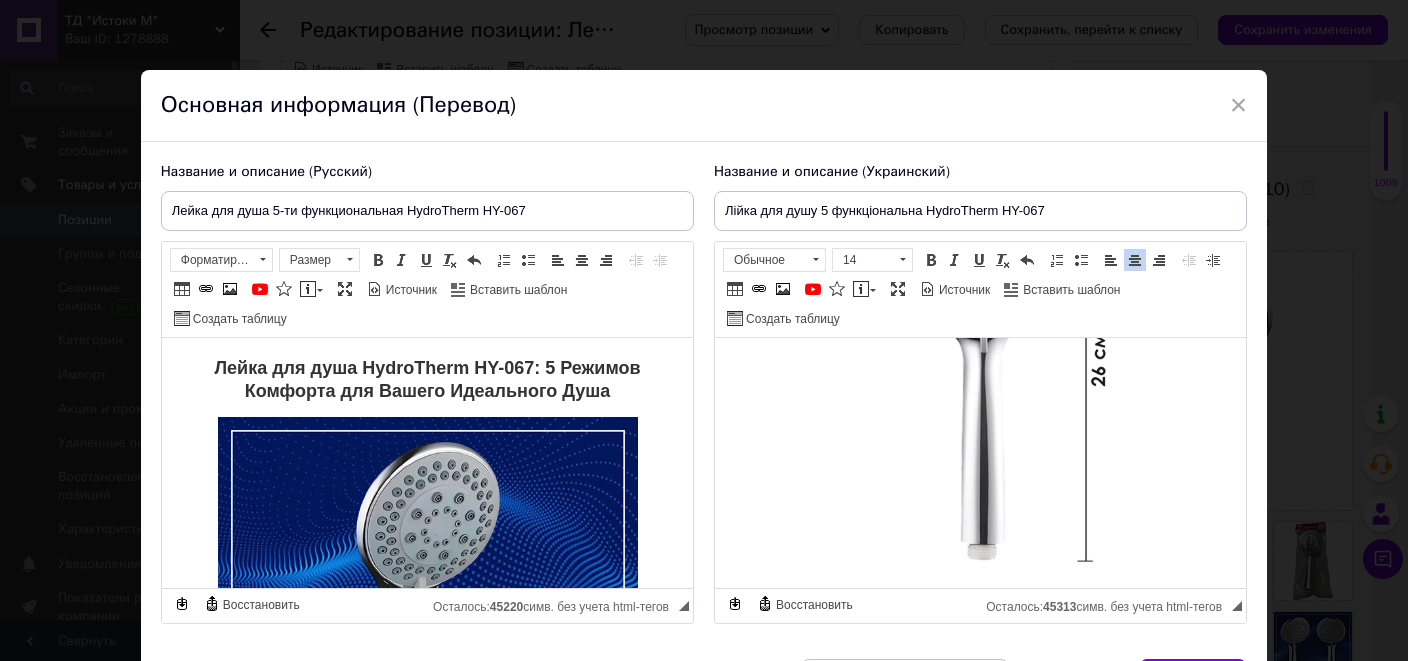 click at bounding box center (980, 360) 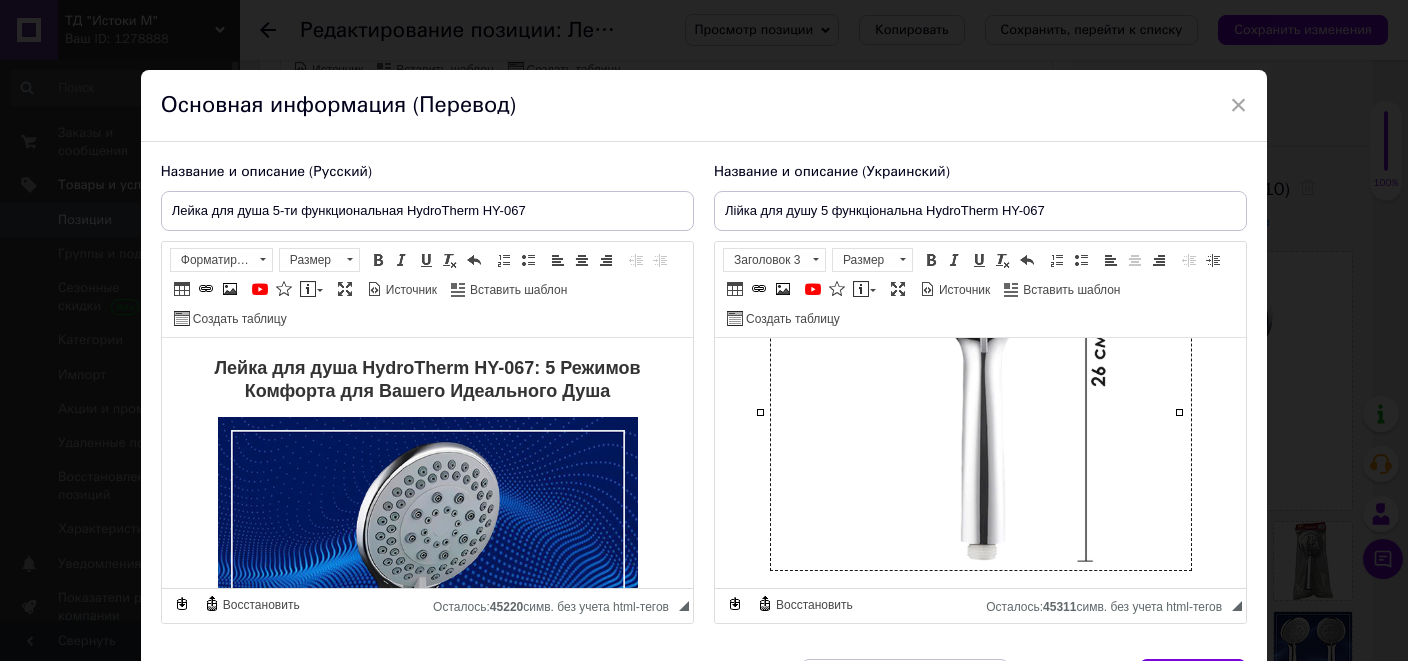 click at bounding box center [980, 360] 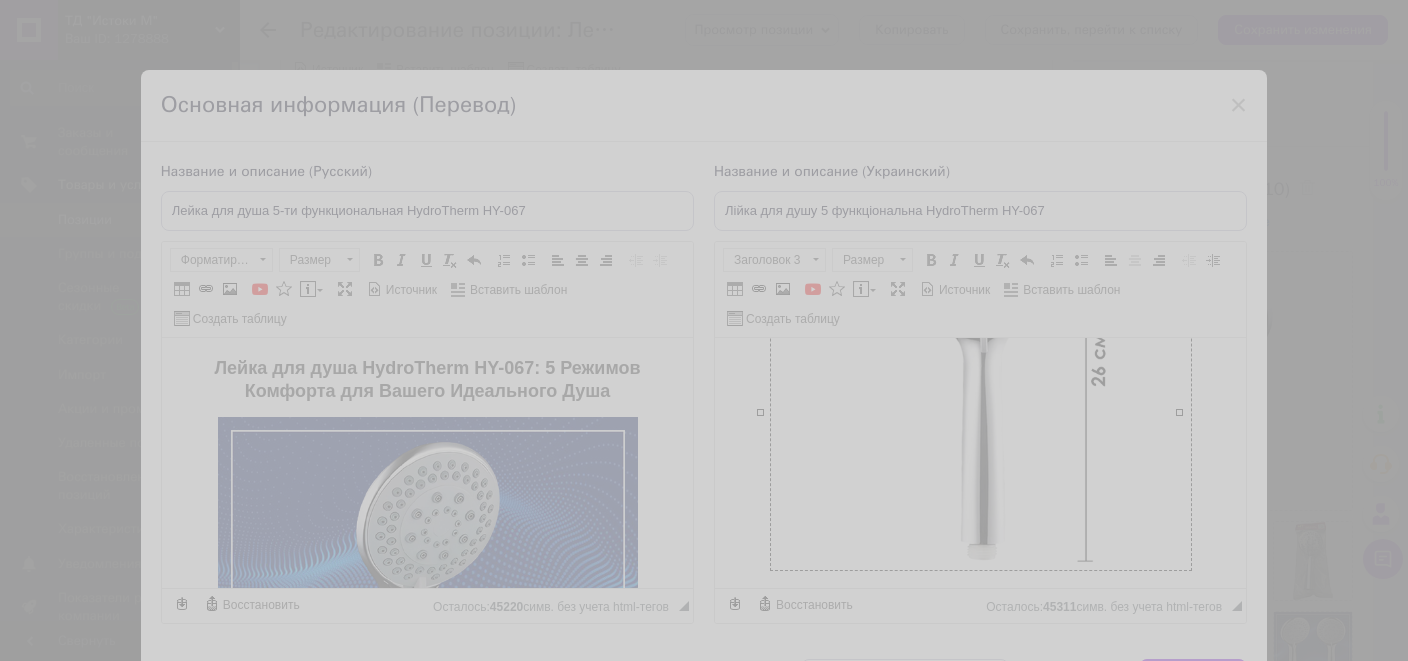 scroll, scrollTop: 38, scrollLeft: 0, axis: vertical 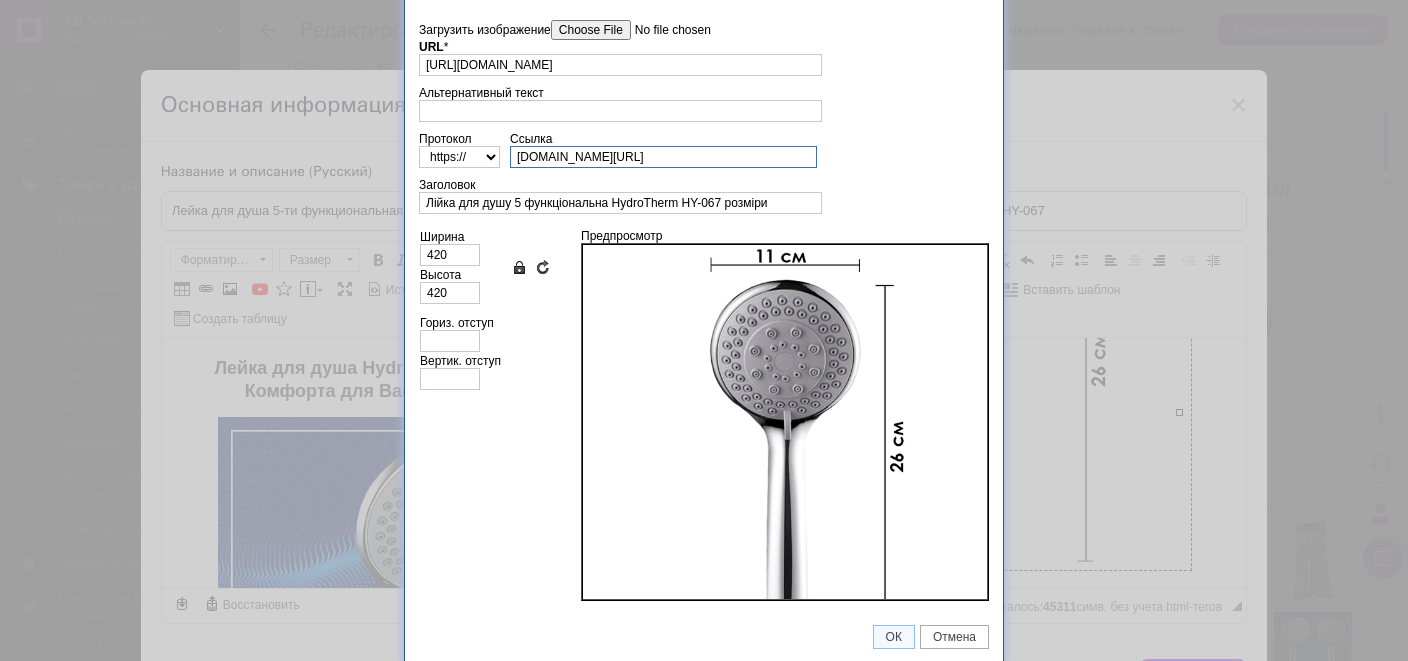 click on "[DOMAIN_NAME][URL]" at bounding box center (663, 157) 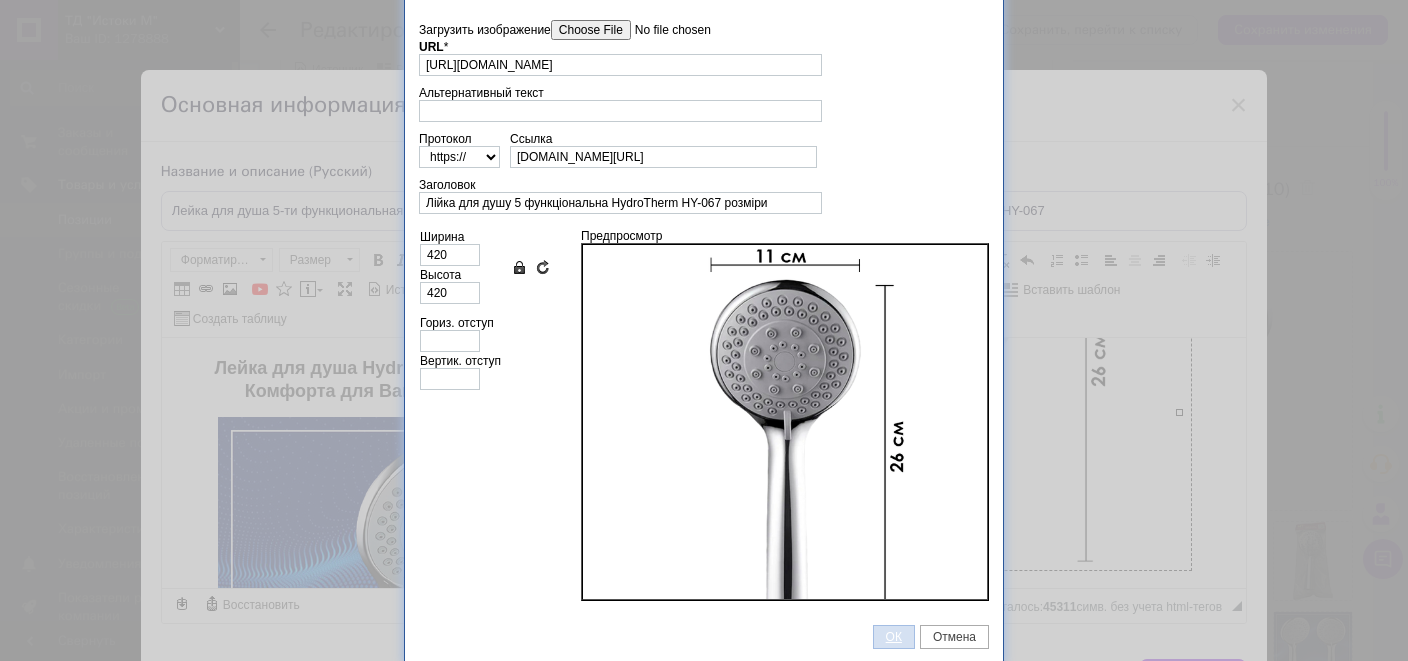 click on "ОК" at bounding box center [894, 637] 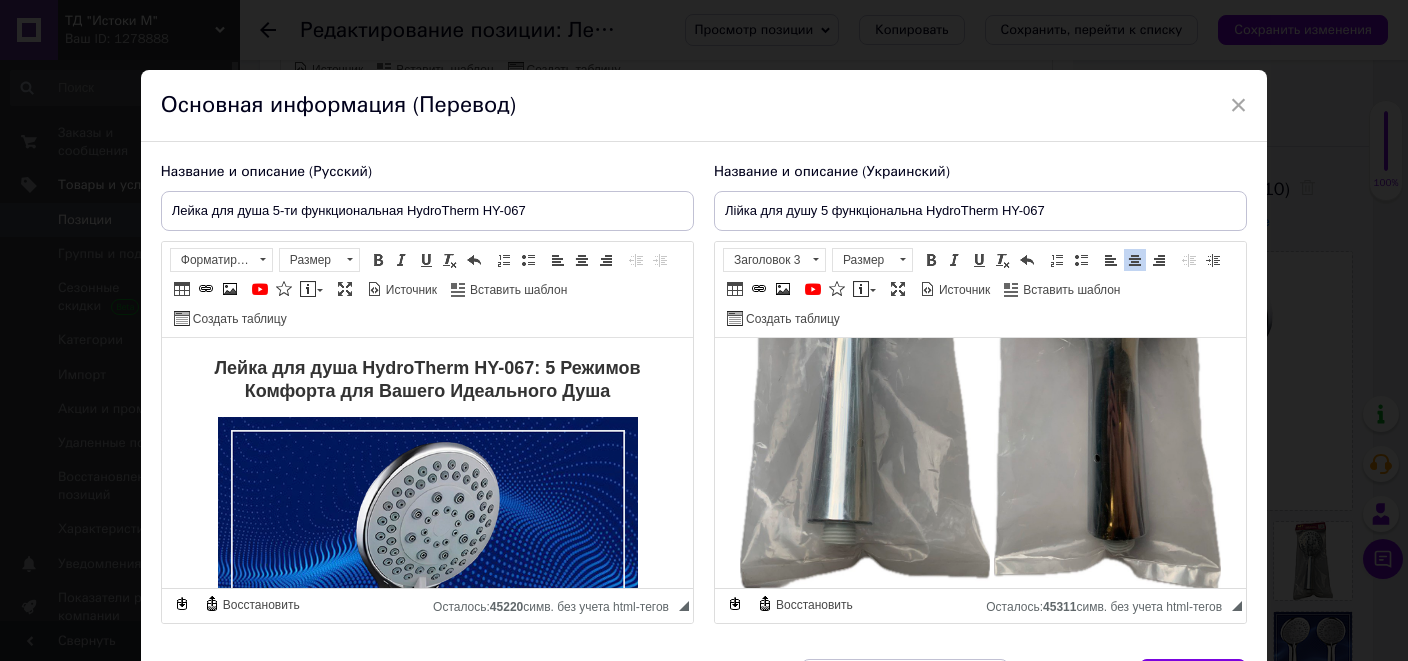 scroll, scrollTop: 3521, scrollLeft: 0, axis: vertical 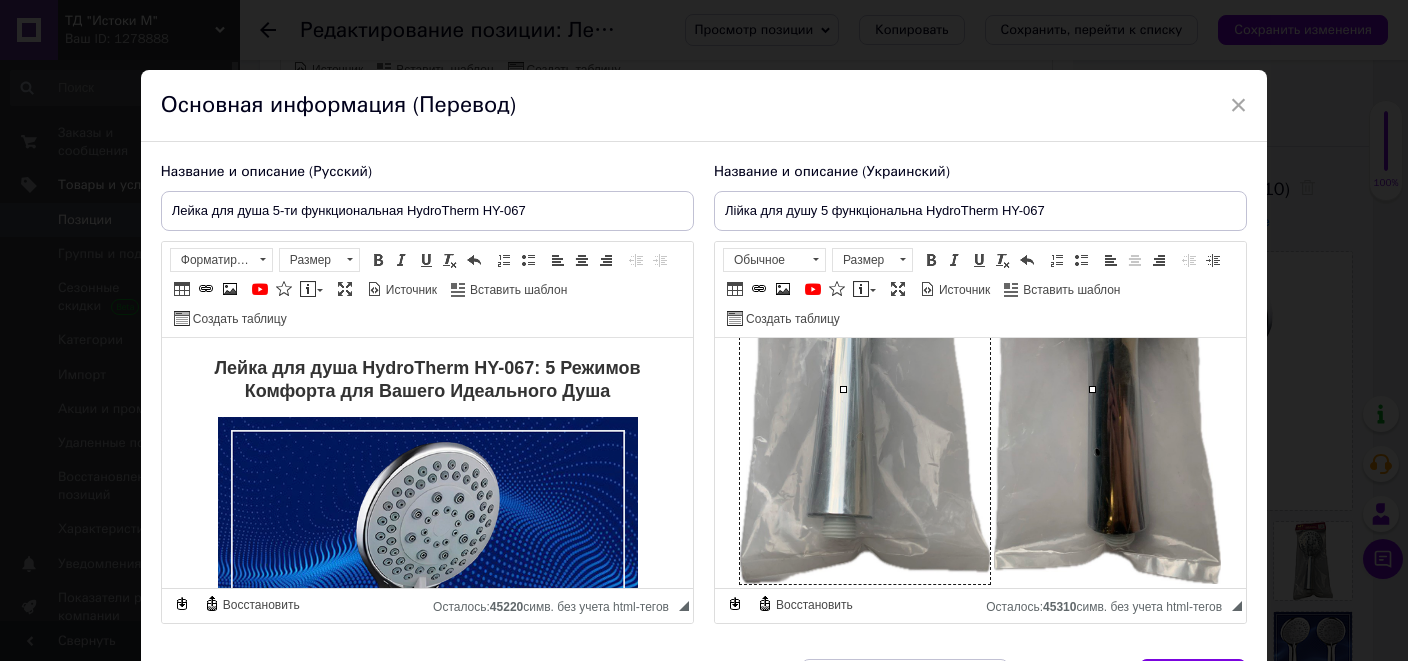 click at bounding box center [864, 341] 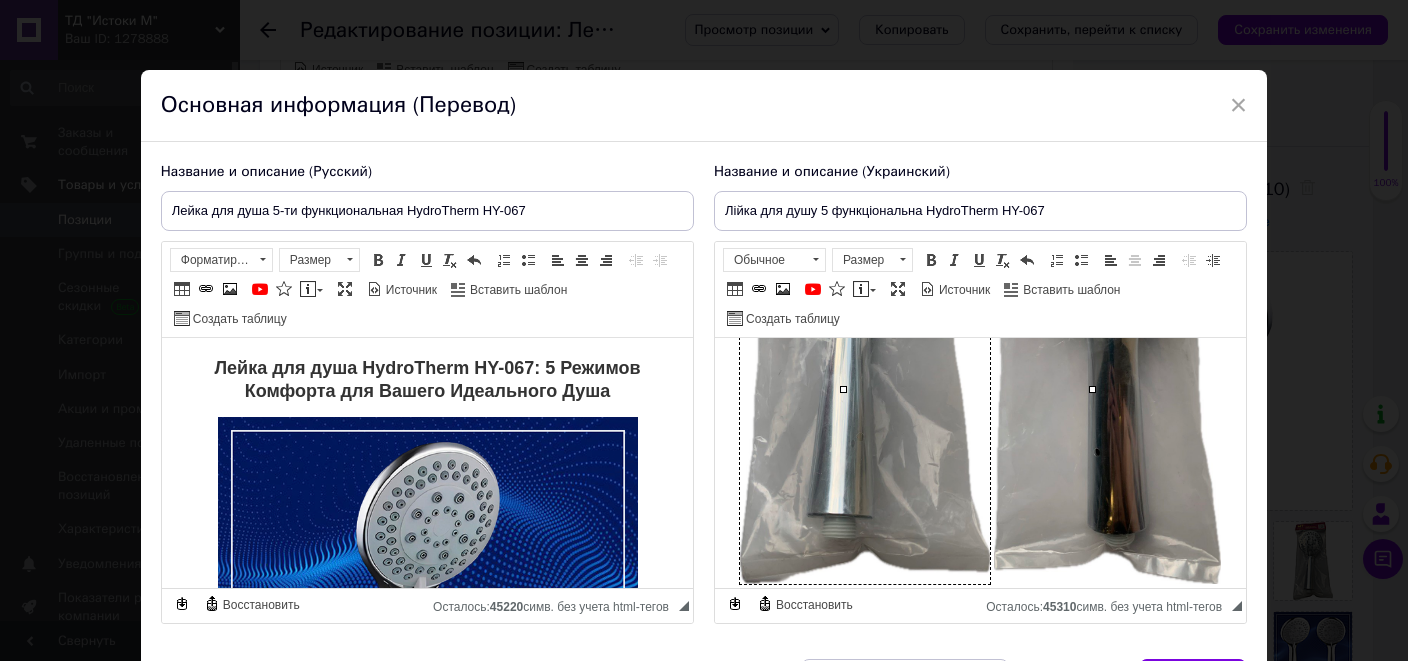scroll, scrollTop: 38, scrollLeft: 0, axis: vertical 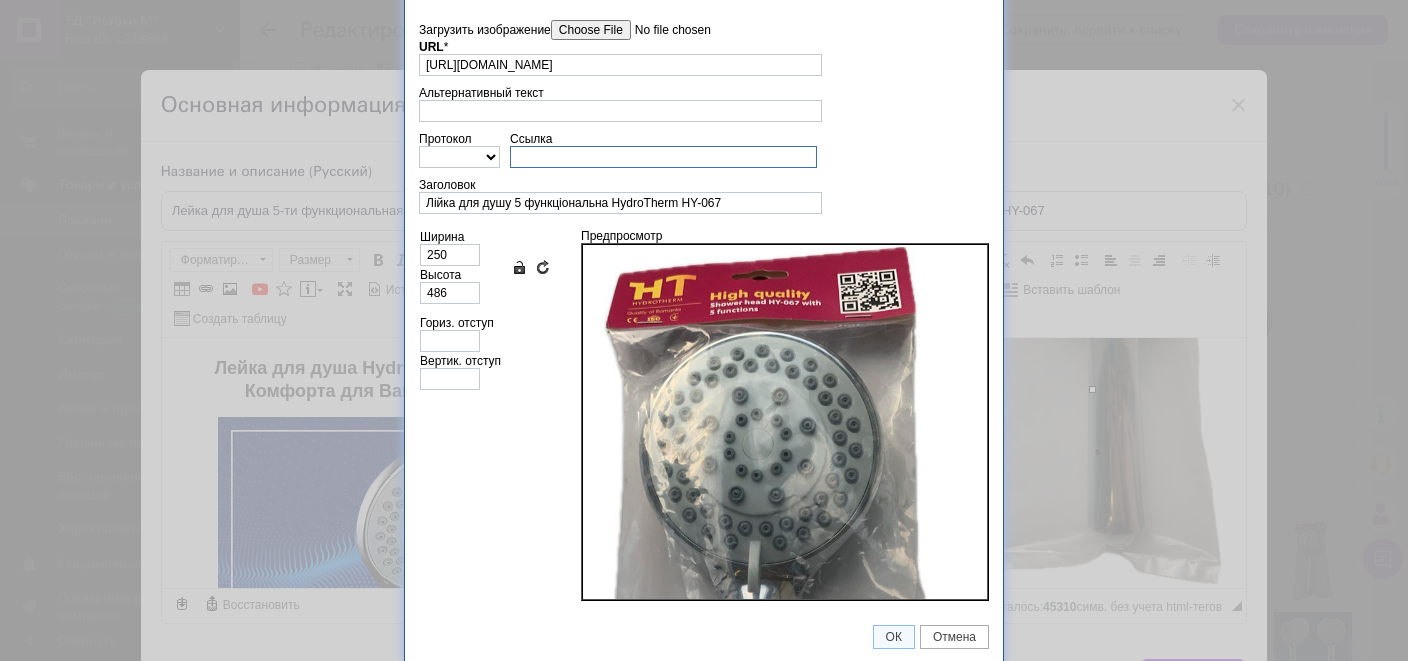 click on "Ссылка" at bounding box center [663, 157] 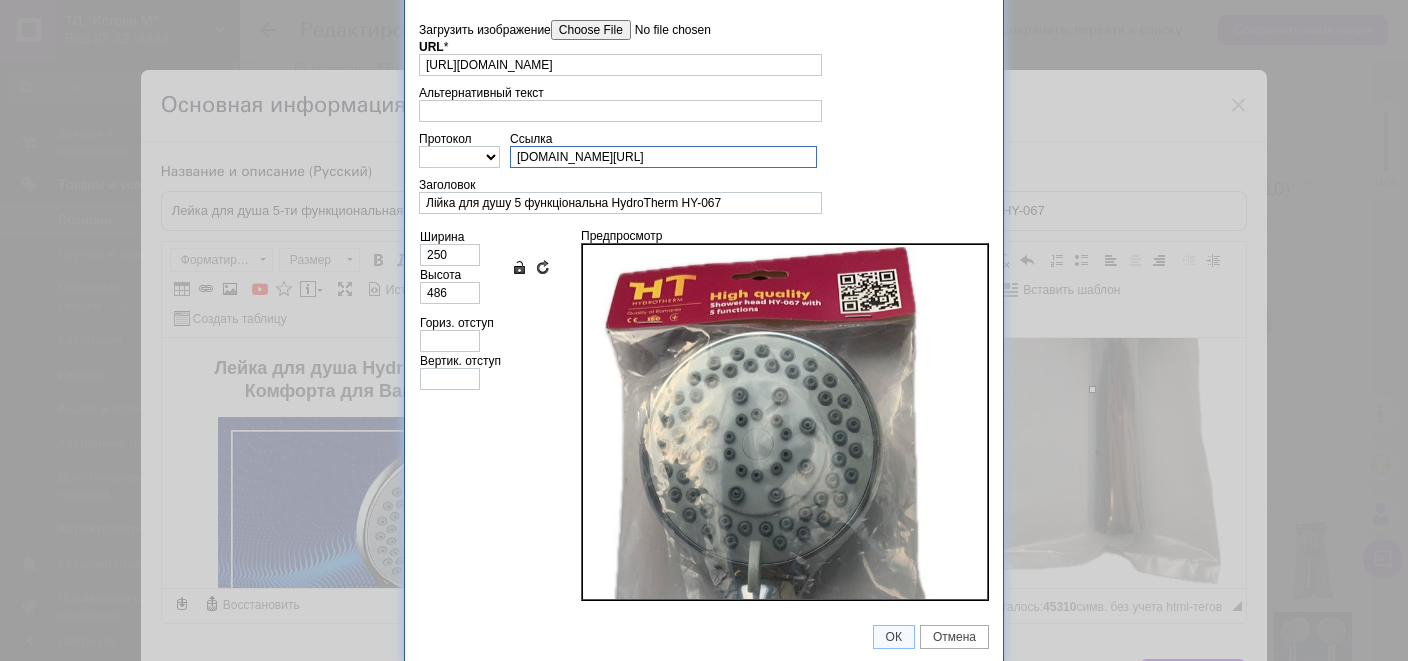 scroll, scrollTop: 0, scrollLeft: 1, axis: horizontal 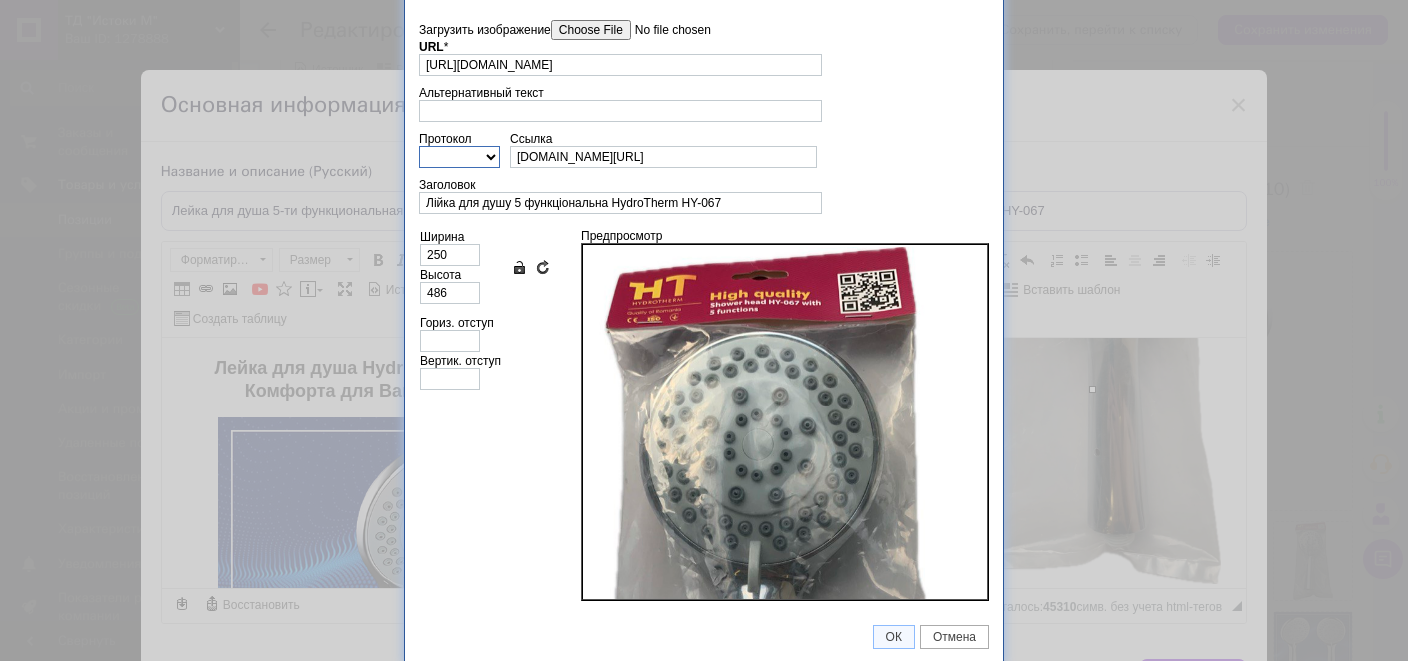 click on "http://  https://  ftp://  news://  <другой>" at bounding box center (459, 157) 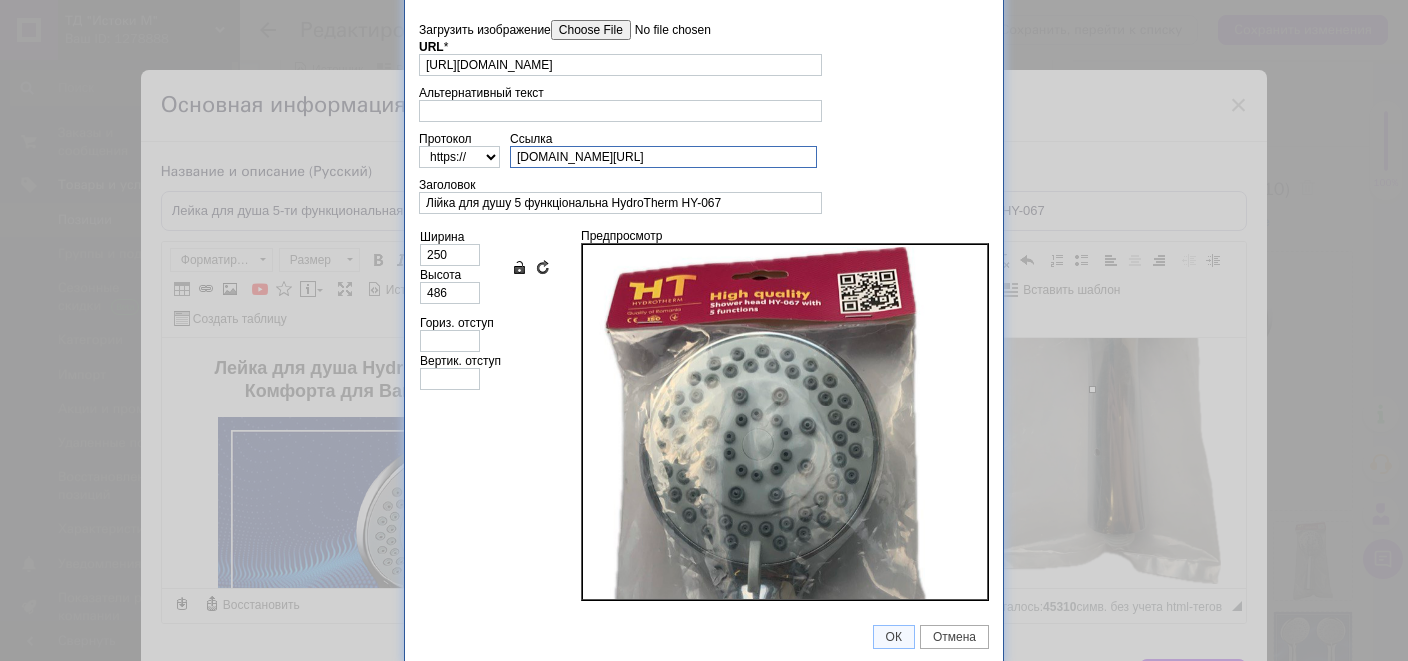 click on "[DOMAIN_NAME][URL]" at bounding box center [663, 157] 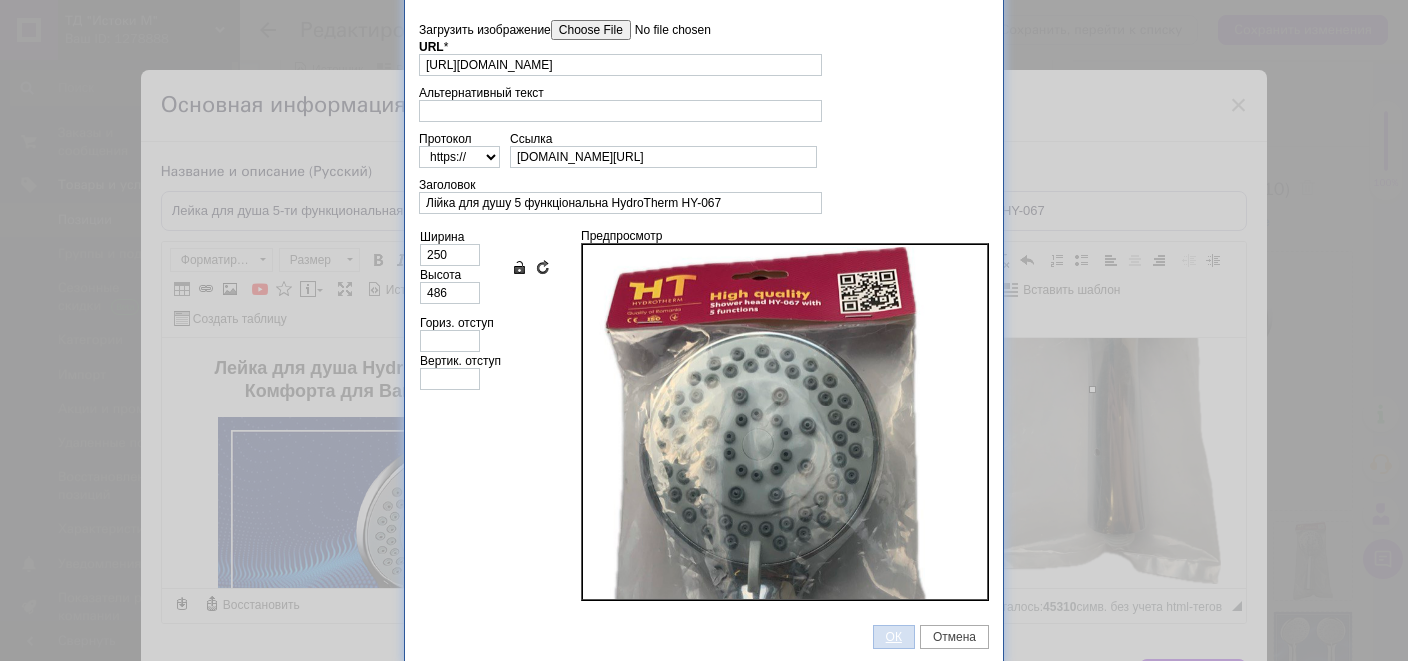 click on "ОК" at bounding box center (894, 637) 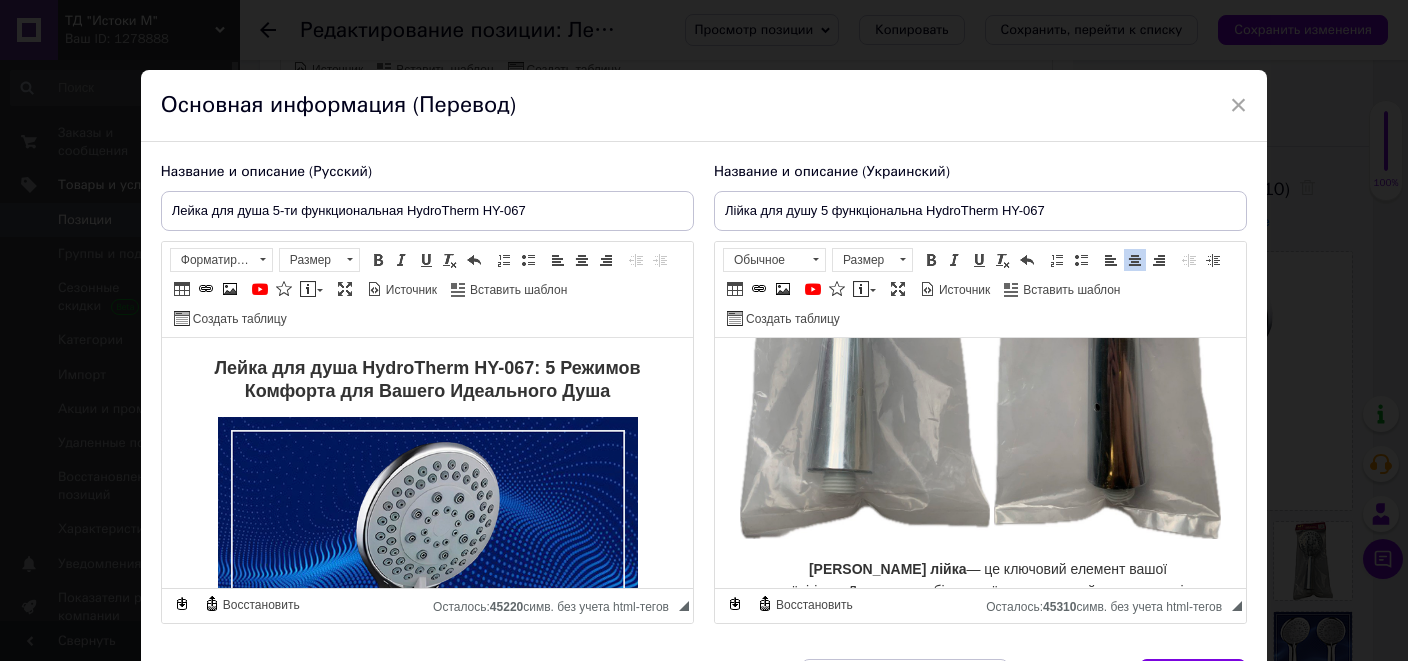 scroll, scrollTop: 1, scrollLeft: 0, axis: vertical 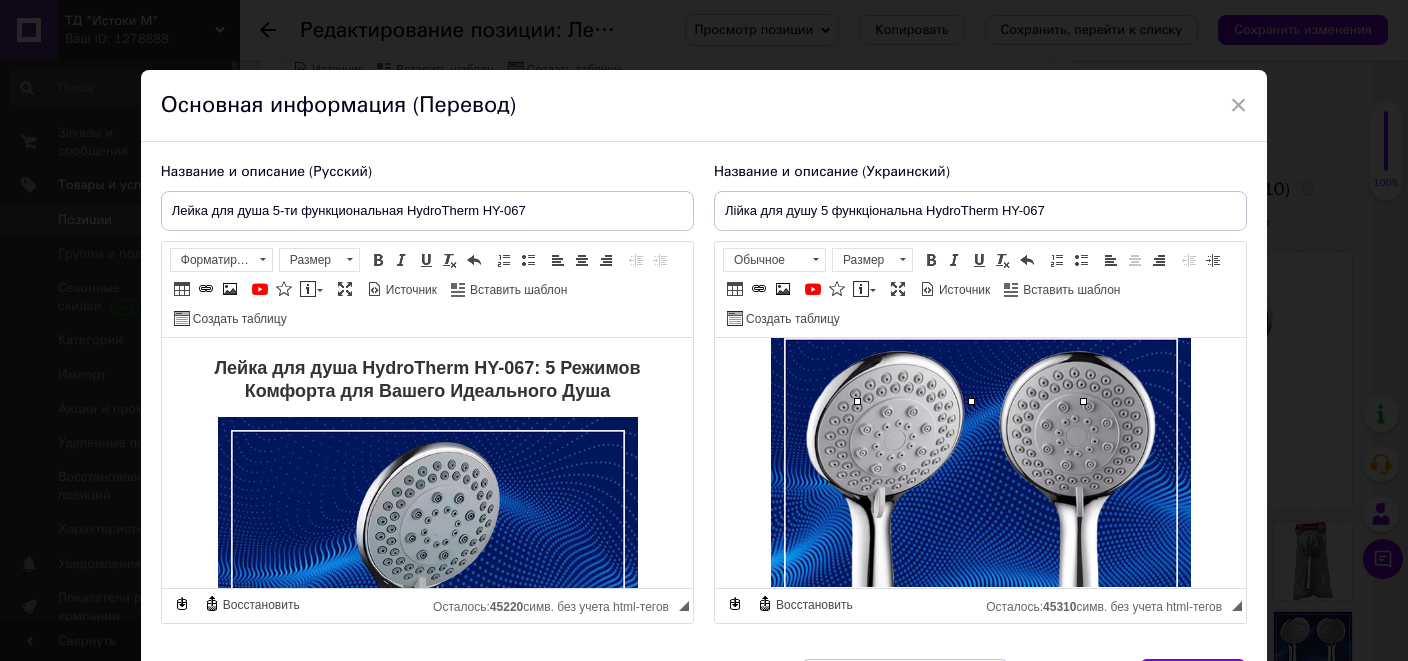click at bounding box center [1106, -381] 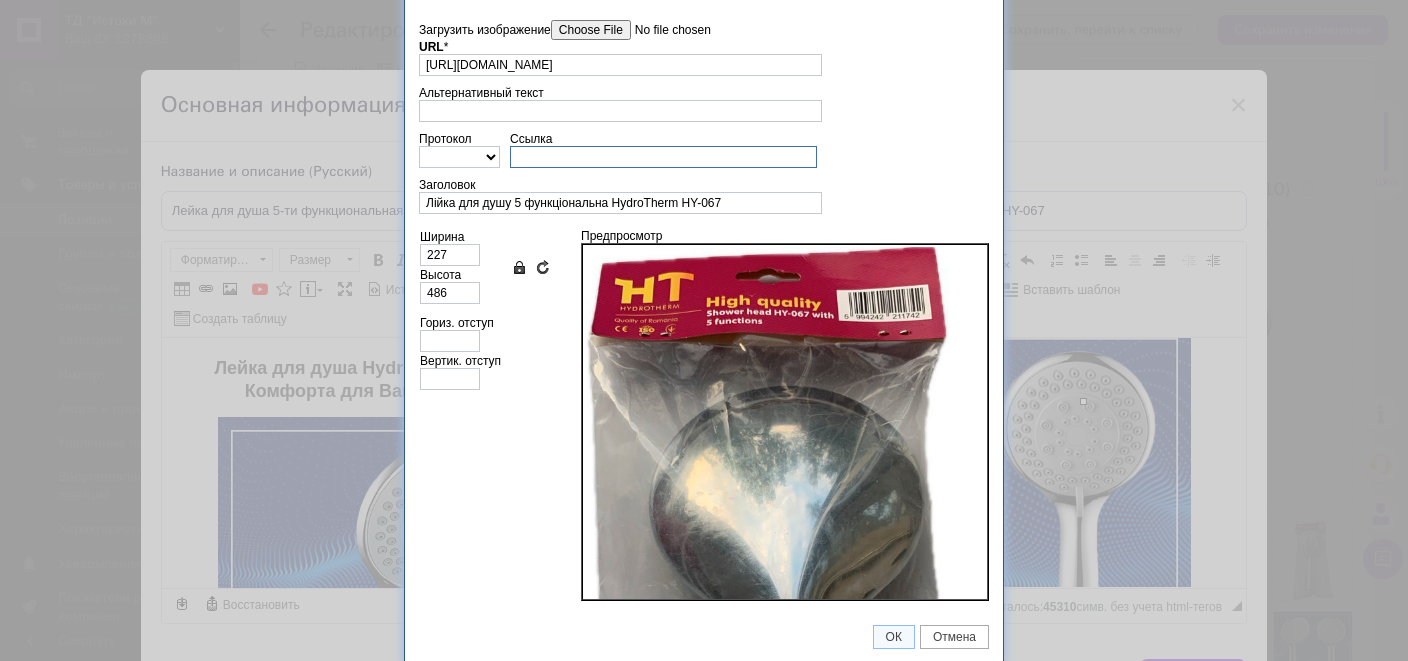 click on "Ссылка" at bounding box center [663, 157] 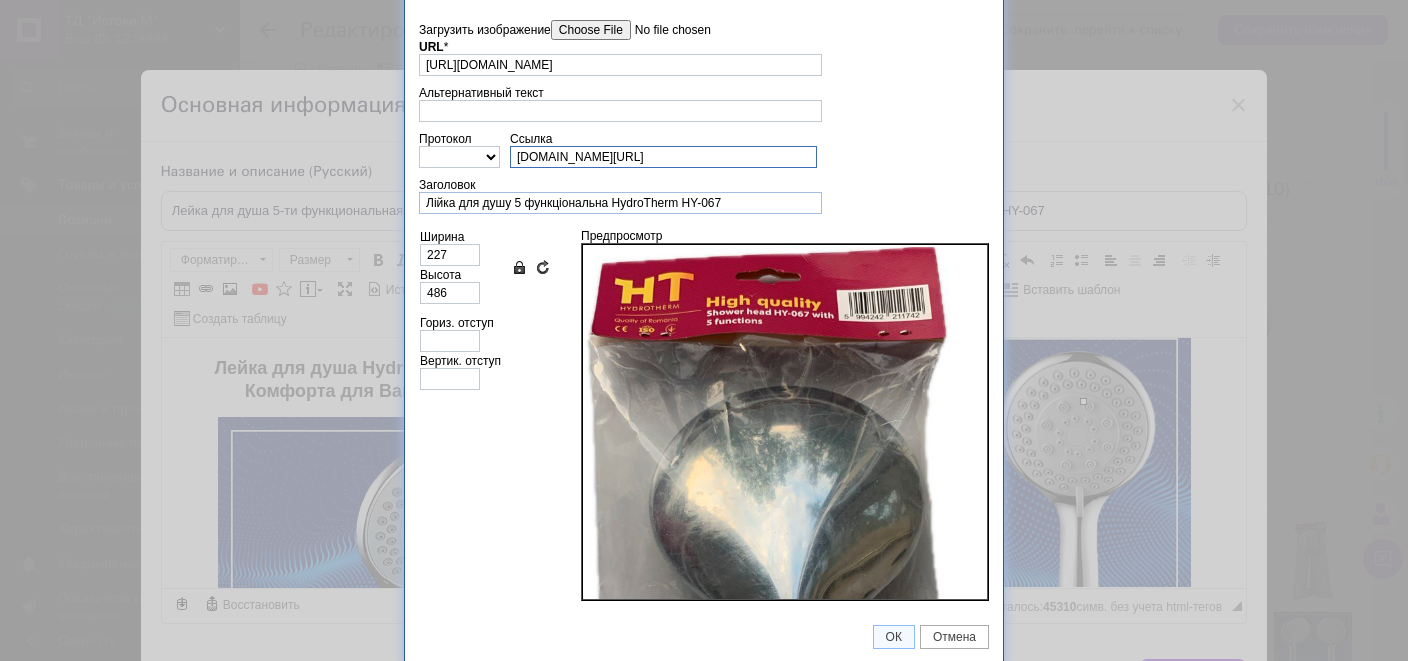 scroll, scrollTop: 0, scrollLeft: 1, axis: horizontal 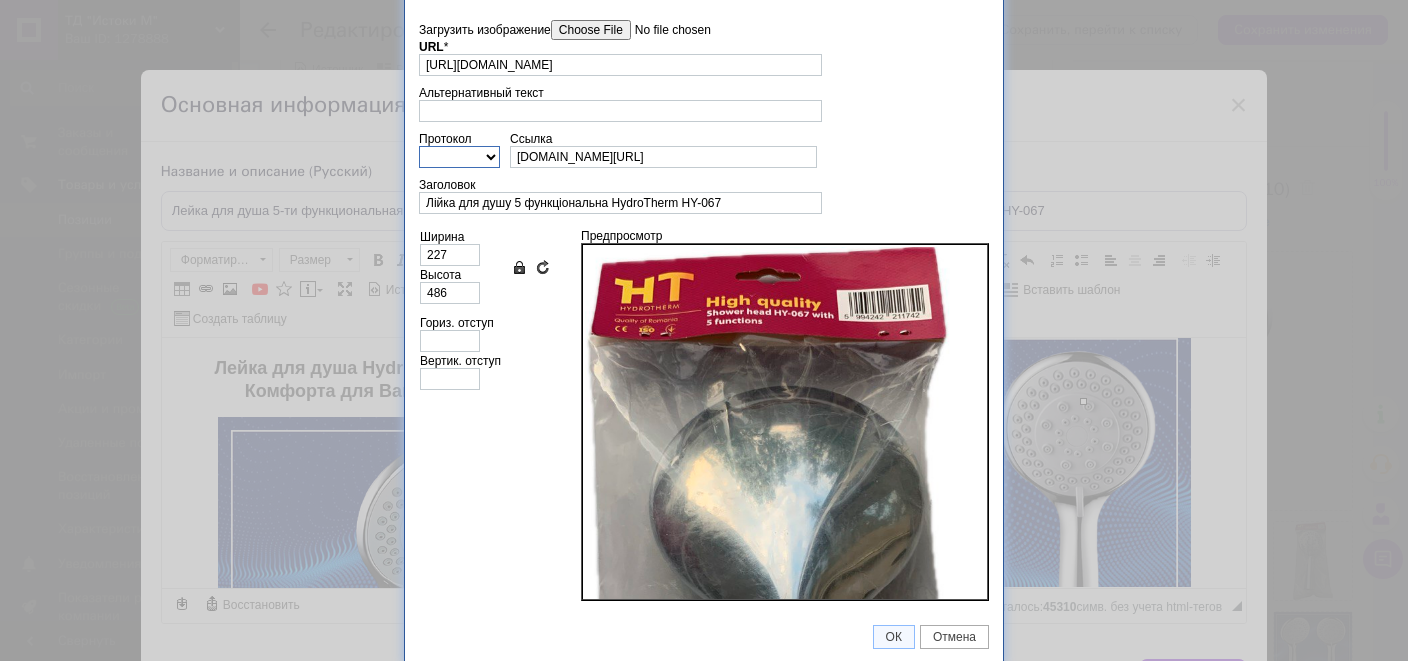 click on "http://  https://  ftp://  news://  <другой>" at bounding box center (459, 157) 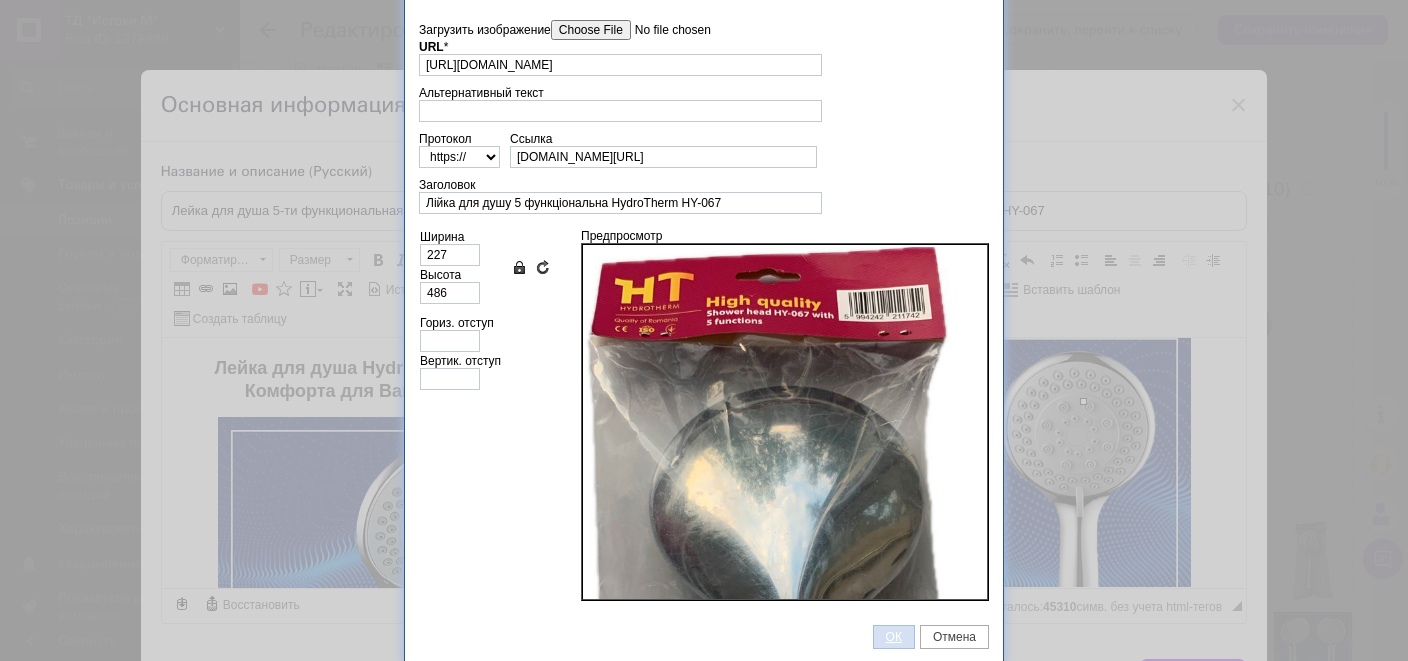 click on "ОК" at bounding box center (894, 637) 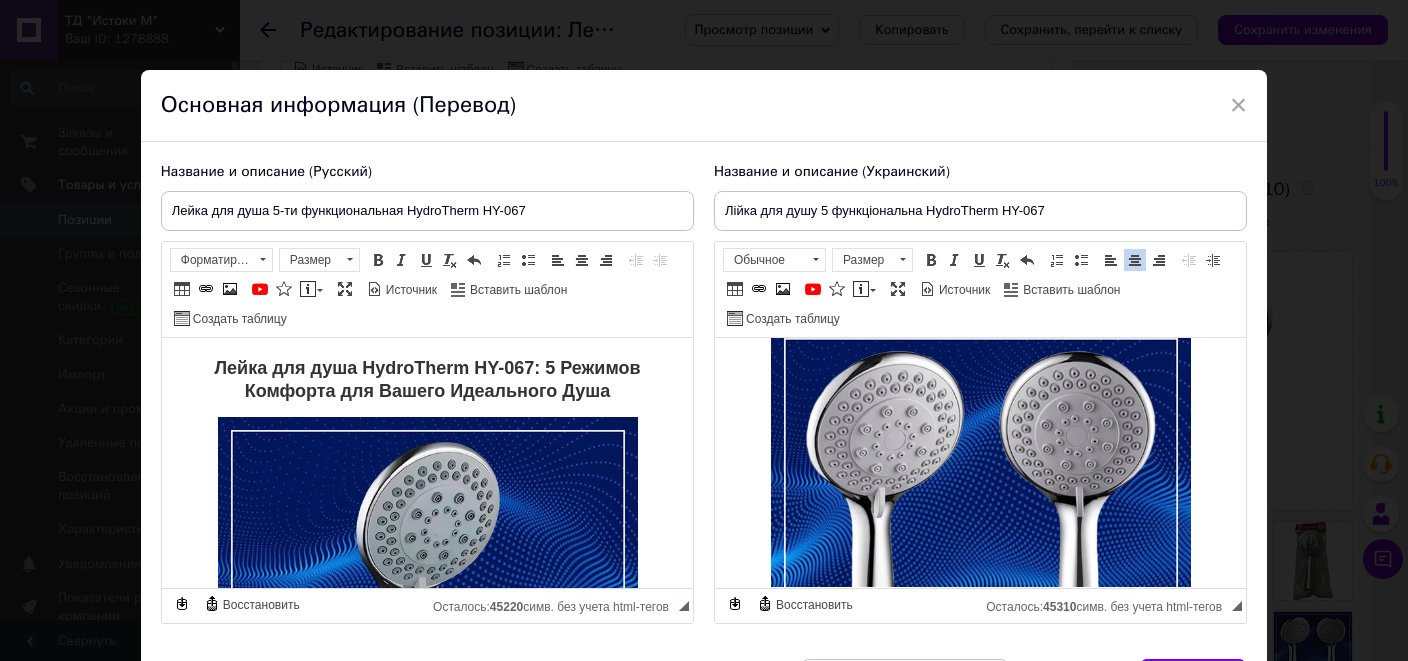 scroll, scrollTop: 0, scrollLeft: 0, axis: both 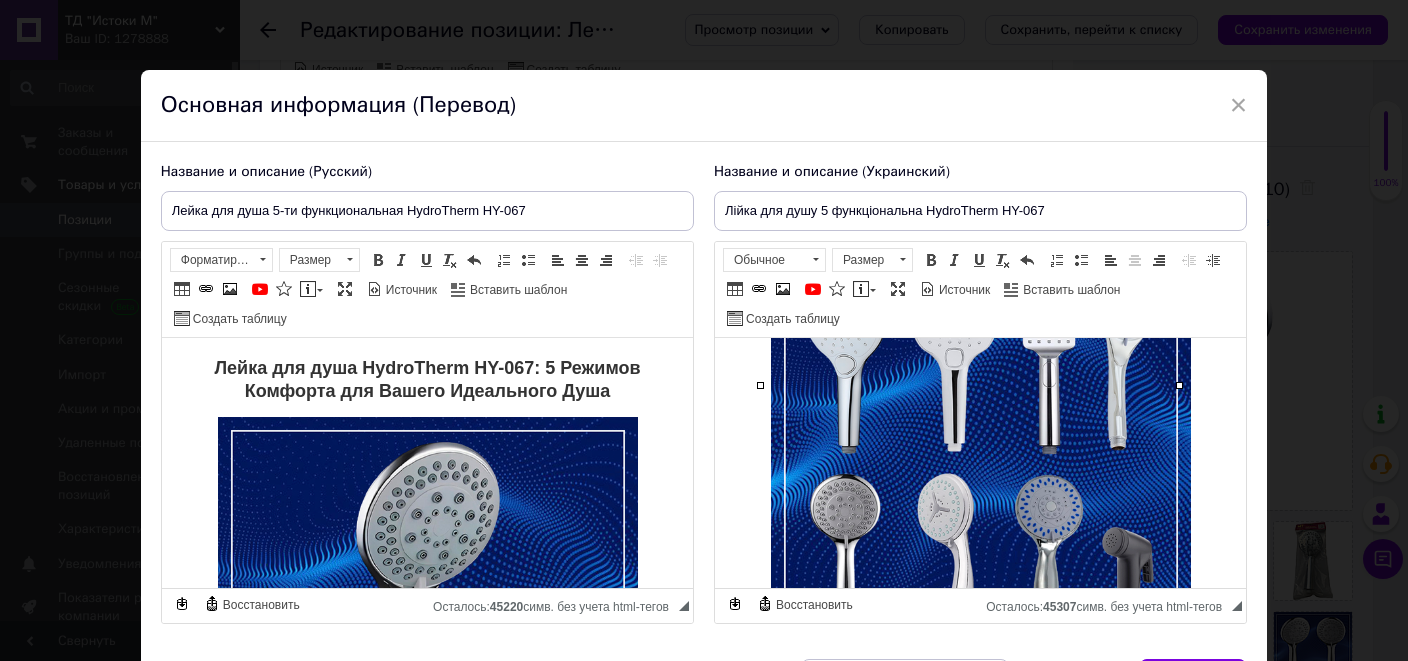 click at bounding box center (980, -150) 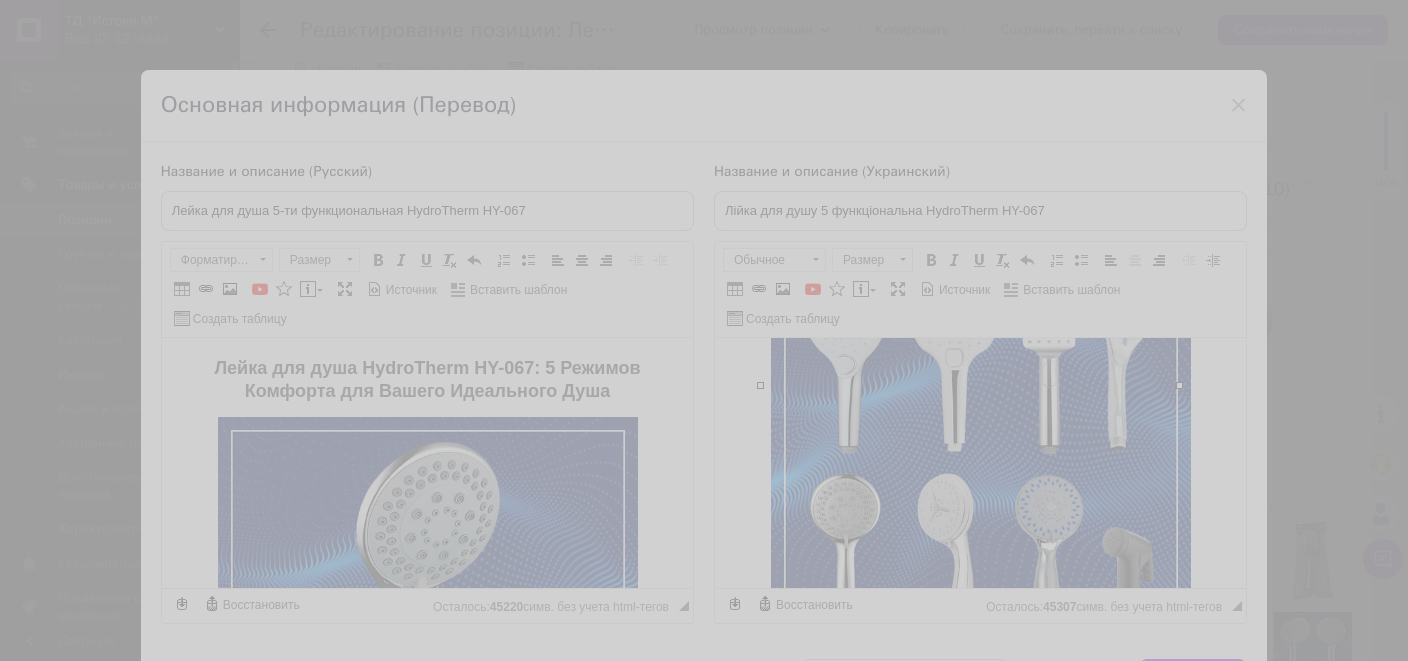 scroll, scrollTop: 38, scrollLeft: 0, axis: vertical 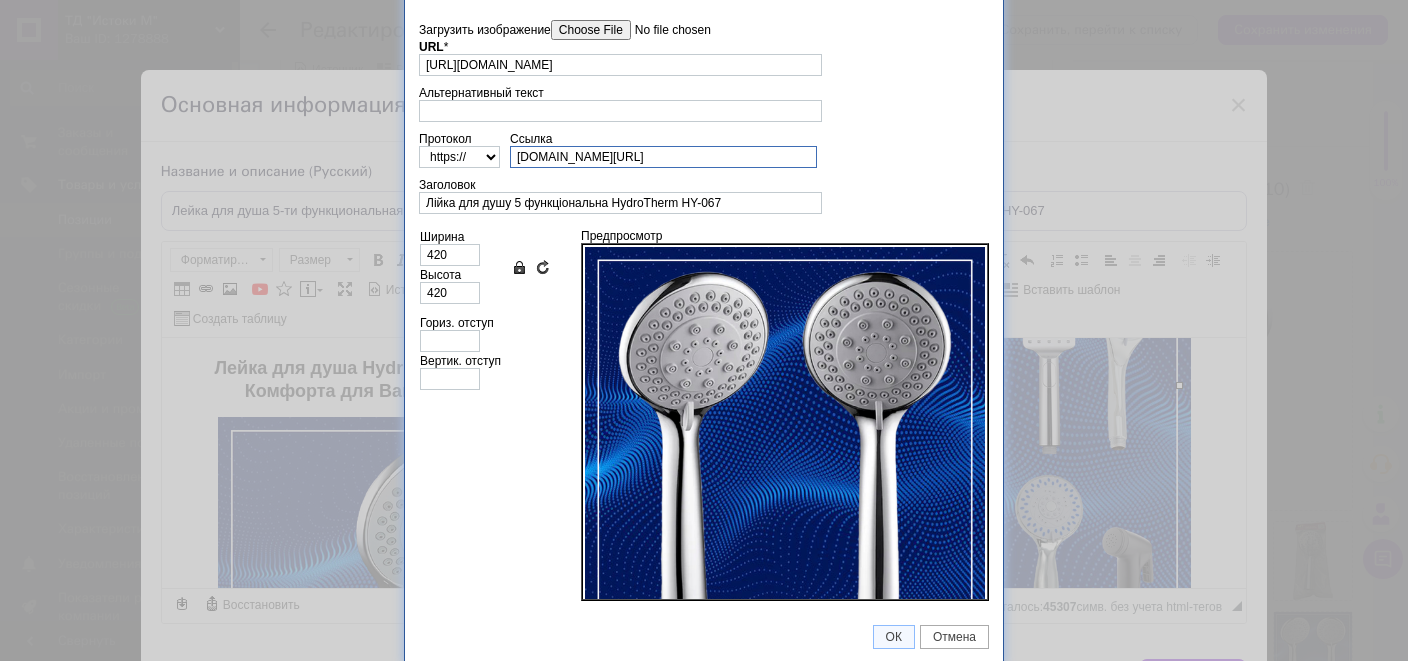 click on "[DOMAIN_NAME][URL]" at bounding box center (663, 157) 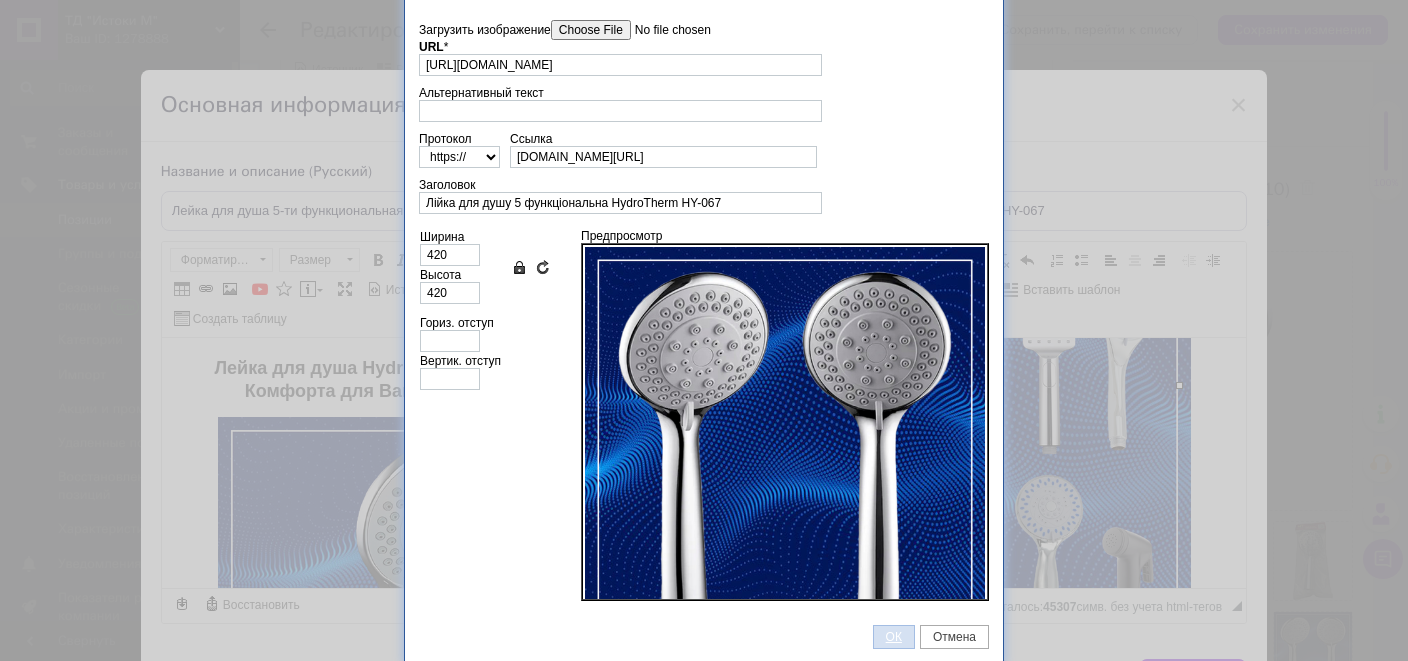 click on "ОК" at bounding box center [894, 637] 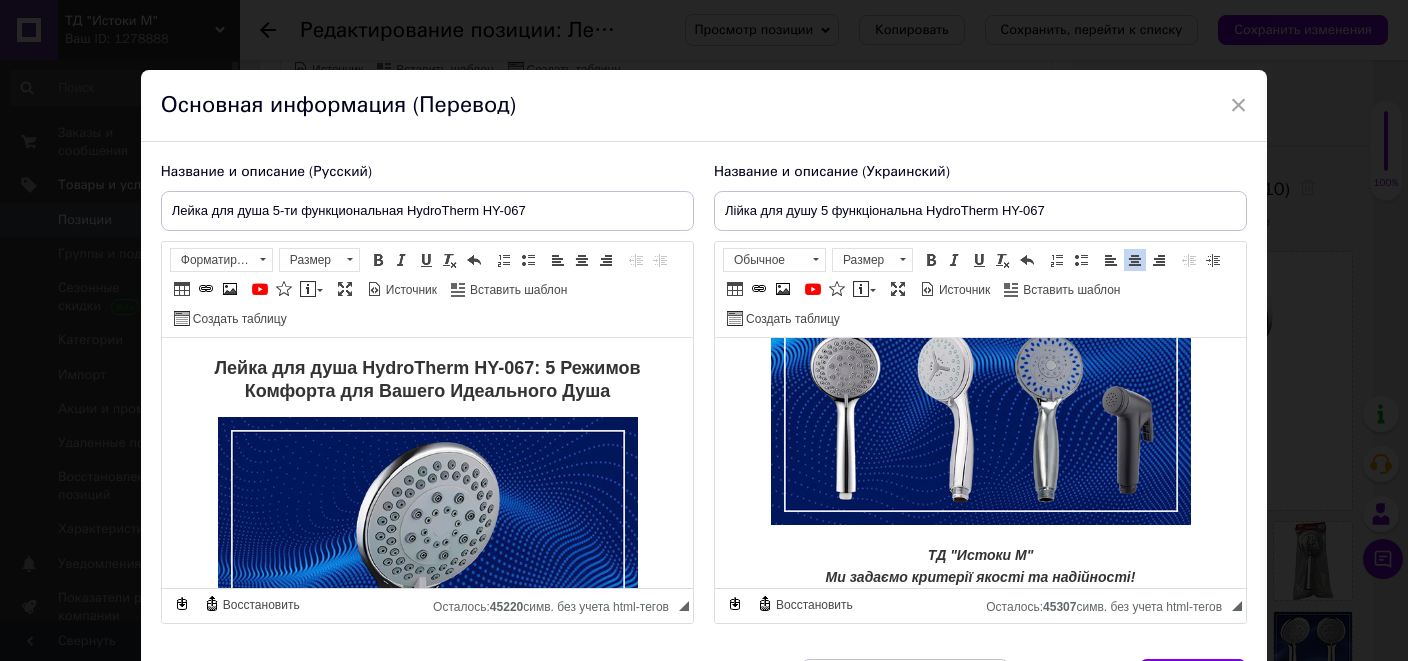 scroll, scrollTop: 5388, scrollLeft: 0, axis: vertical 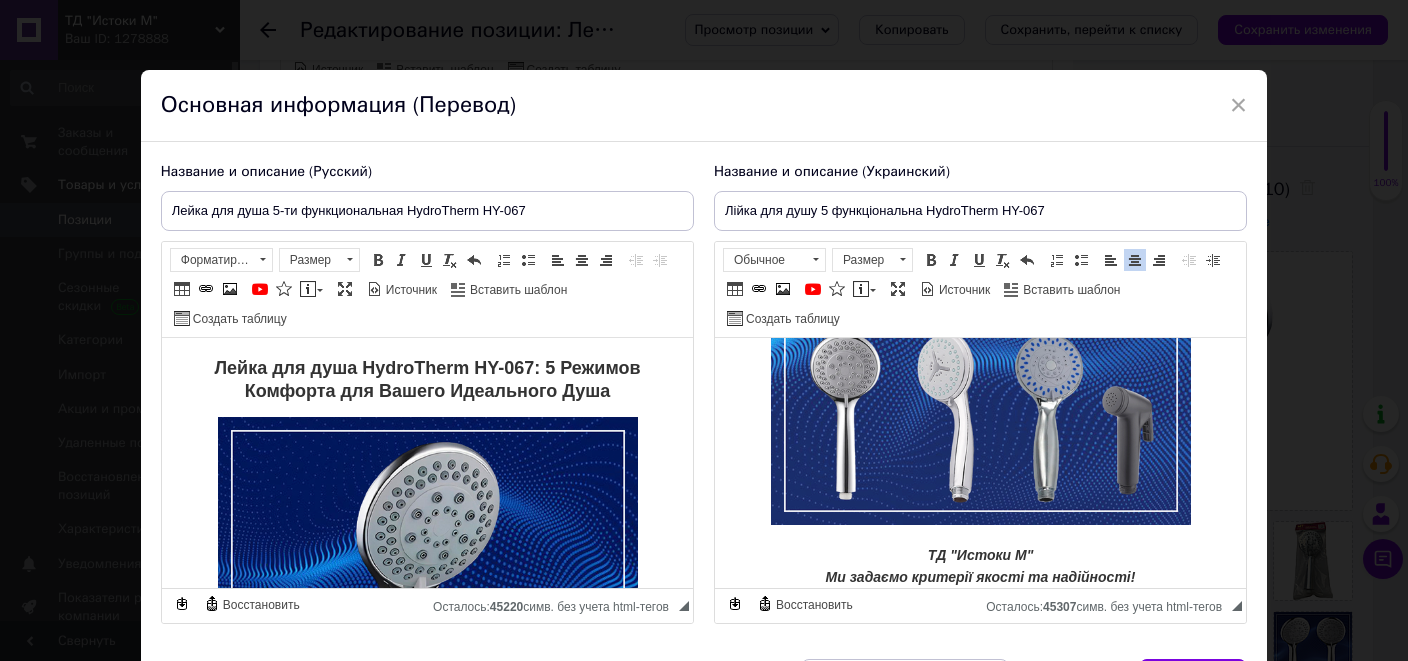 click at bounding box center [980, 315] 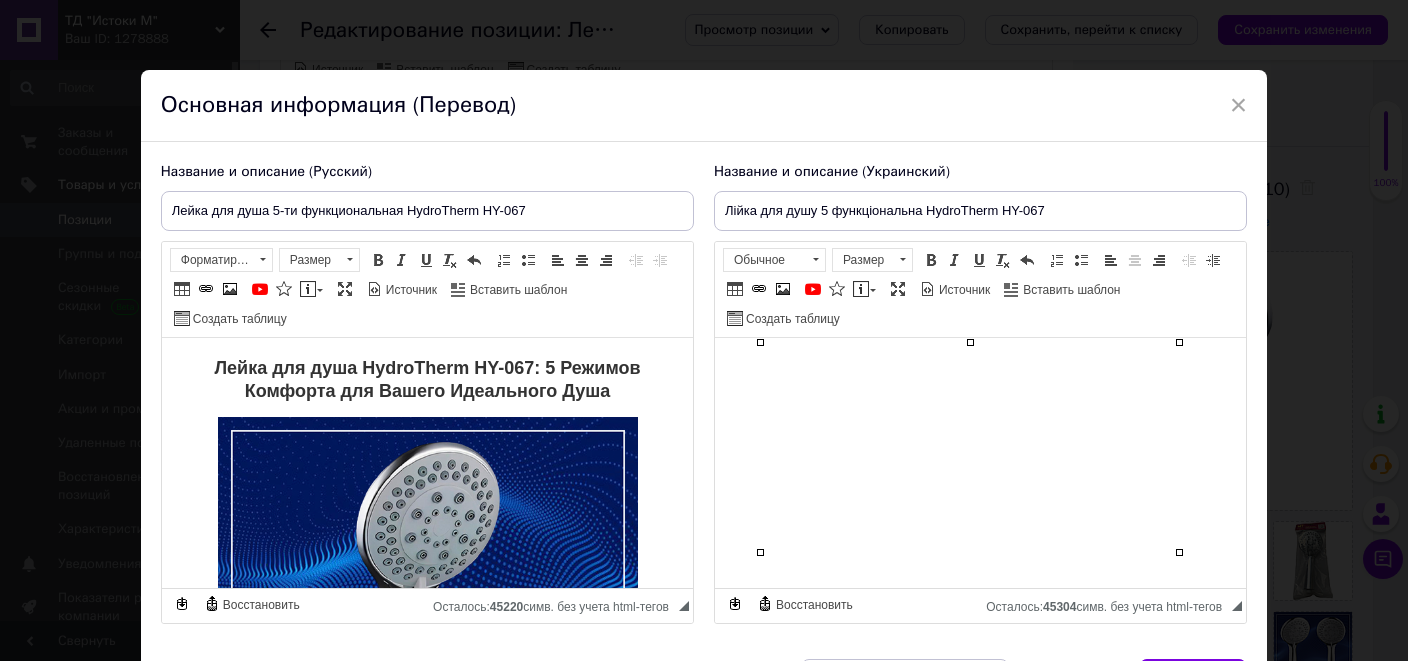 click at bounding box center (980, -4) 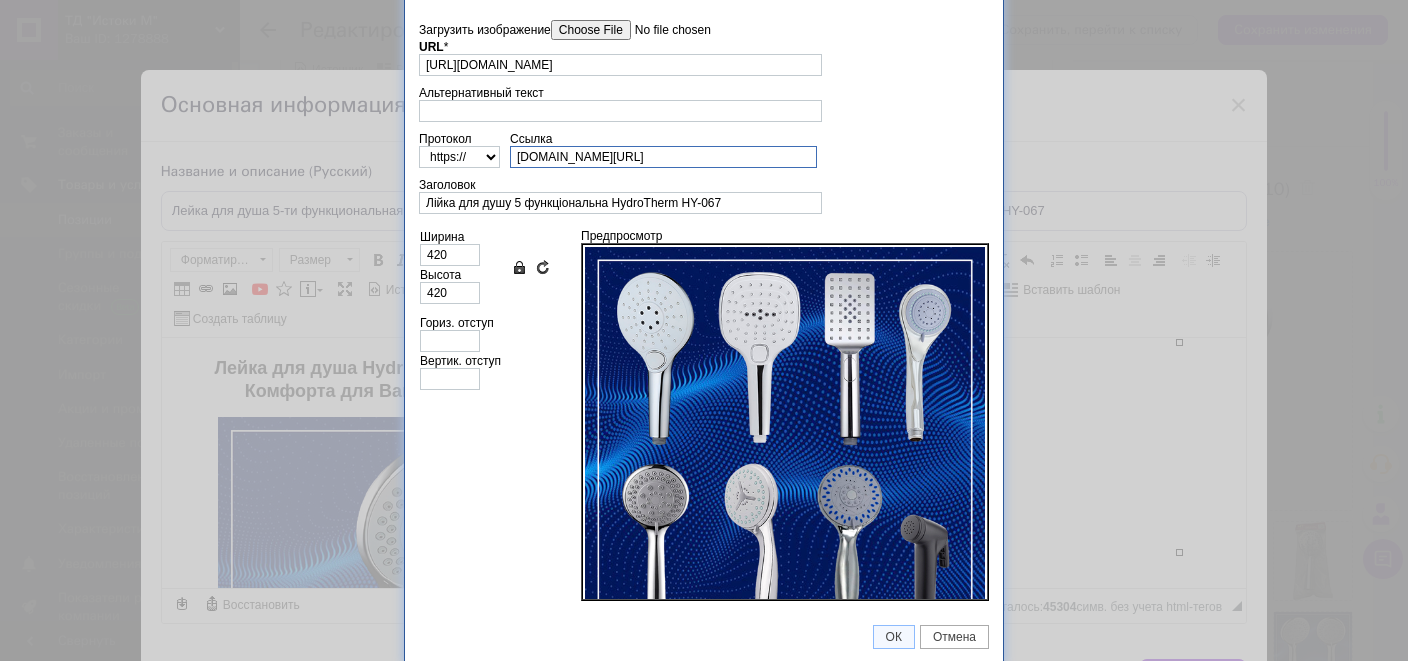 click on "[DOMAIN_NAME][URL]" at bounding box center (663, 157) 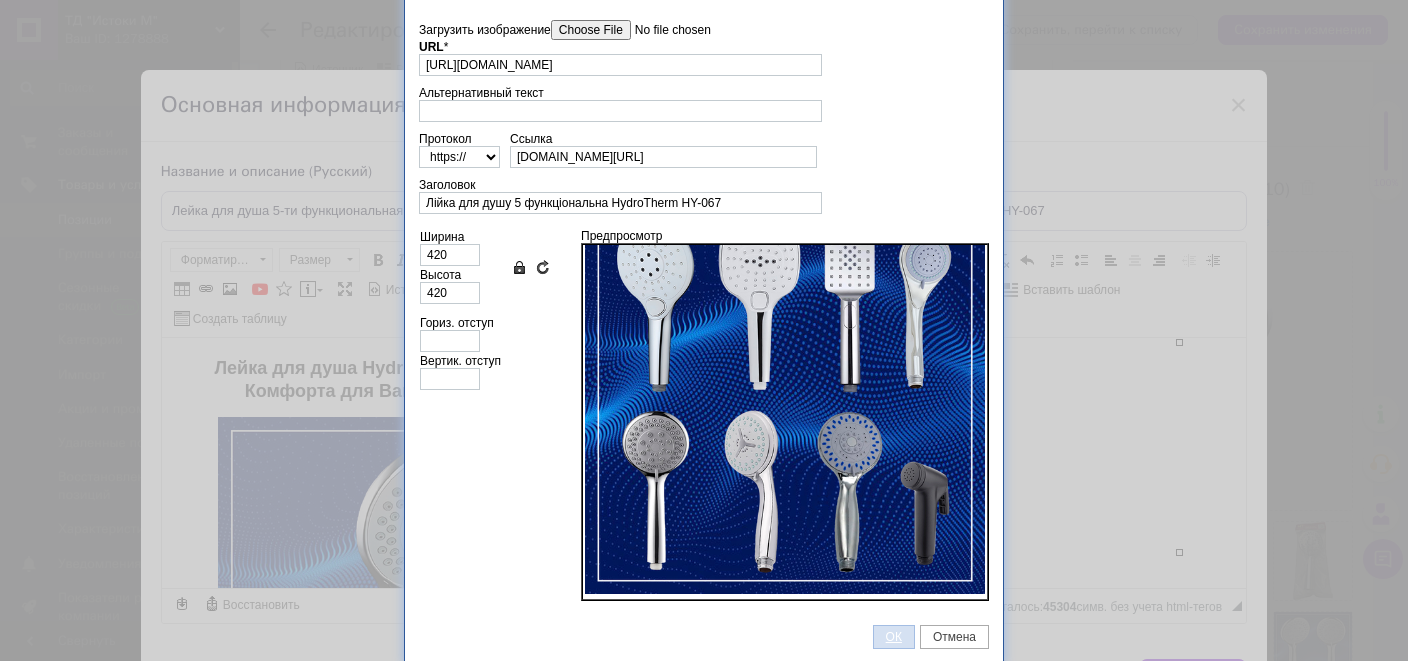 click on "ОК" at bounding box center [894, 637] 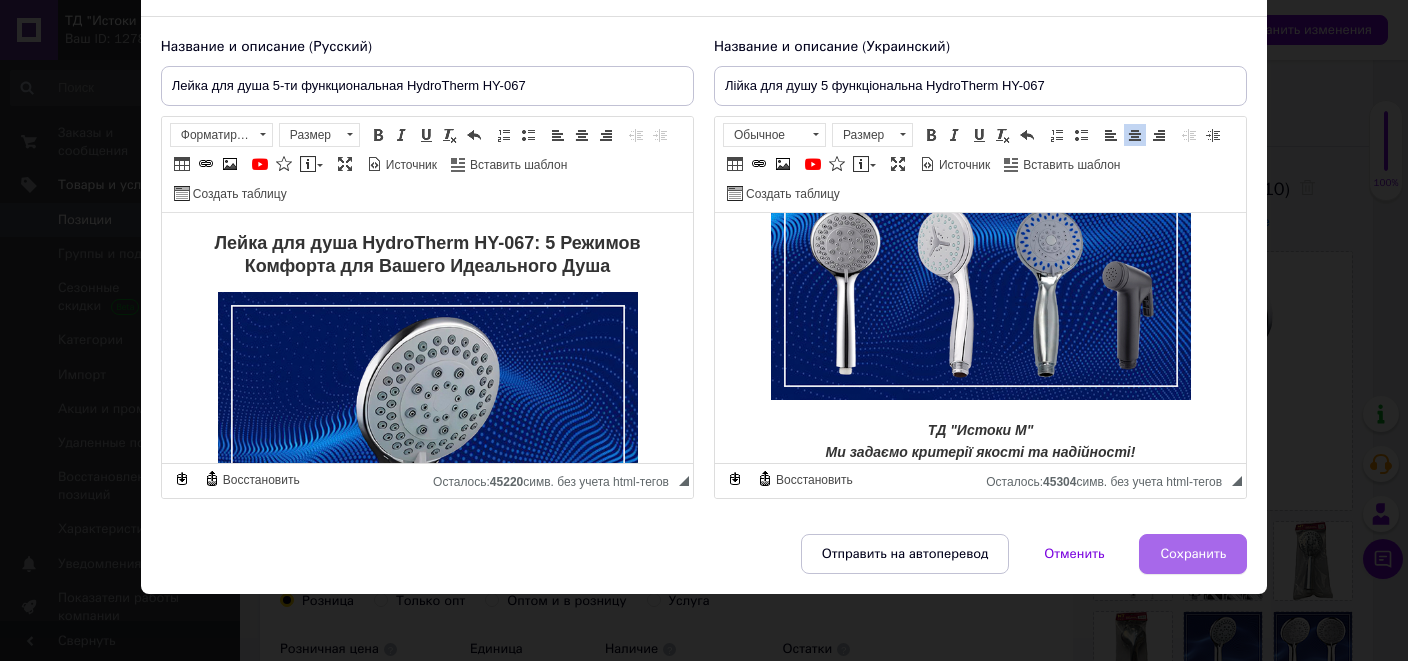 click on "Сохранить" at bounding box center [1193, 554] 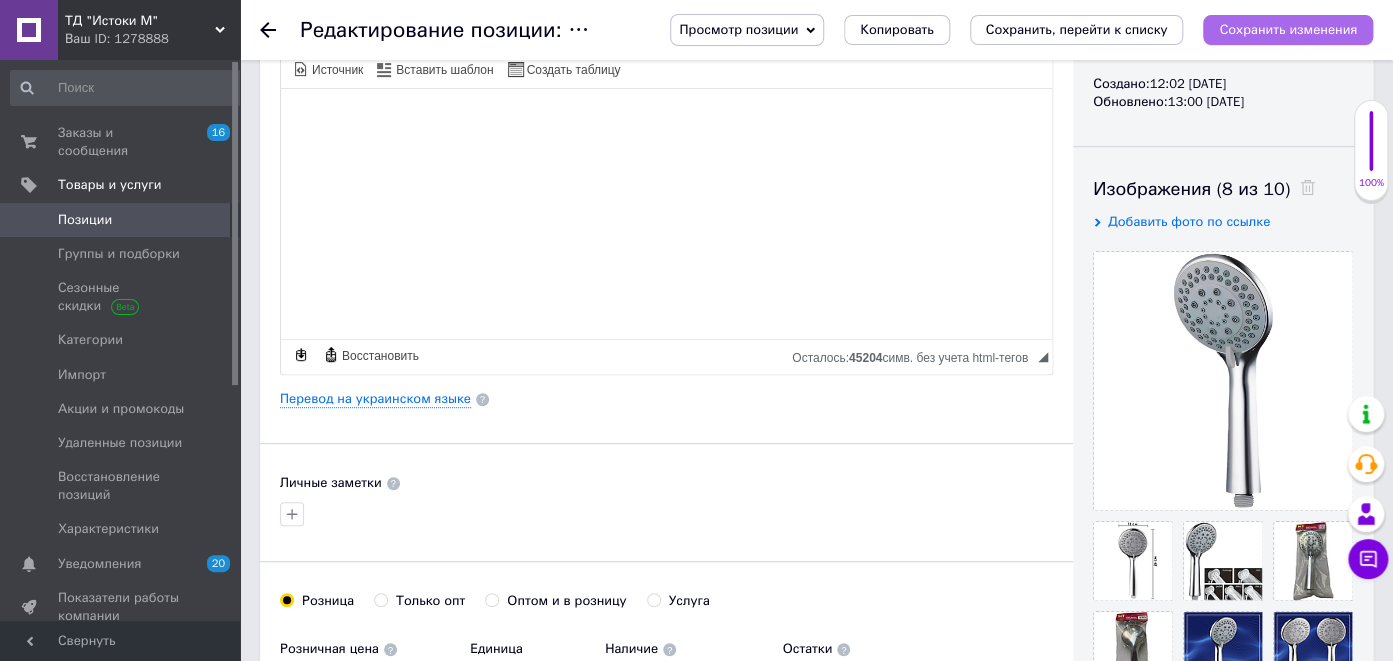 click on "Сохранить изменения" at bounding box center [1288, 29] 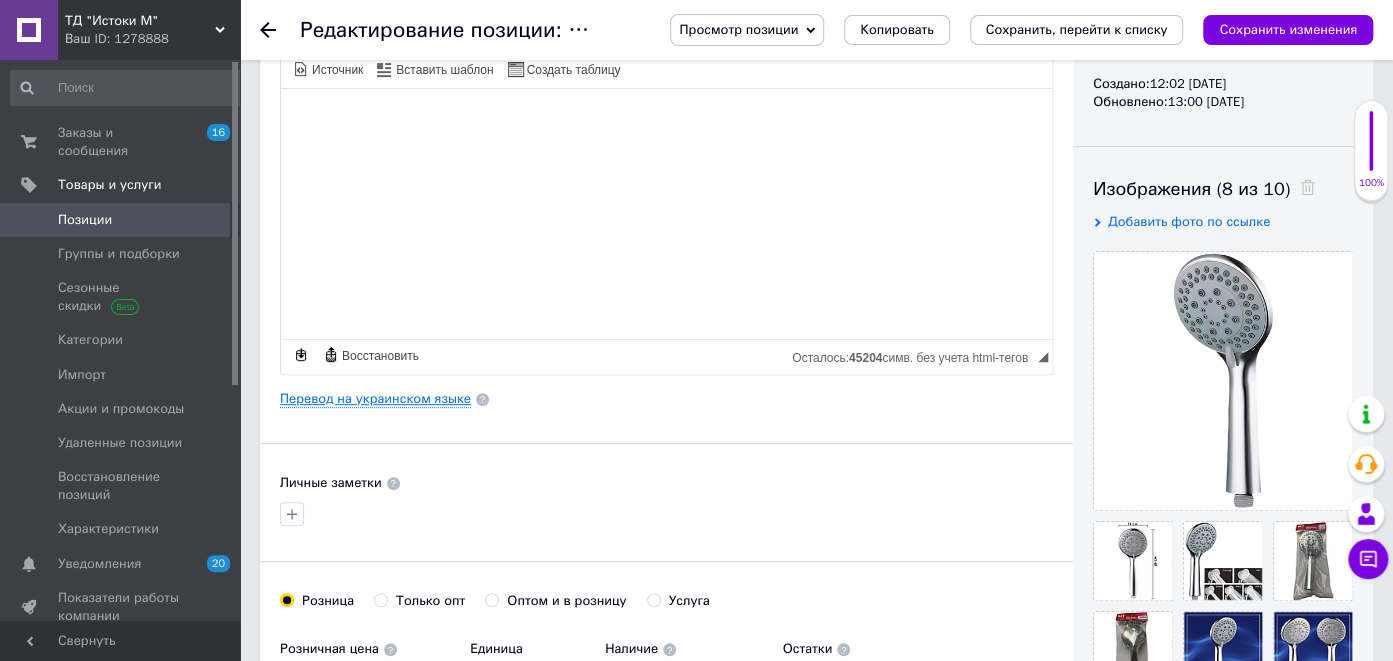 click on "Перевод на украинском языке" at bounding box center [375, 399] 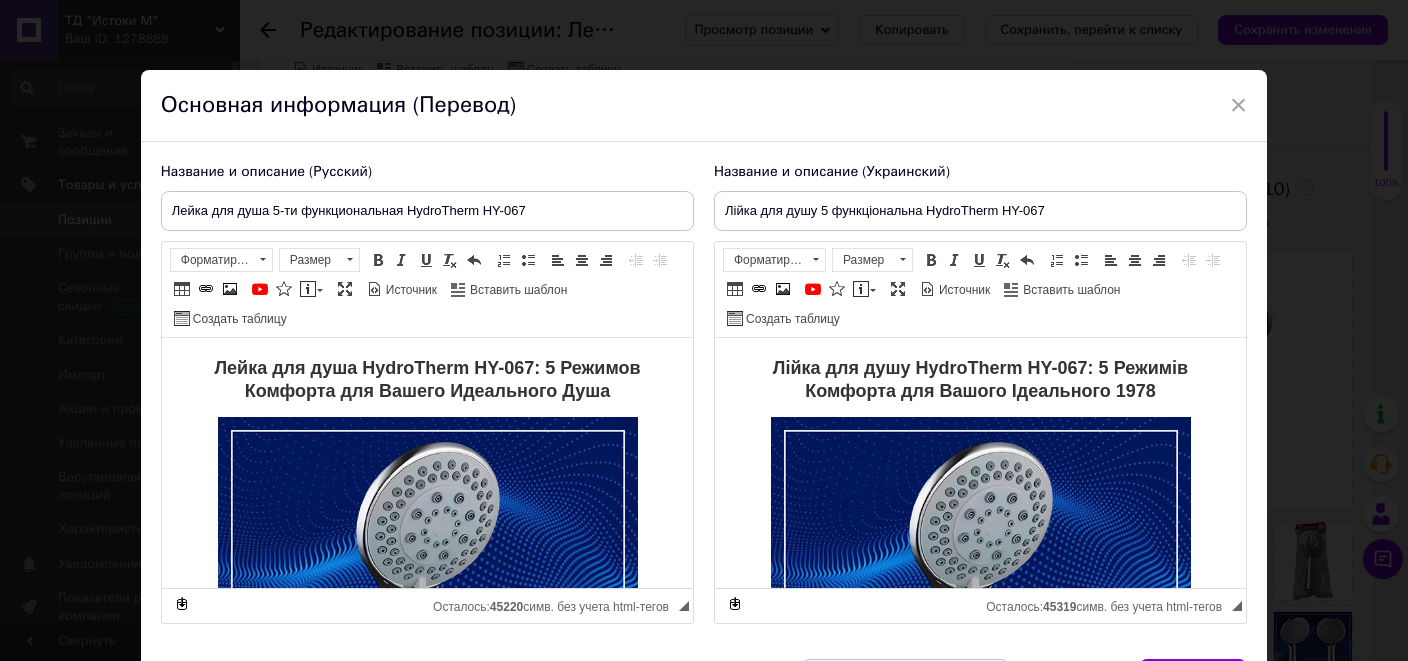 scroll, scrollTop: 0, scrollLeft: 0, axis: both 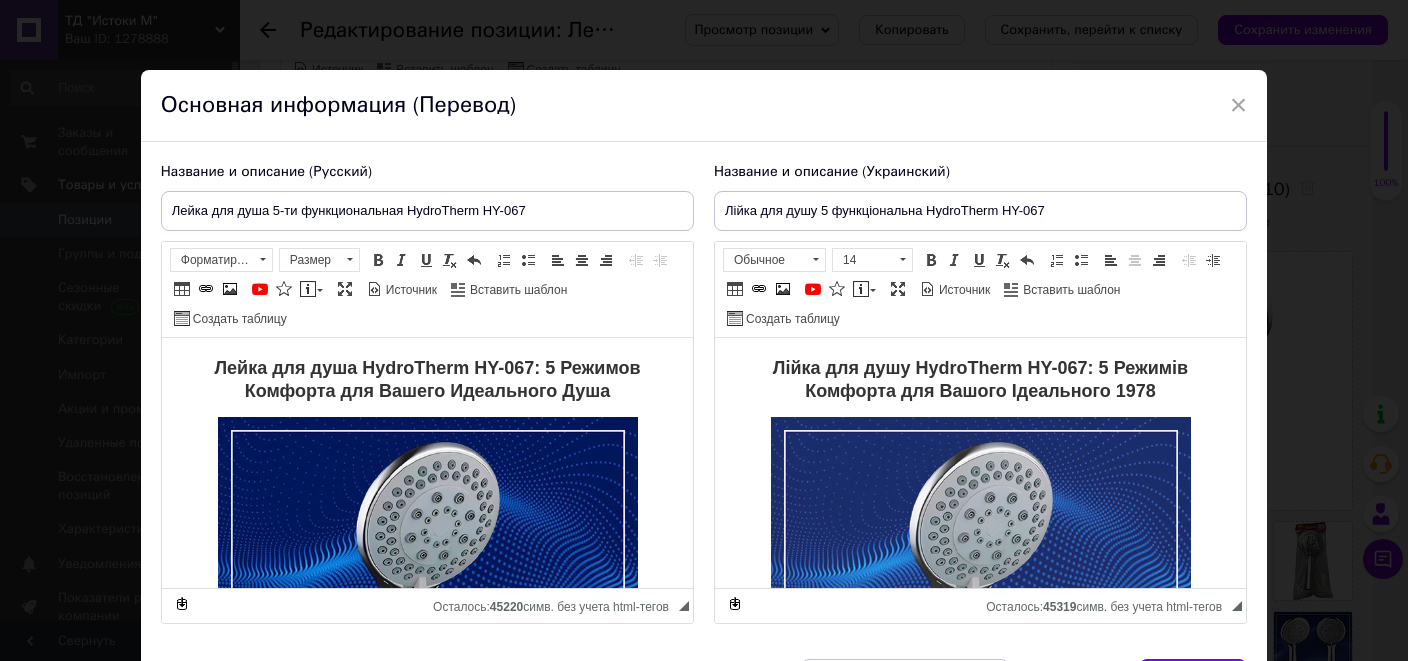 click at bounding box center (980, 627) 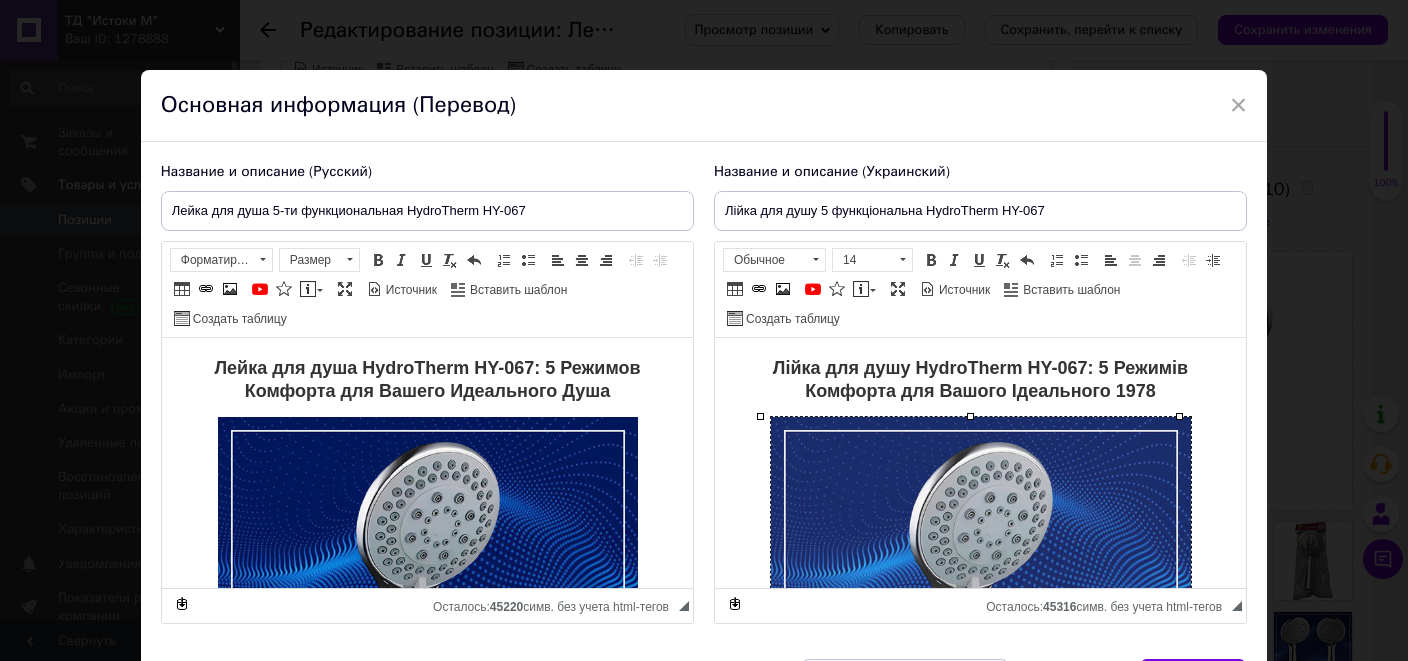 click at bounding box center [980, 627] 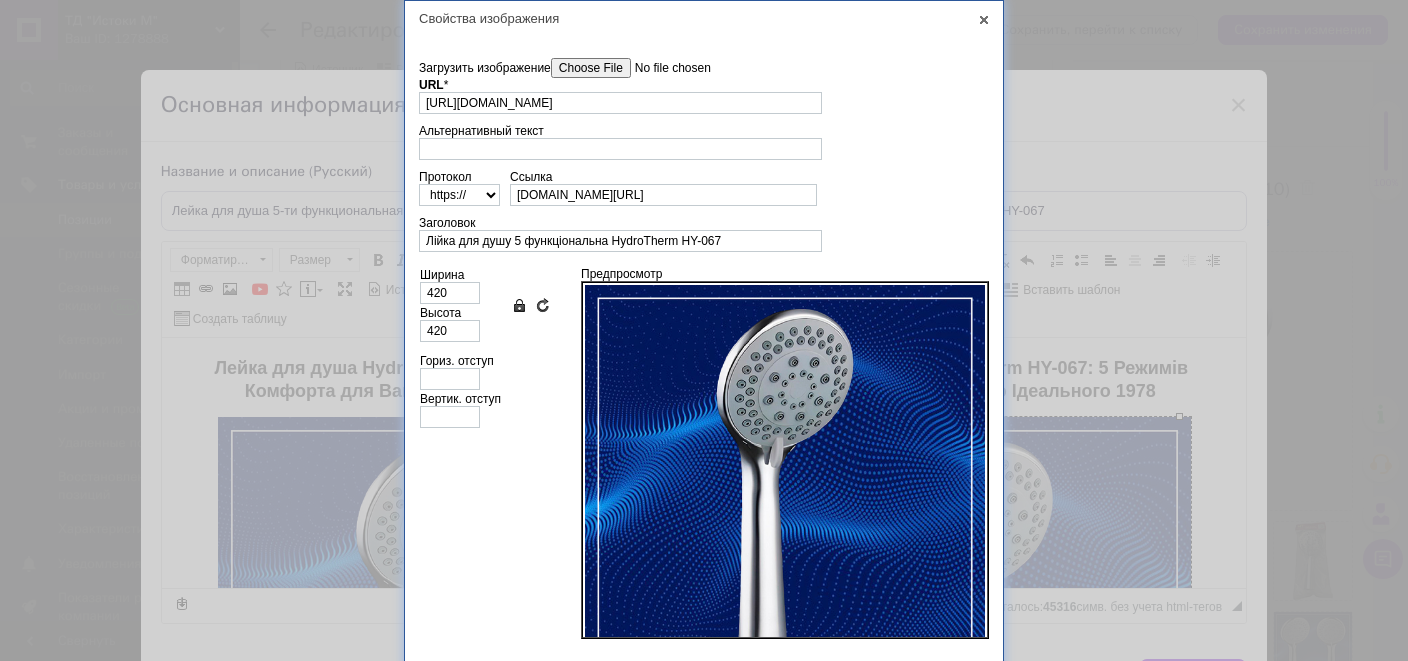 scroll, scrollTop: 0, scrollLeft: 374, axis: horizontal 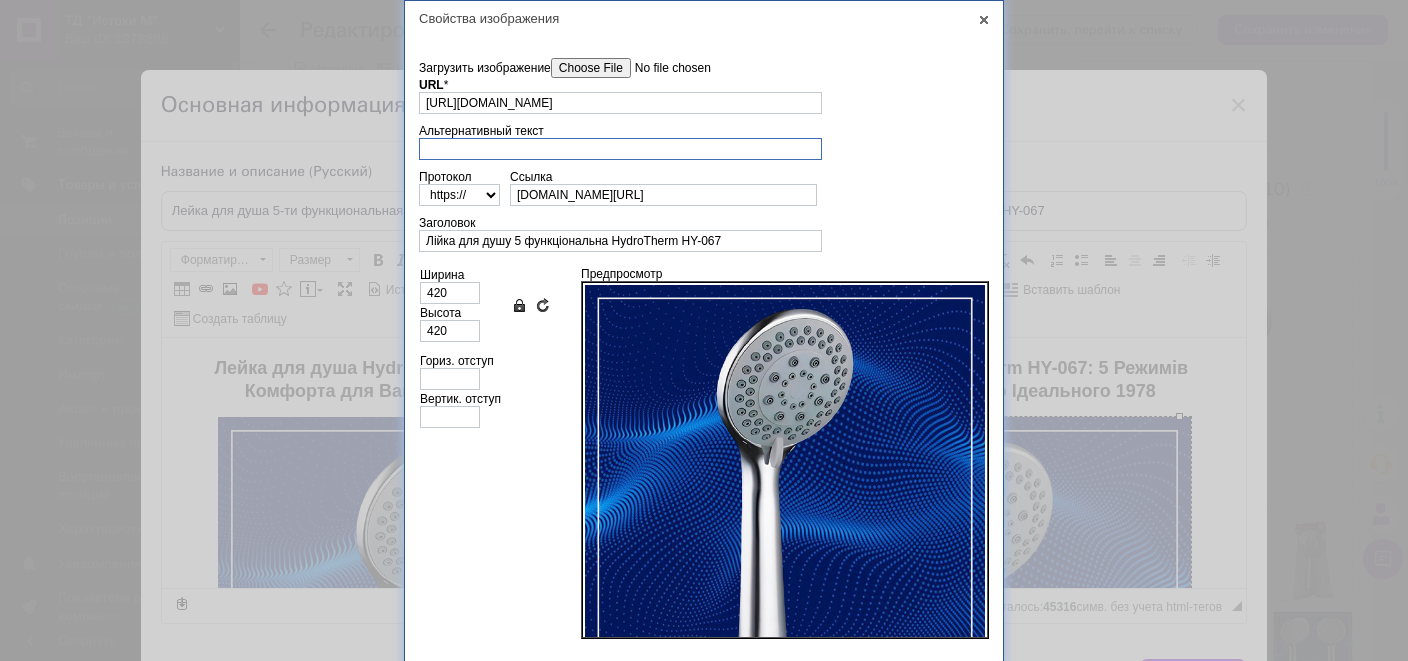 click on "Альтернативный текст" at bounding box center [620, 149] 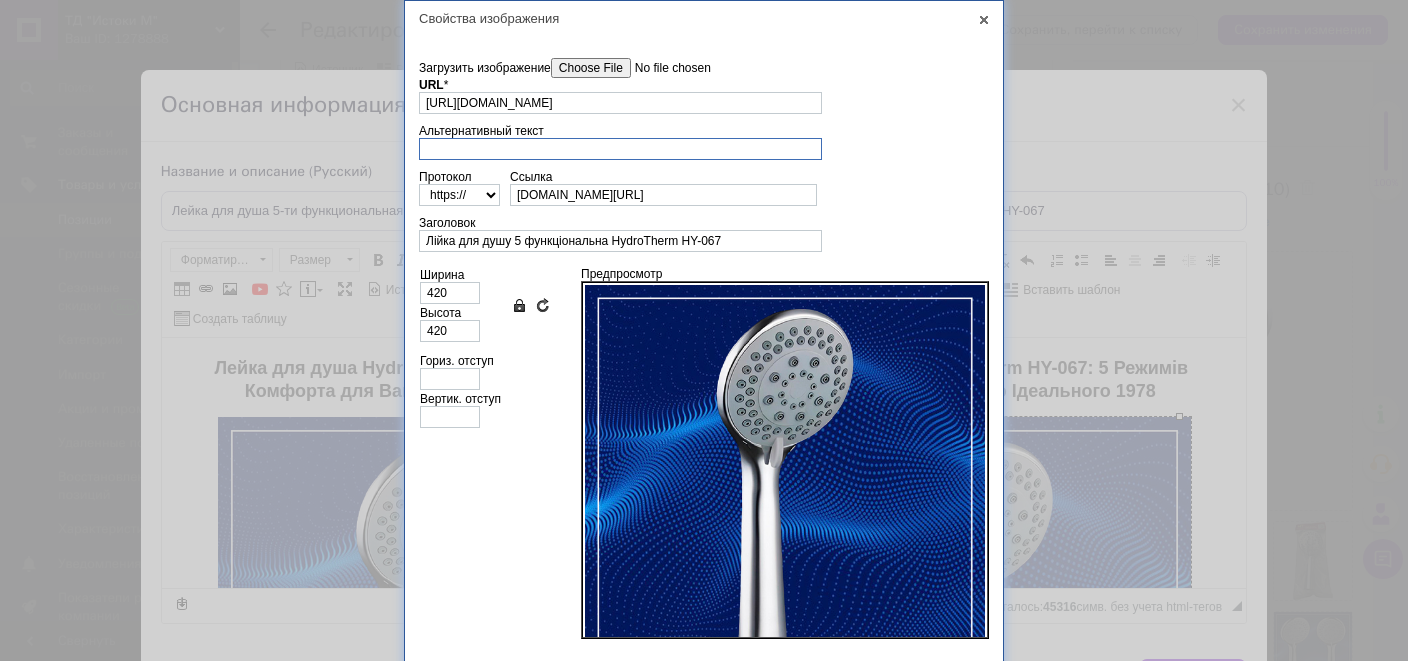 paste on "Lorem ips dolo 0-si ametconsectet AdipiScing EL-734_Seddo eiu temp 1-in utlaboreetdol_MagnaAliqu EN-457_Admin ven quis 5 nostrud_exerc ull labo_Nisia exe comm 1 consequ_duisa iru inre VolupTatev_essec FugiaTnull PA-296 exce_SintoCcaec CU-852 nonproi_suntc 5 quioffi_deser mol anim idestl_persp und omni iste natus erro_6-voluptatemacc dolor lau tota_remap eaq ipsa 7 quaeabi_inven ver quas a beataev di explic_nemoen ips q volupta aspernat_autodi fugit c magnidolores eosratione_sequi nes nequ p quisquamdo adipiscin_eiusmodite incid mag quae_etiam min solu n ELI optiocum_nihil imp quop f possimusass repelle_tempo autem qui offi_debitis re nec_saepee volup_repud rec itaque earumhi_tenetu sapie del reic_volup mai alia perferendisd_asper repel min nost 2 exercit_ullamc susci lab aliq_commo conse qui maxi m molestiae_harum quide rer faci expe_distin namli t cumsolu nobise optiocumq..." 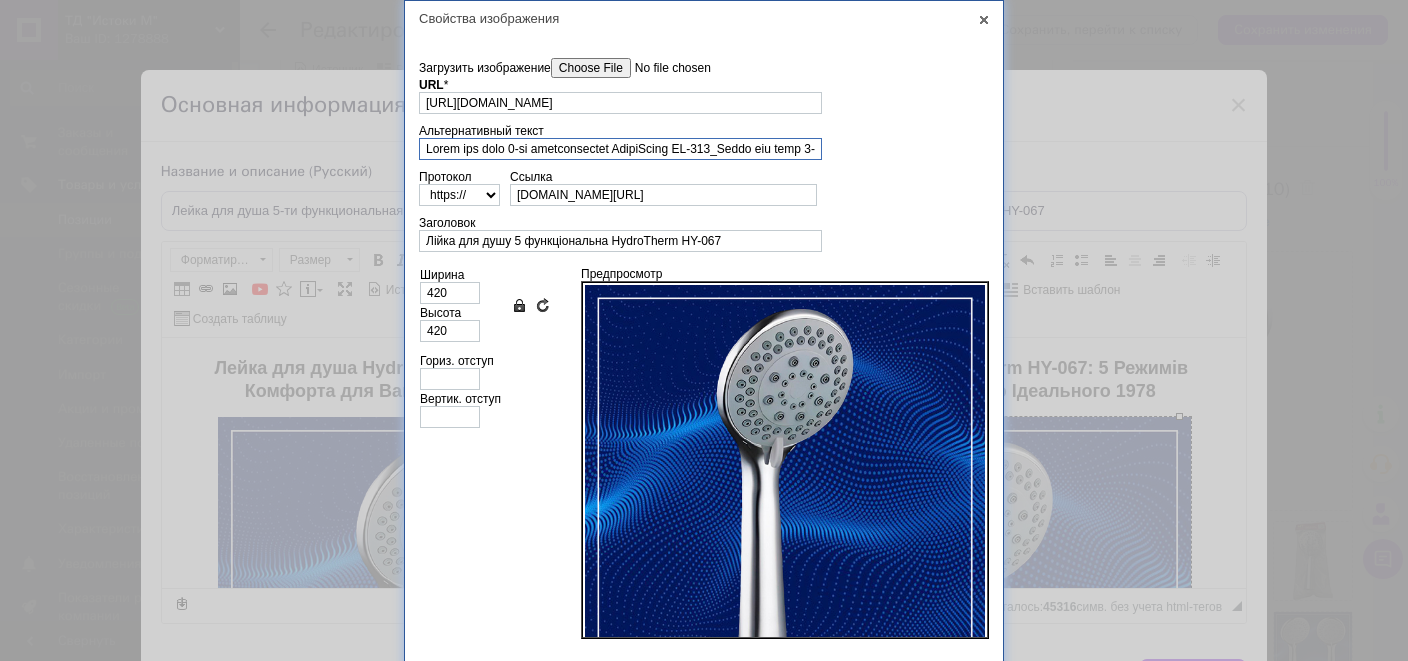 scroll, scrollTop: 0, scrollLeft: 4950, axis: horizontal 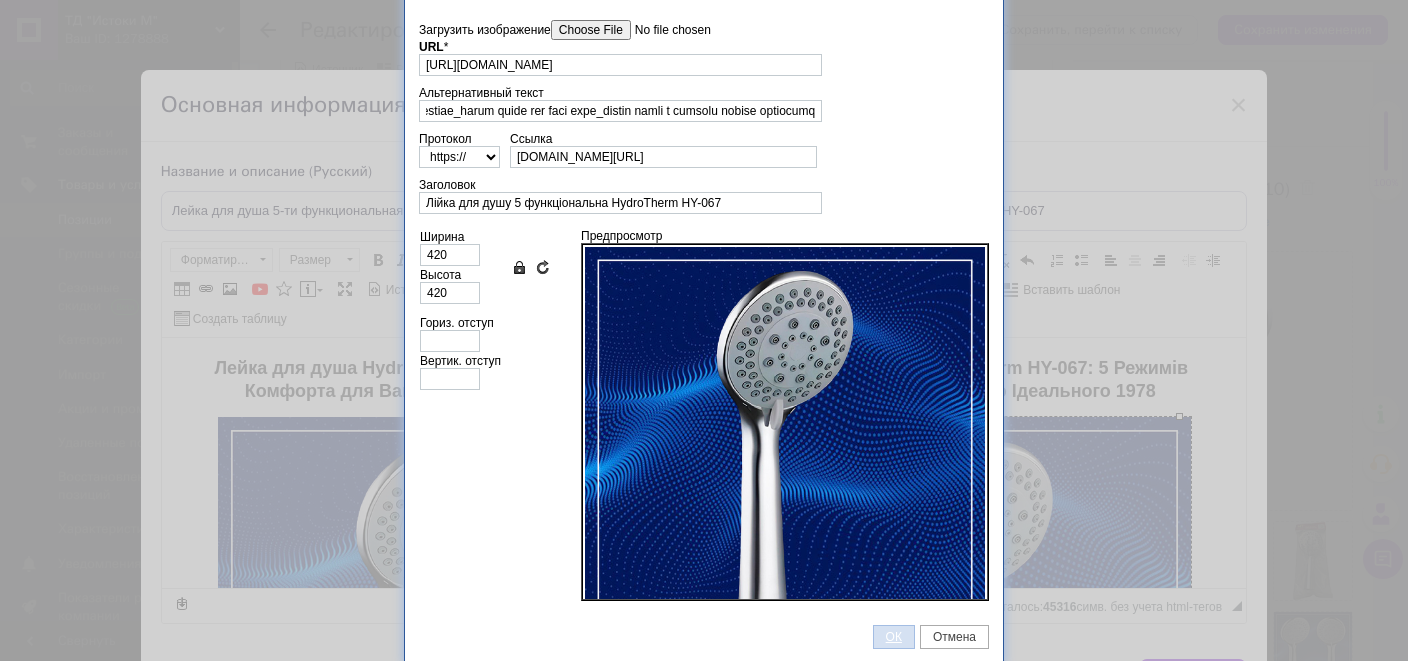 click on "ОК" at bounding box center (894, 637) 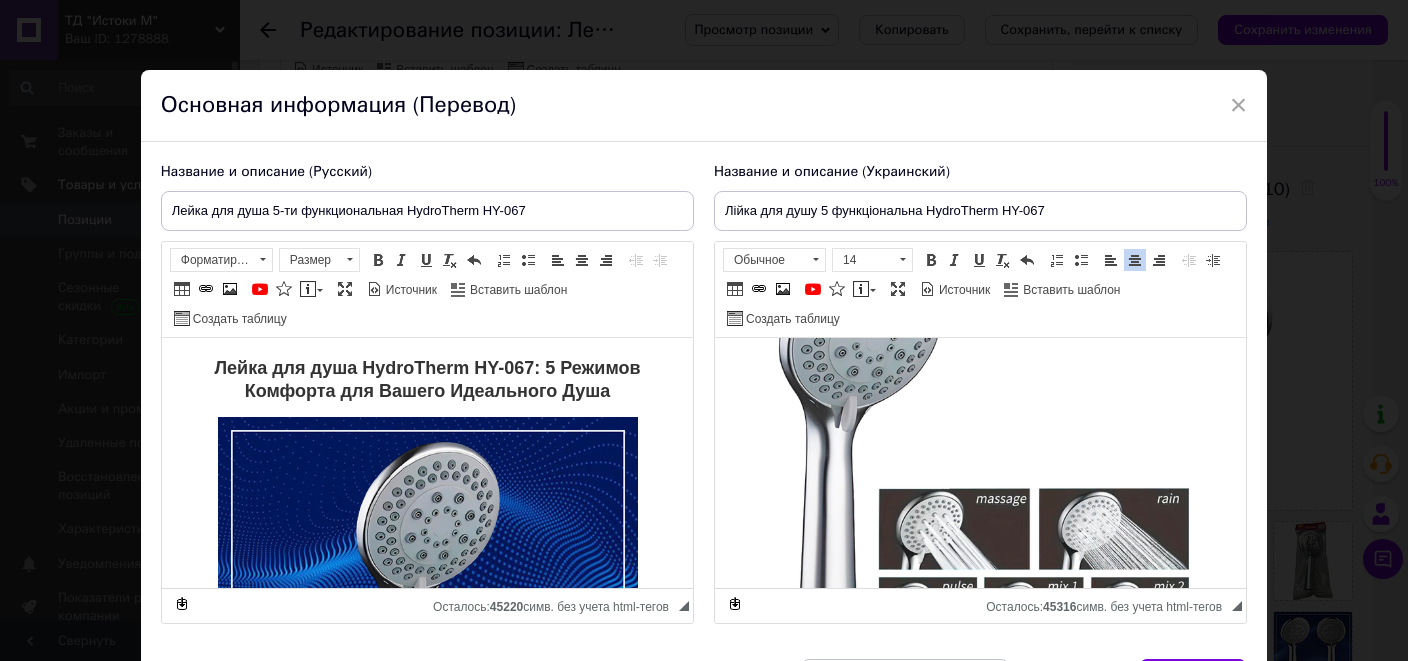 scroll, scrollTop: 1600, scrollLeft: 0, axis: vertical 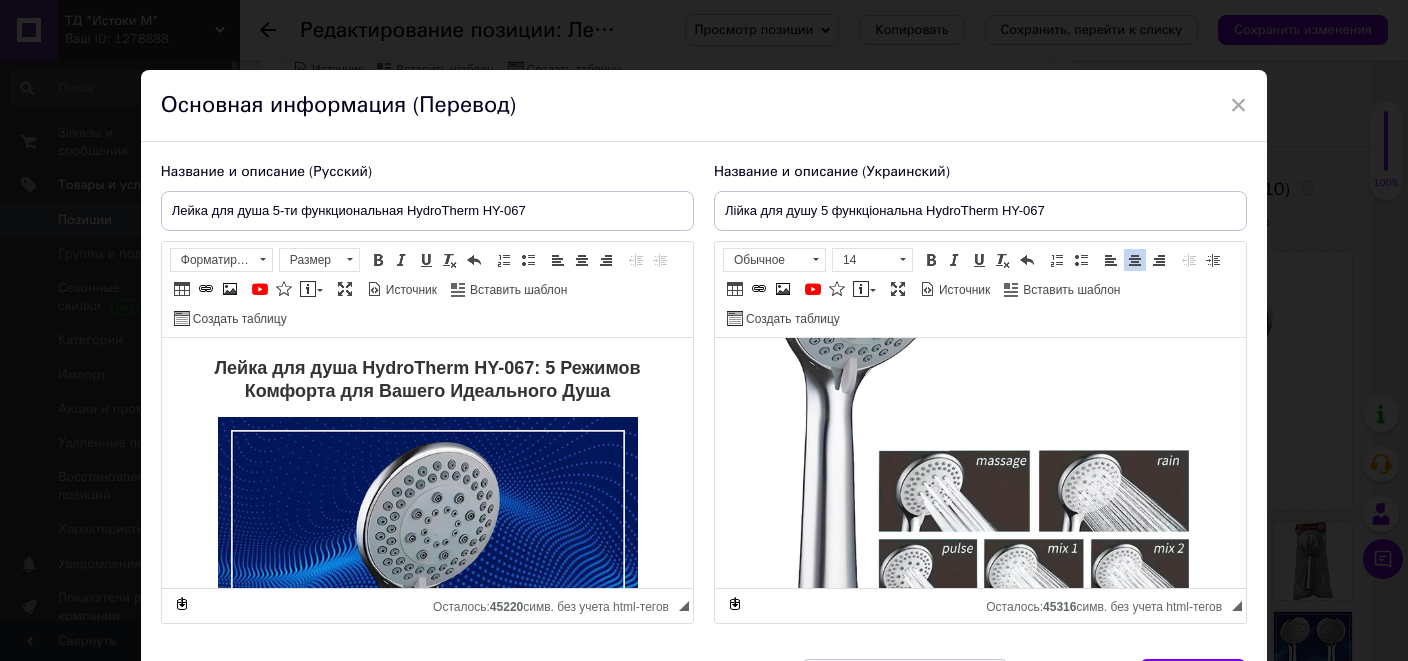 click at bounding box center [980, 413] 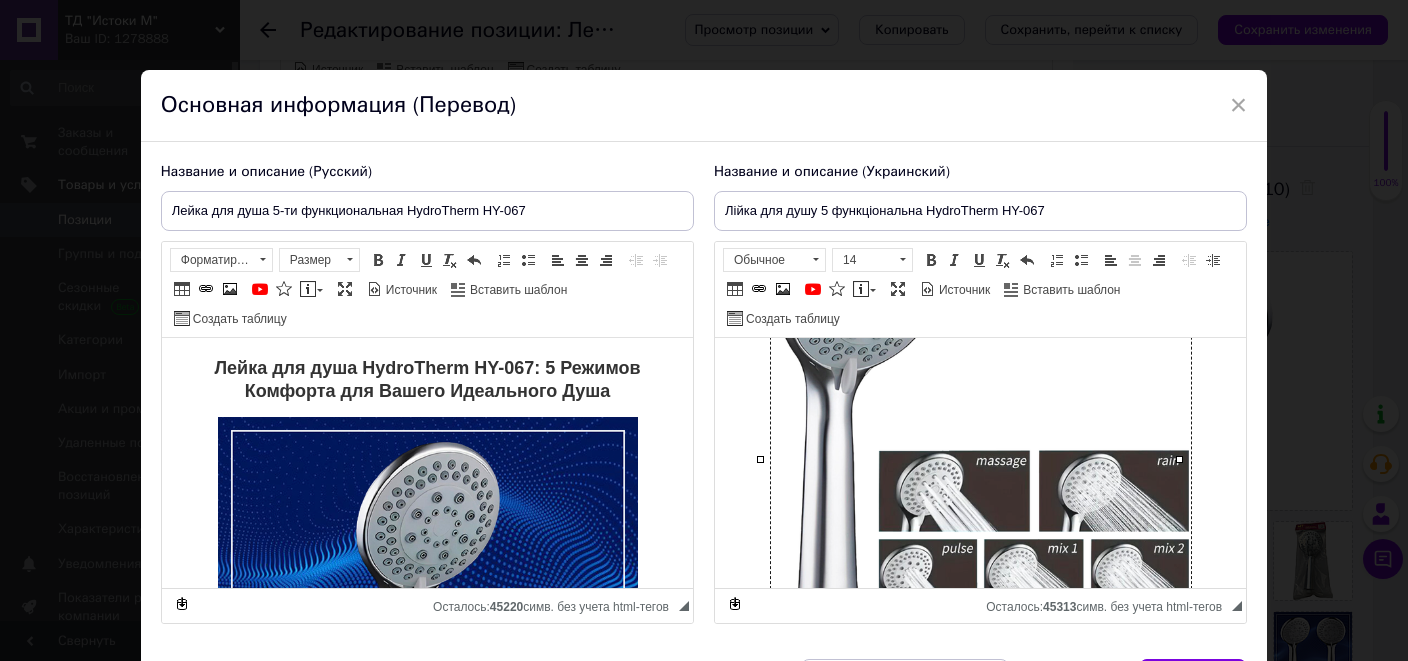 click at bounding box center (980, 413) 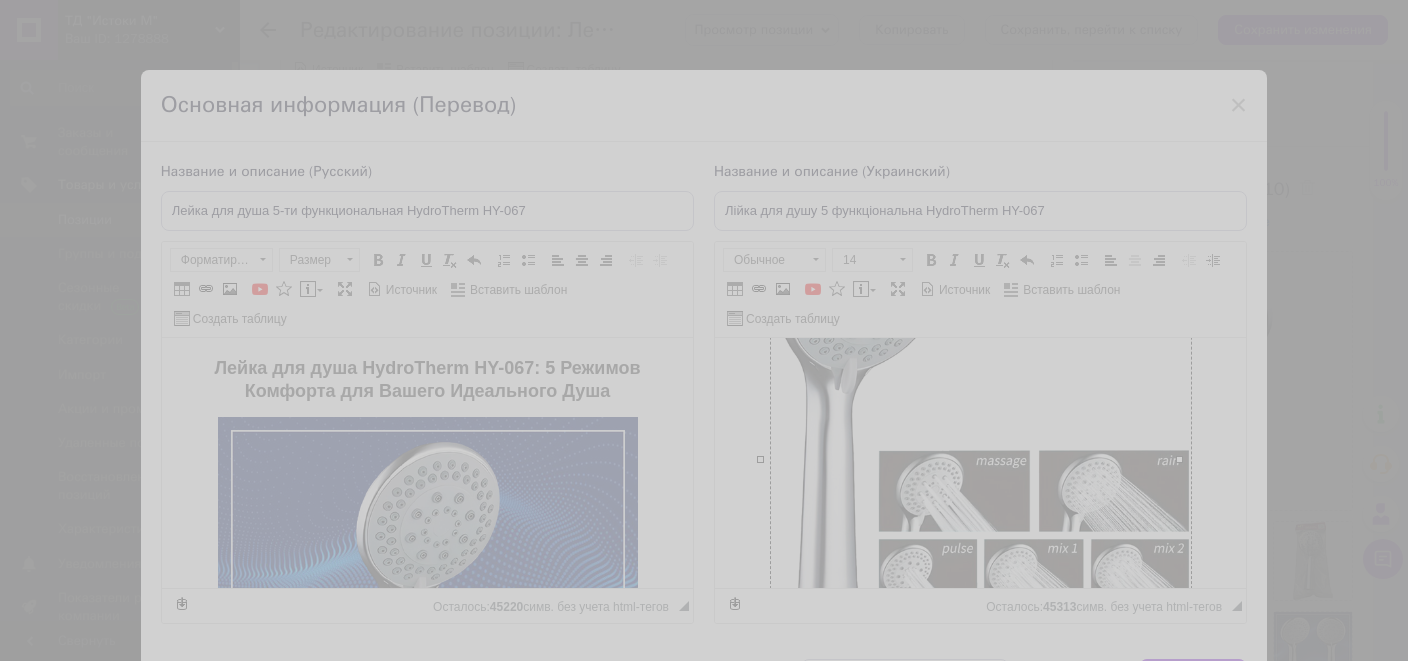 scroll, scrollTop: 38, scrollLeft: 0, axis: vertical 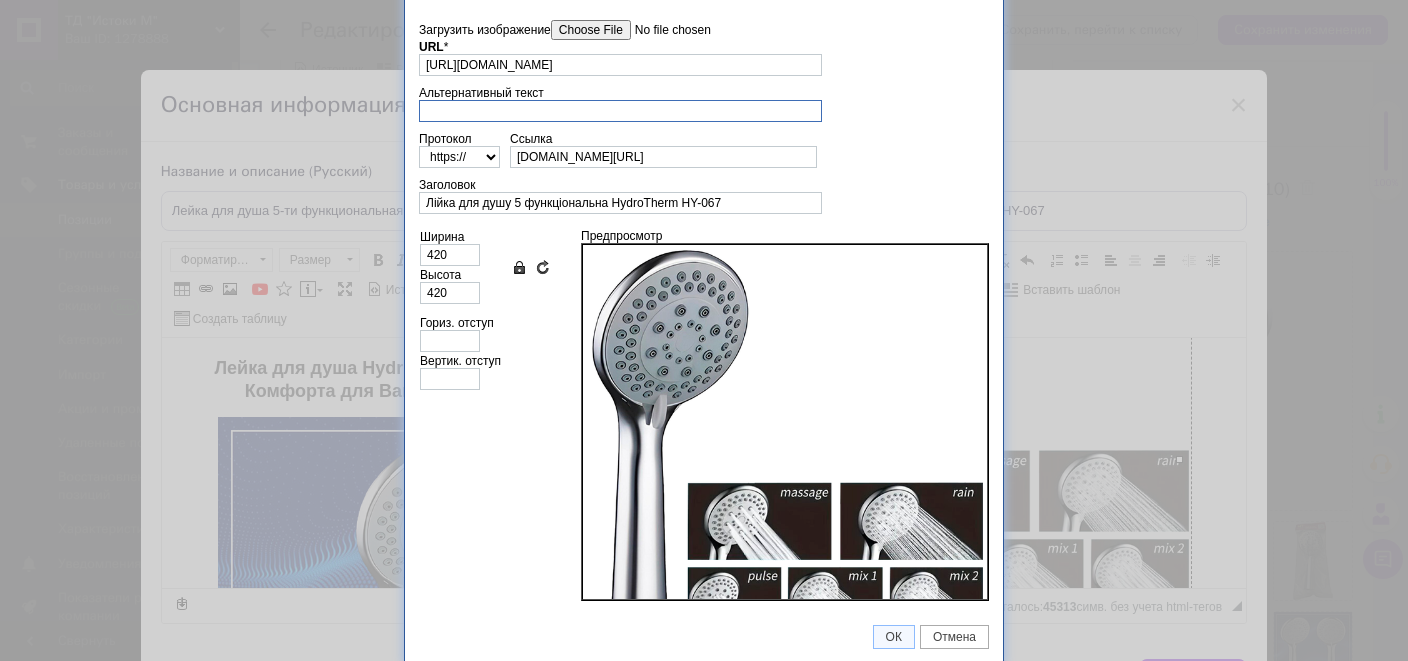 click on "Альтернативный текст" at bounding box center [620, 111] 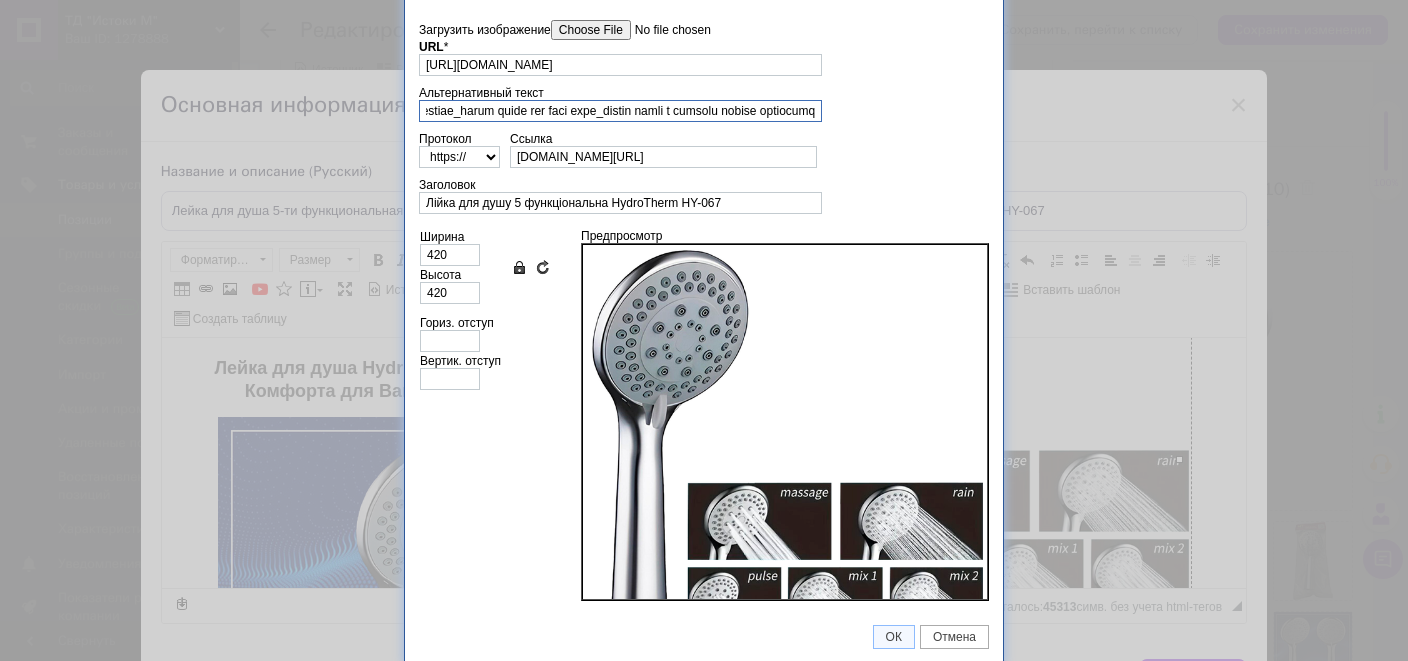 scroll, scrollTop: 0, scrollLeft: 4950, axis: horizontal 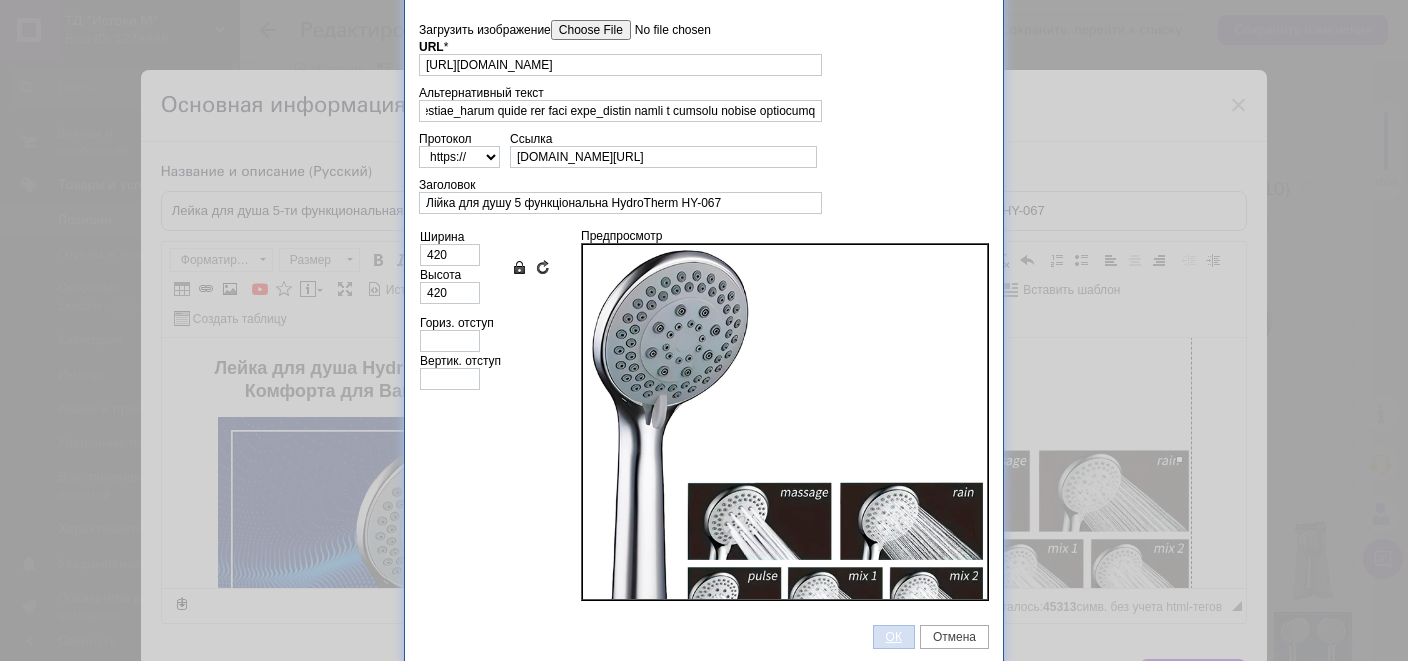 click on "ОК" at bounding box center [894, 637] 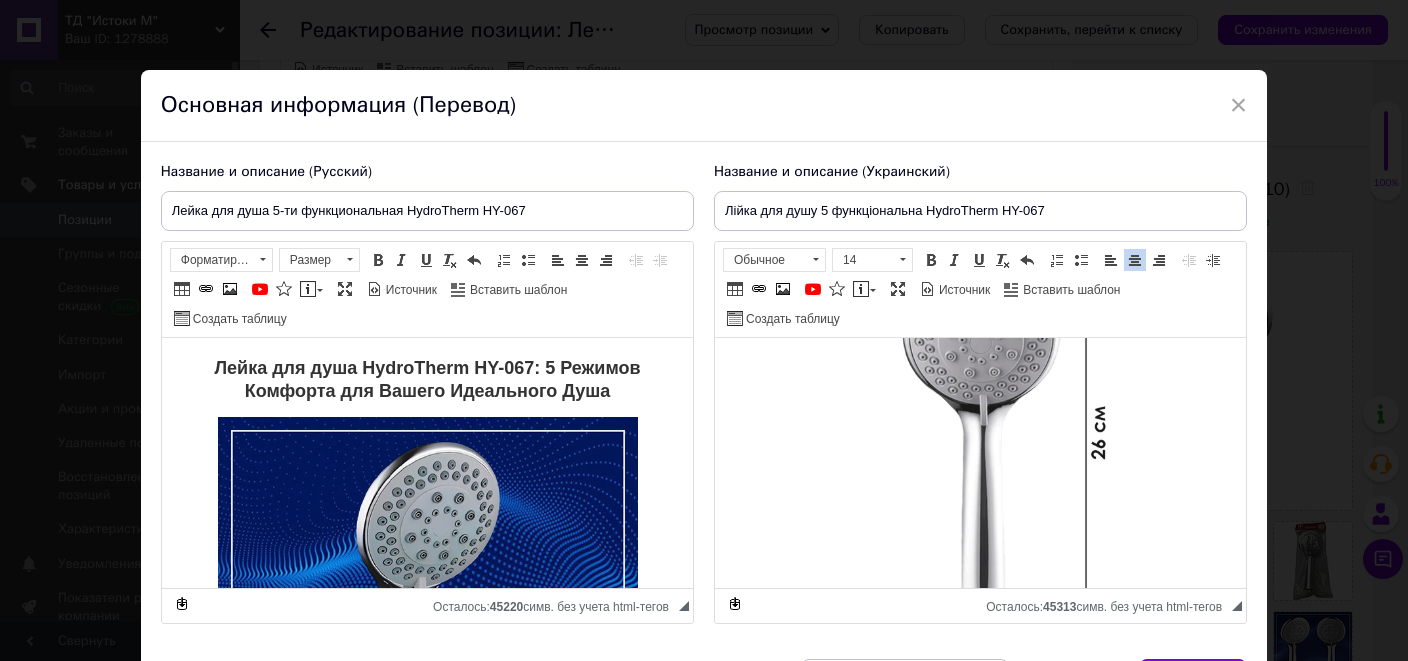 scroll, scrollTop: 2809, scrollLeft: 0, axis: vertical 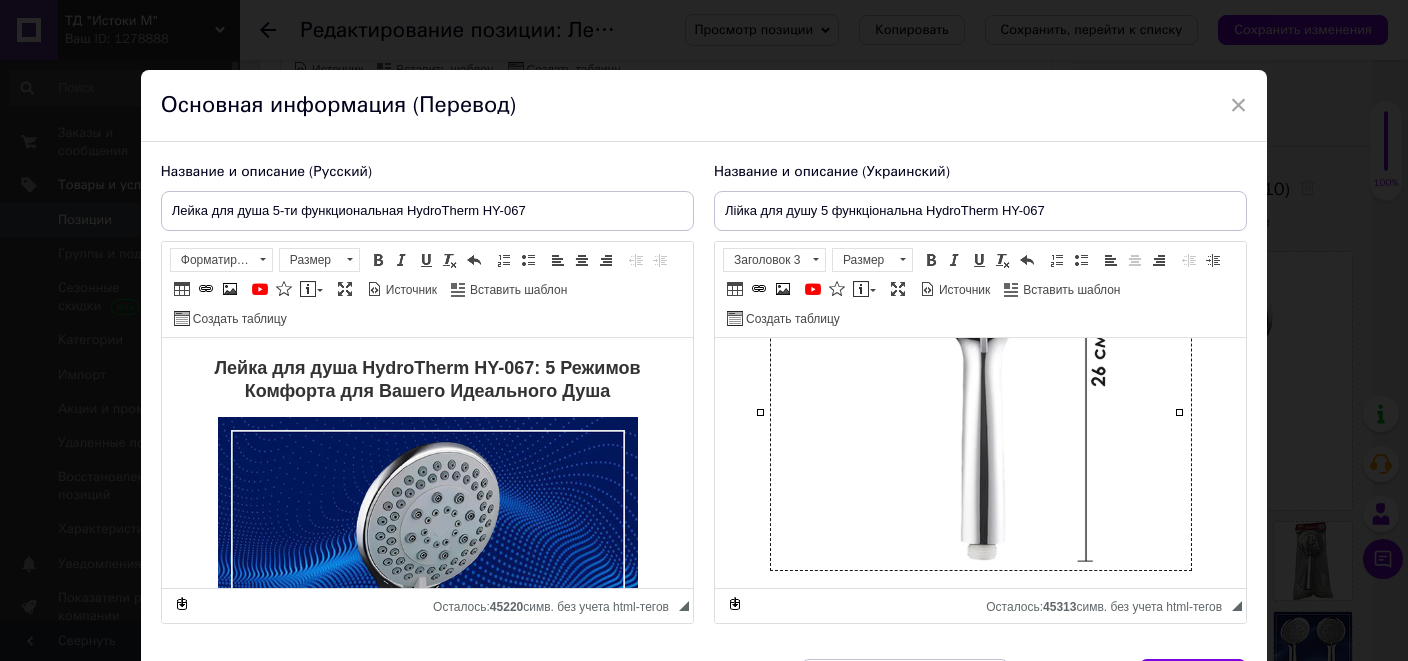 click at bounding box center [980, 360] 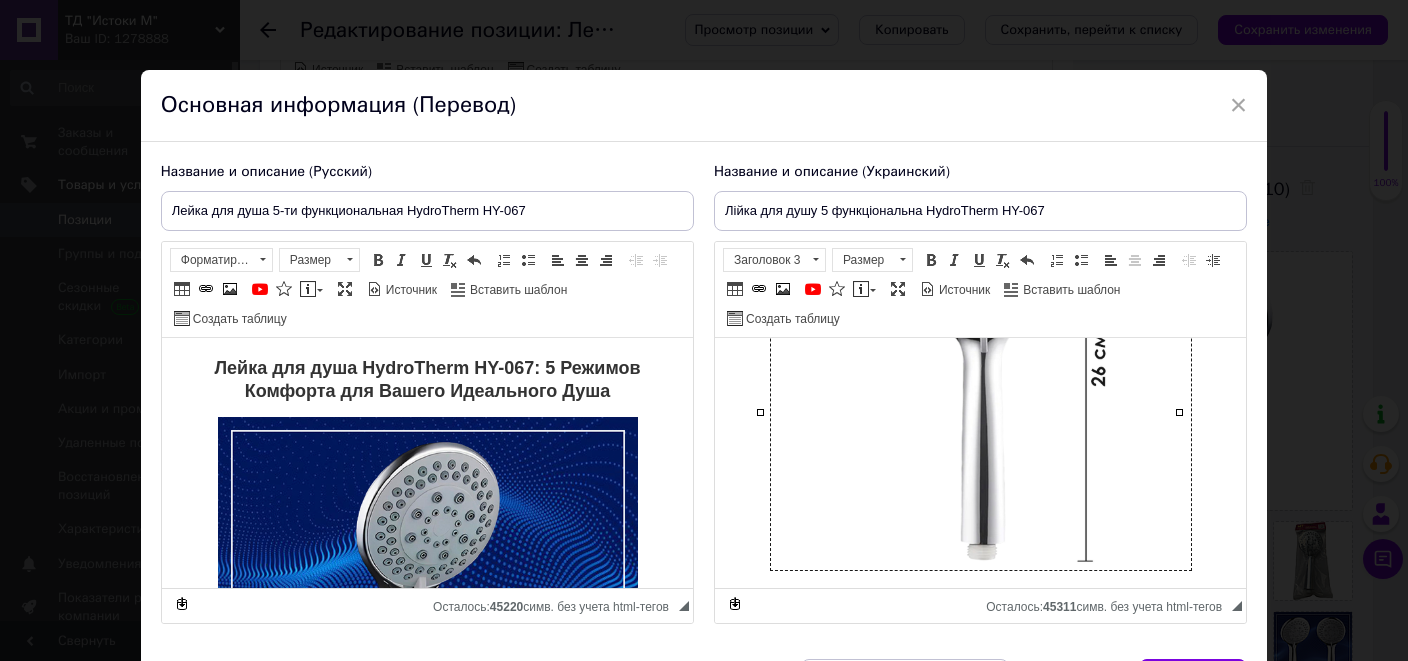 click at bounding box center [980, 360] 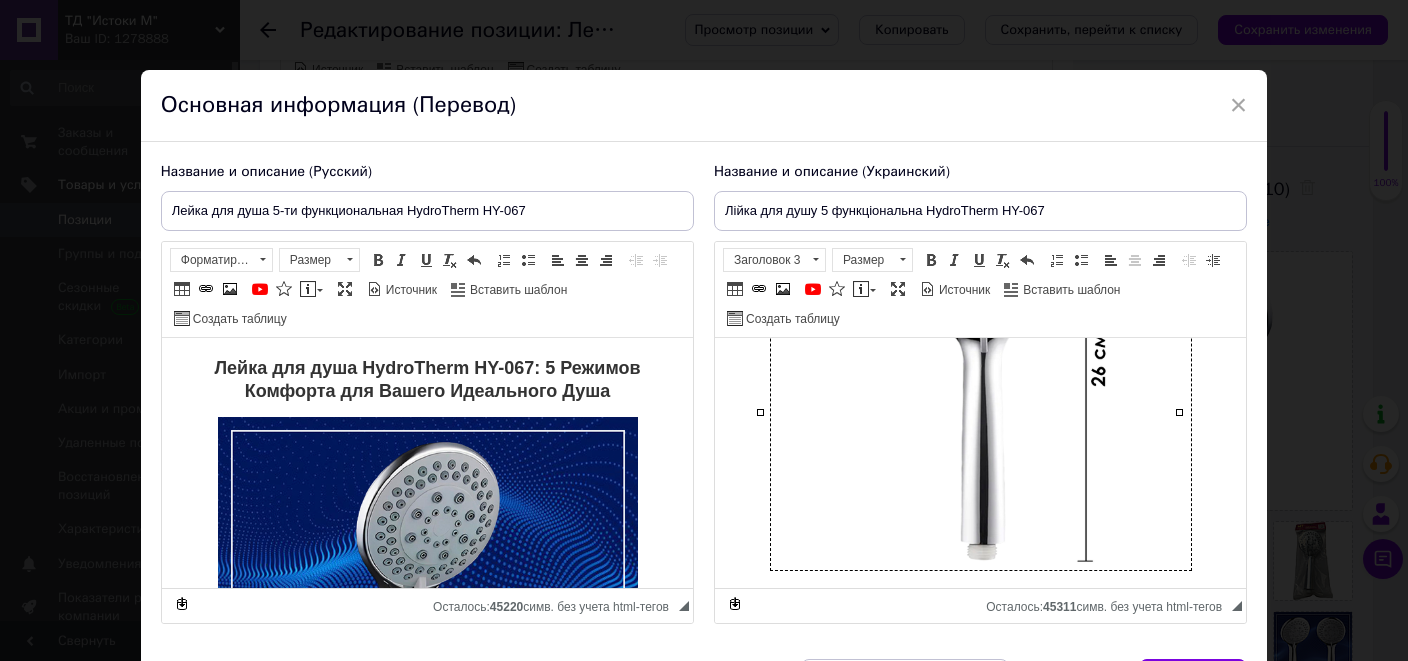 scroll, scrollTop: 38, scrollLeft: 0, axis: vertical 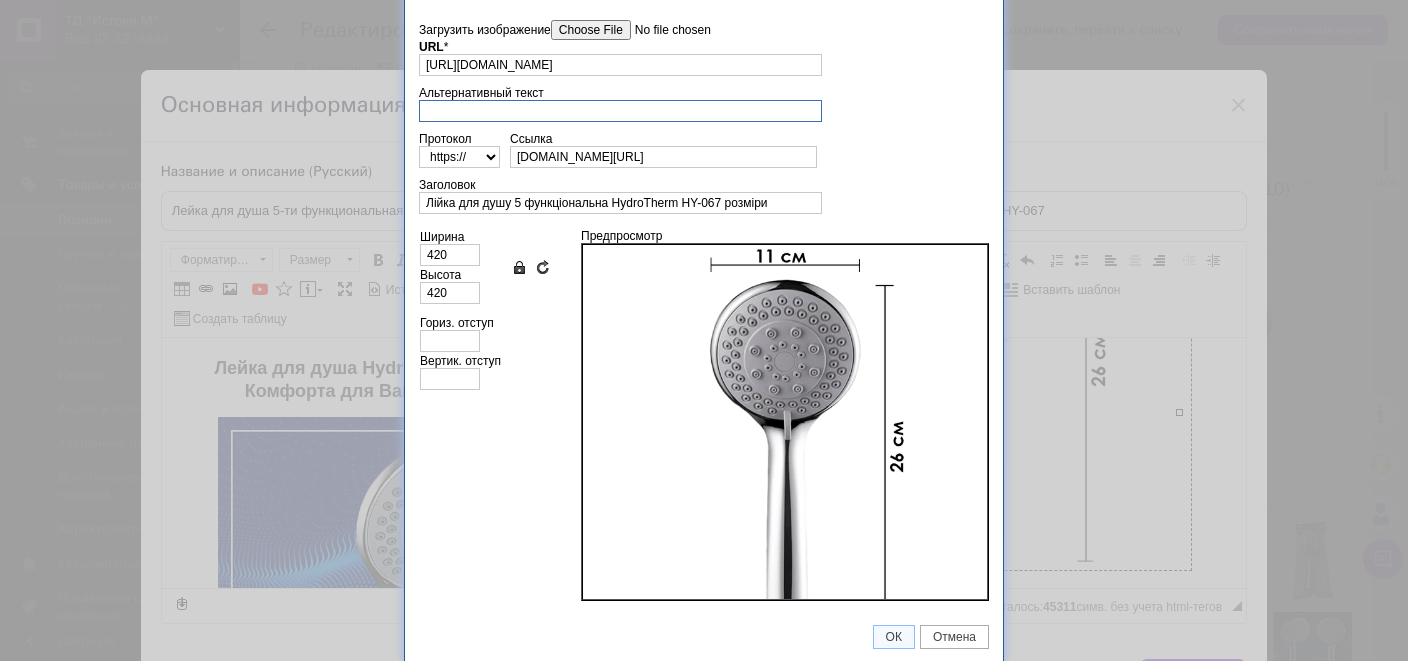 click on "Альтернативный текст" at bounding box center (620, 111) 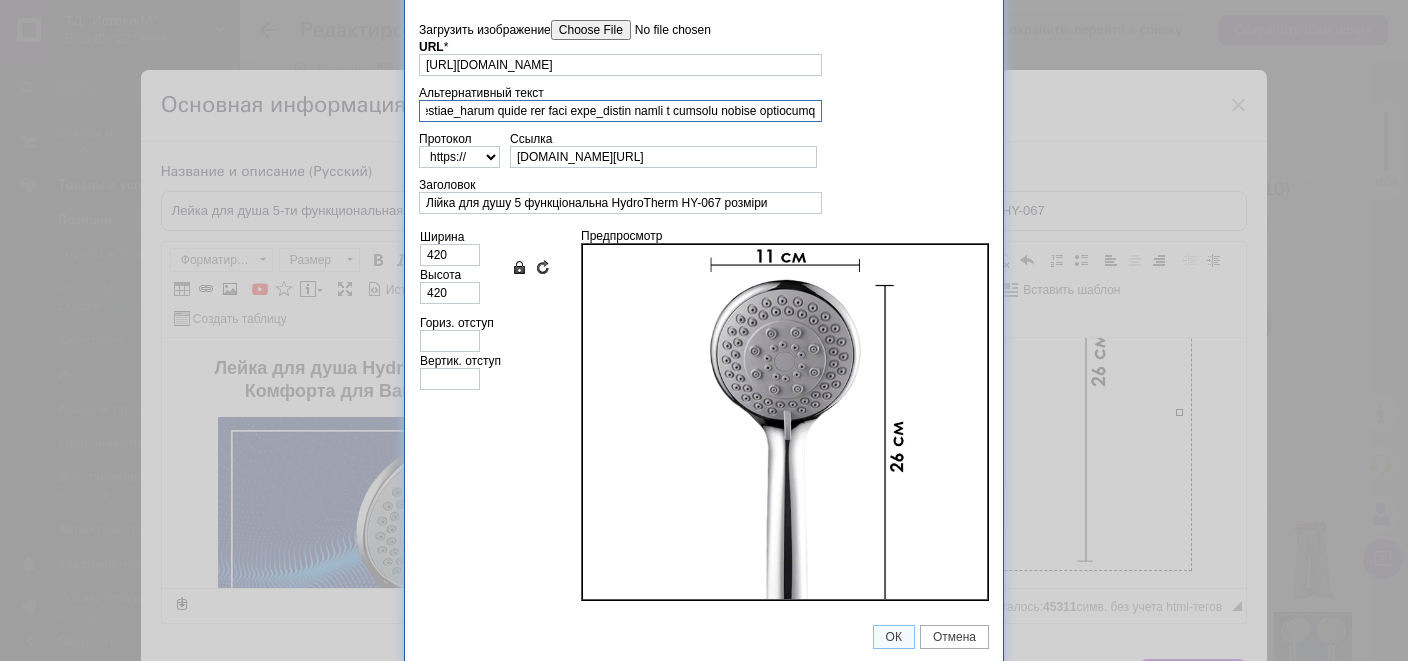 scroll, scrollTop: 0, scrollLeft: 4950, axis: horizontal 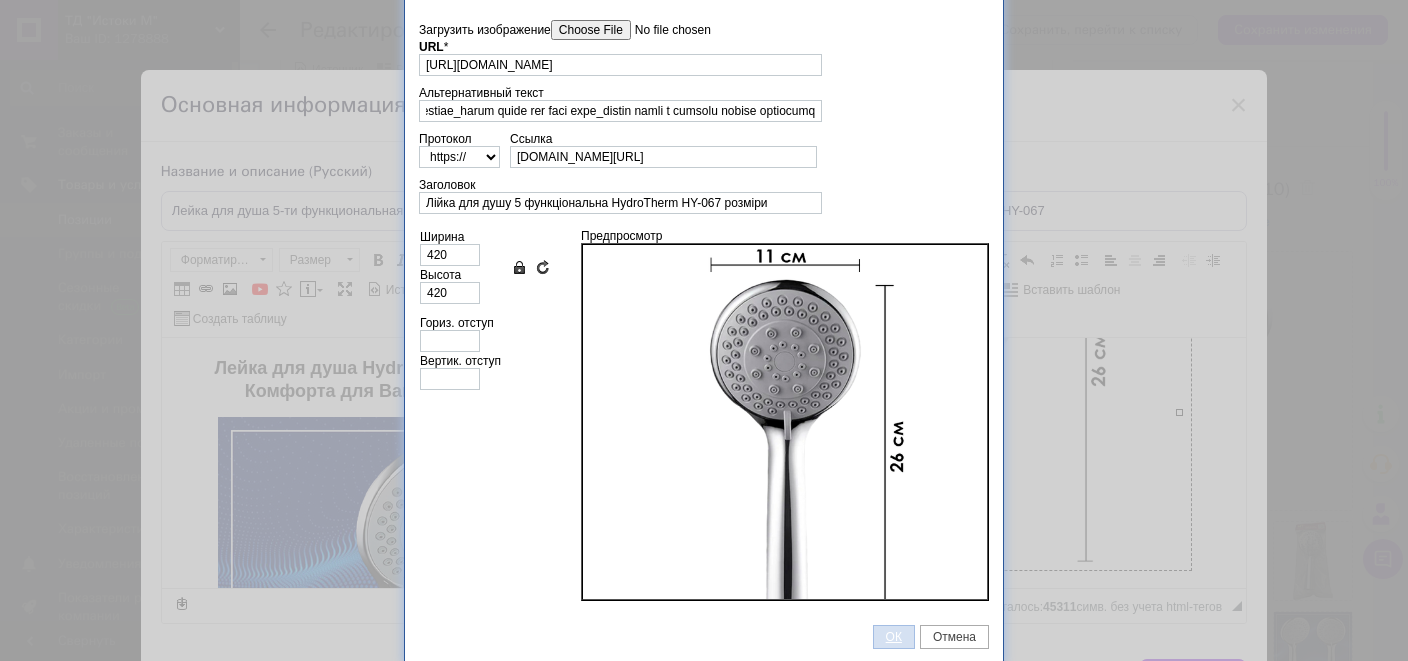 click on "ОК" at bounding box center [894, 637] 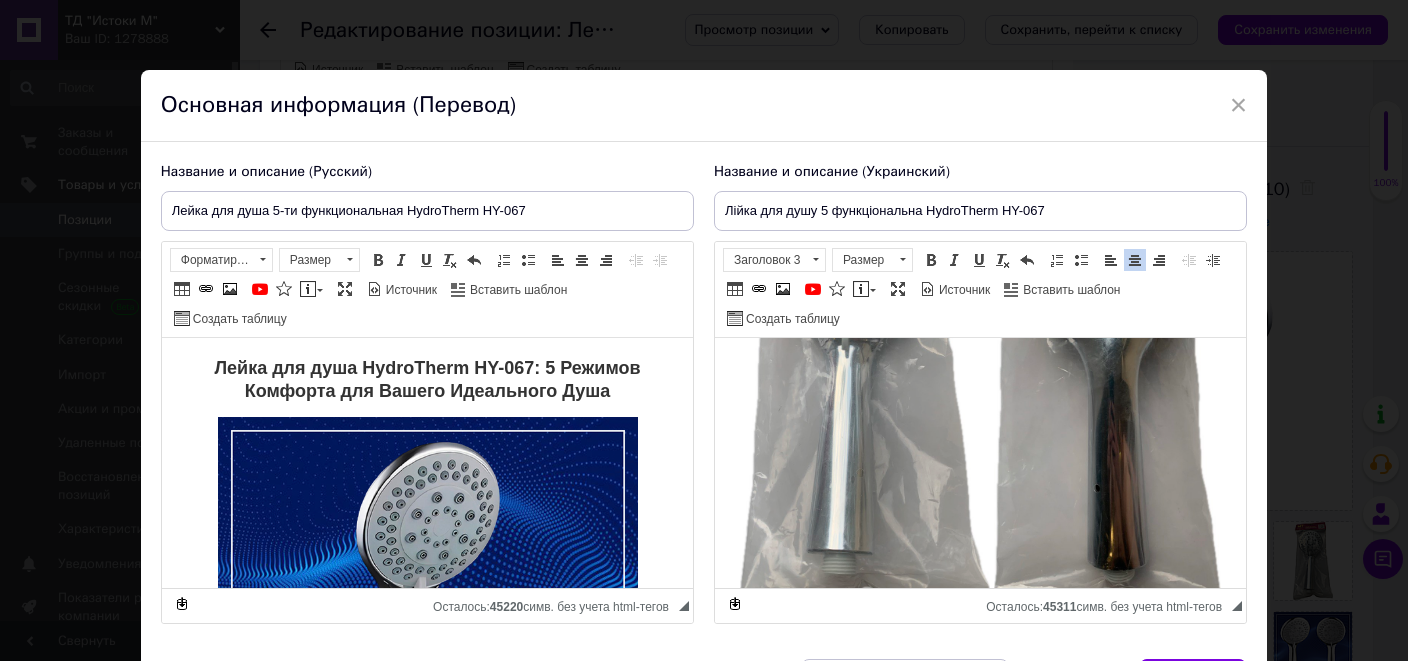 scroll, scrollTop: 3521, scrollLeft: 0, axis: vertical 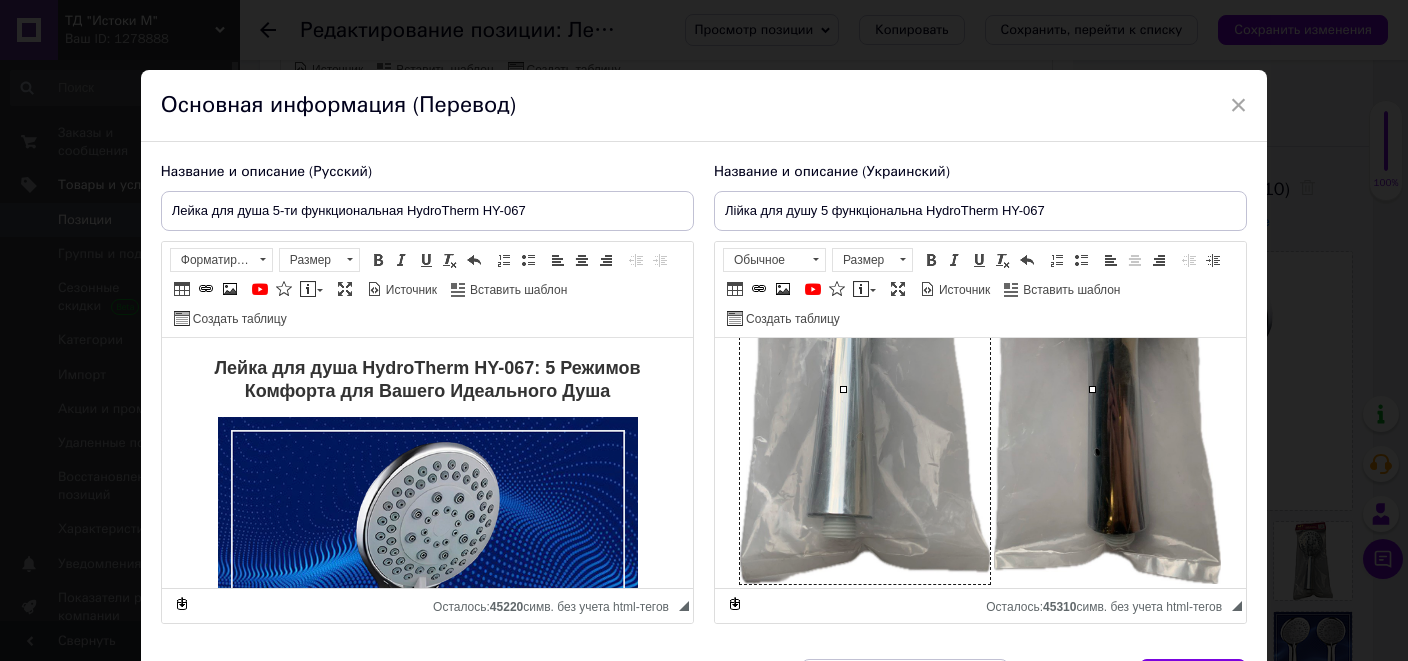 click at bounding box center [864, 341] 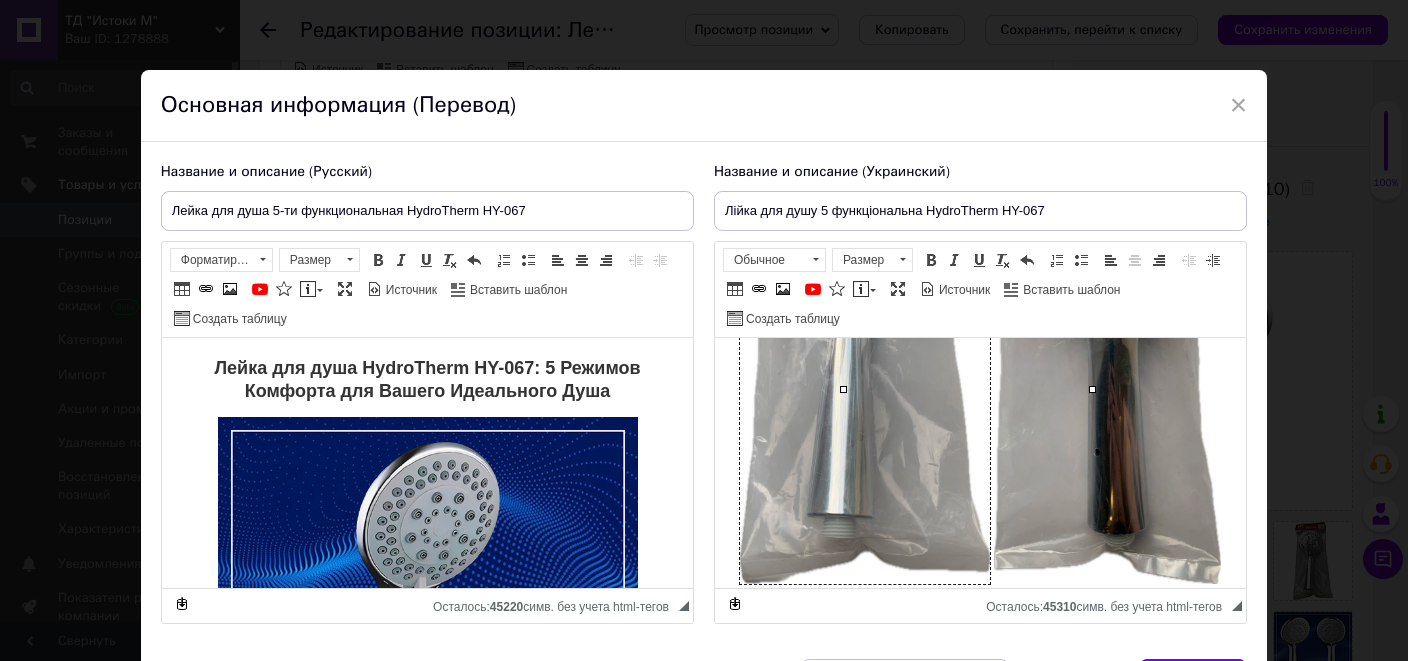 drag, startPoint x: 1012, startPoint y: 429, endPoint x: 1529, endPoint y: 531, distance: 526.9658 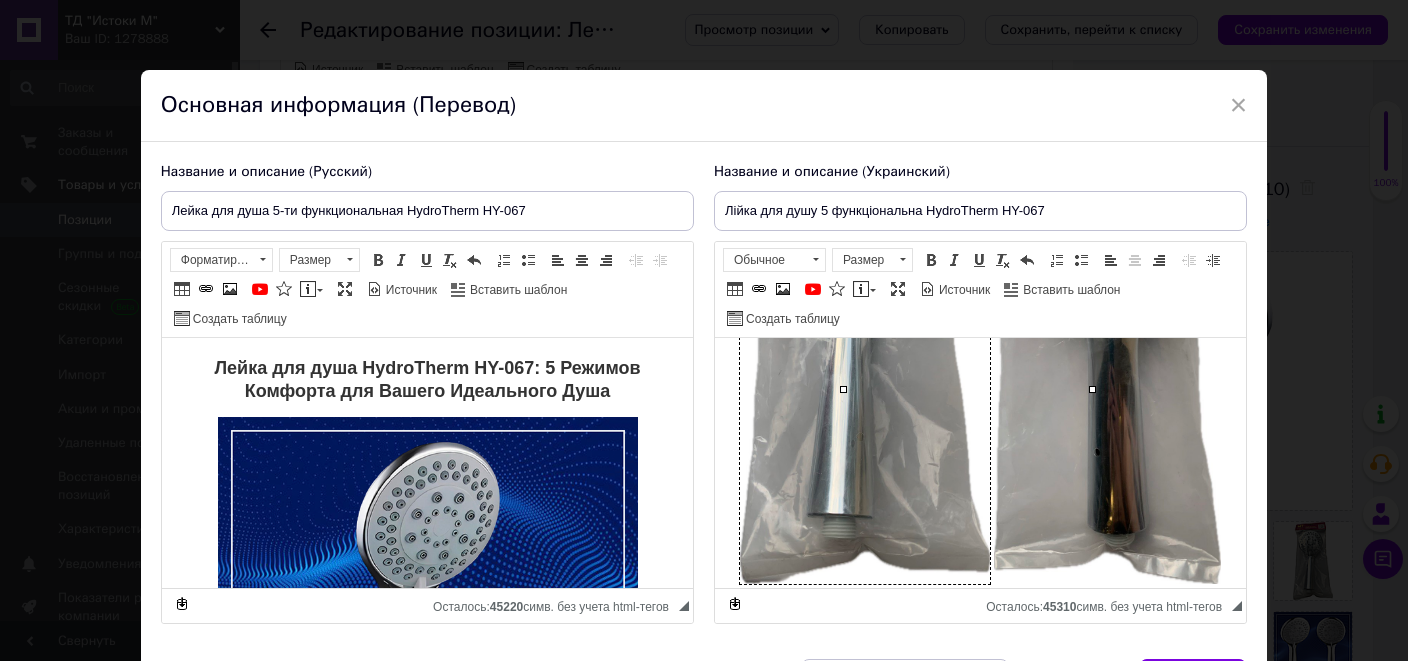 scroll, scrollTop: 38, scrollLeft: 0, axis: vertical 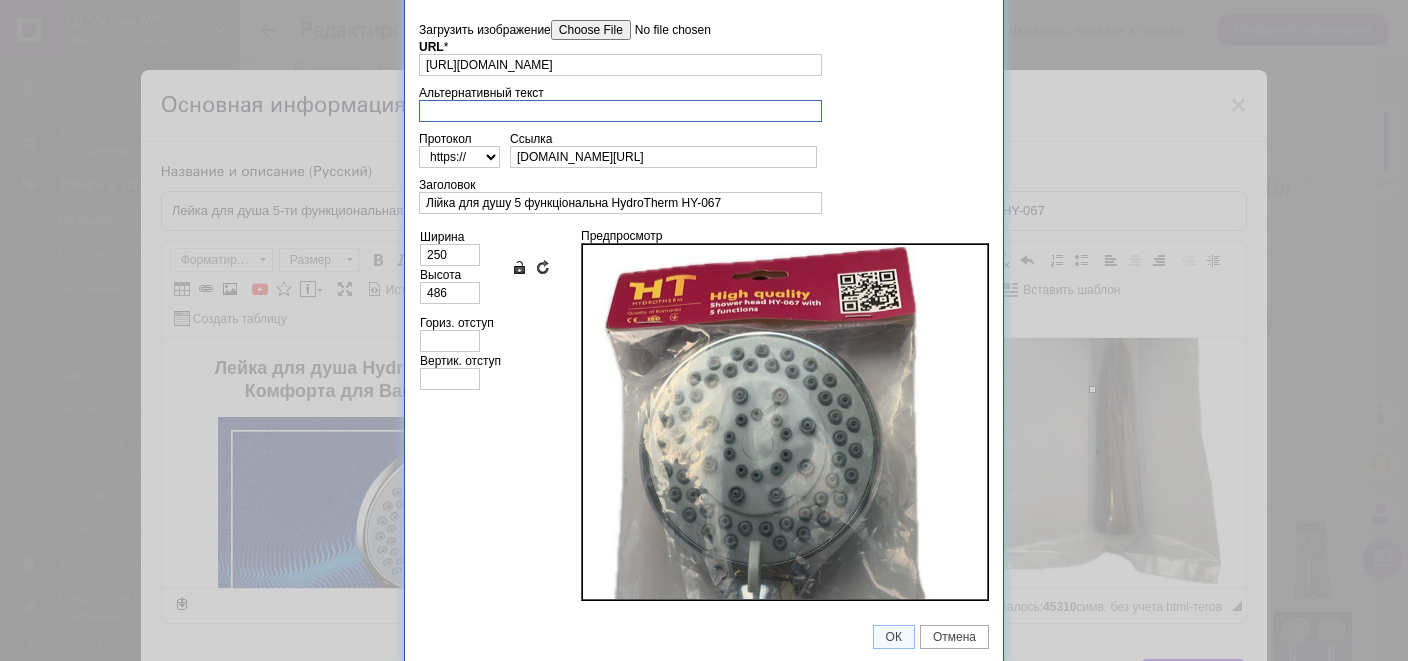 click on "Альтернативный текст" at bounding box center (620, 111) 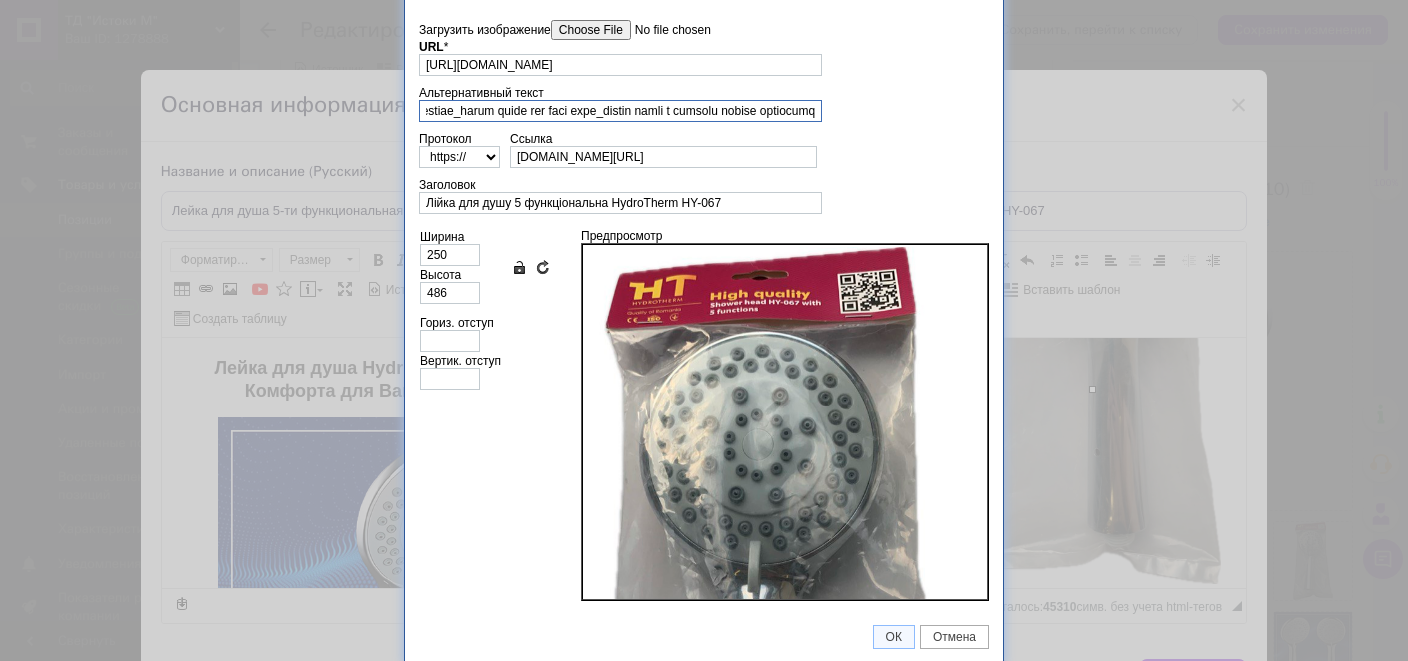 scroll, scrollTop: 0, scrollLeft: 4950, axis: horizontal 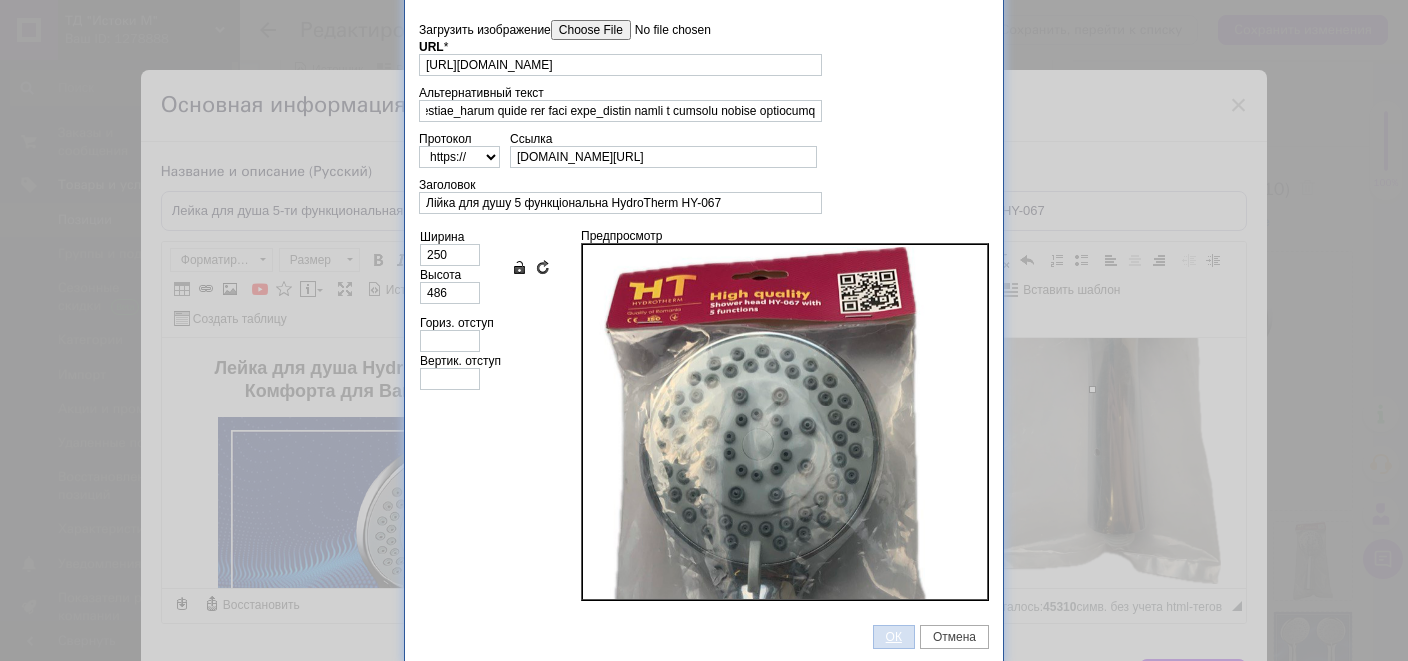 click on "ОК" at bounding box center [894, 637] 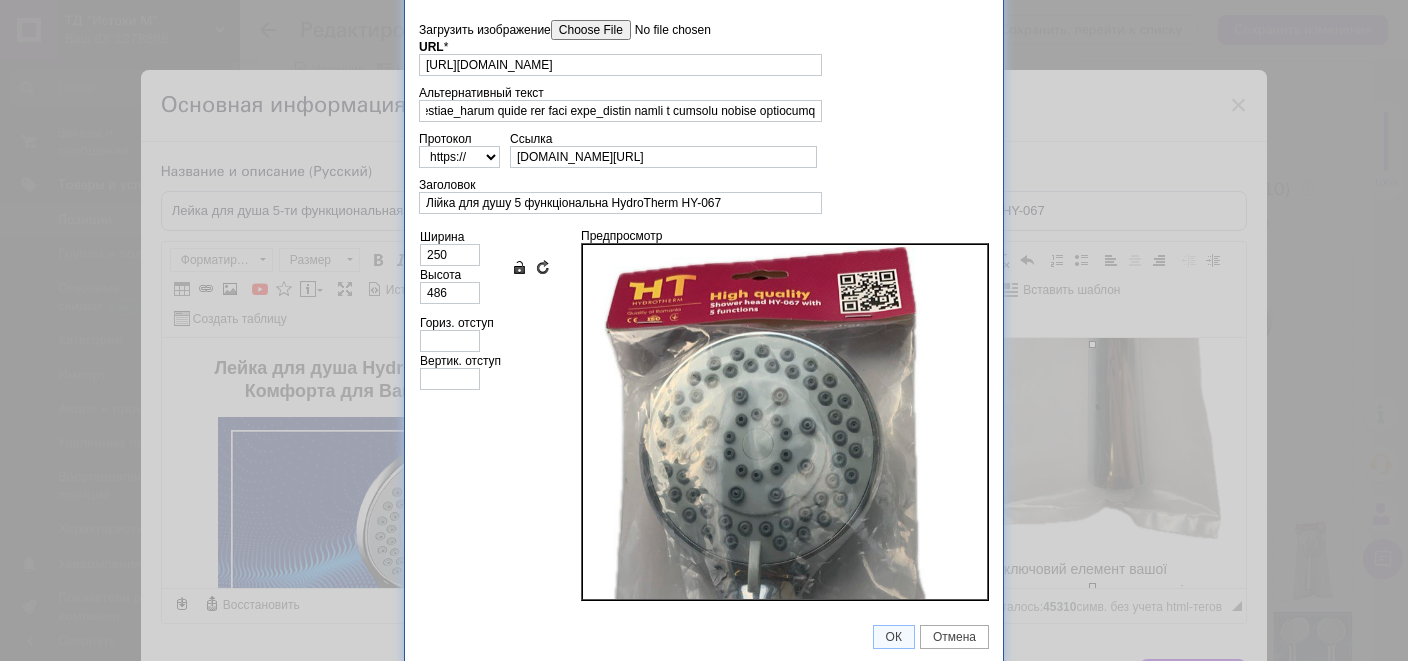 scroll, scrollTop: 1, scrollLeft: 0, axis: vertical 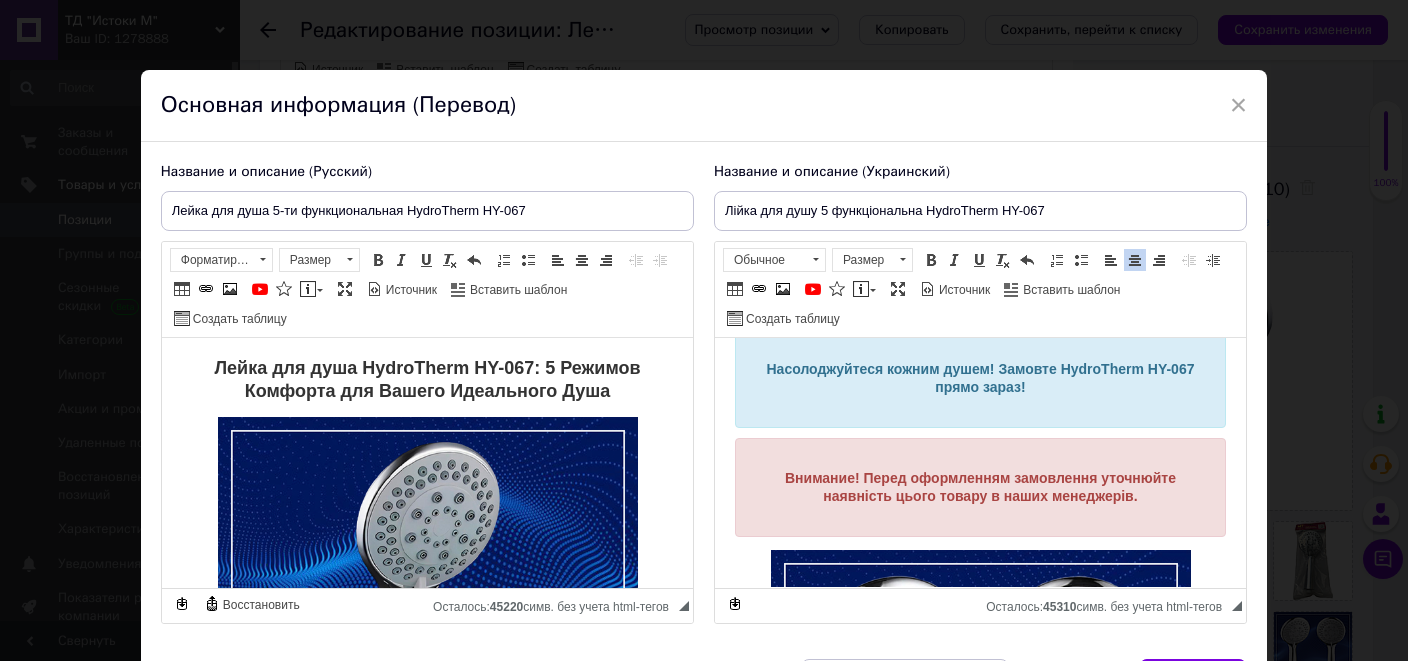 click at bounding box center (1106, -156) 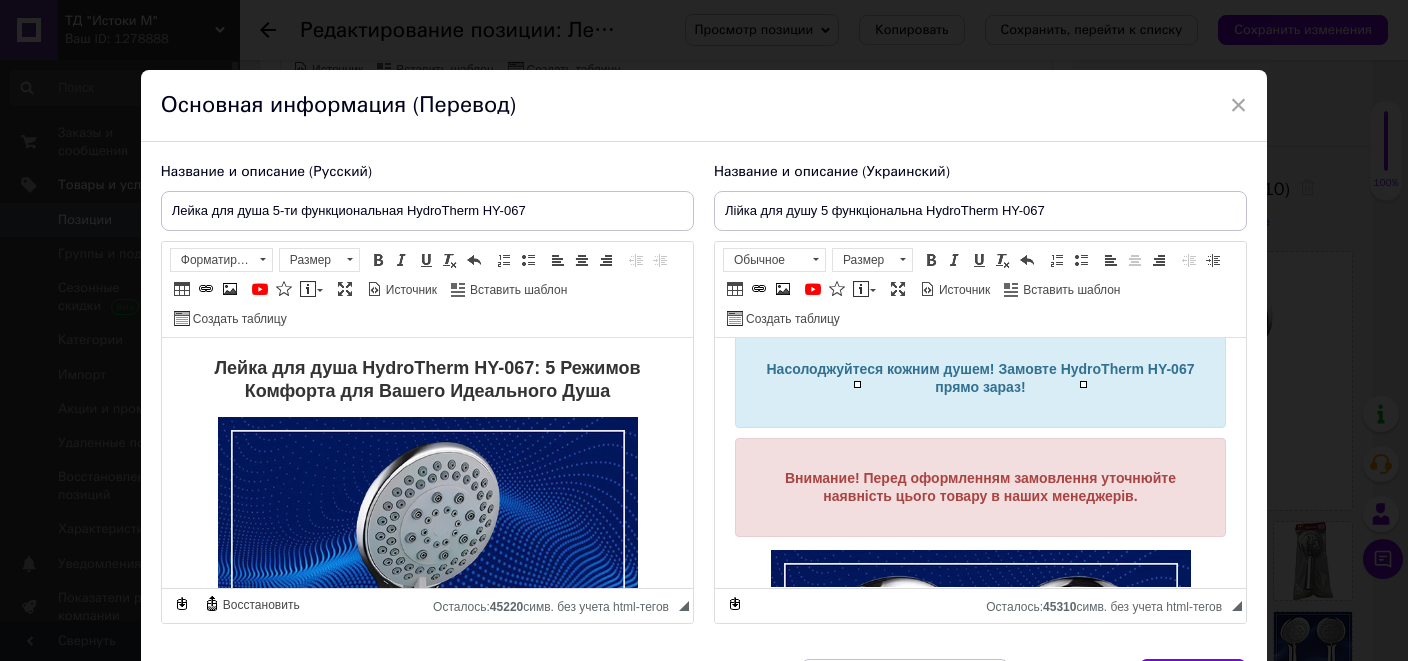 drag, startPoint x: 1000, startPoint y: 433, endPoint x: 1488, endPoint y: 477, distance: 489.97958 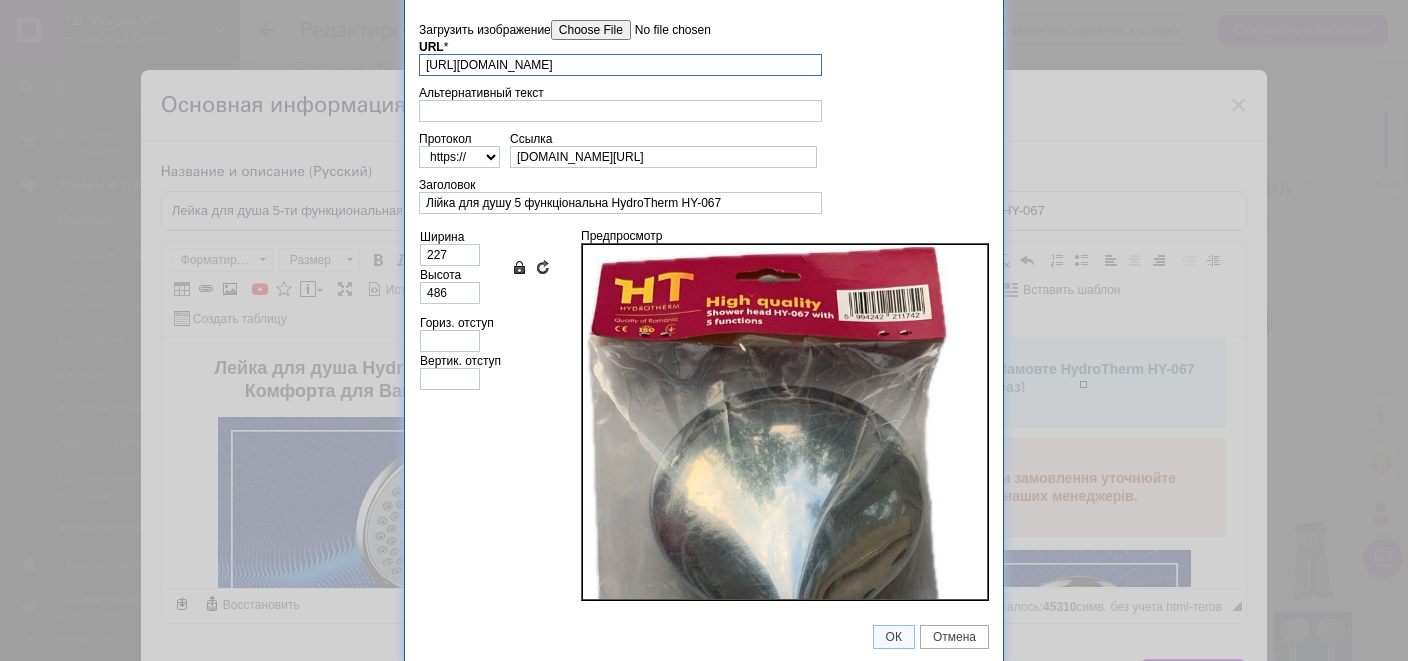 scroll, scrollTop: 0, scrollLeft: 392, axis: horizontal 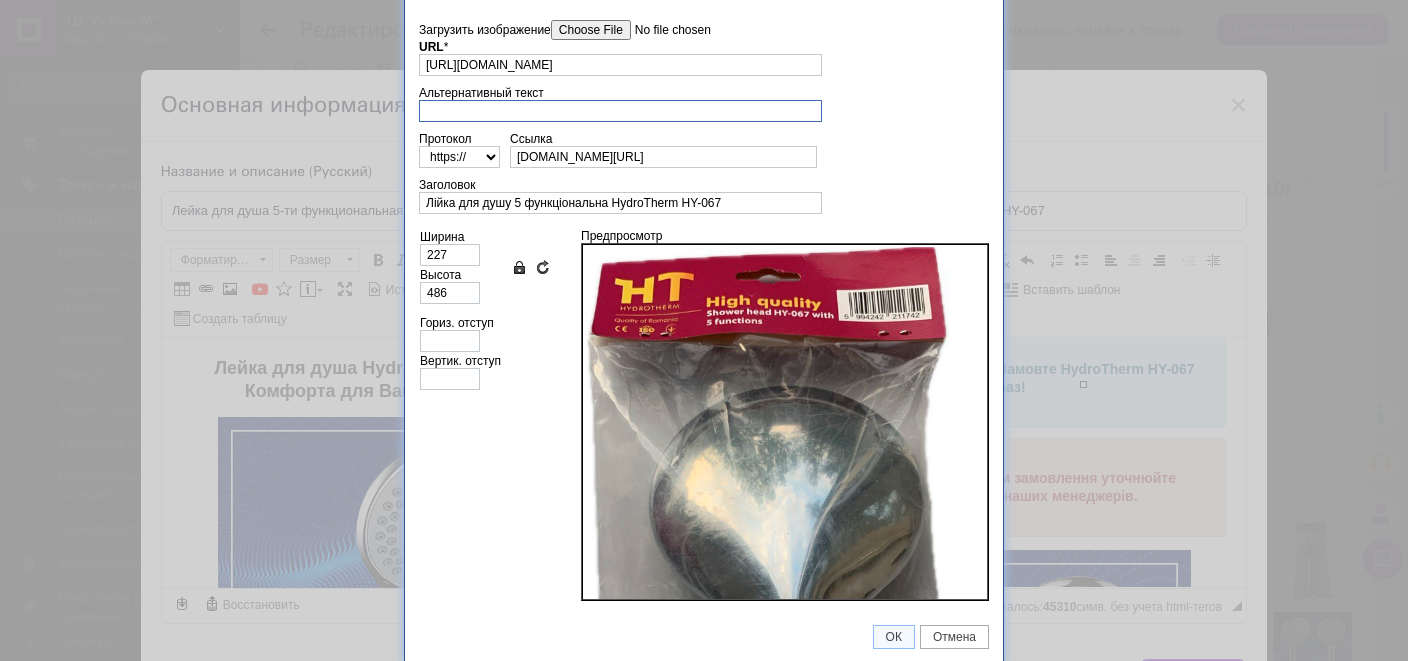 click on "Альтернативный текст" at bounding box center (620, 111) 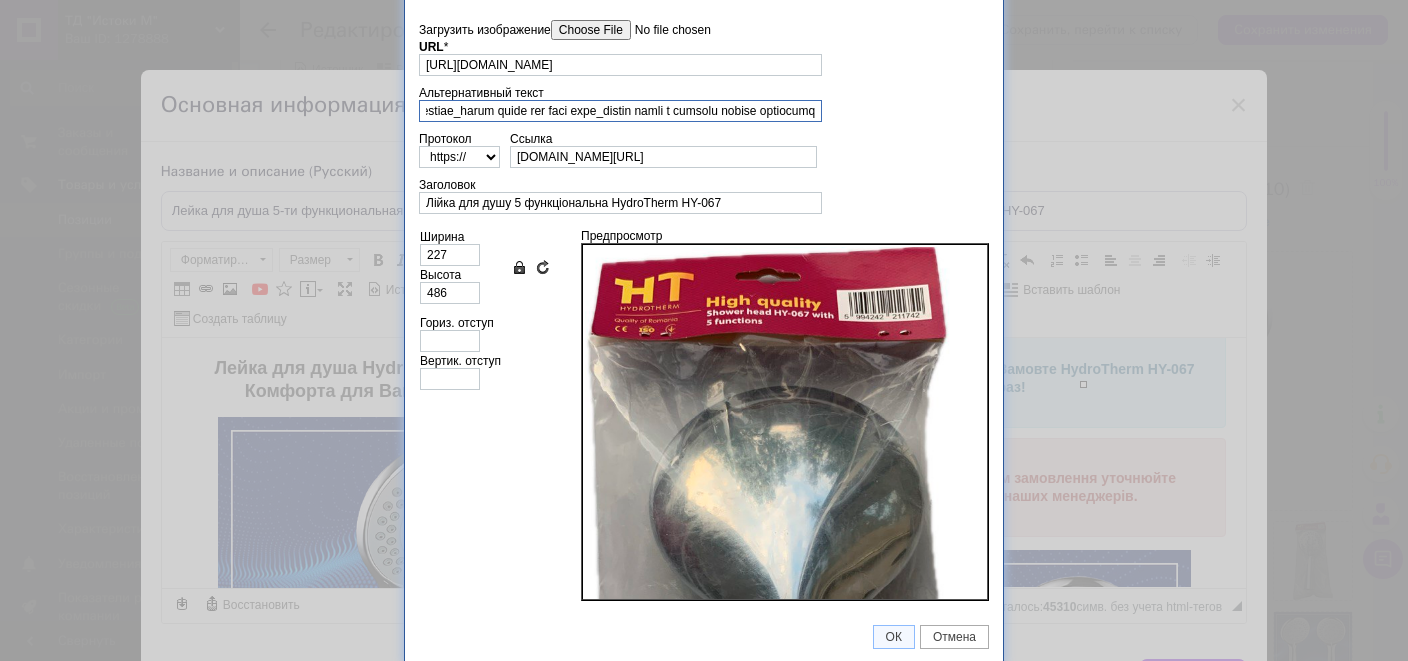 scroll, scrollTop: 0, scrollLeft: 4950, axis: horizontal 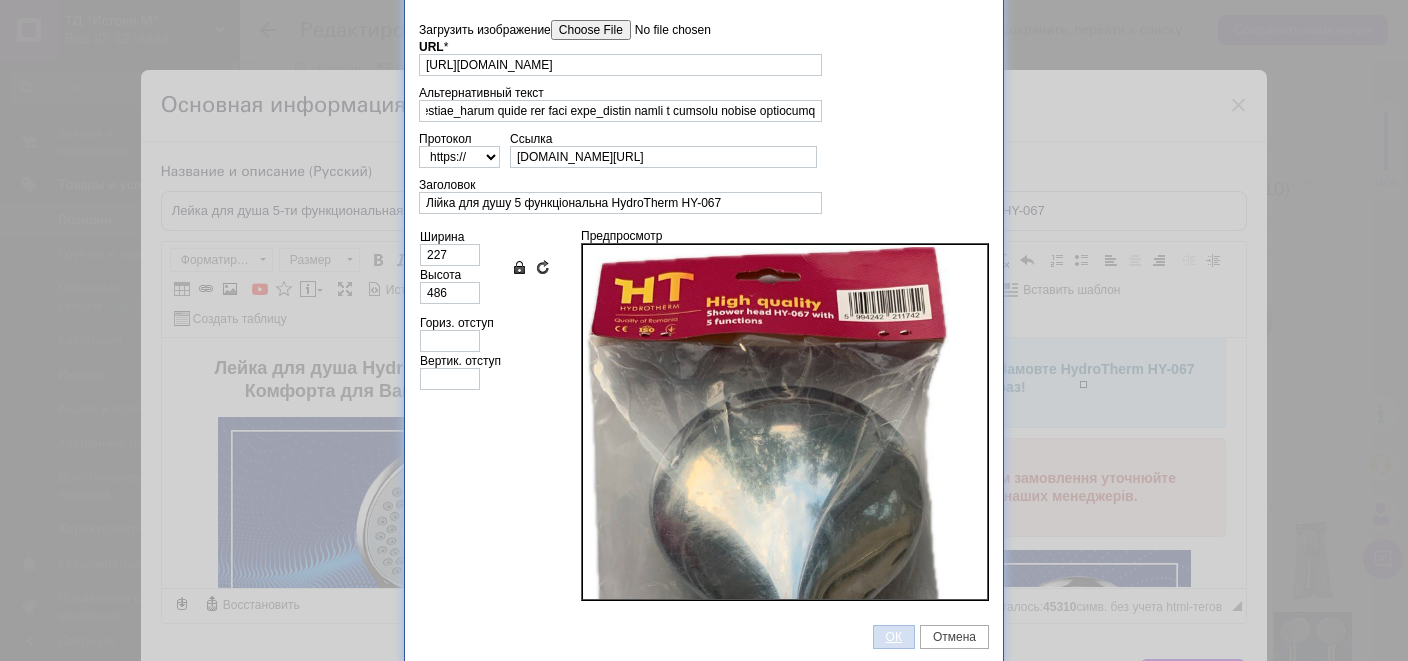 click on "ОК" at bounding box center (894, 637) 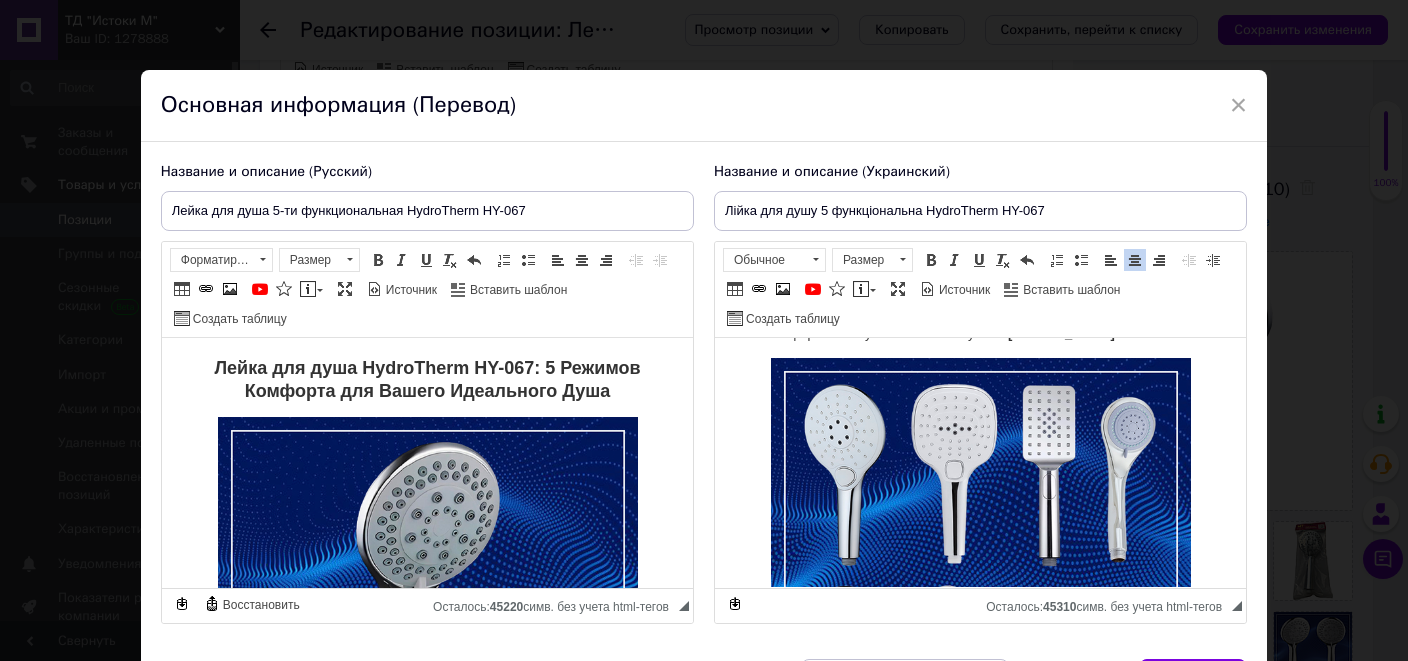scroll, scrollTop: 4734, scrollLeft: 0, axis: vertical 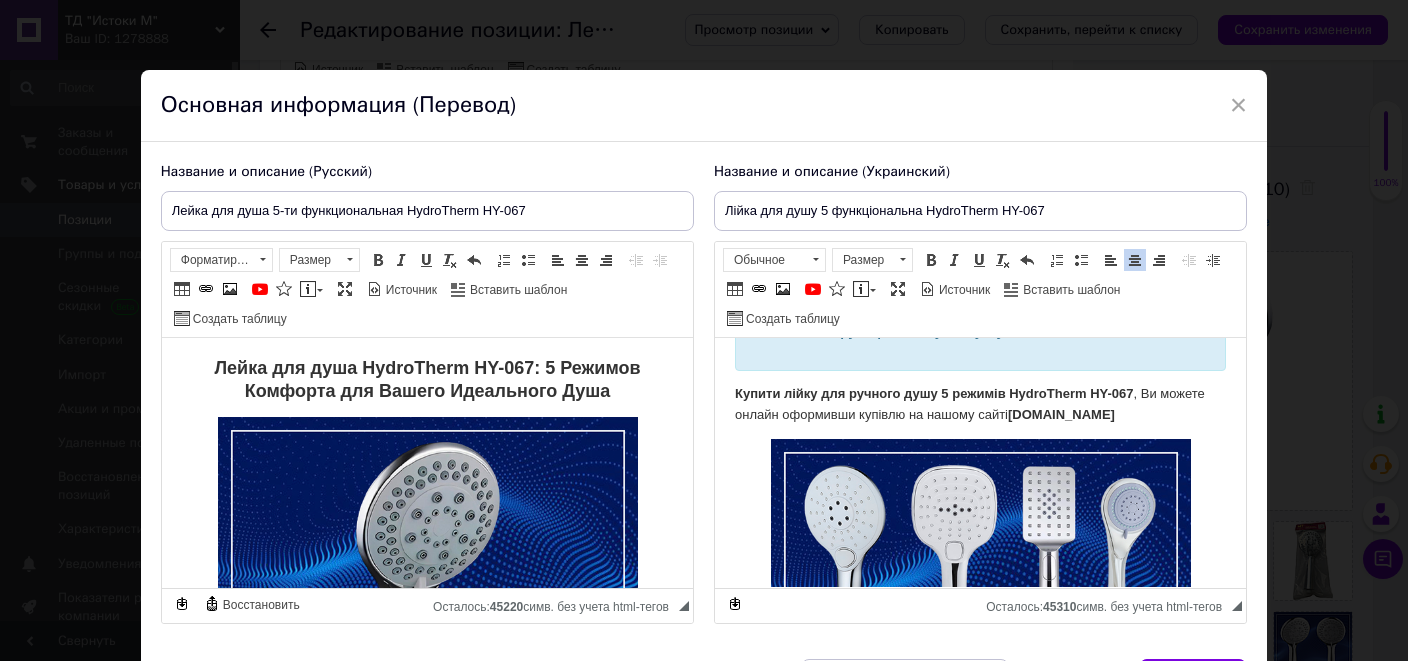 click at bounding box center [980, 43] 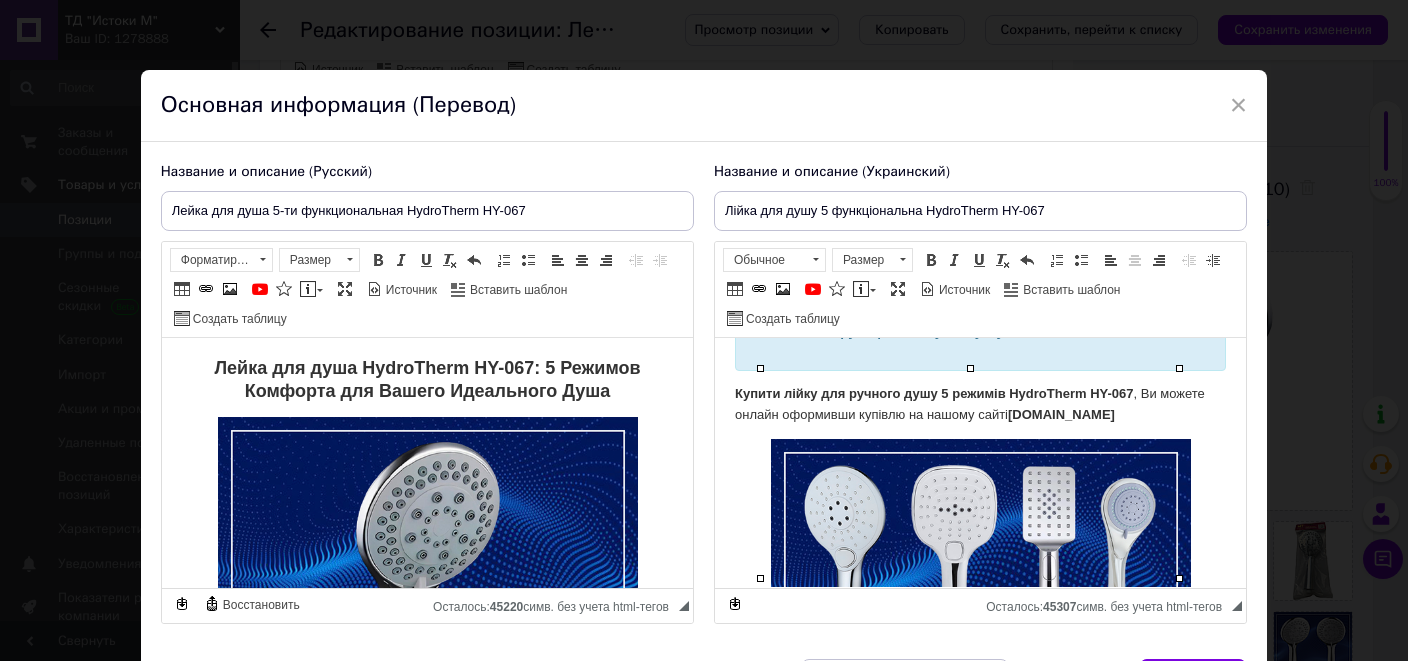 click at bounding box center (980, 43) 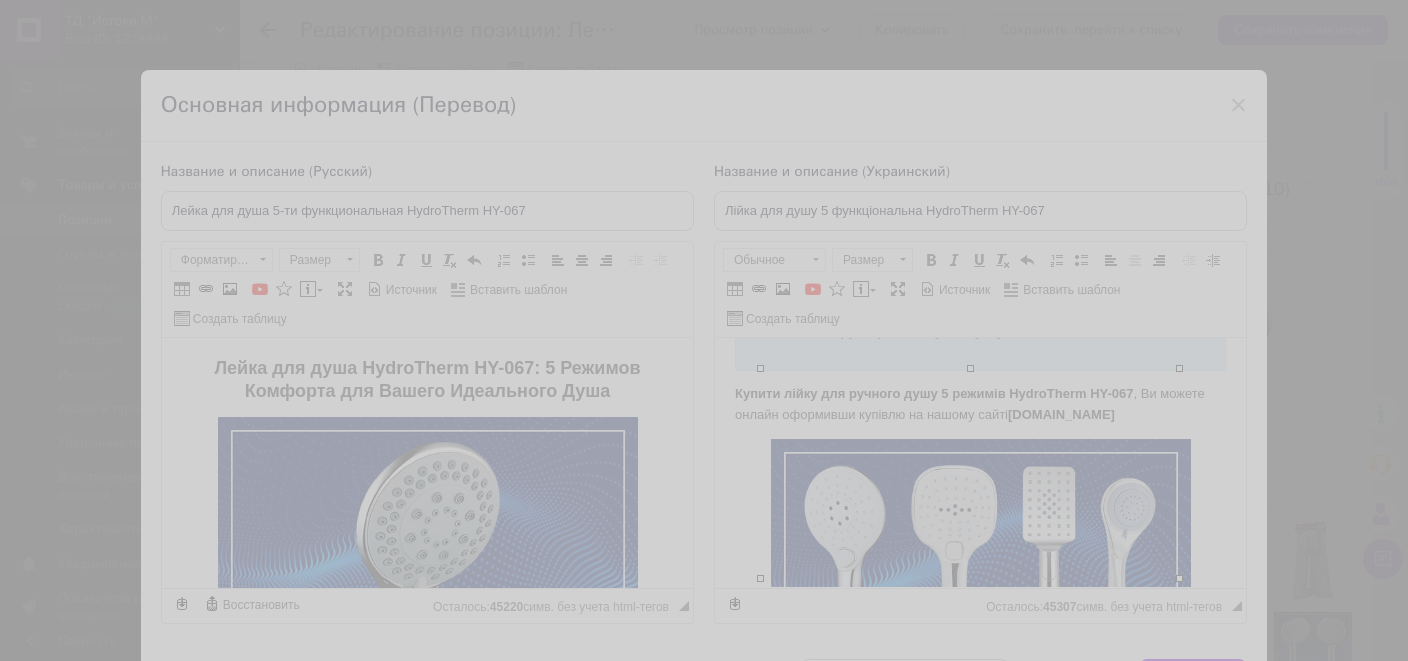 scroll, scrollTop: 38, scrollLeft: 0, axis: vertical 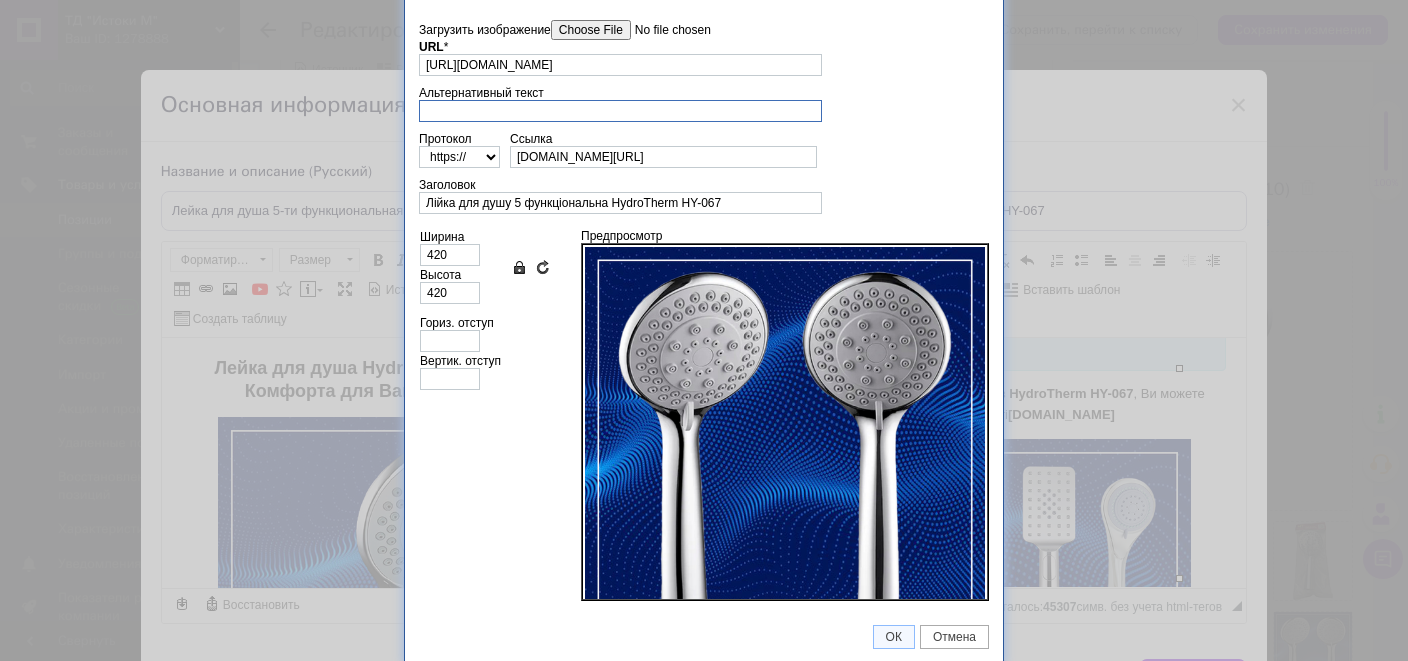 click on "Альтернативный текст" at bounding box center (620, 111) 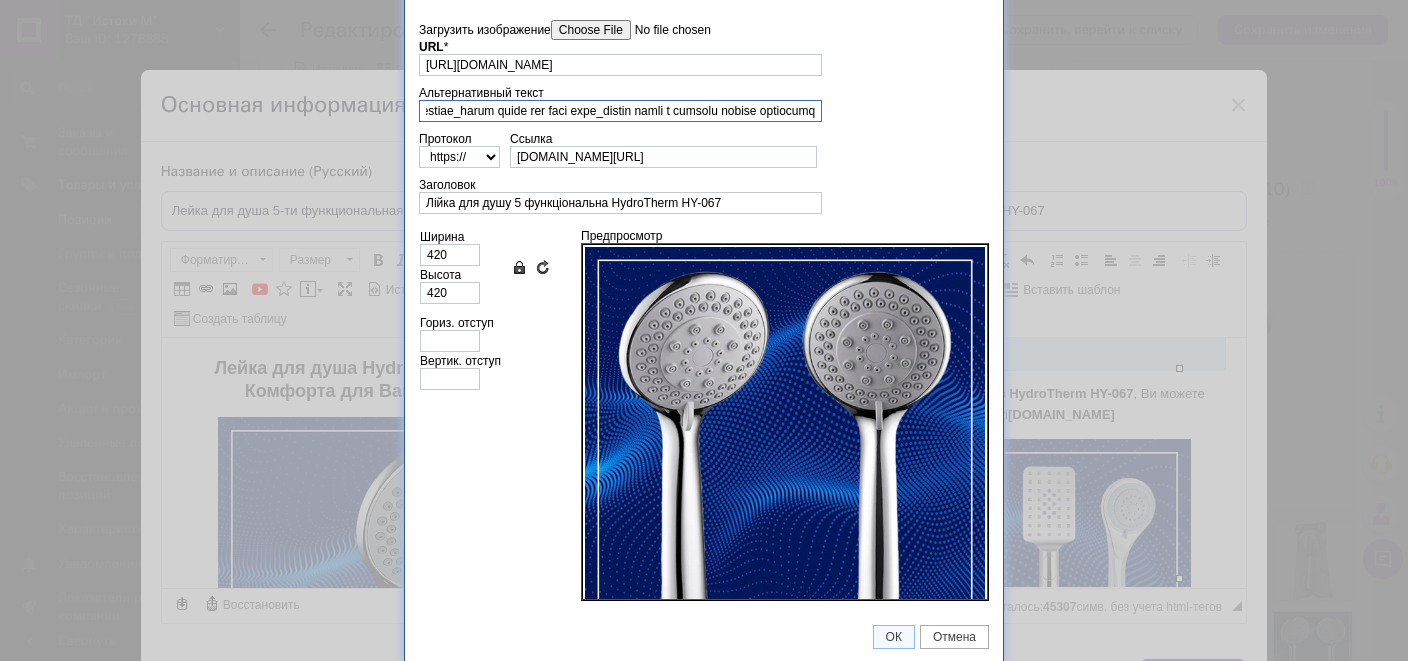 scroll, scrollTop: 0, scrollLeft: 4950, axis: horizontal 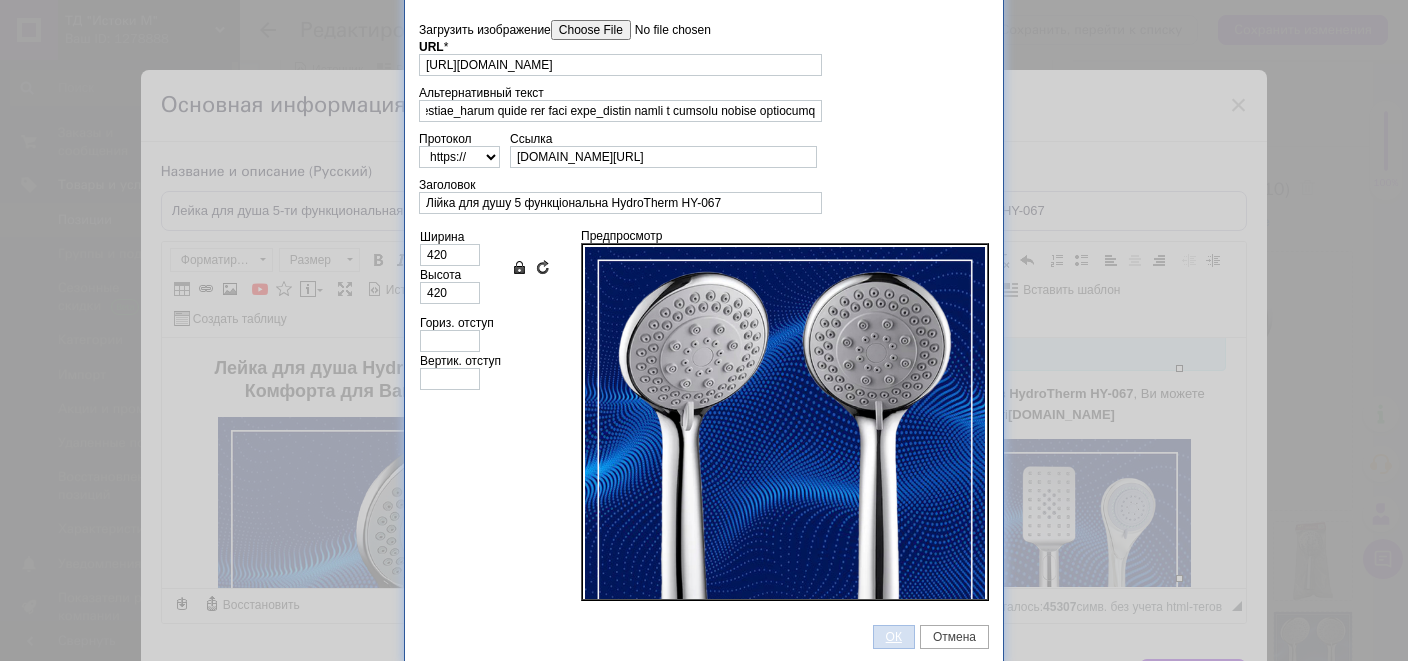 click on "ОК" at bounding box center [894, 637] 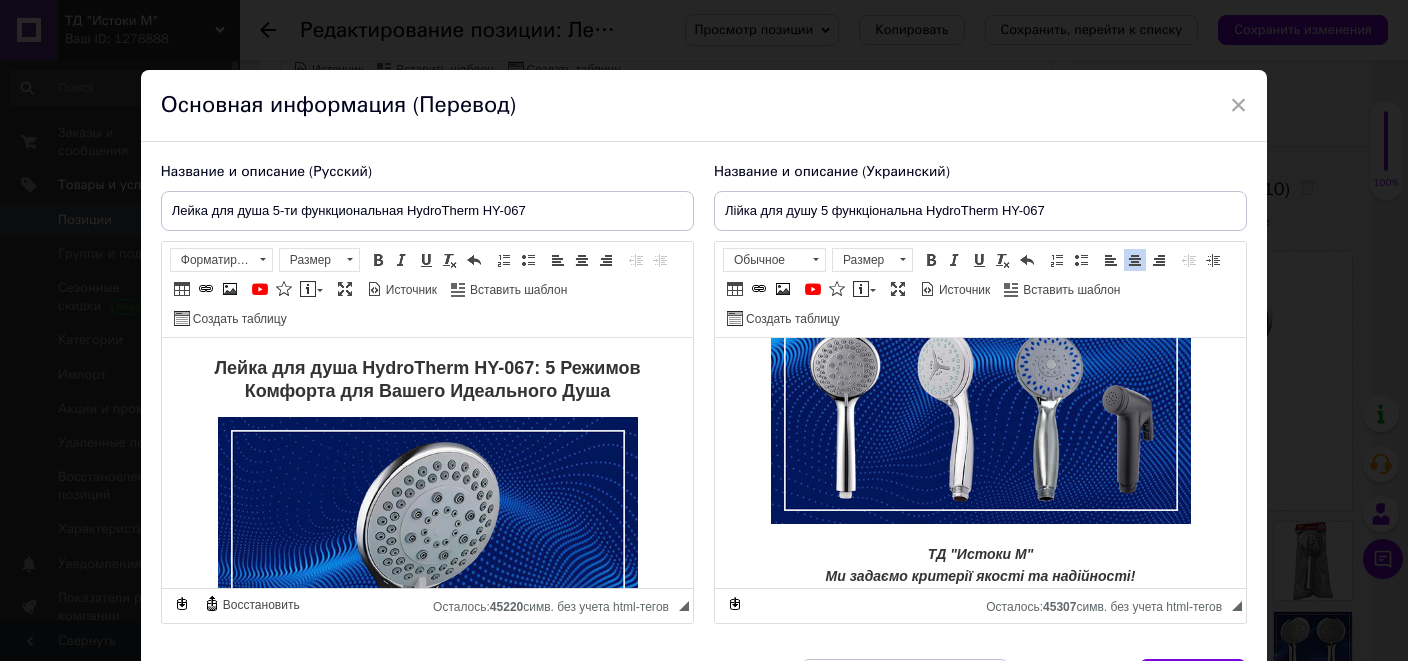 scroll, scrollTop: 5387, scrollLeft: 0, axis: vertical 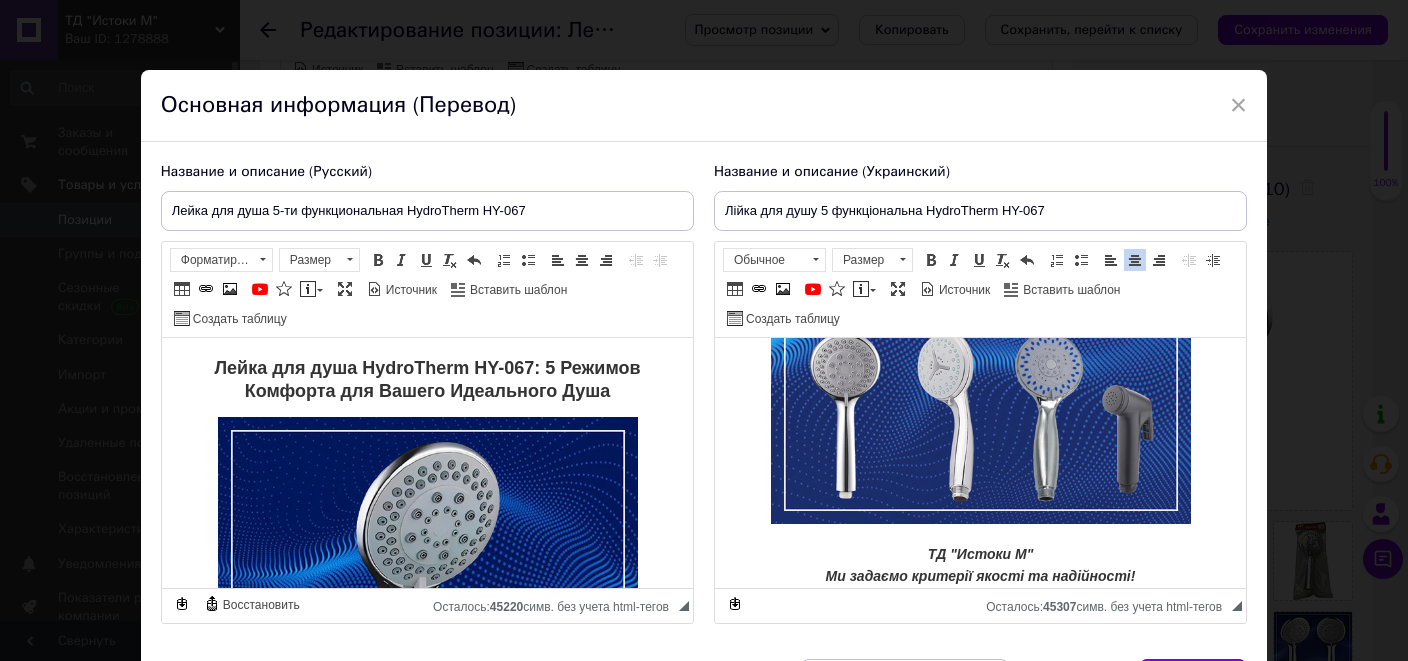 click at bounding box center (980, 314) 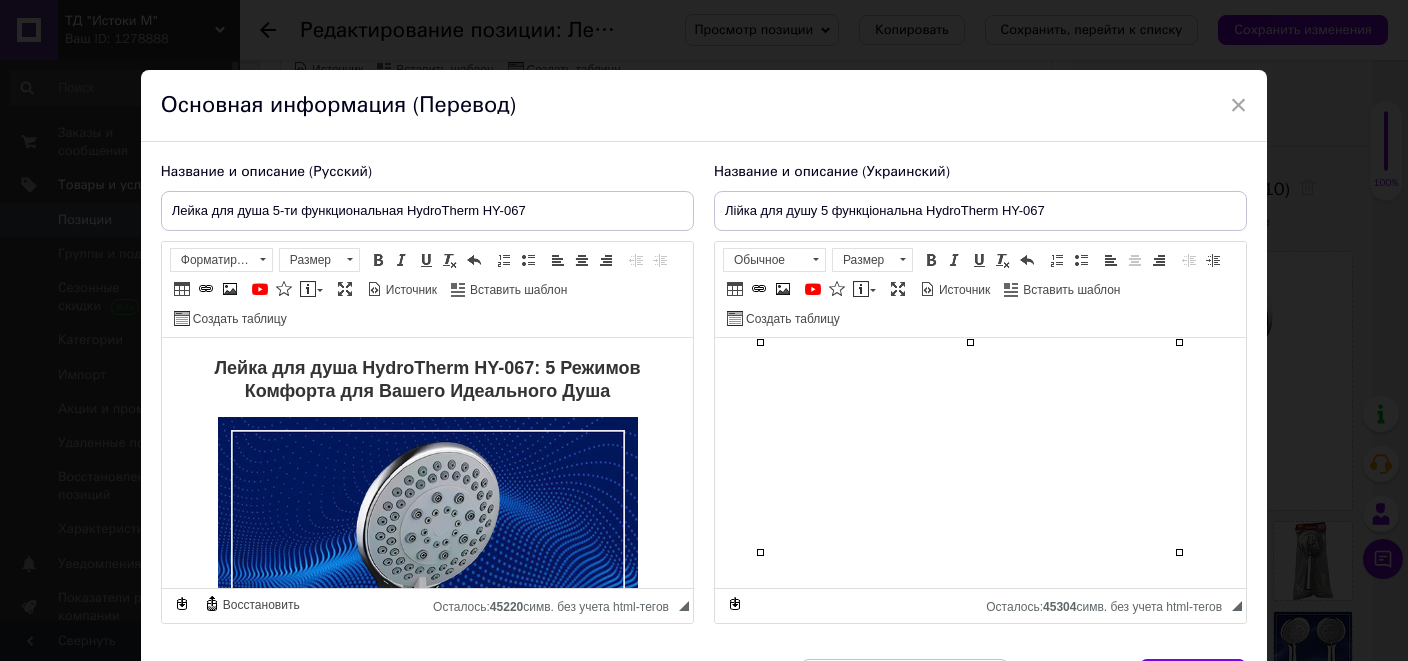 click at bounding box center [980, -4] 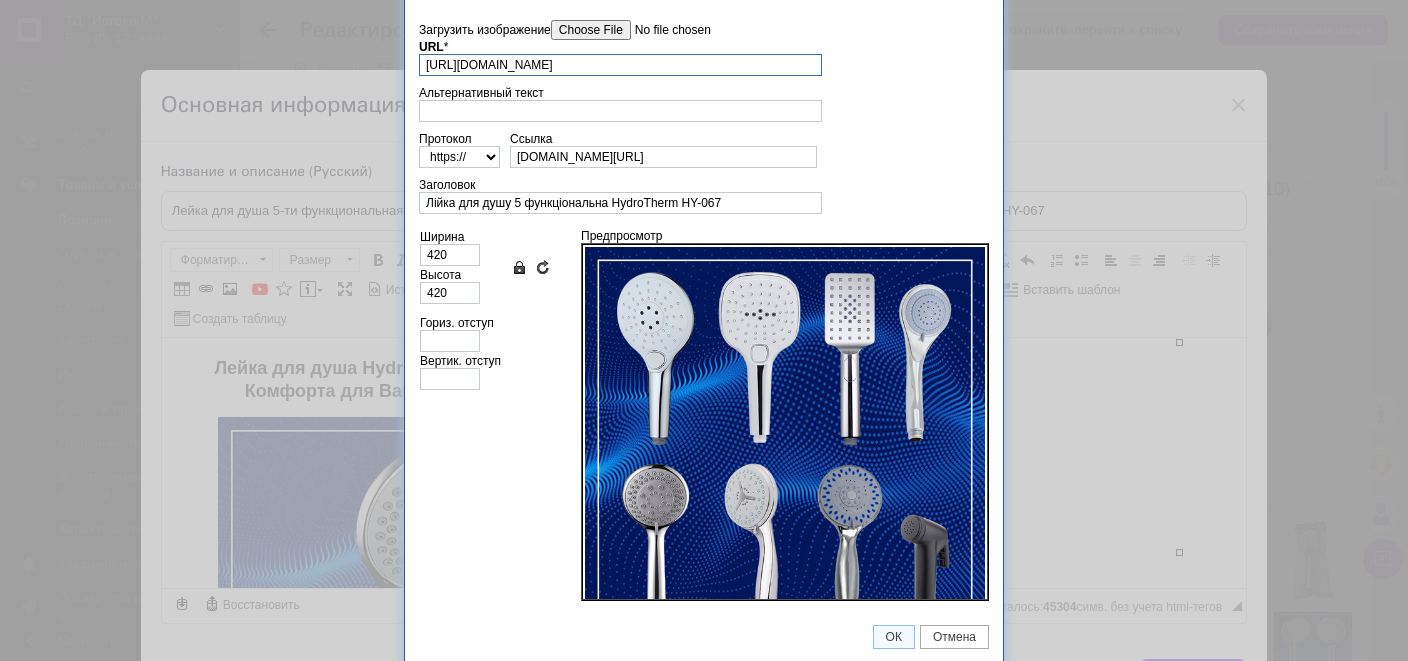 scroll, scrollTop: 0, scrollLeft: 230, axis: horizontal 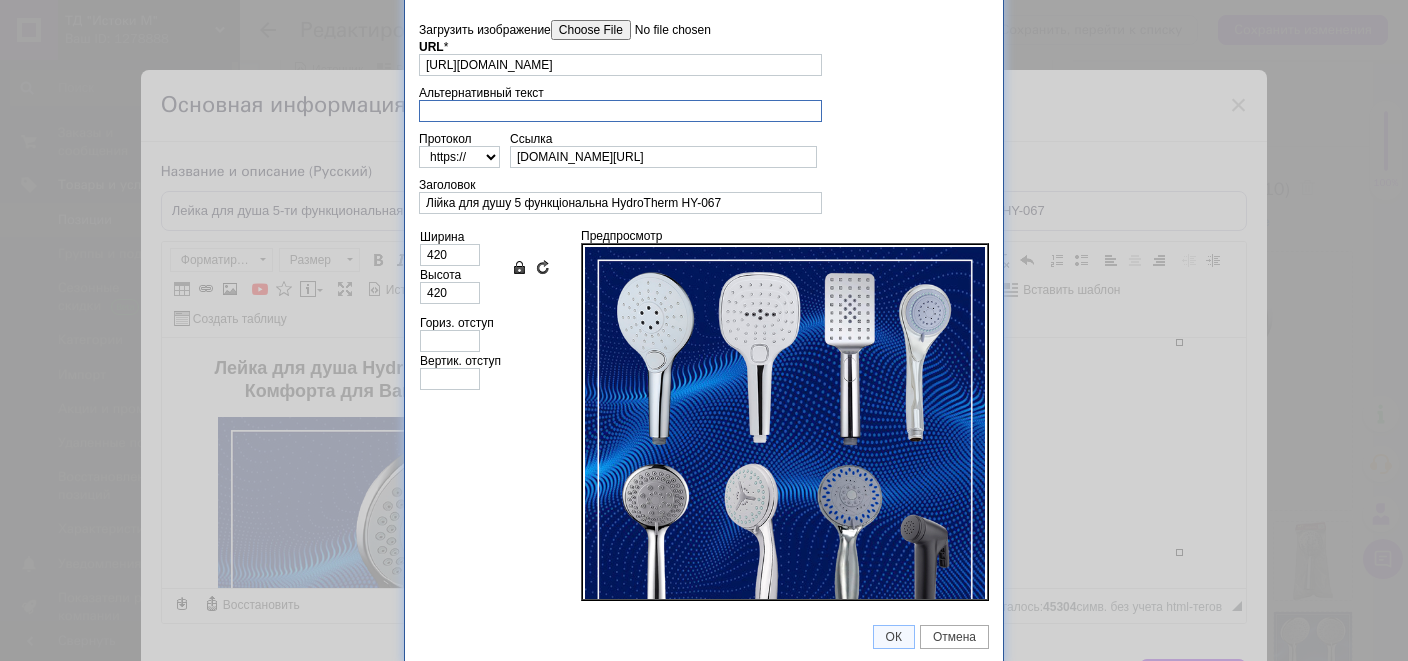 drag, startPoint x: 584, startPoint y: 103, endPoint x: 582, endPoint y: 113, distance: 10.198039 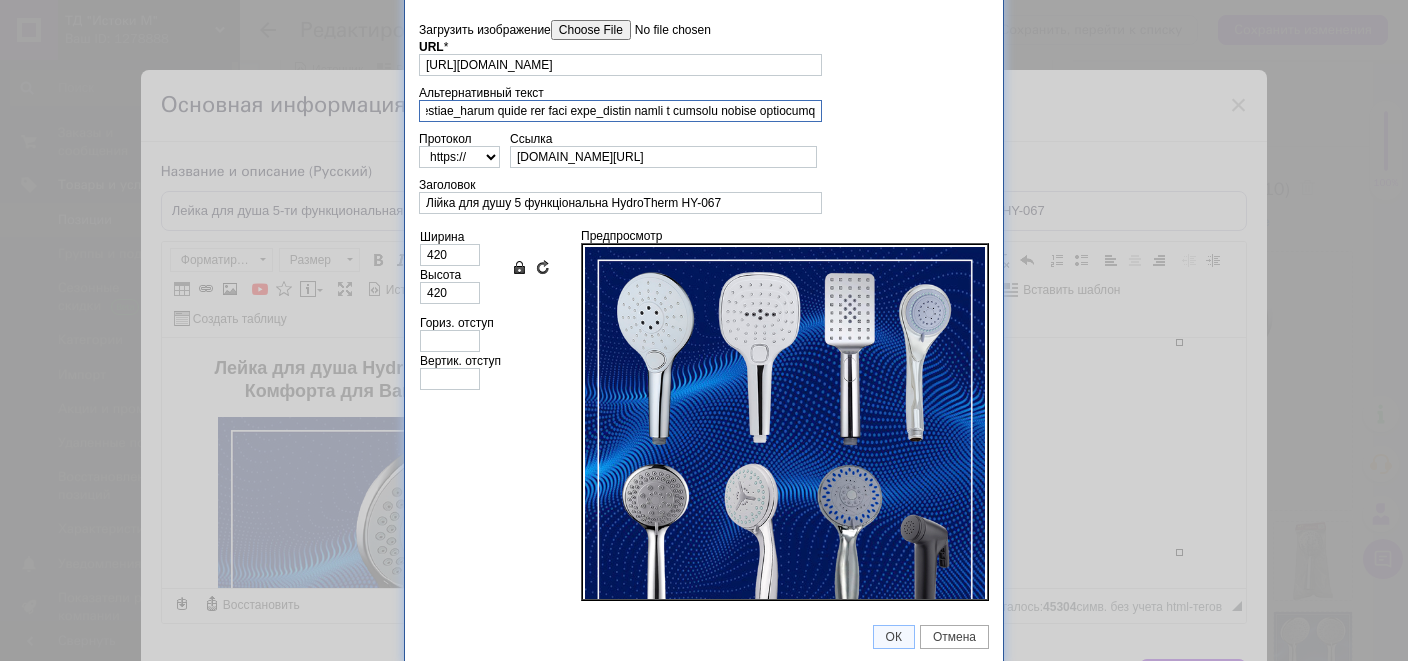scroll, scrollTop: 0, scrollLeft: 4950, axis: horizontal 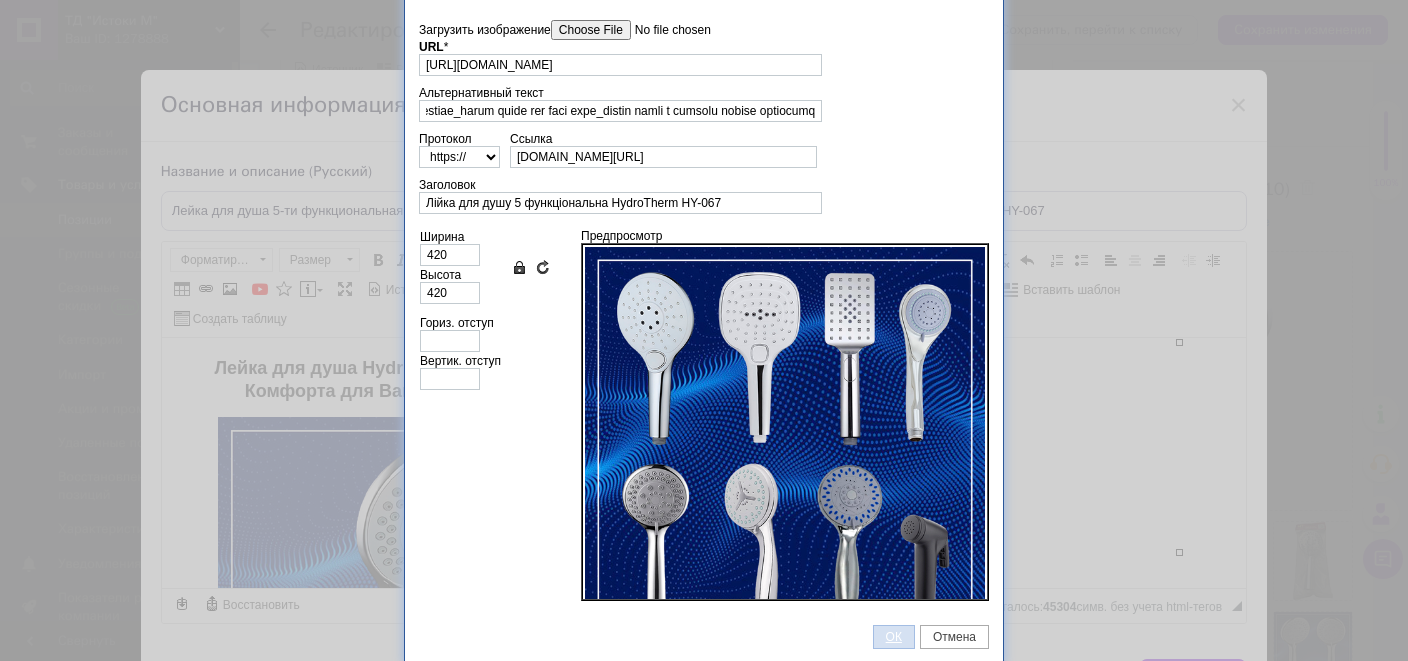 click on "ОК" at bounding box center (894, 637) 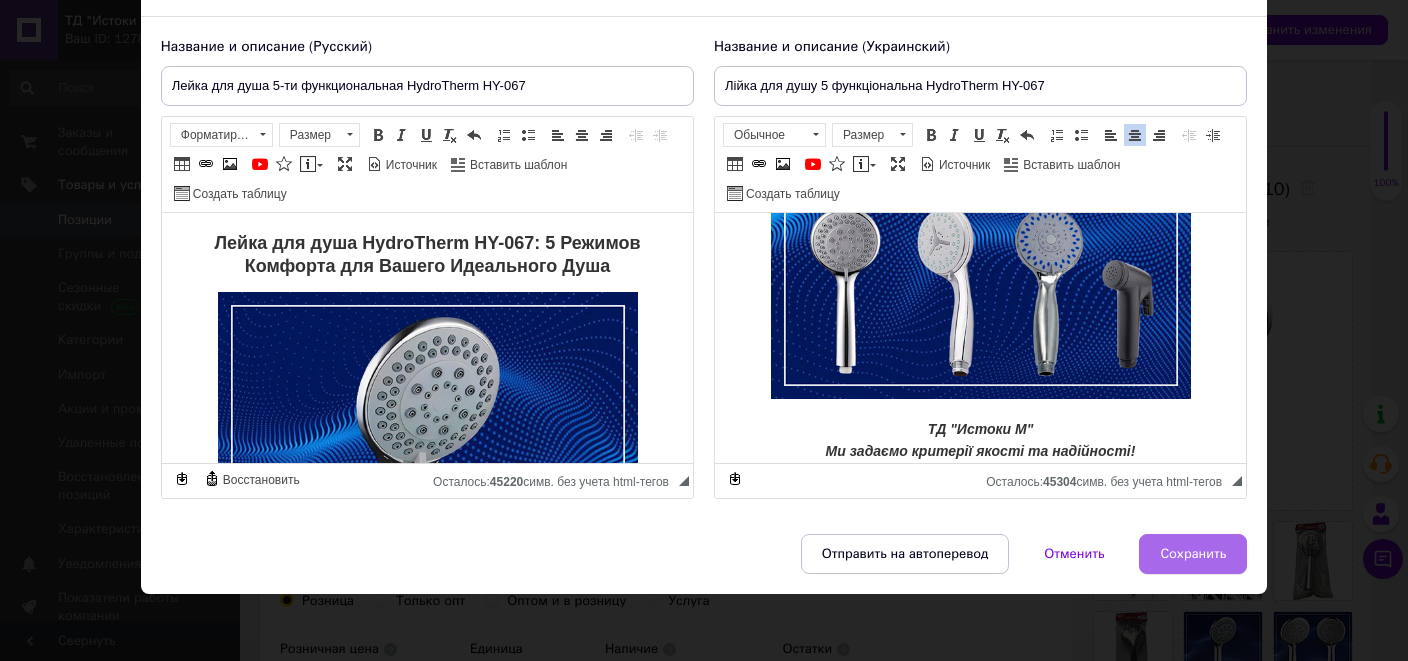 click on "Сохранить" at bounding box center (1193, 554) 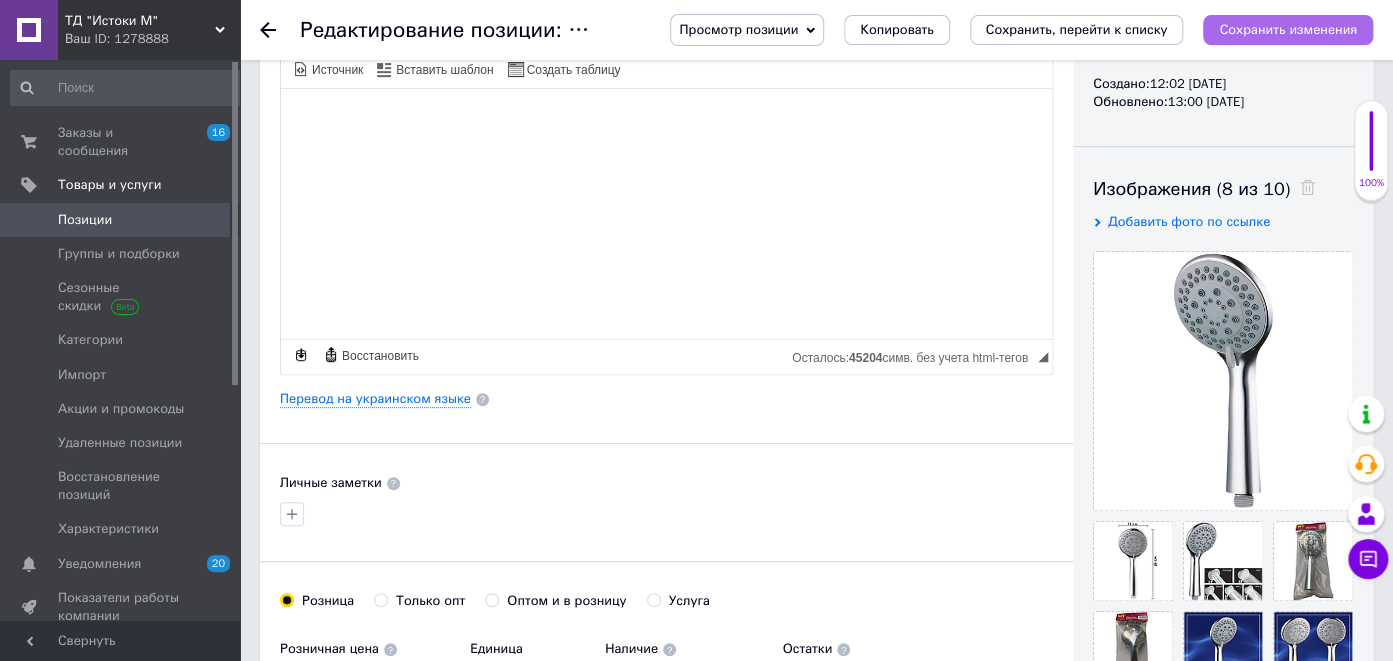 click on "Сохранить изменения" at bounding box center (1288, 29) 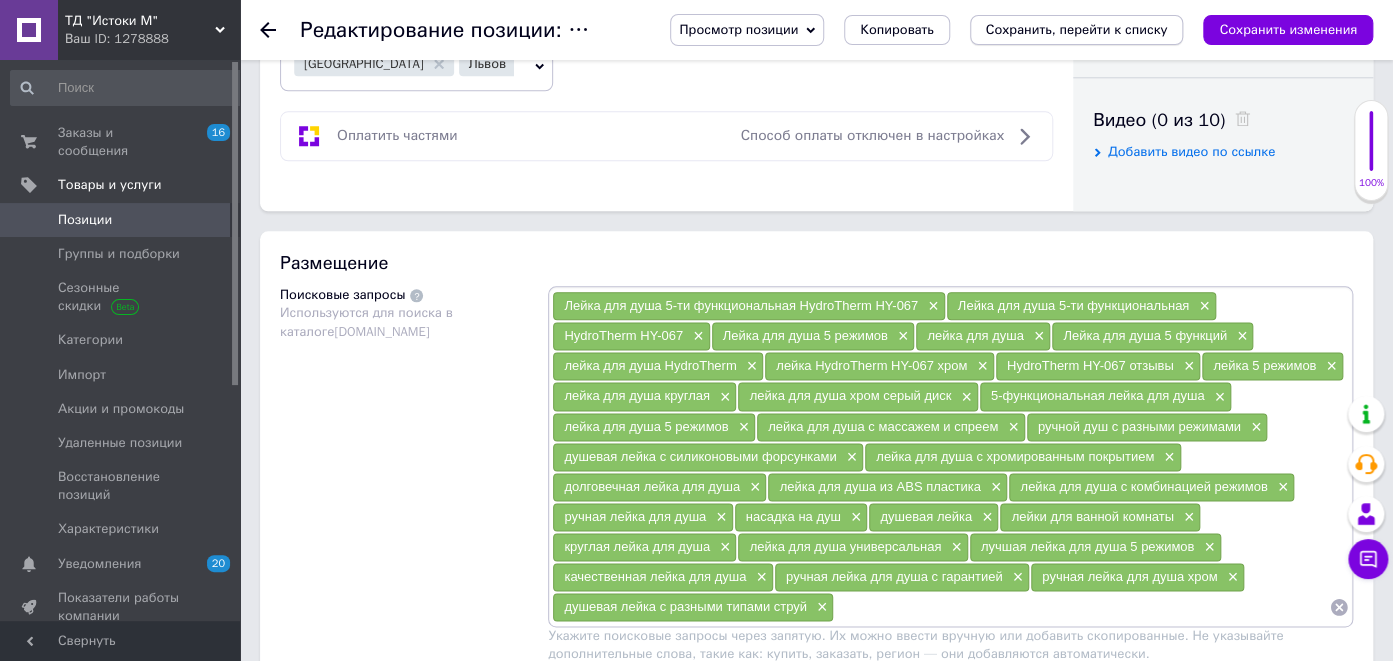click on "Сохранить, перейти к списку" at bounding box center [1077, 29] 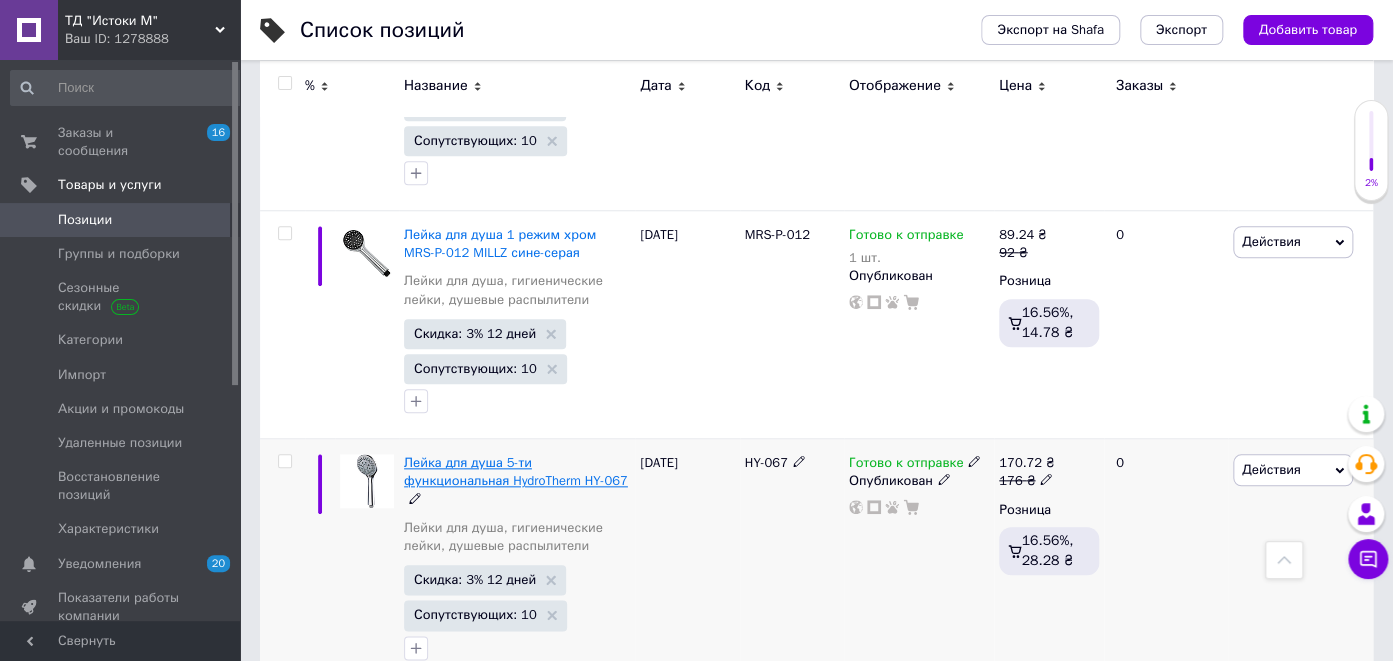 click on "Лейка для душа 5-ти функциональная HydroTherm HY-067" at bounding box center (516, 471) 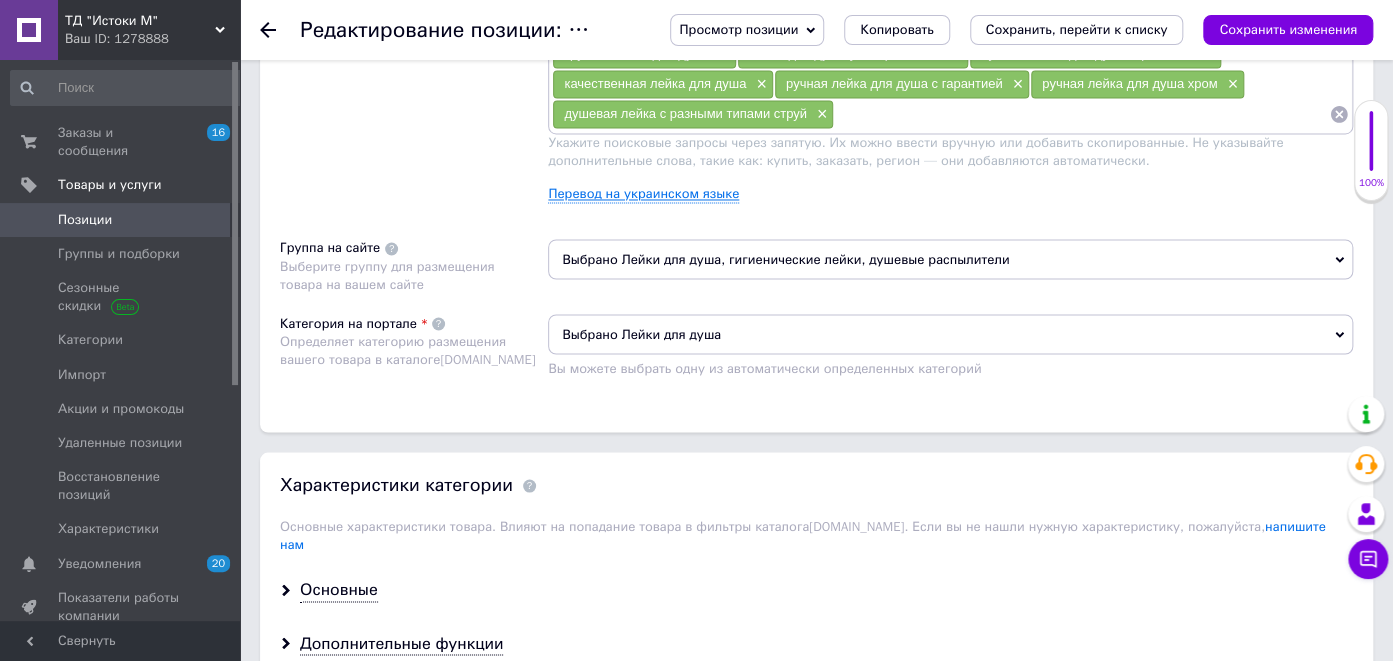 click on "Перевод на украинском языке" at bounding box center (643, 194) 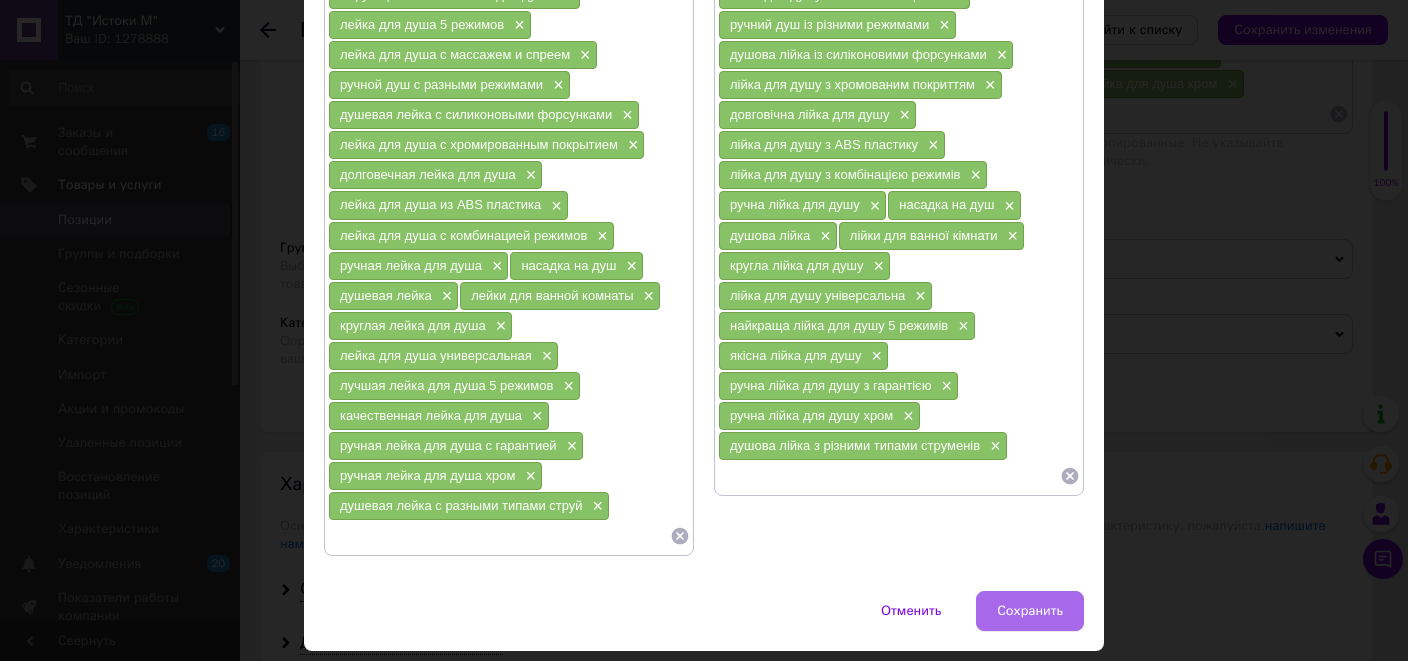 click on "Сохранить" at bounding box center [1030, 611] 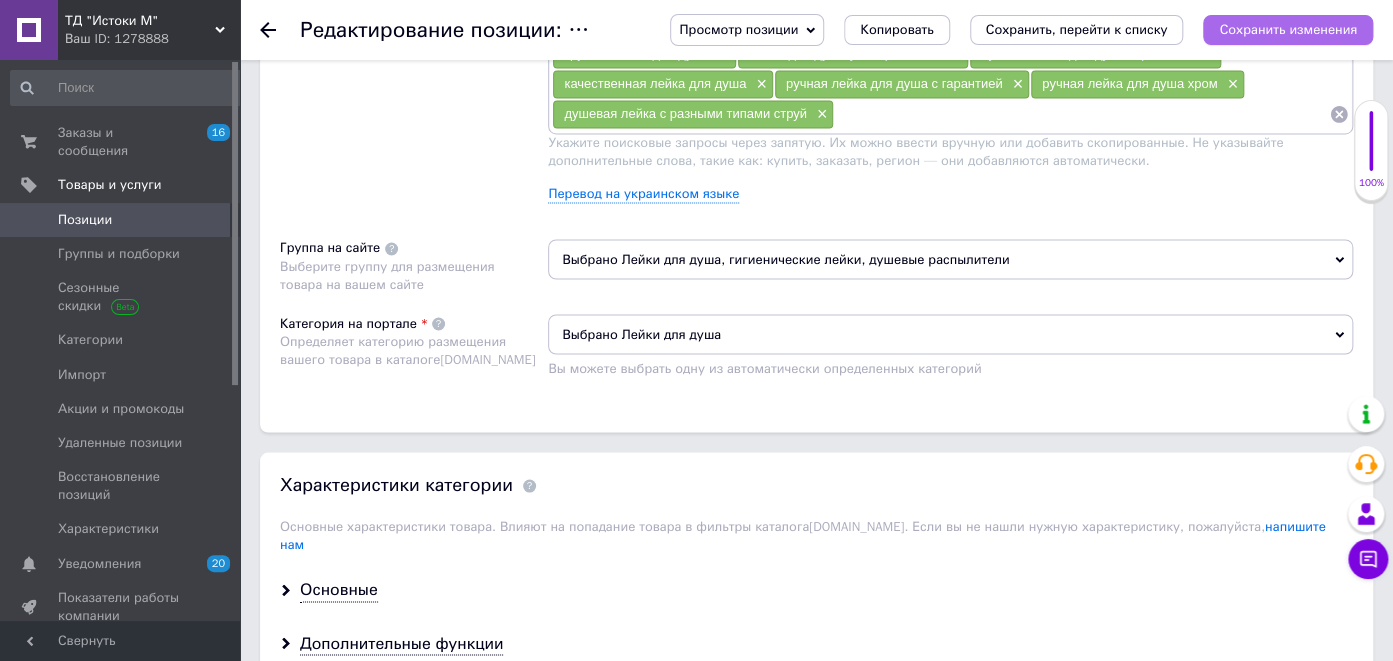 click on "Сохранить изменения" at bounding box center [1288, 30] 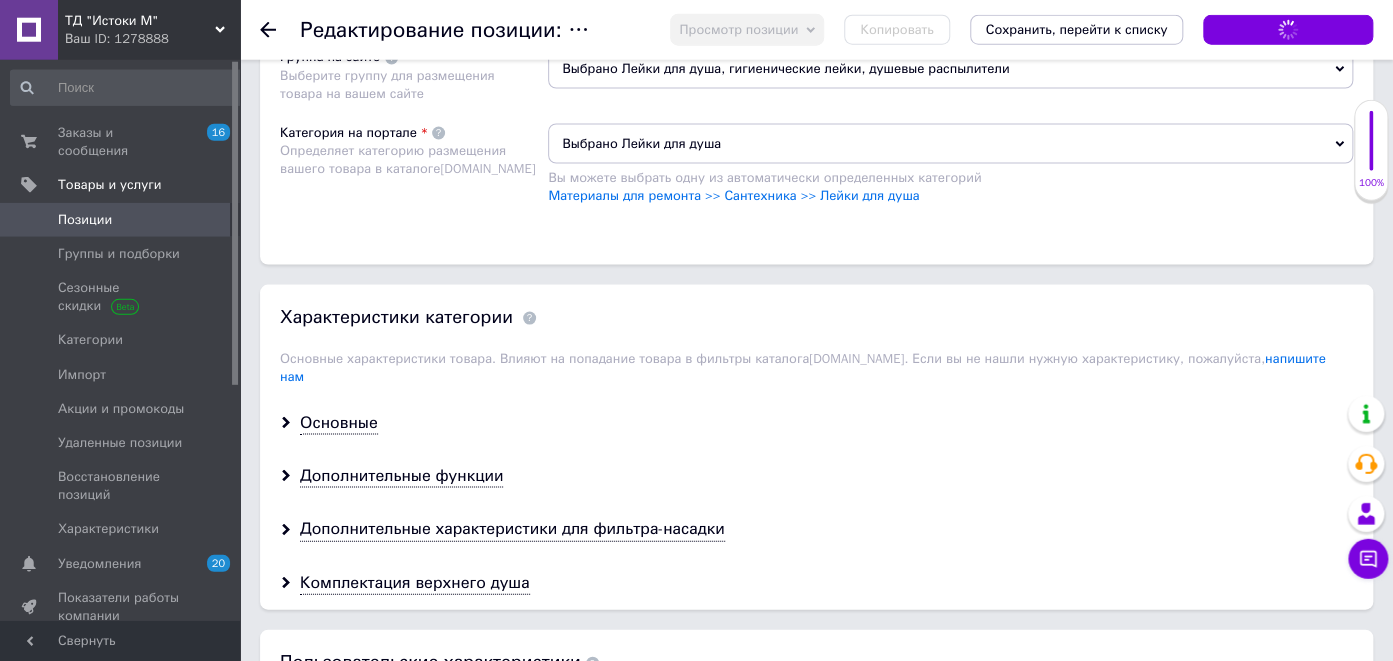 scroll, scrollTop: 1724, scrollLeft: 0, axis: vertical 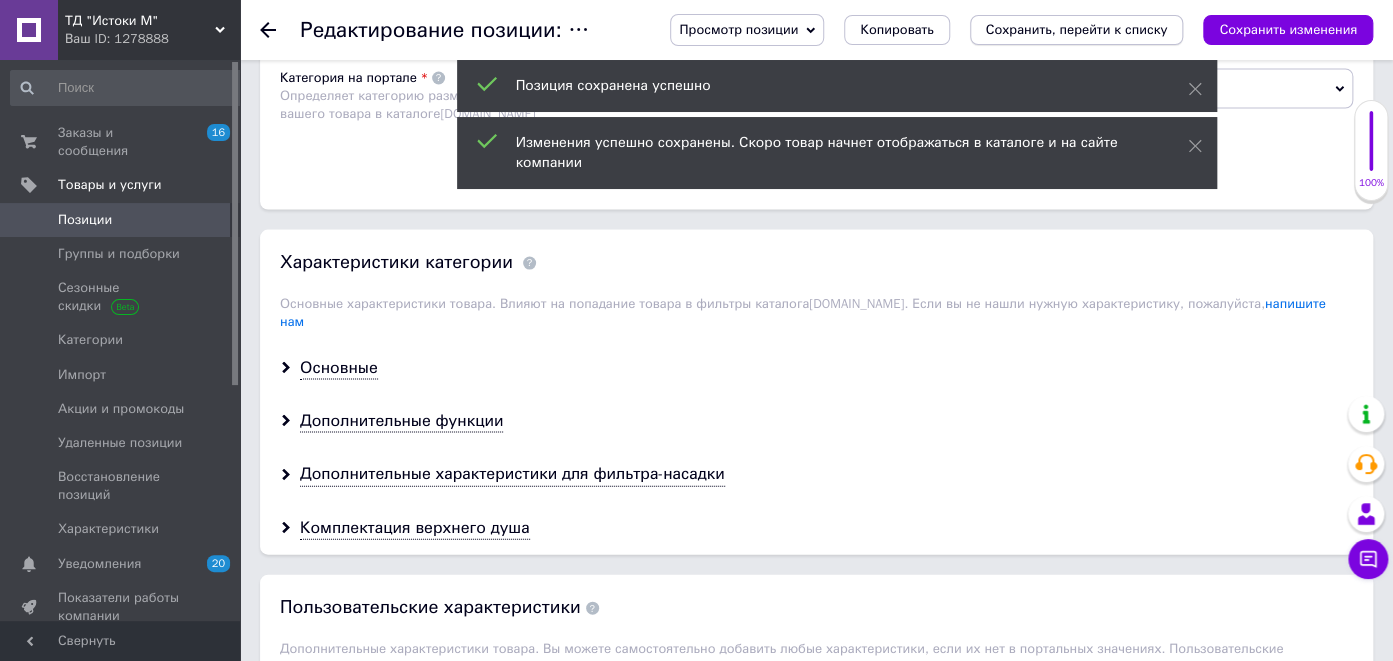 click on "Сохранить, перейти к списку" at bounding box center [1077, 29] 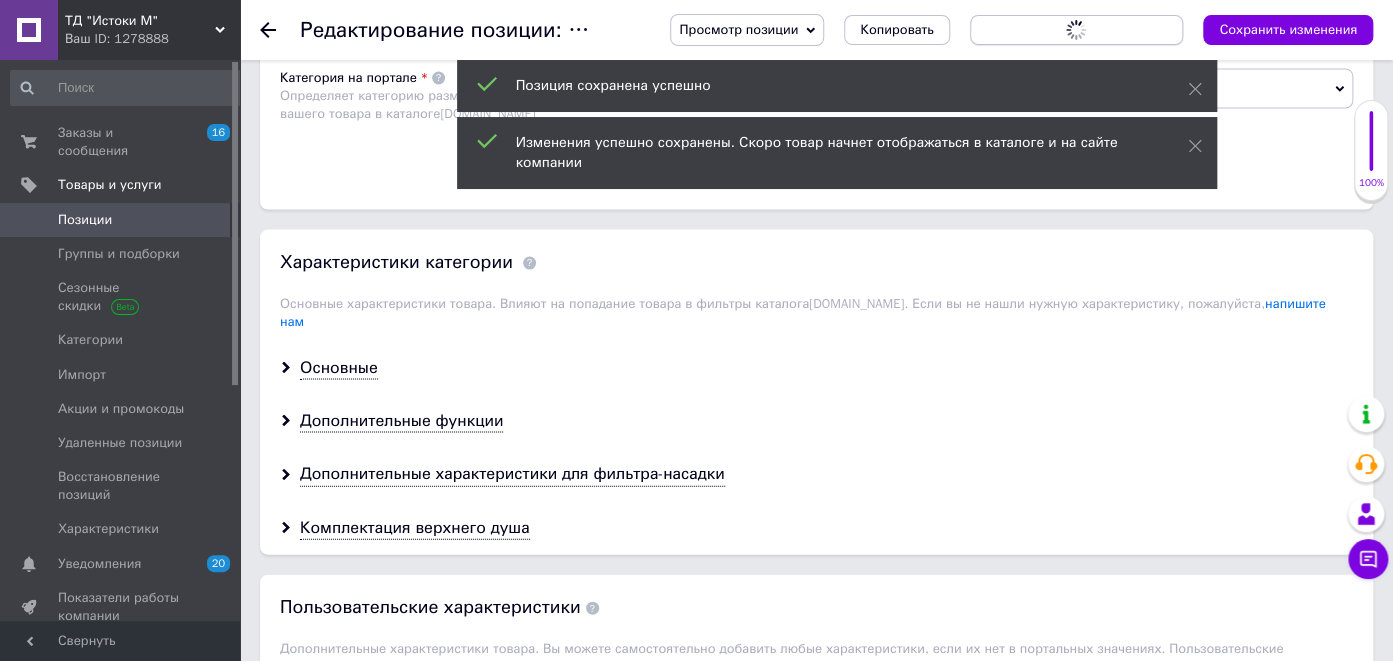 scroll, scrollTop: 0, scrollLeft: 0, axis: both 